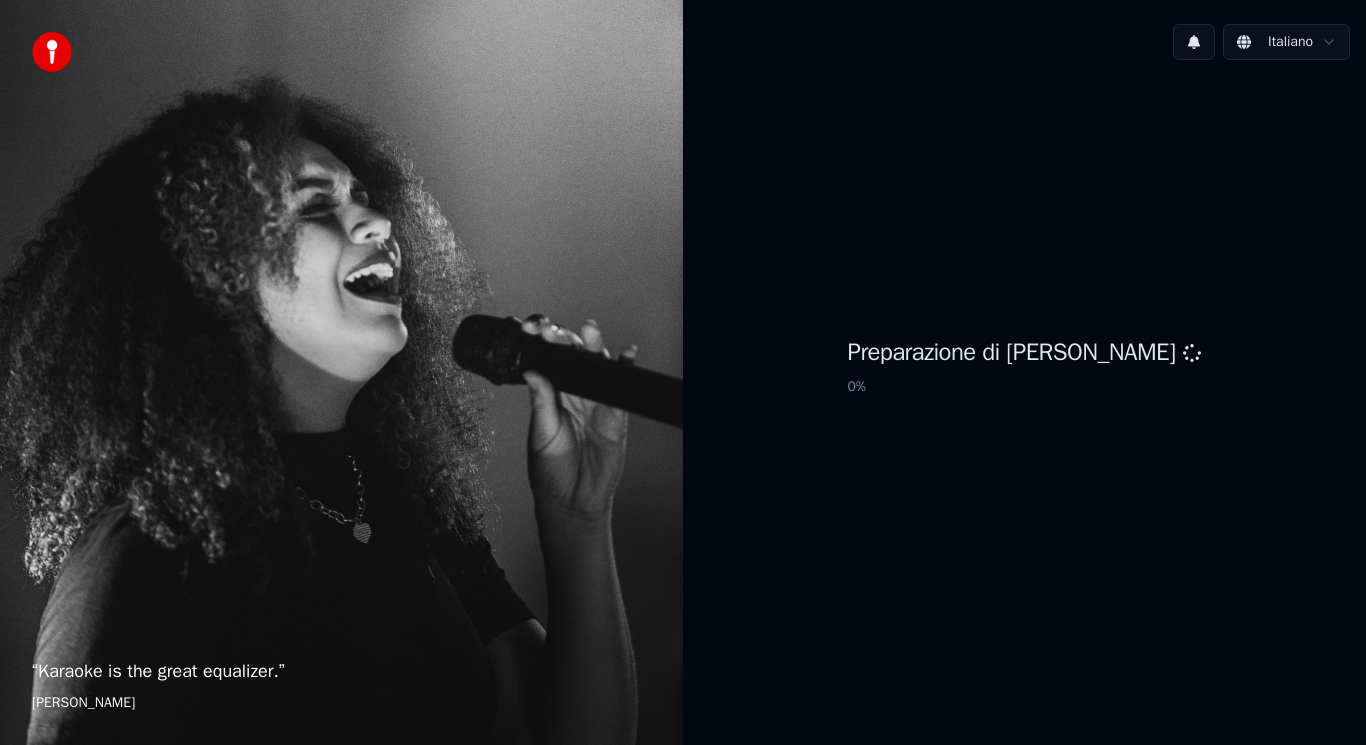 scroll, scrollTop: 0, scrollLeft: 0, axis: both 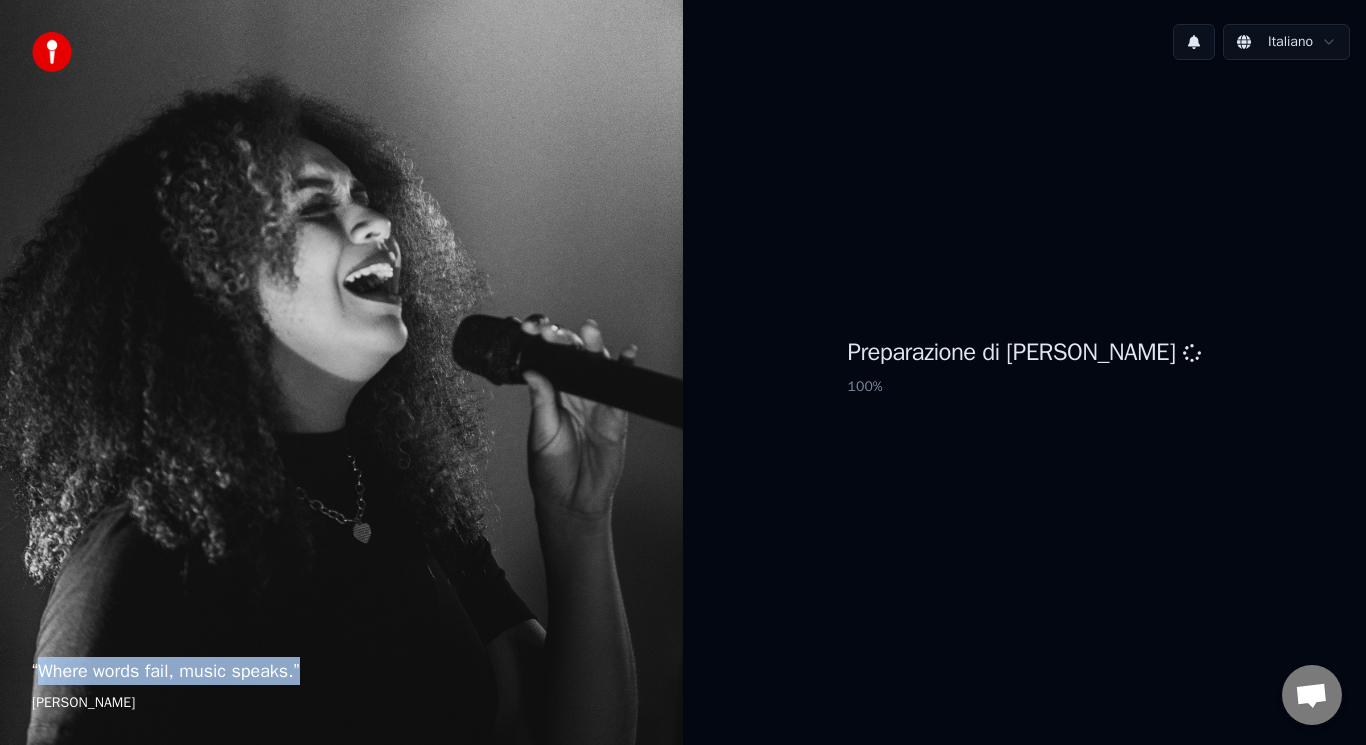 drag, startPoint x: 597, startPoint y: 673, endPoint x: 555, endPoint y: 736, distance: 75.716576 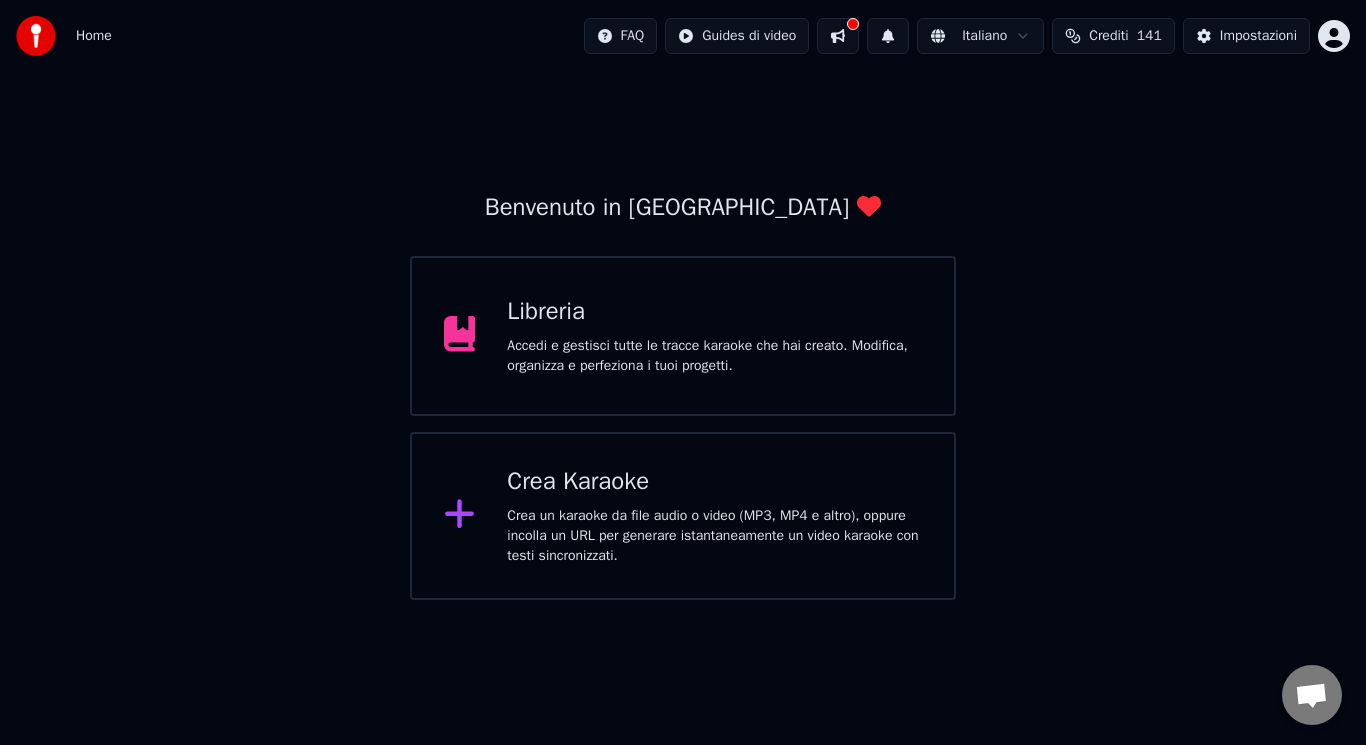click on "Crea Karaoke Crea un karaoke da file audio o video (MP3, MP4 e altro), oppure incolla un URL per generare istantaneamente un video karaoke con testi sincronizzati." at bounding box center [683, 516] 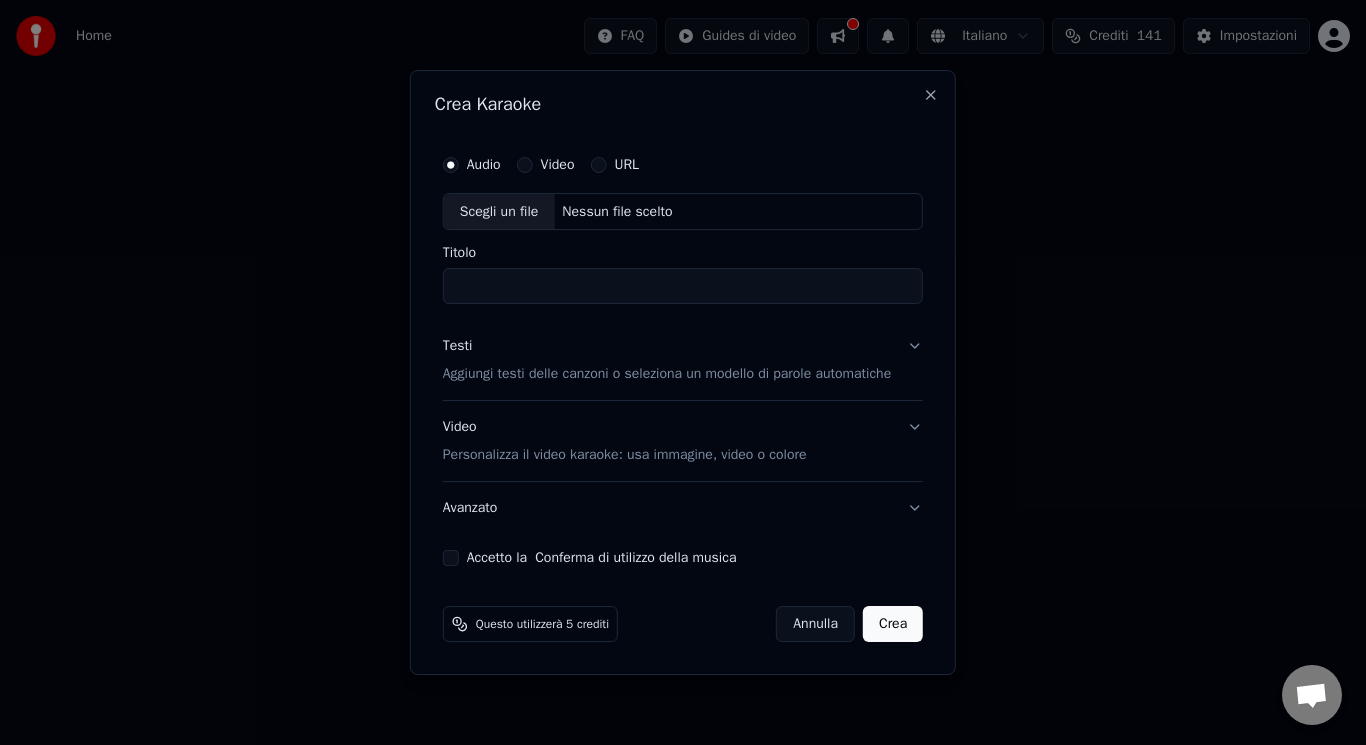 click on "Scegli un file" at bounding box center [499, 212] 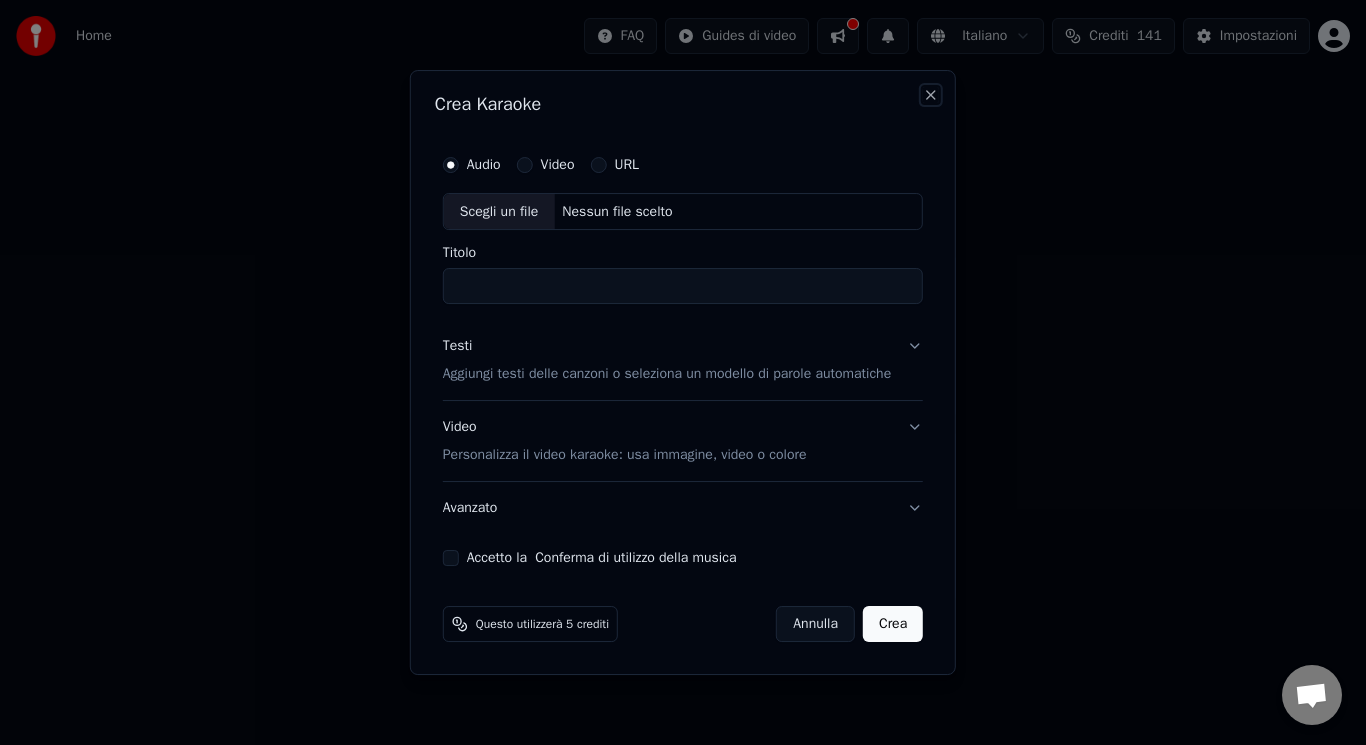 click on "Close" at bounding box center [931, 95] 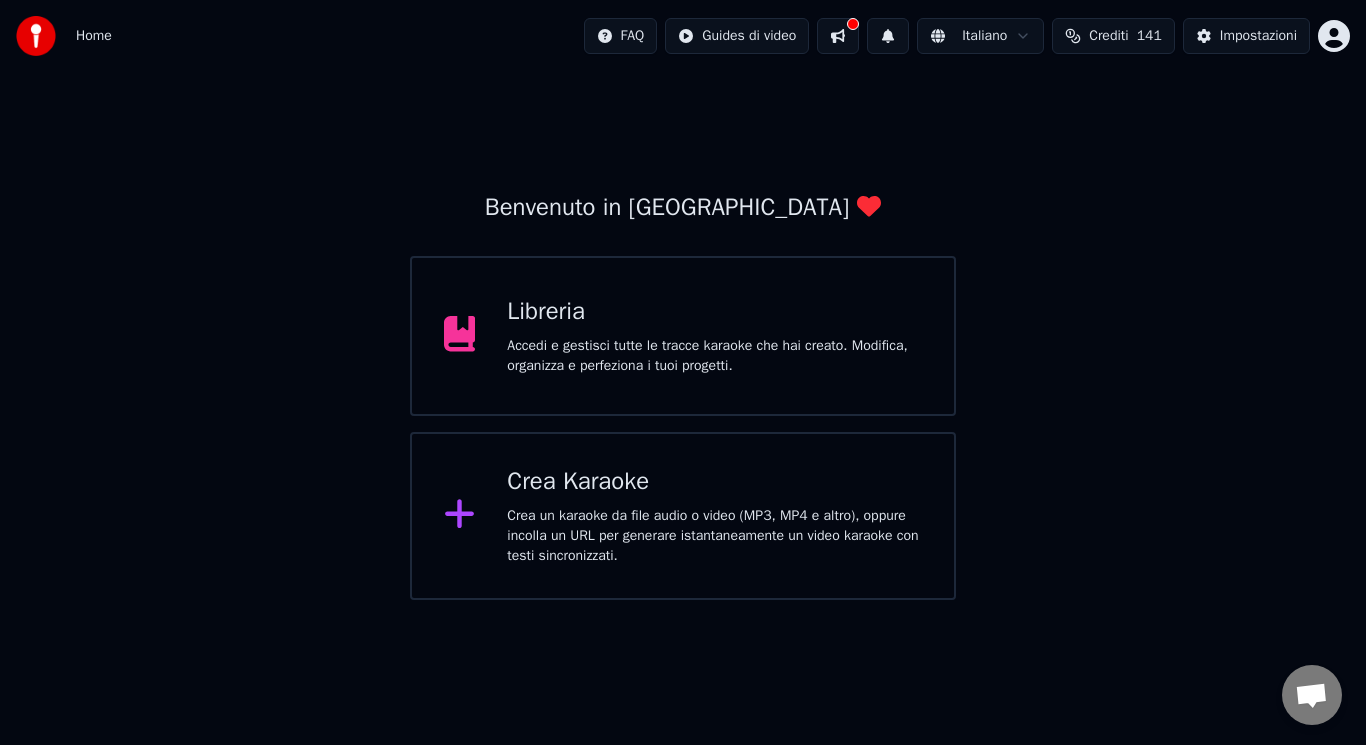 click on "Crea Karaoke Crea un karaoke da file audio o video (MP3, MP4 e altro), oppure incolla un URL per generare istantaneamente un video karaoke con testi sincronizzati." at bounding box center (683, 516) 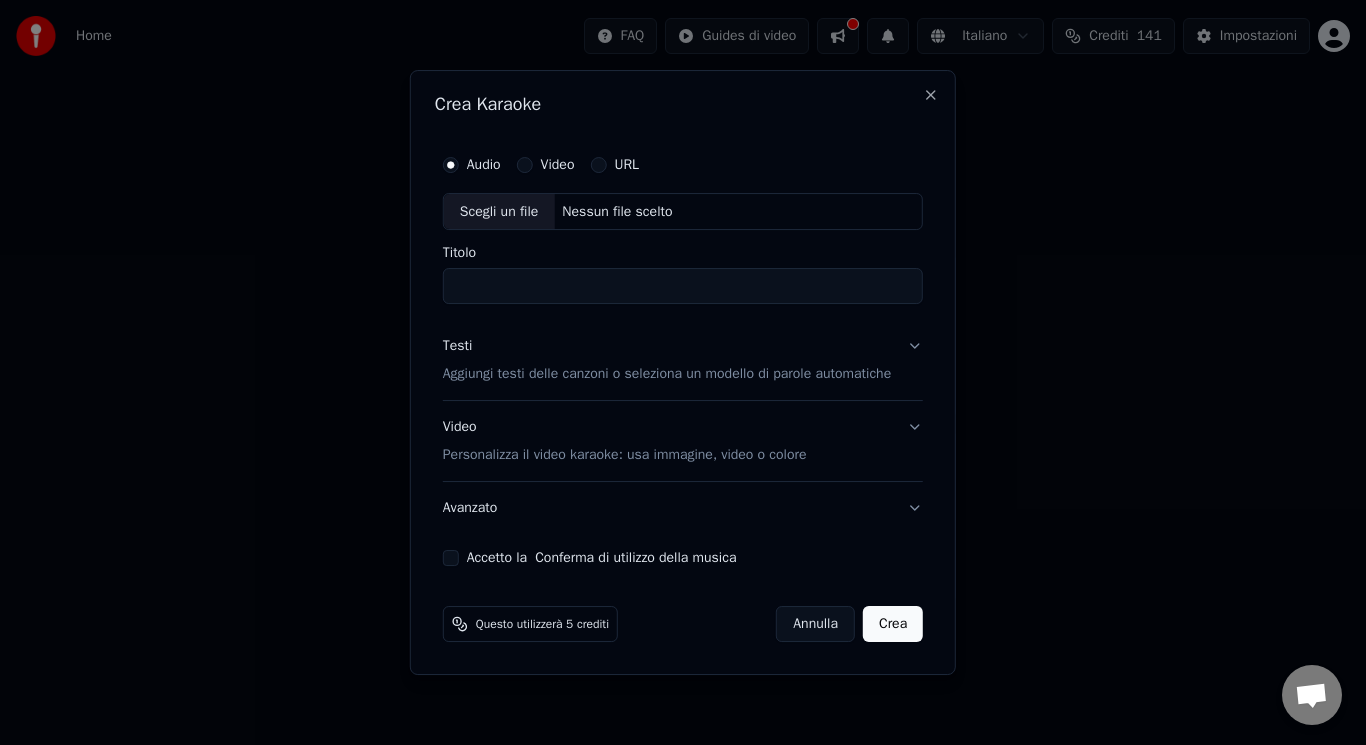 click on "Audio Video URL Scegli un file Nessun file scelto Titolo Testi Aggiungi testi delle canzoni o seleziona un modello di parole automatiche Video Personalizza il video karaoke: usa immagine, video o colore [PERSON_NAME] Accetto la   Conferma di utilizzo della musica" at bounding box center [683, 356] 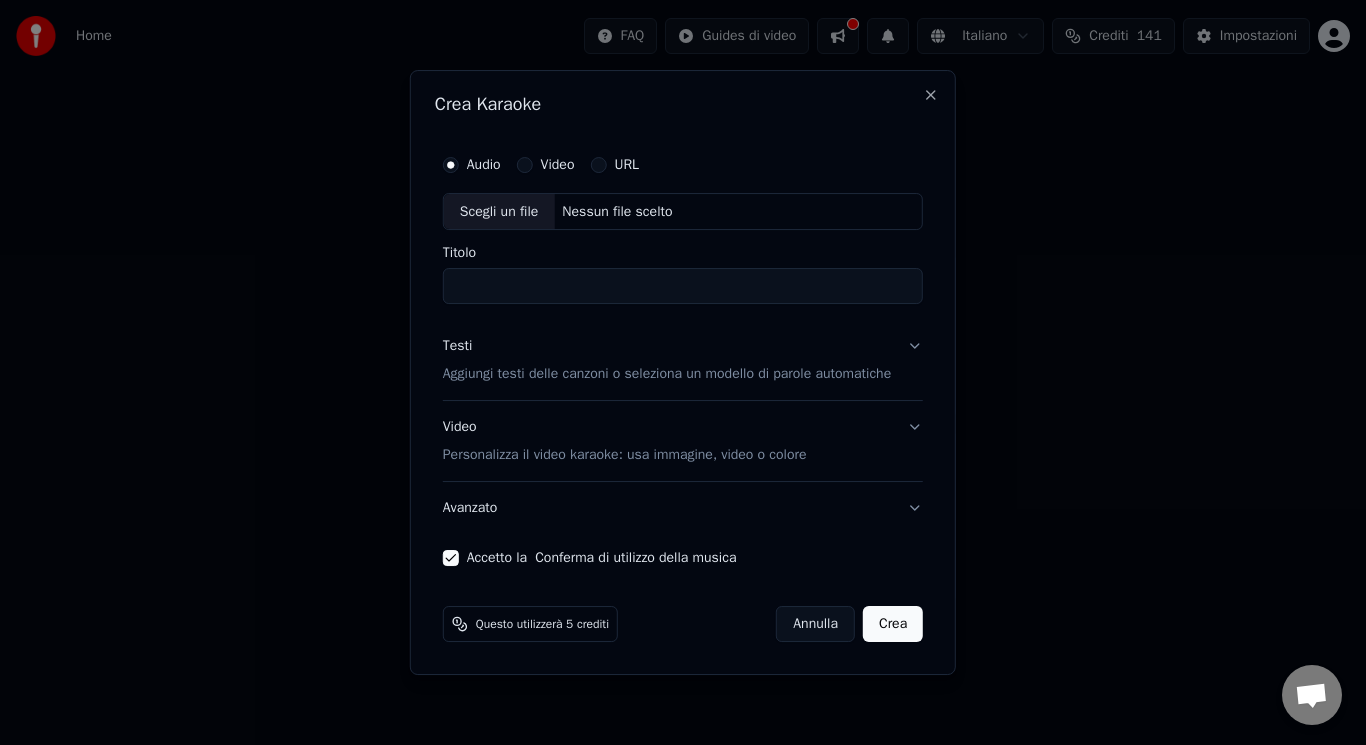 click on "Video Personalizza il video karaoke: usa immagine, video o colore" at bounding box center (683, 442) 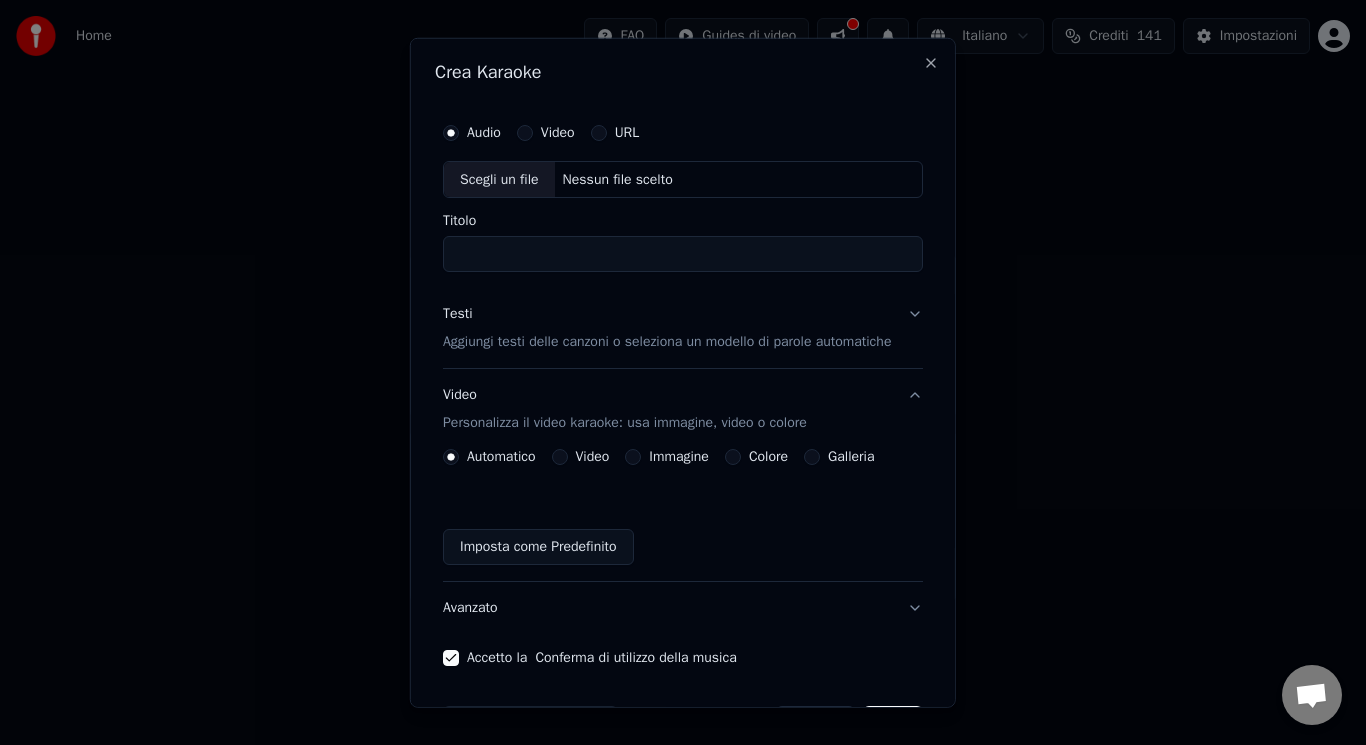 click on "Video" at bounding box center (592, 457) 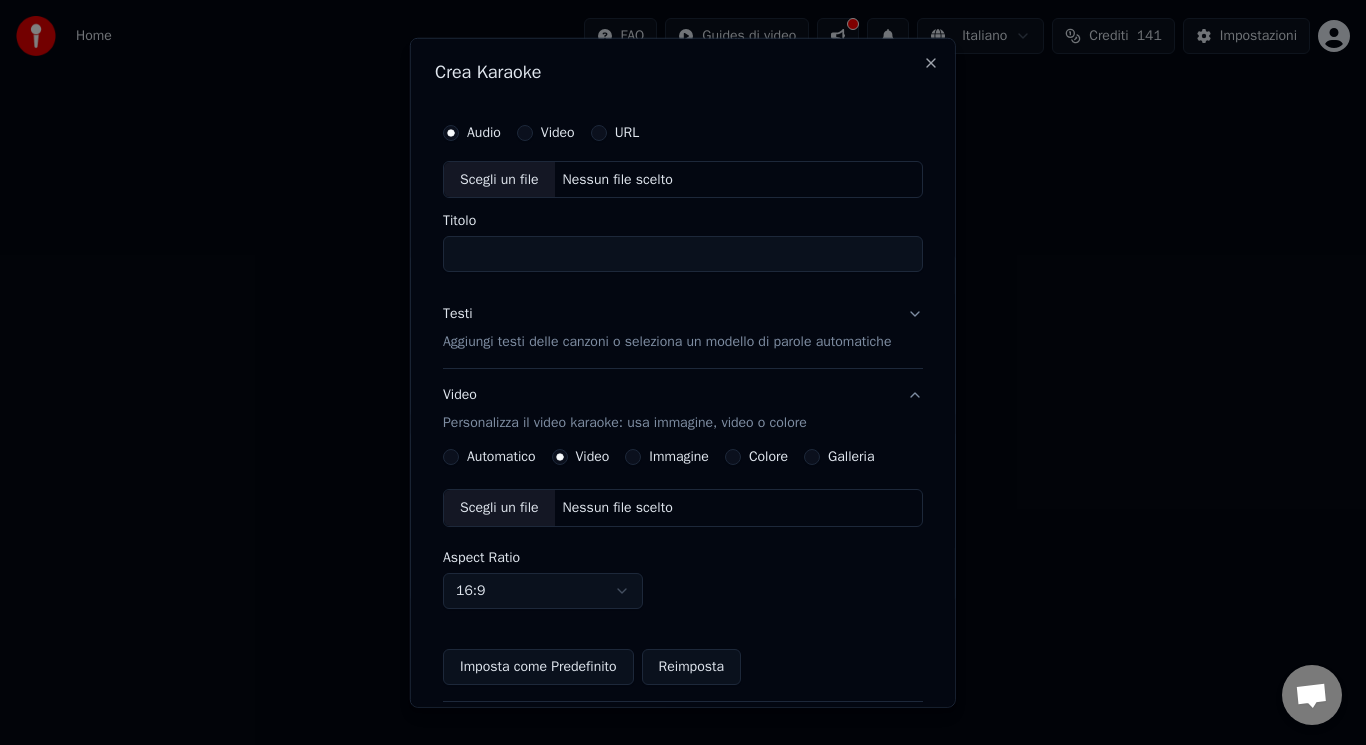 click on "Scegli un file" at bounding box center [499, 508] 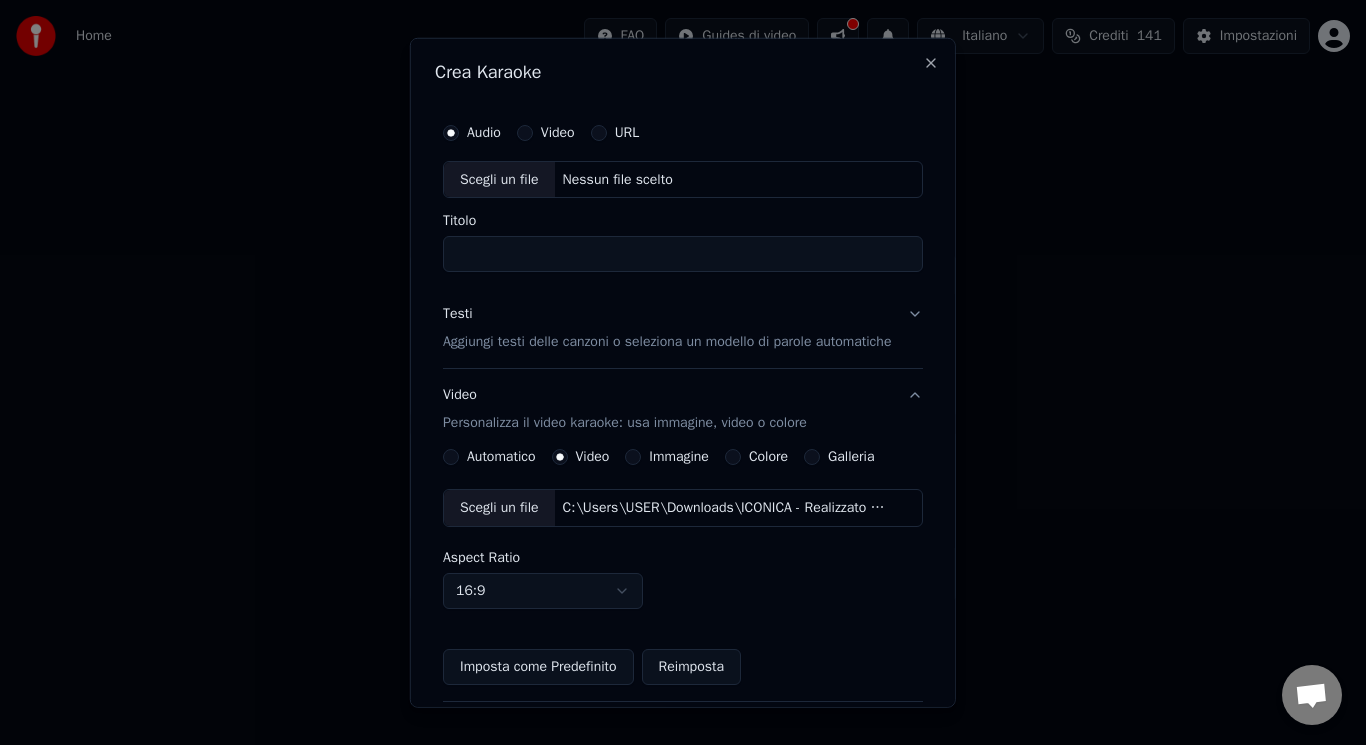 click on "Aggiungi testi delle canzoni o seleziona un modello di parole automatiche" at bounding box center [667, 342] 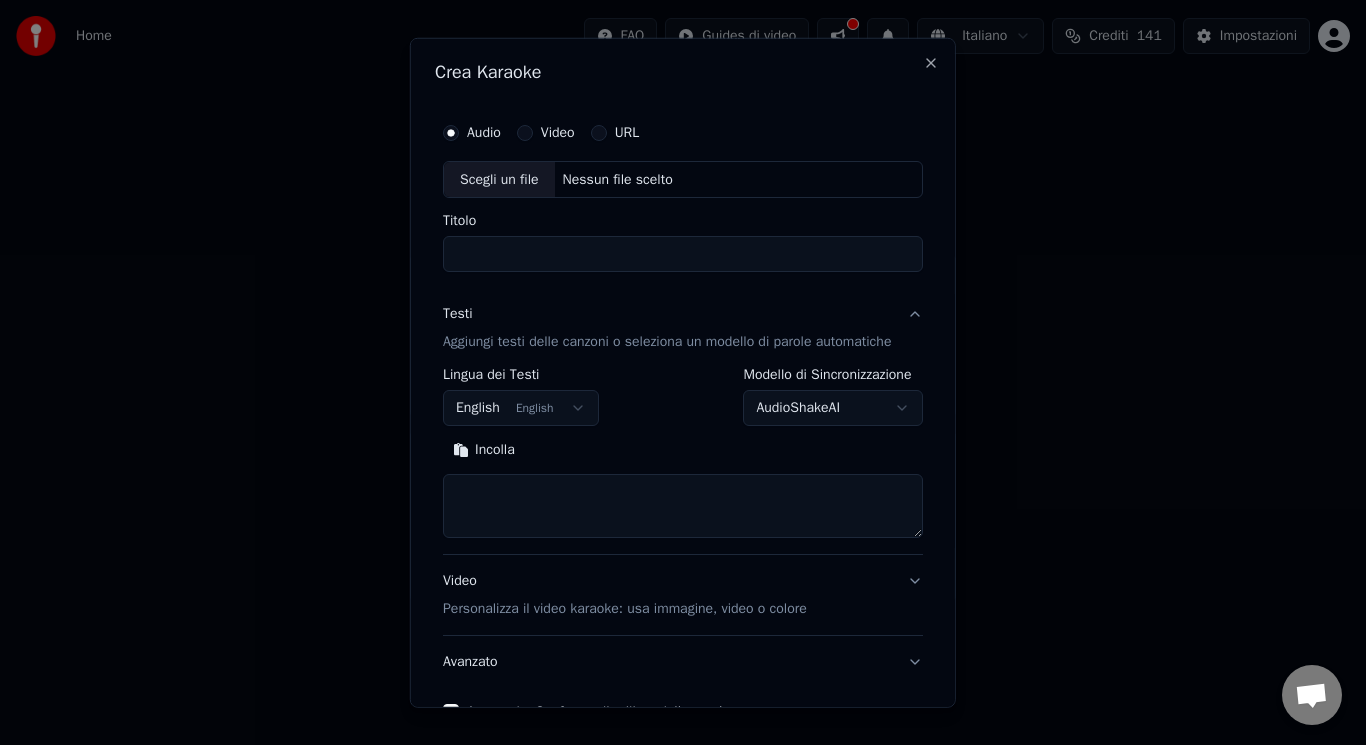 click on "English English" at bounding box center [521, 408] 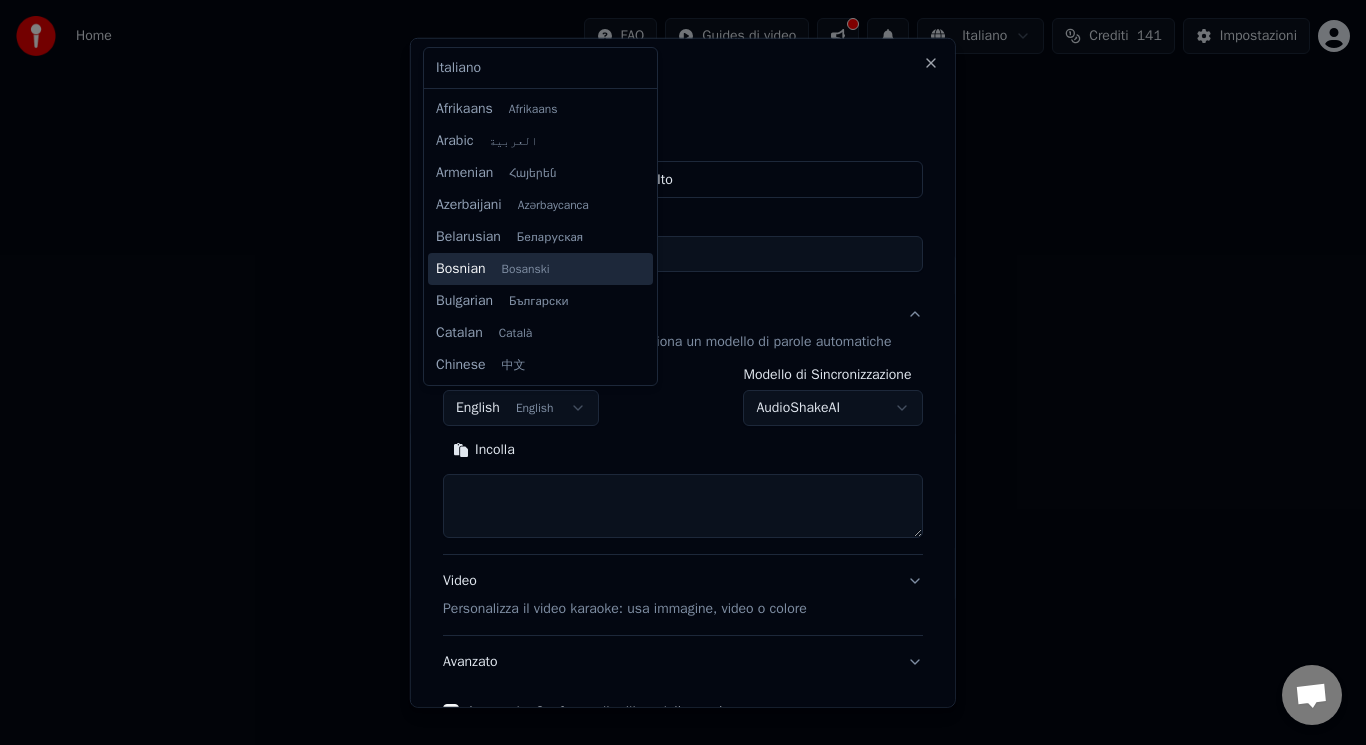 scroll, scrollTop: 160, scrollLeft: 0, axis: vertical 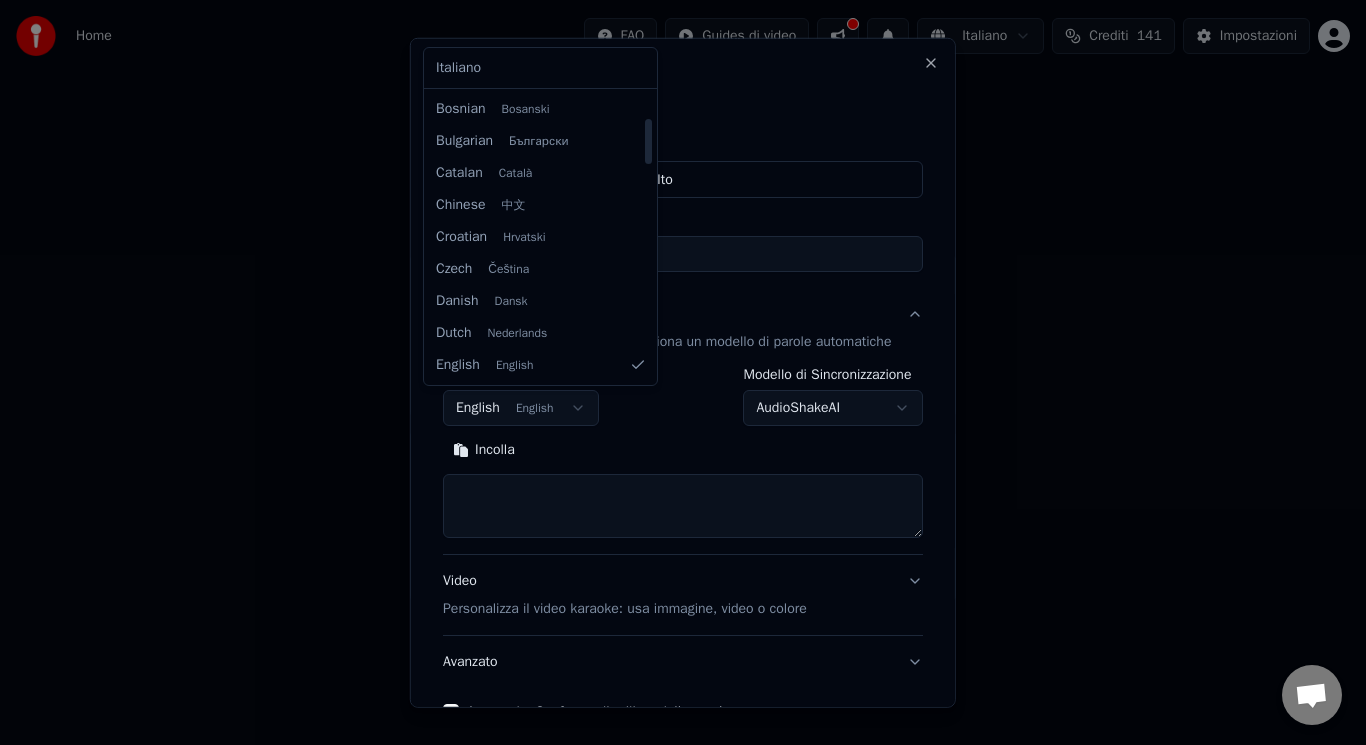 select on "**" 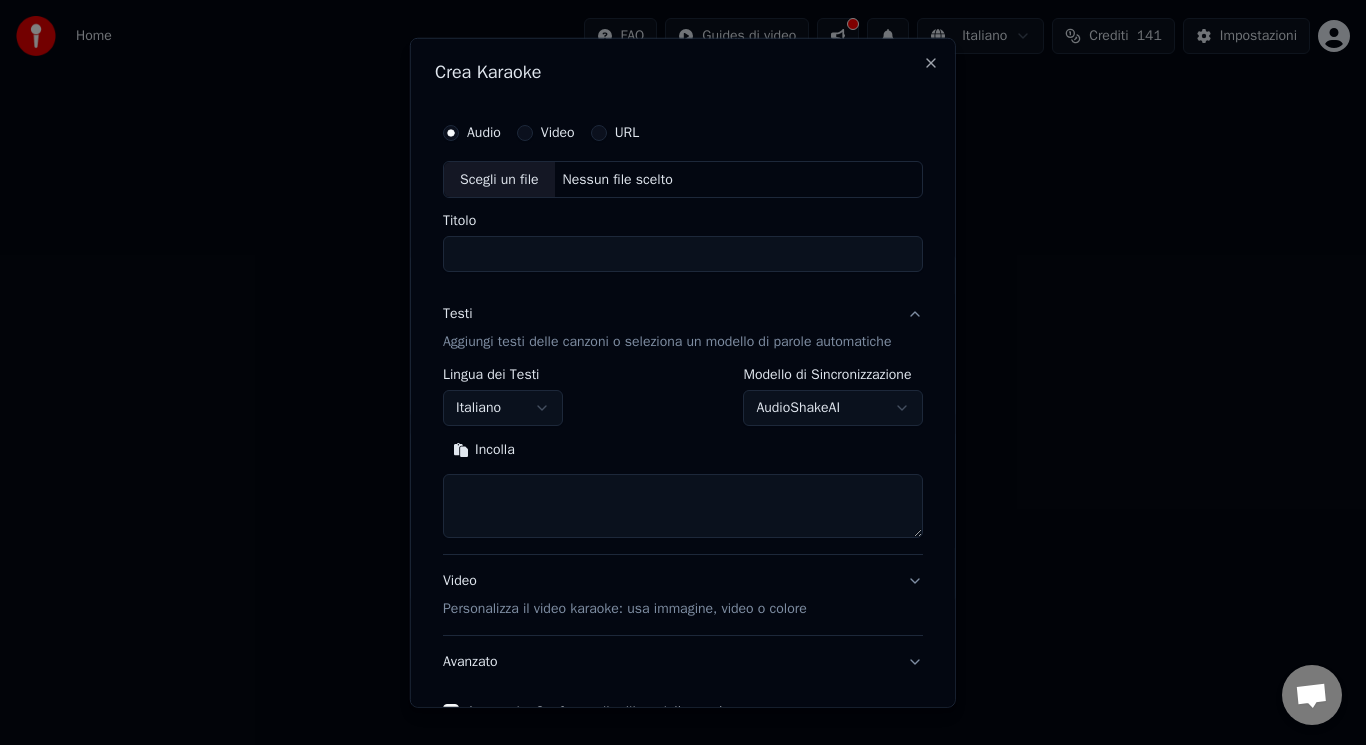 click at bounding box center [683, 506] 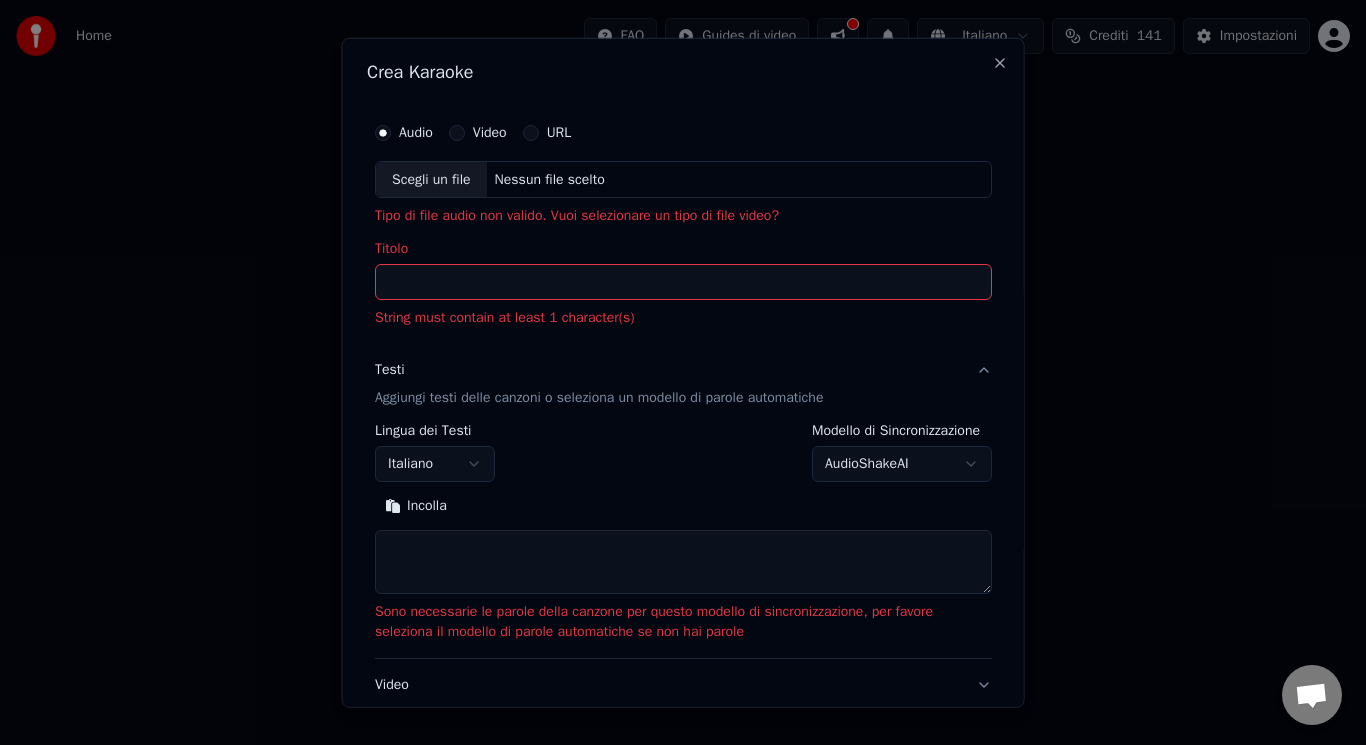 click on "**********" at bounding box center [683, 533] 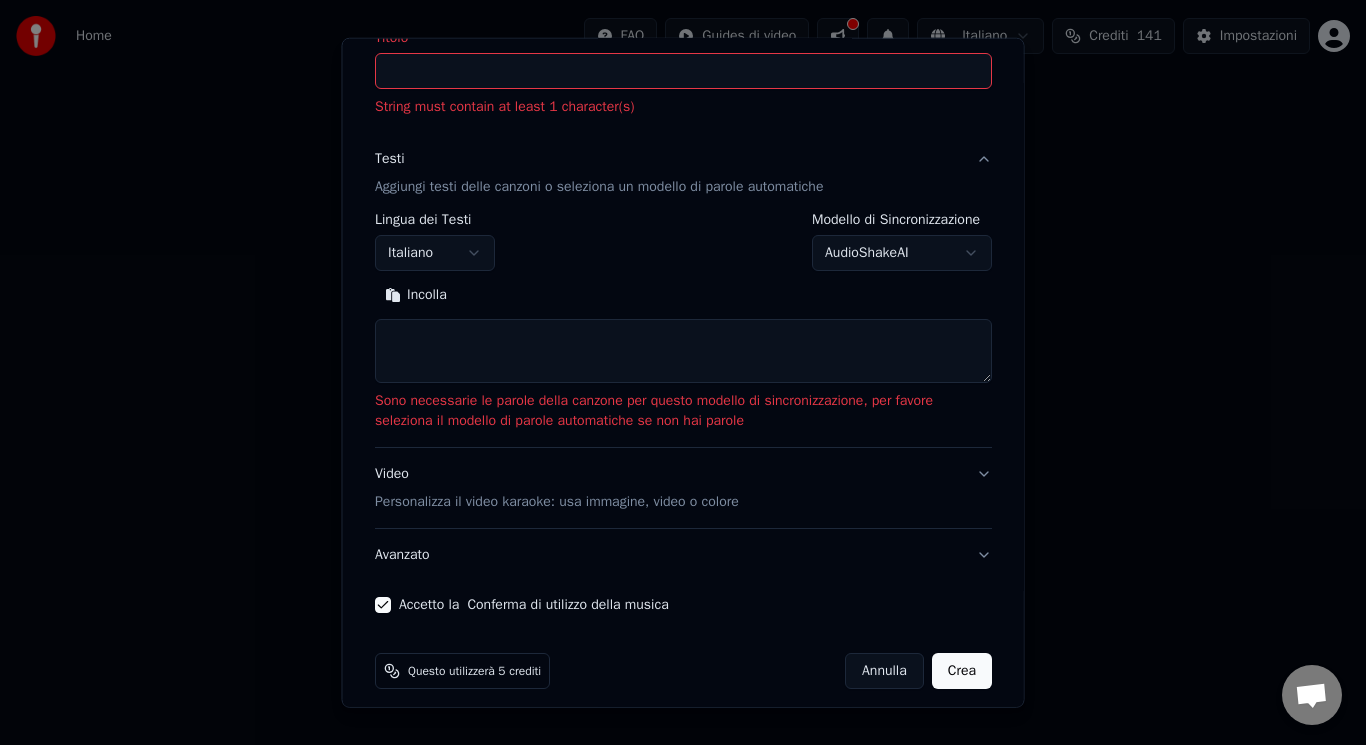 scroll, scrollTop: 214, scrollLeft: 0, axis: vertical 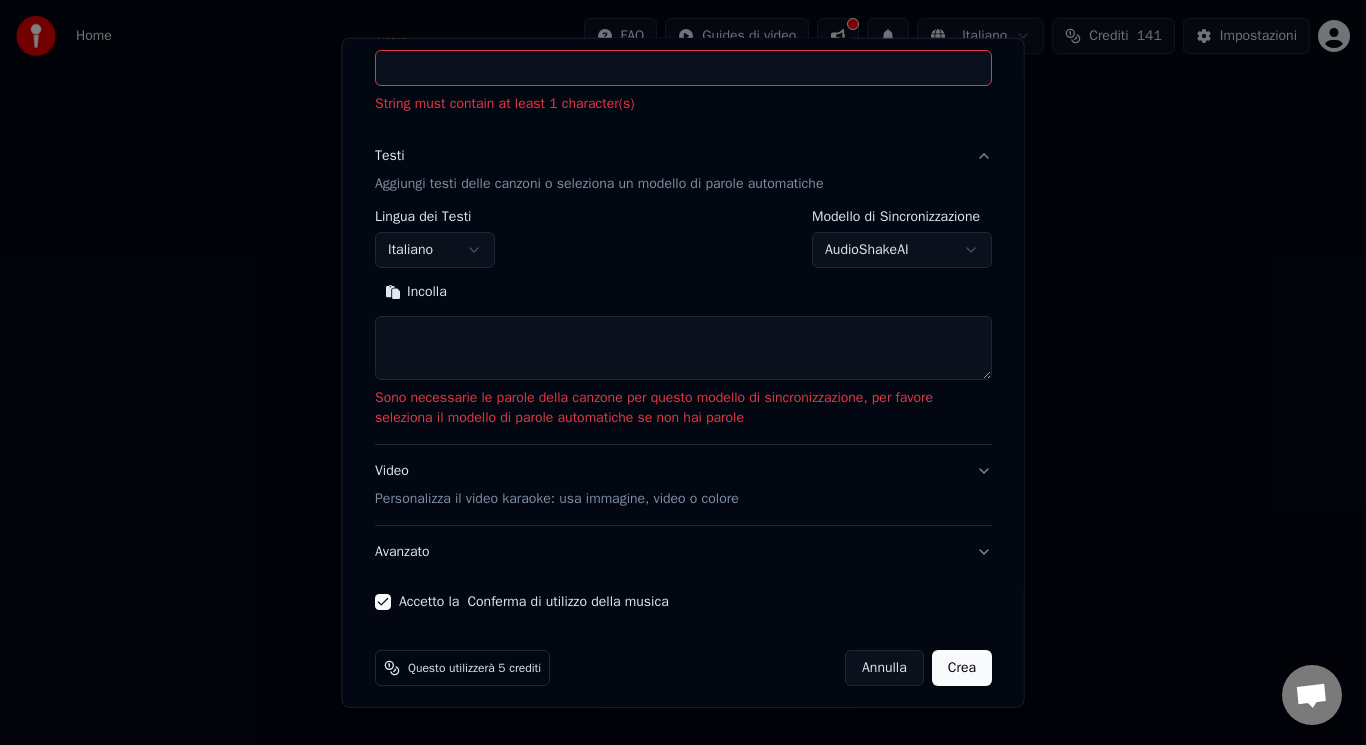 click on "Personalizza il video karaoke: usa immagine, video o colore" at bounding box center [557, 499] 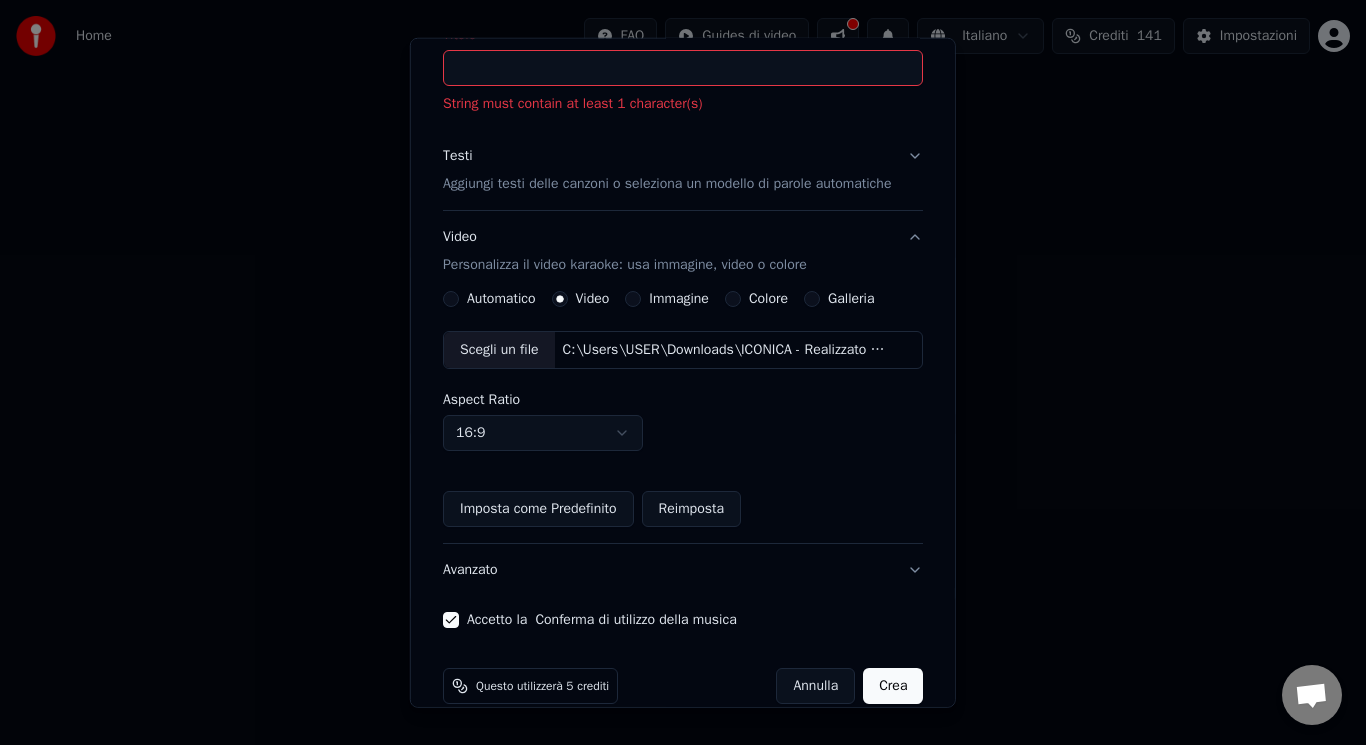 scroll, scrollTop: 24, scrollLeft: 0, axis: vertical 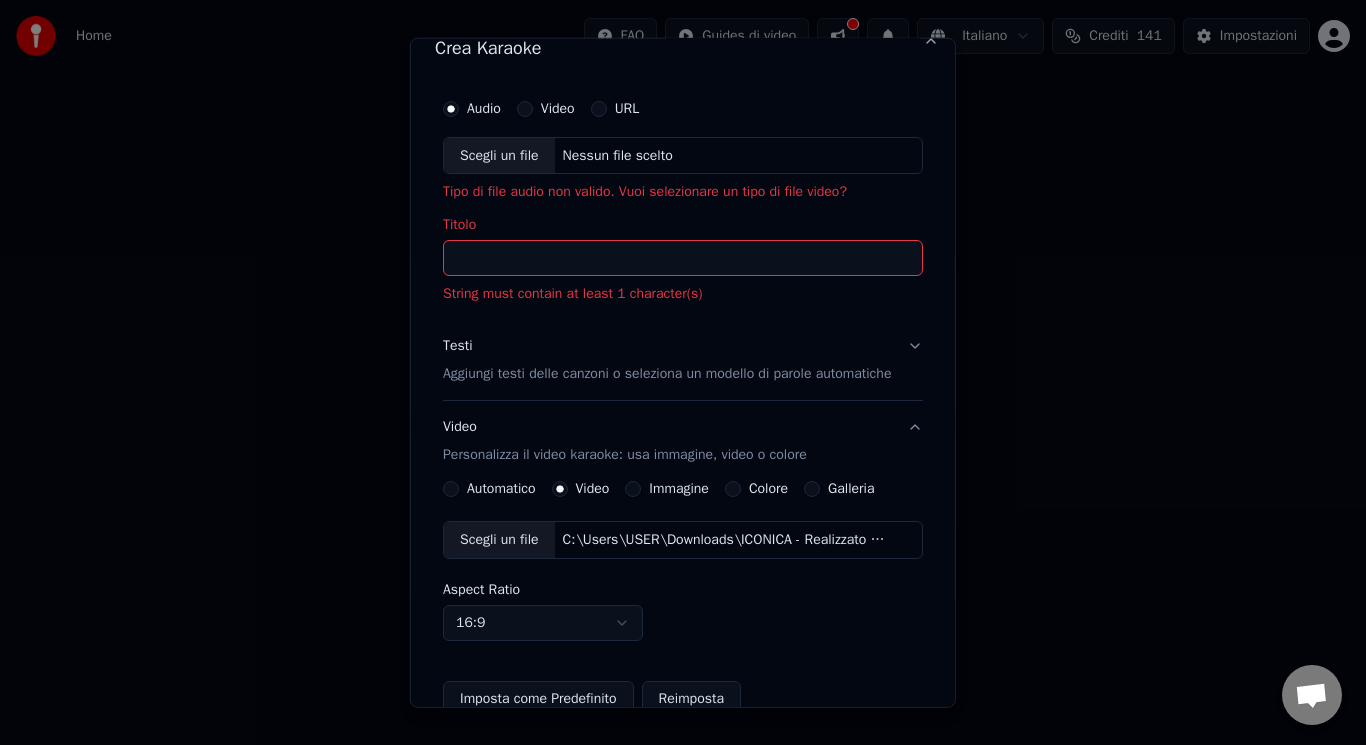 click on "Scegli un file" at bounding box center (499, 155) 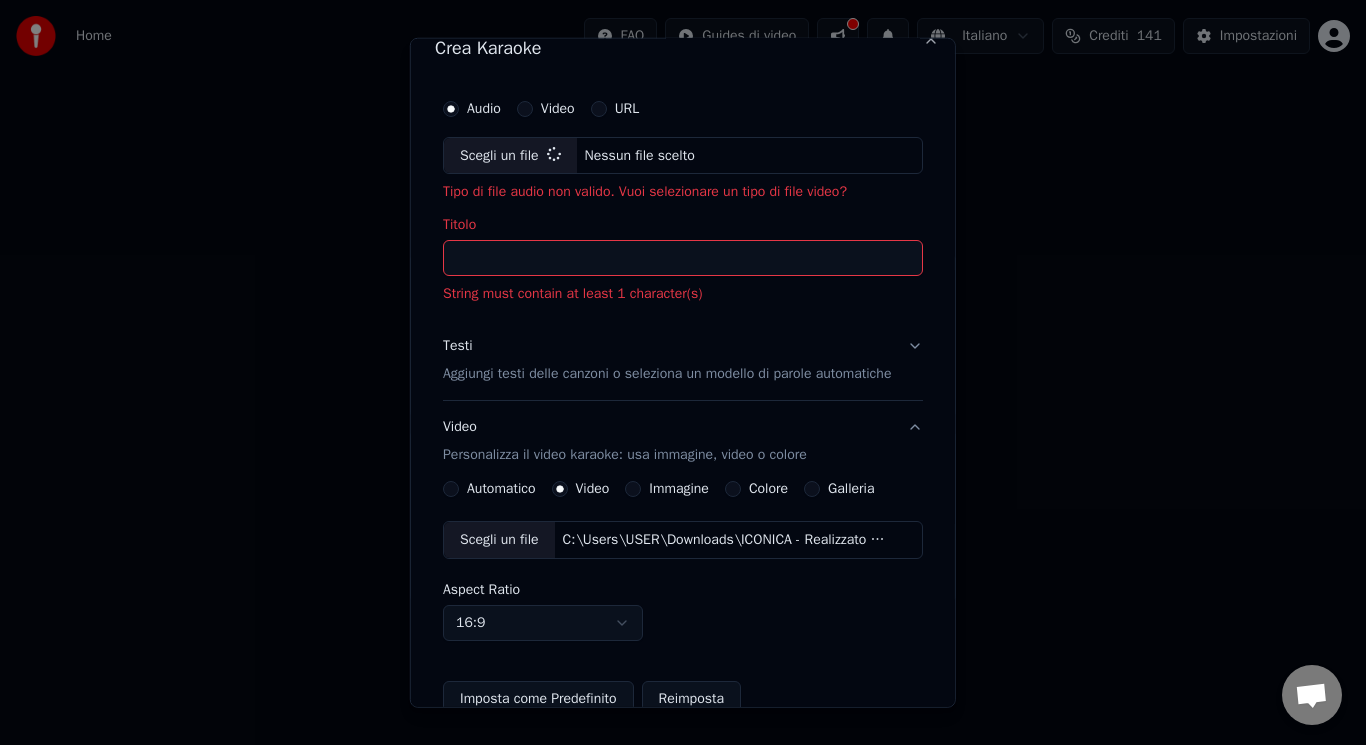 type on "**********" 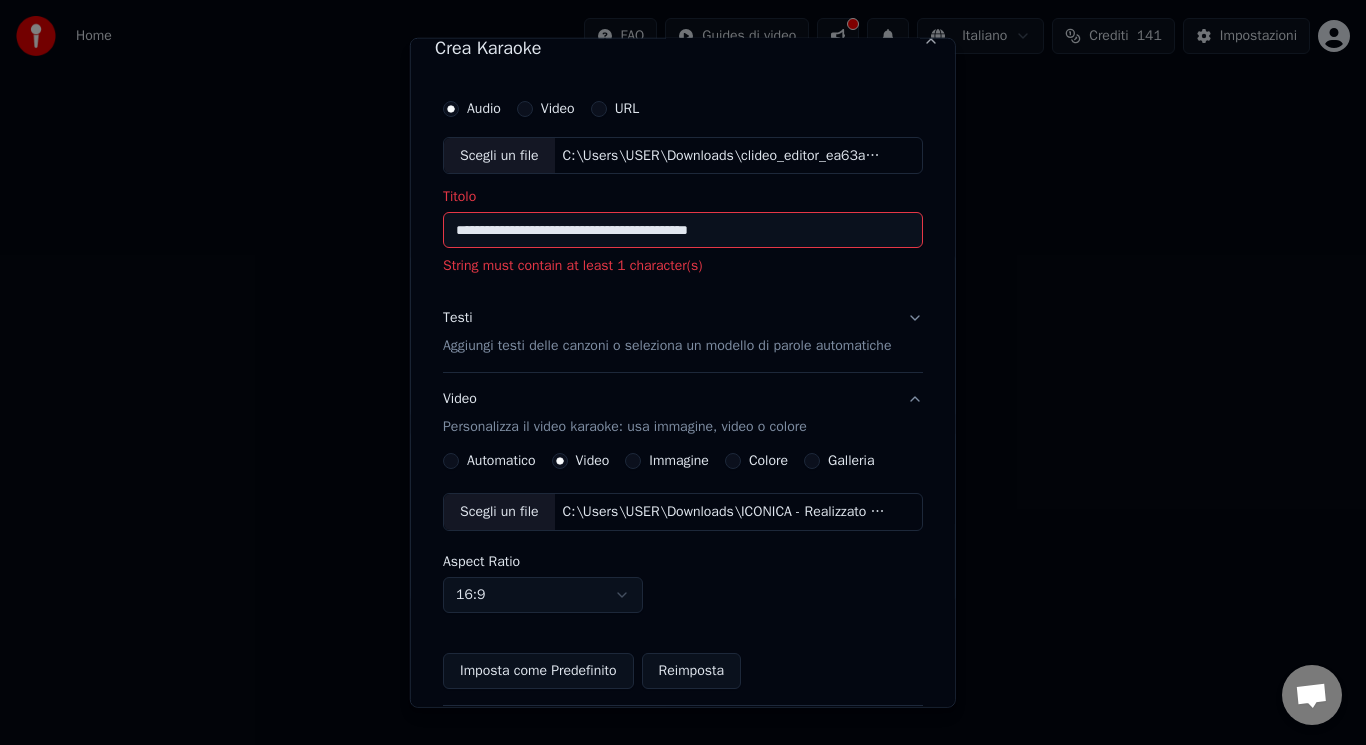 drag, startPoint x: 786, startPoint y: 221, endPoint x: 378, endPoint y: 274, distance: 411.428 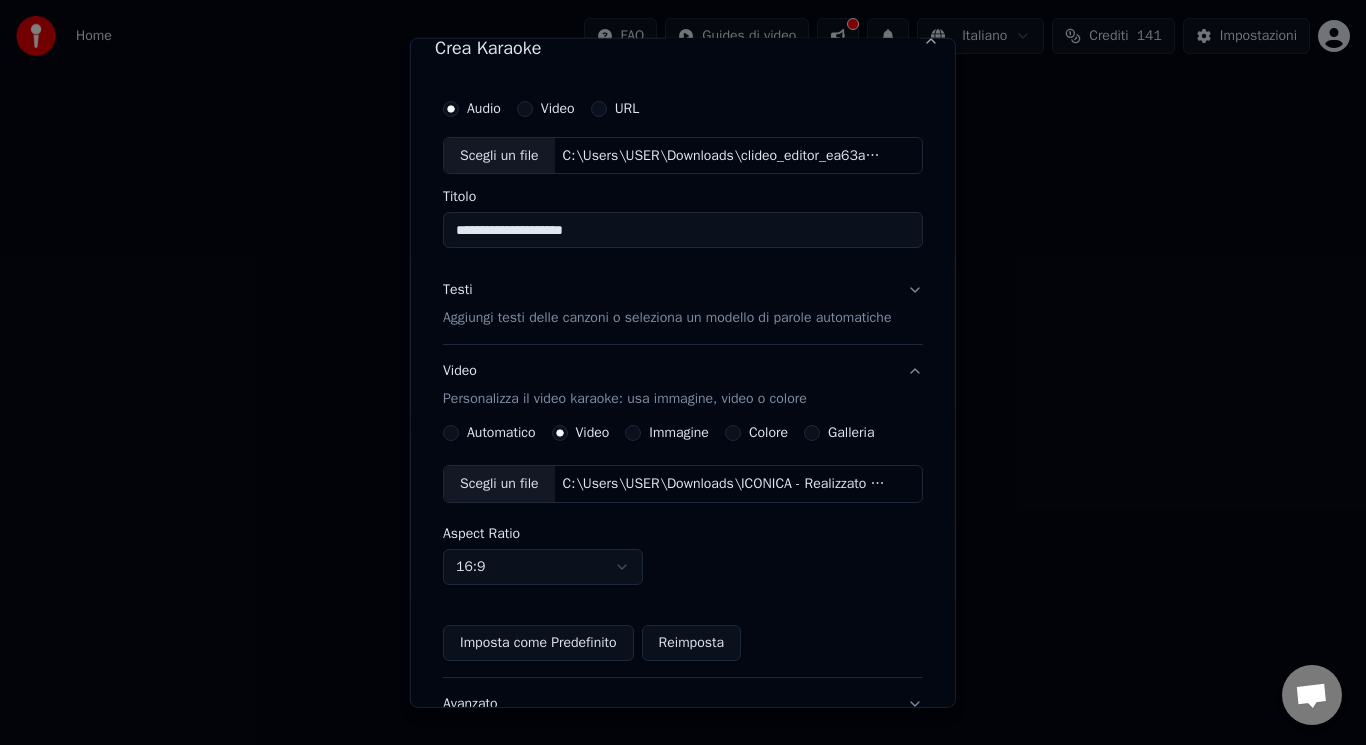 type on "**********" 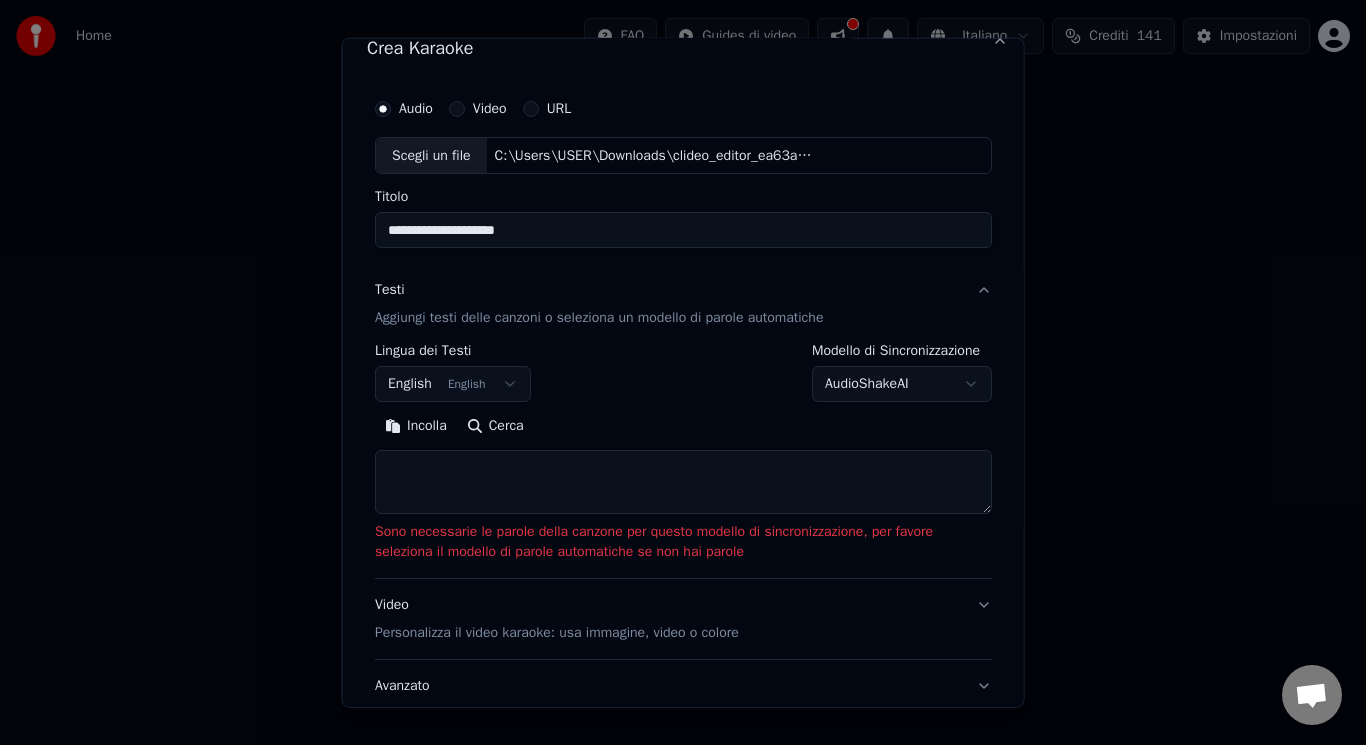 click at bounding box center [683, 482] 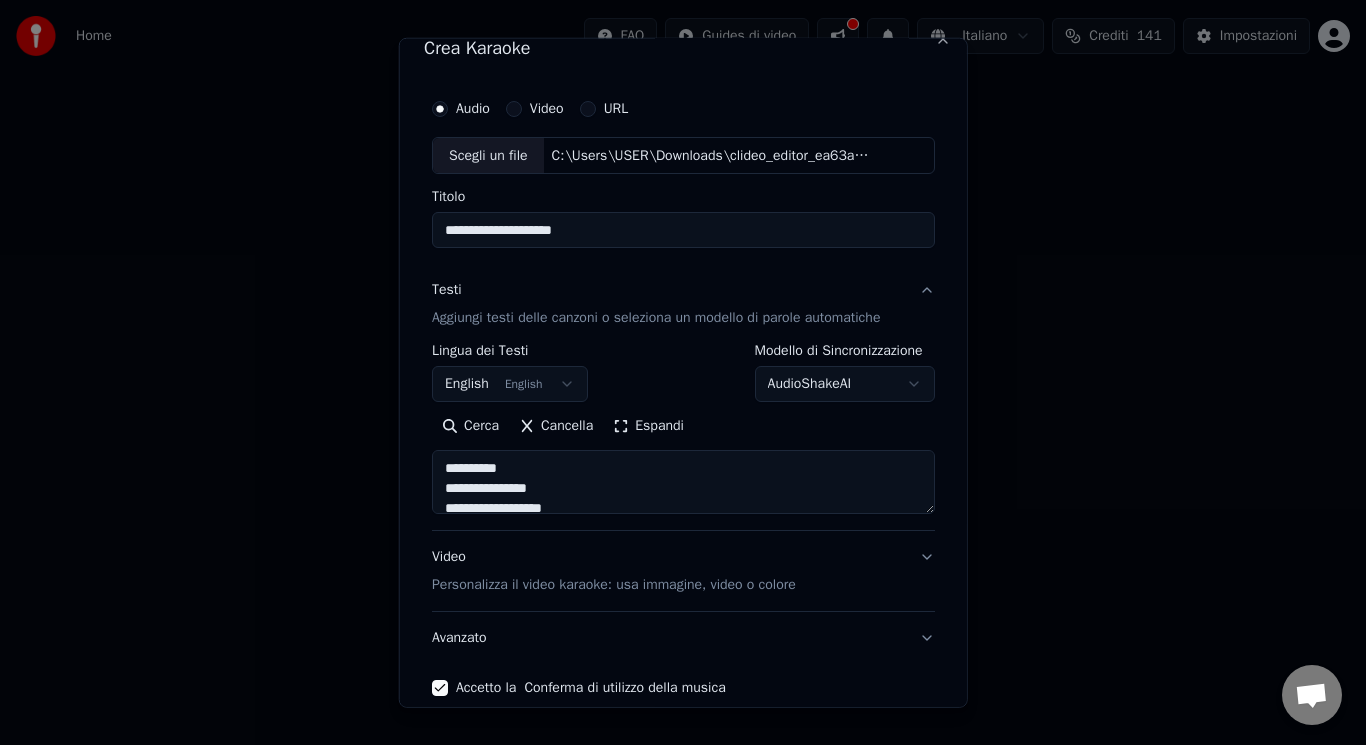 type on "**********" 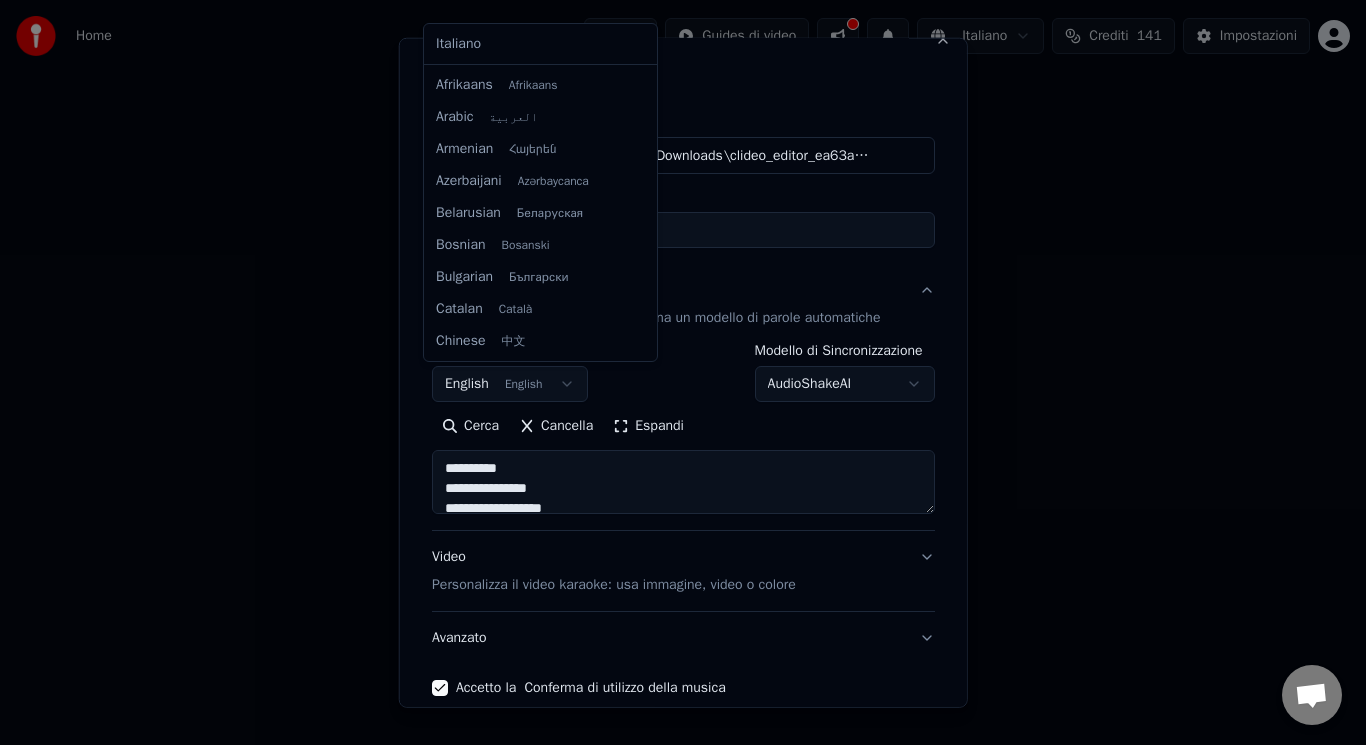 scroll, scrollTop: 160, scrollLeft: 0, axis: vertical 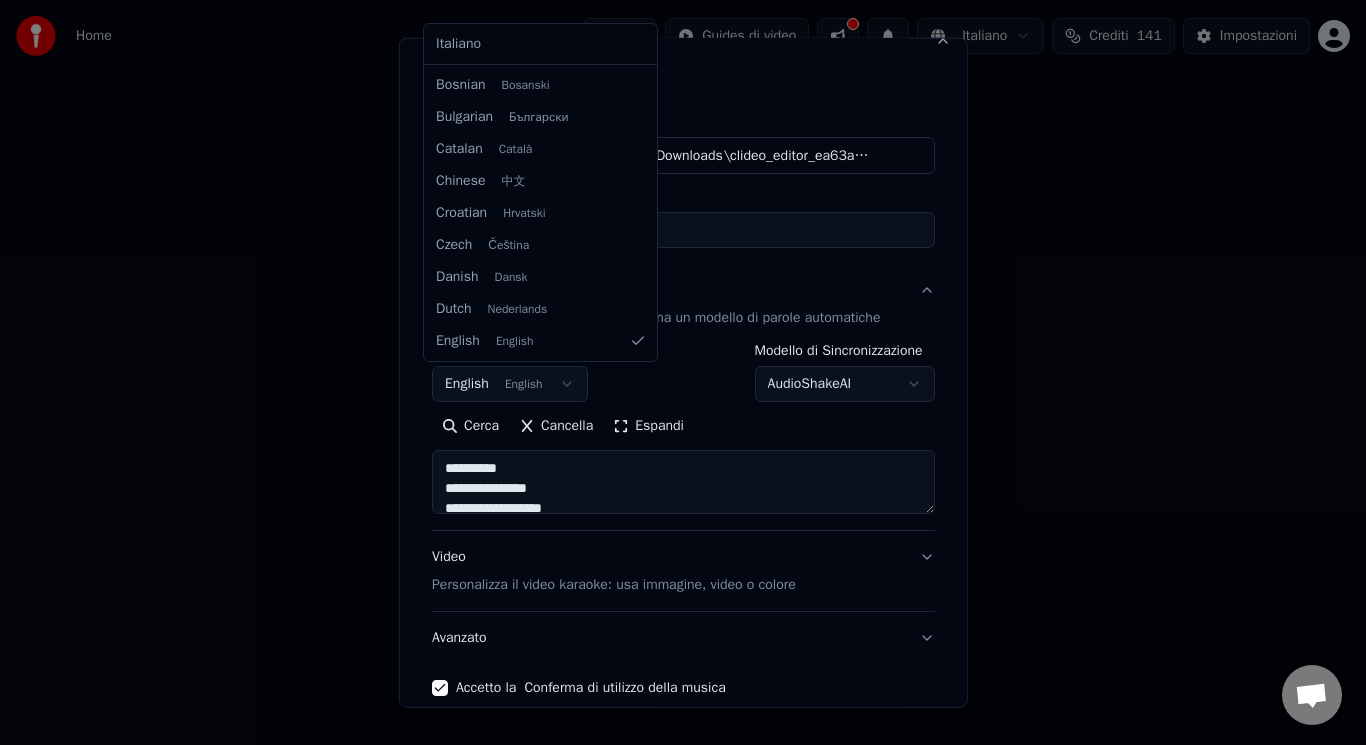 select on "**" 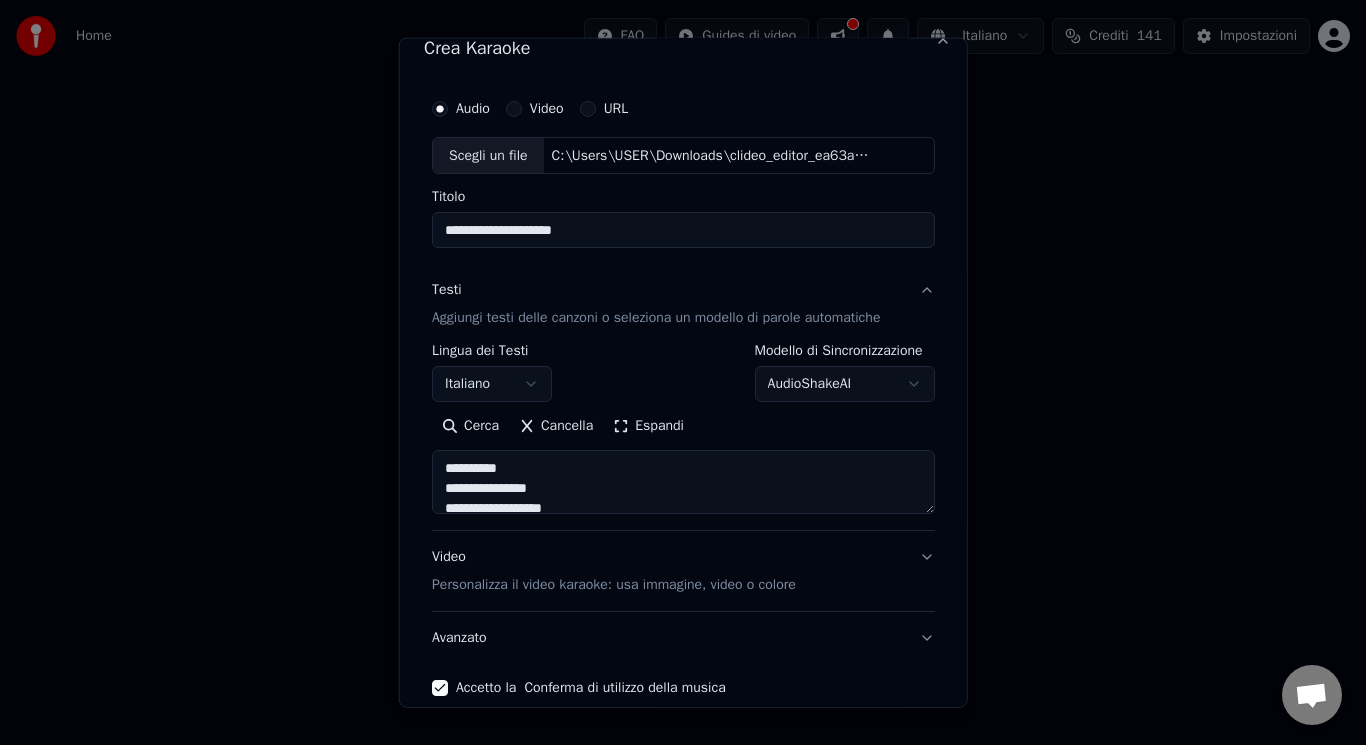 click on "Espandi" at bounding box center (648, 426) 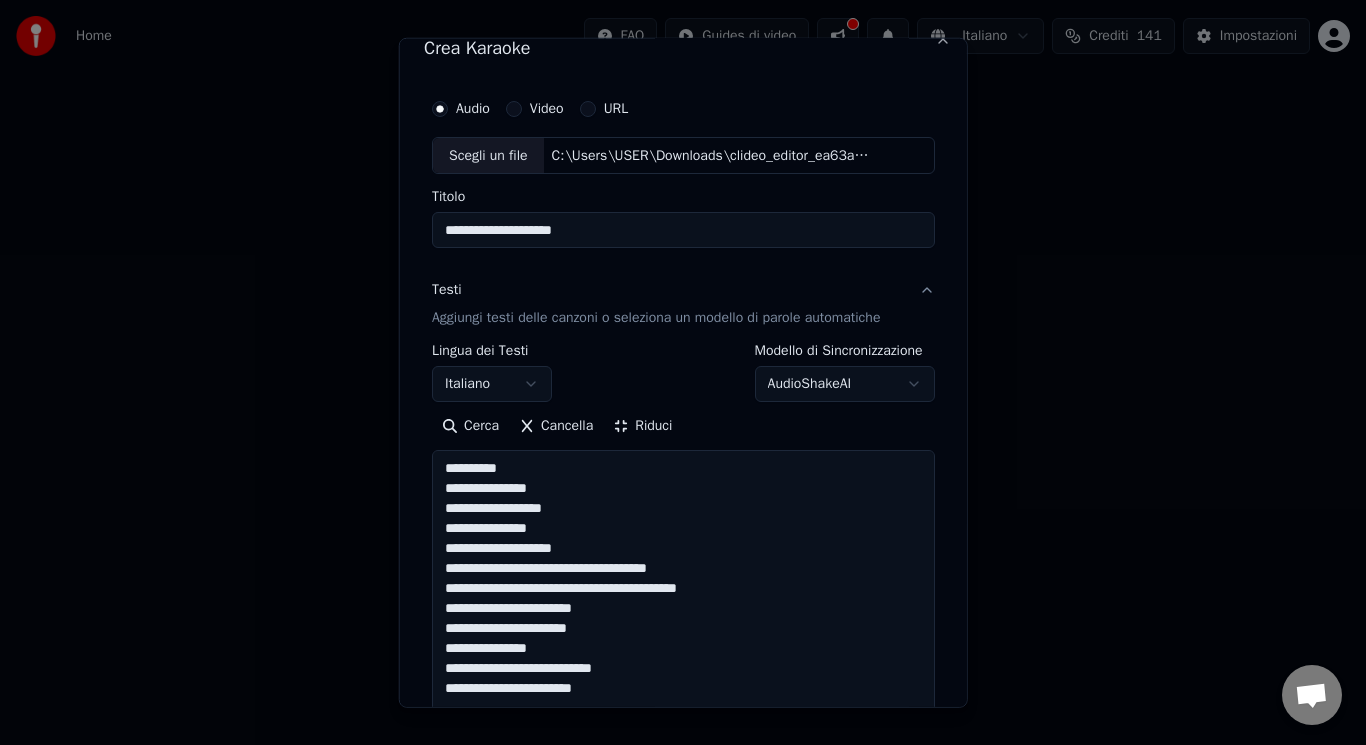 drag, startPoint x: 516, startPoint y: 469, endPoint x: 385, endPoint y: 466, distance: 131.03435 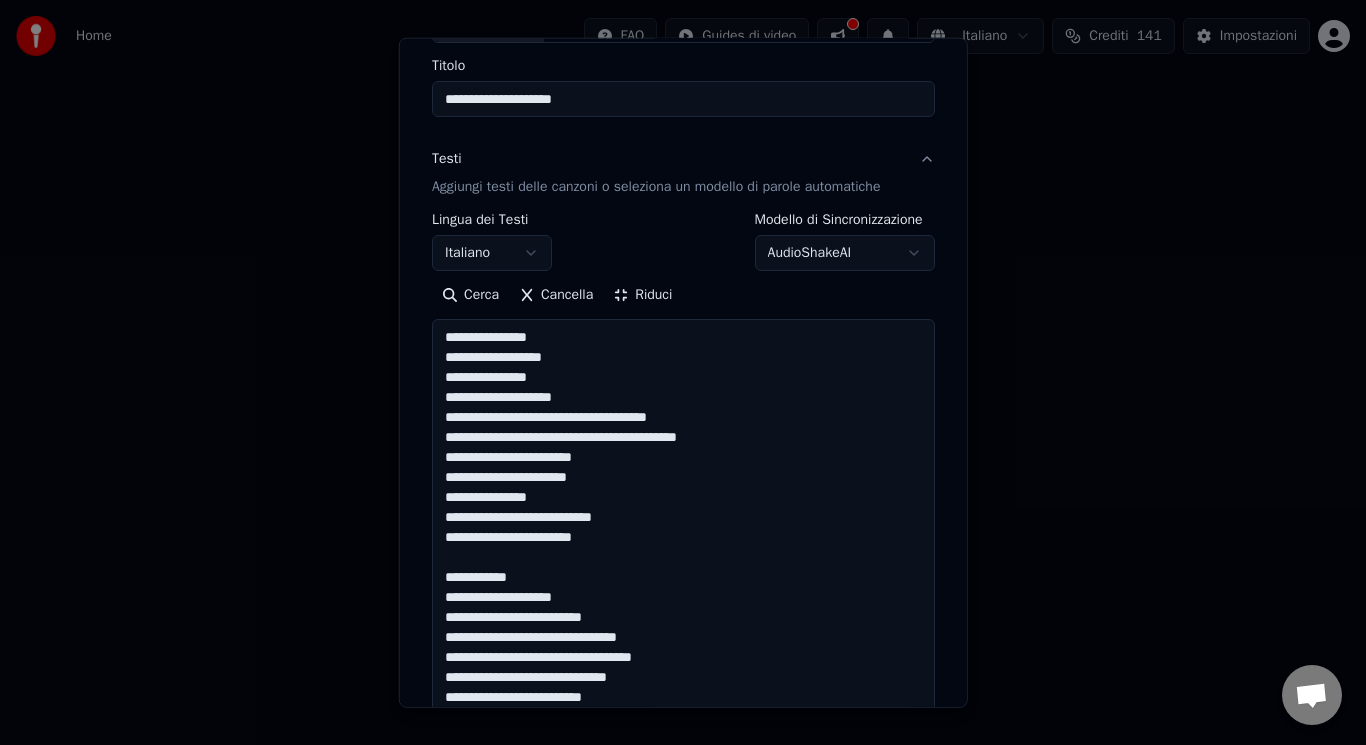 scroll, scrollTop: 275, scrollLeft: 0, axis: vertical 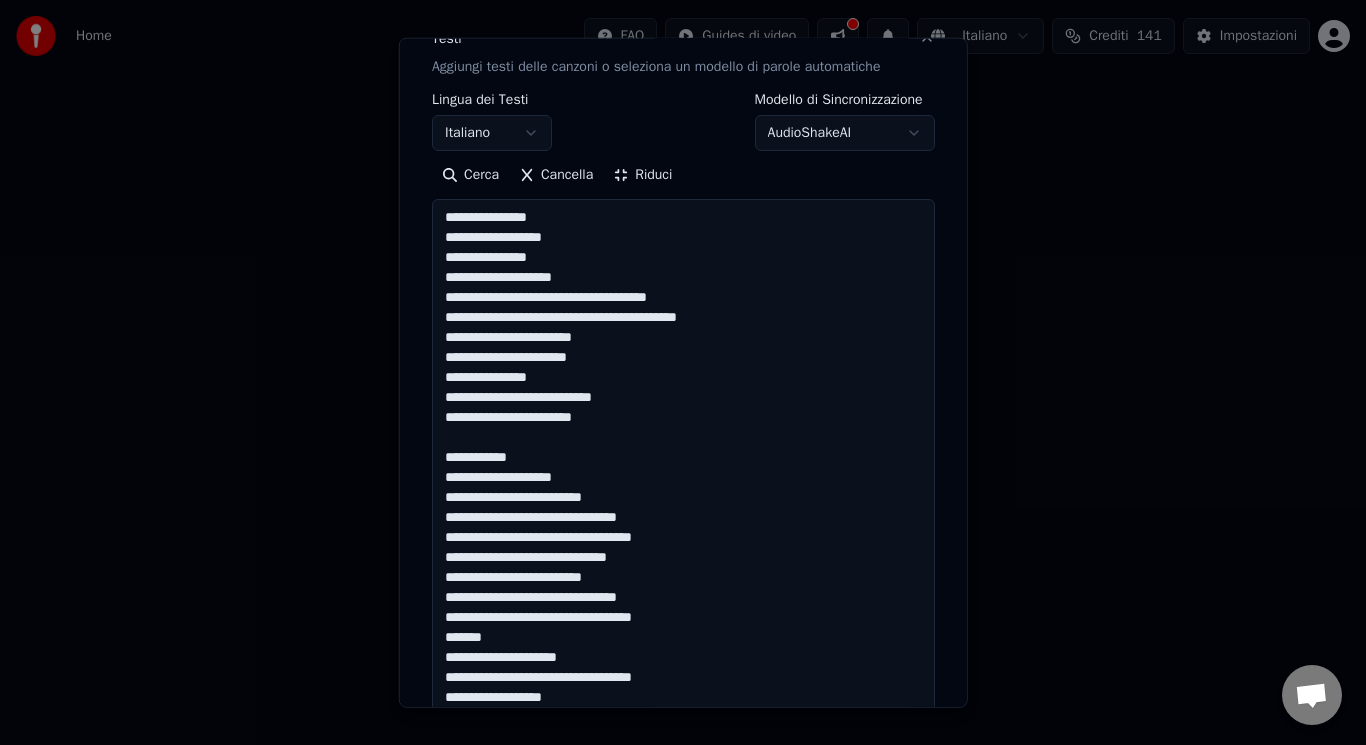 drag, startPoint x: 558, startPoint y: 444, endPoint x: 526, endPoint y: 461, distance: 36.23534 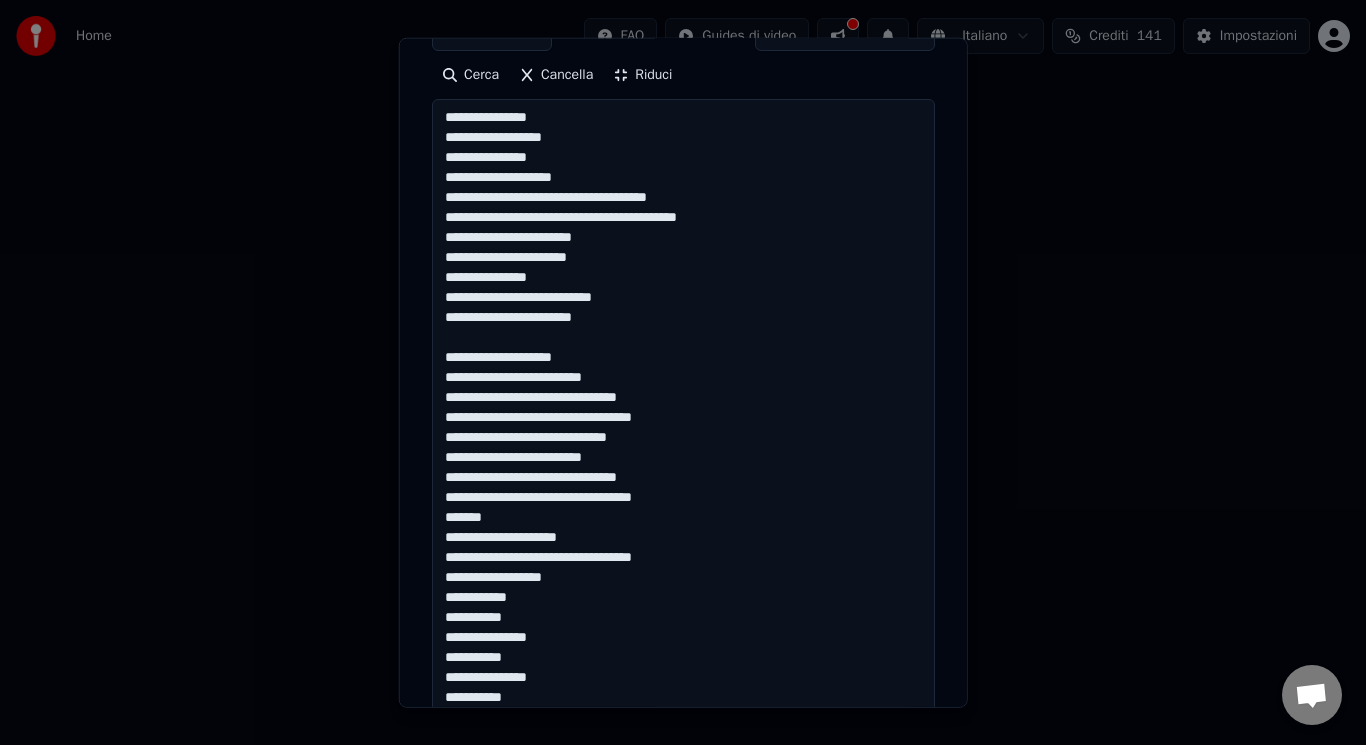 scroll, scrollTop: 435, scrollLeft: 0, axis: vertical 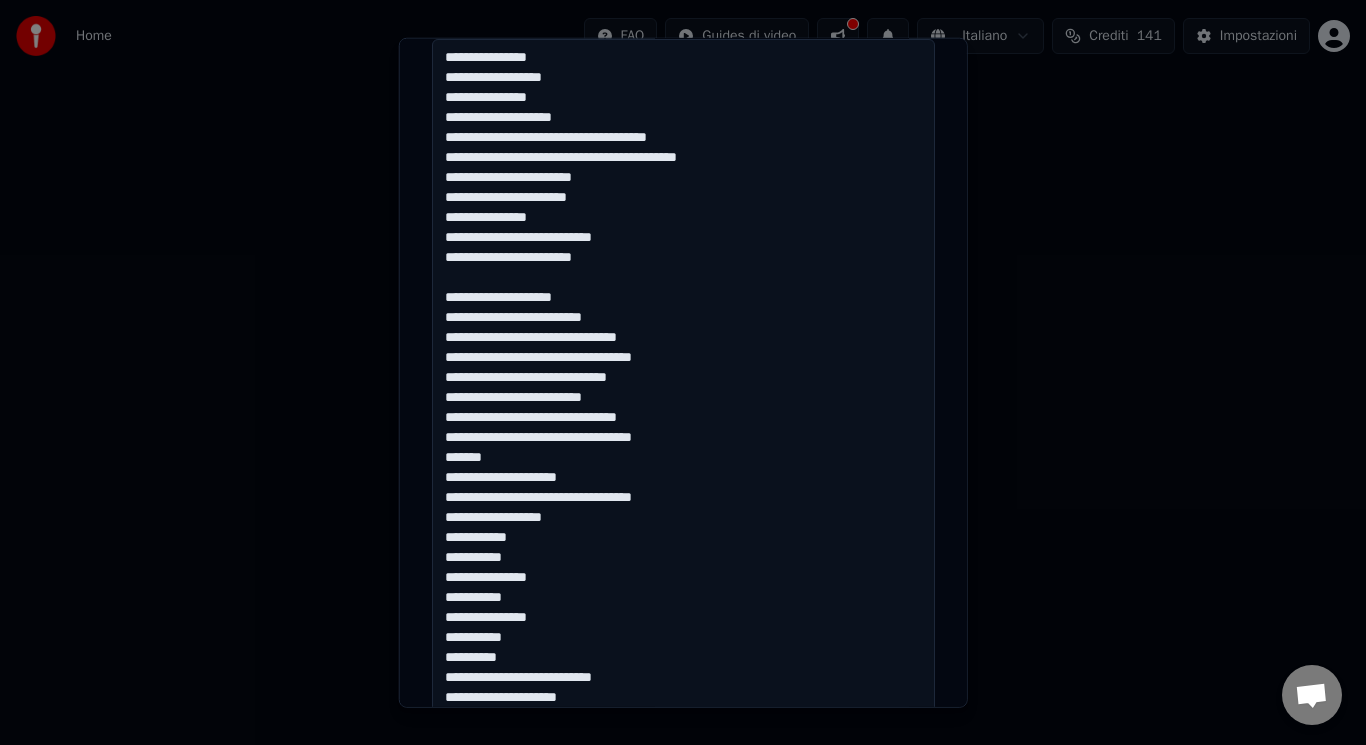 drag, startPoint x: 432, startPoint y: 476, endPoint x: 548, endPoint y: 651, distance: 209.95476 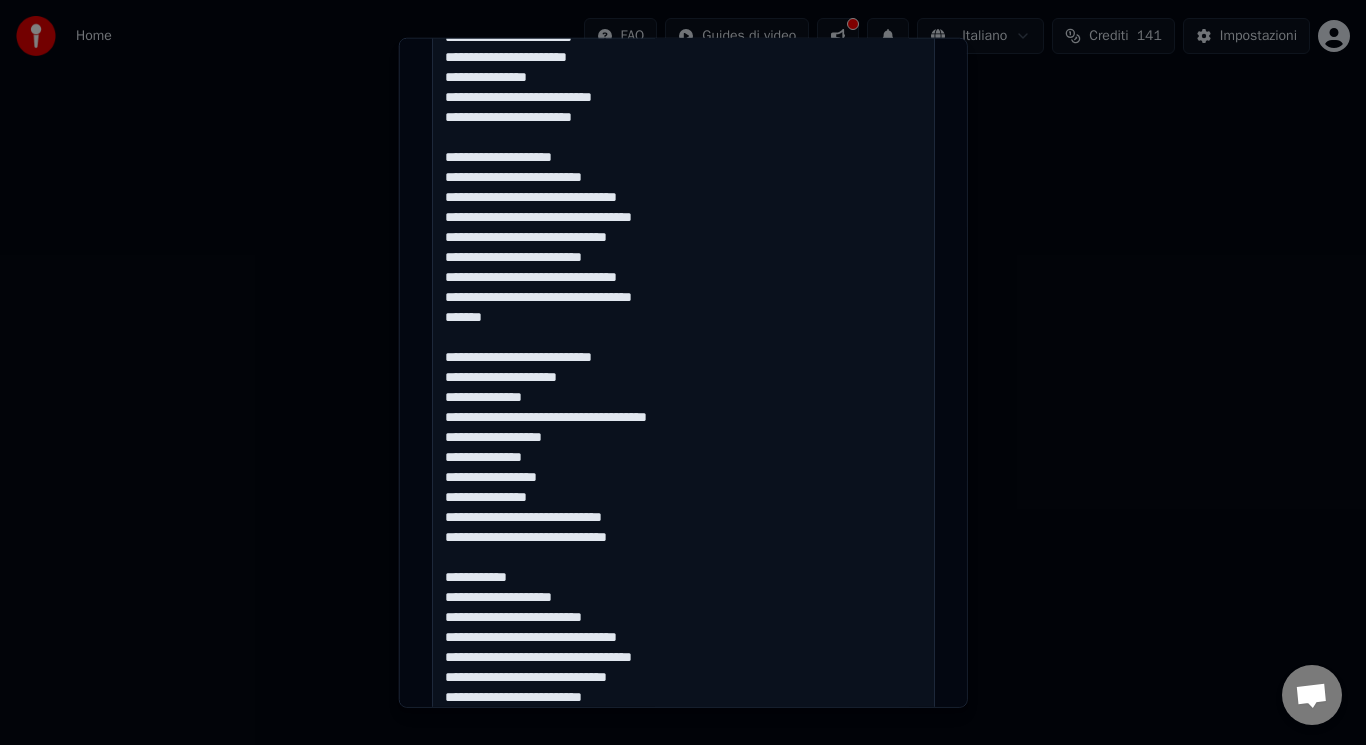 scroll, scrollTop: 635, scrollLeft: 0, axis: vertical 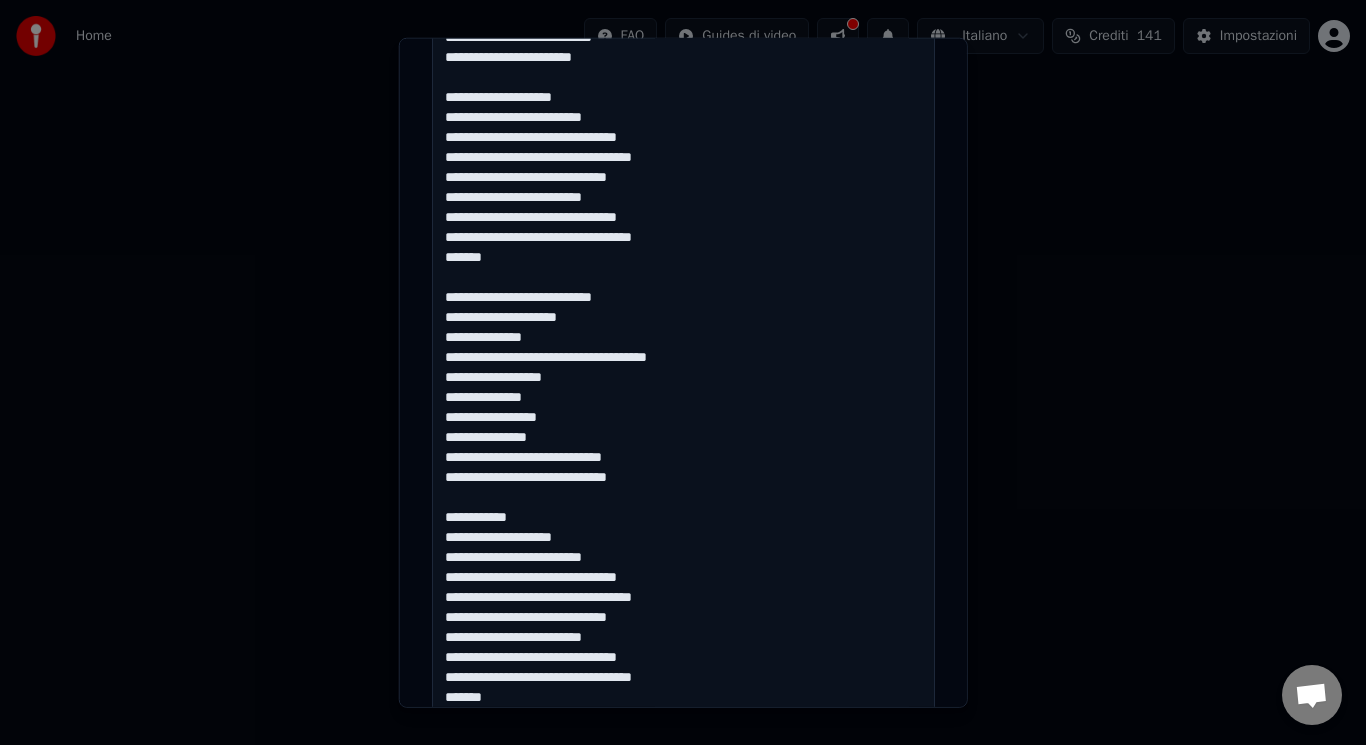 drag, startPoint x: 534, startPoint y: 522, endPoint x: 443, endPoint y: 492, distance: 95.817535 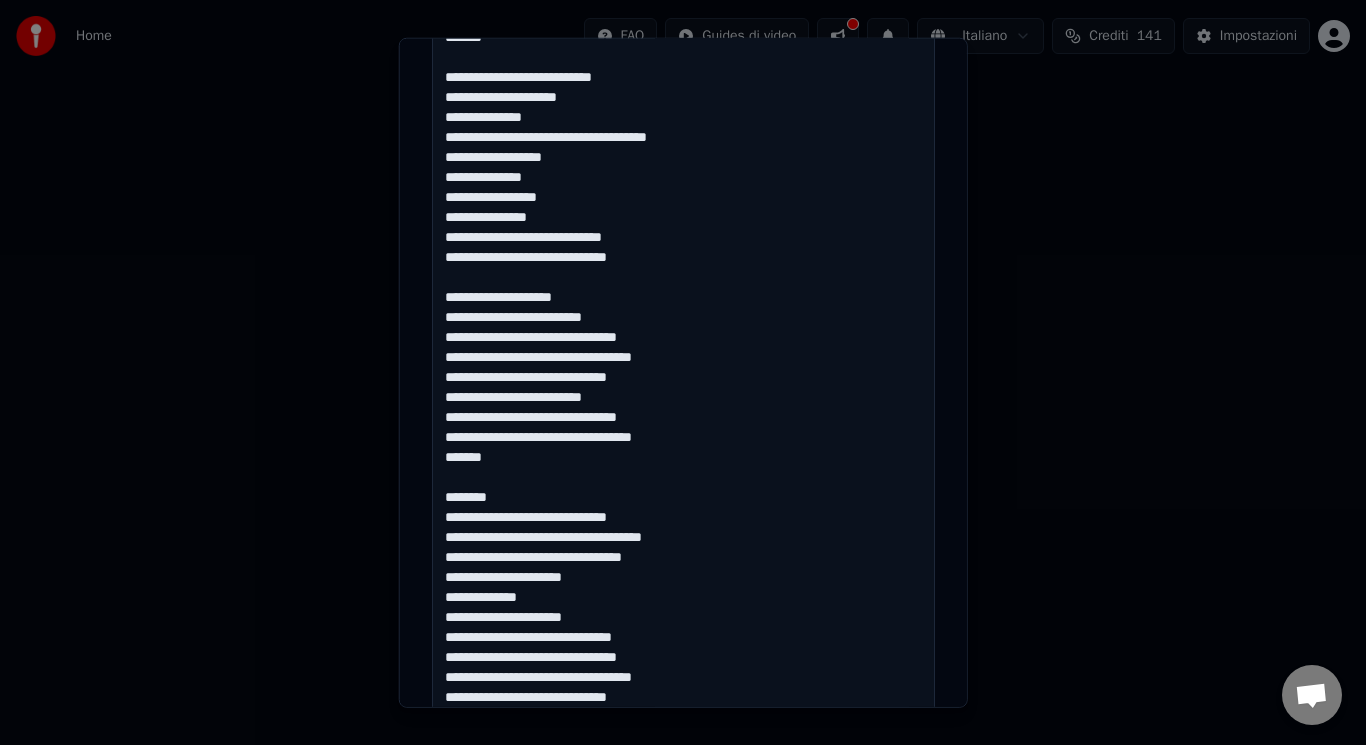 scroll, scrollTop: 895, scrollLeft: 0, axis: vertical 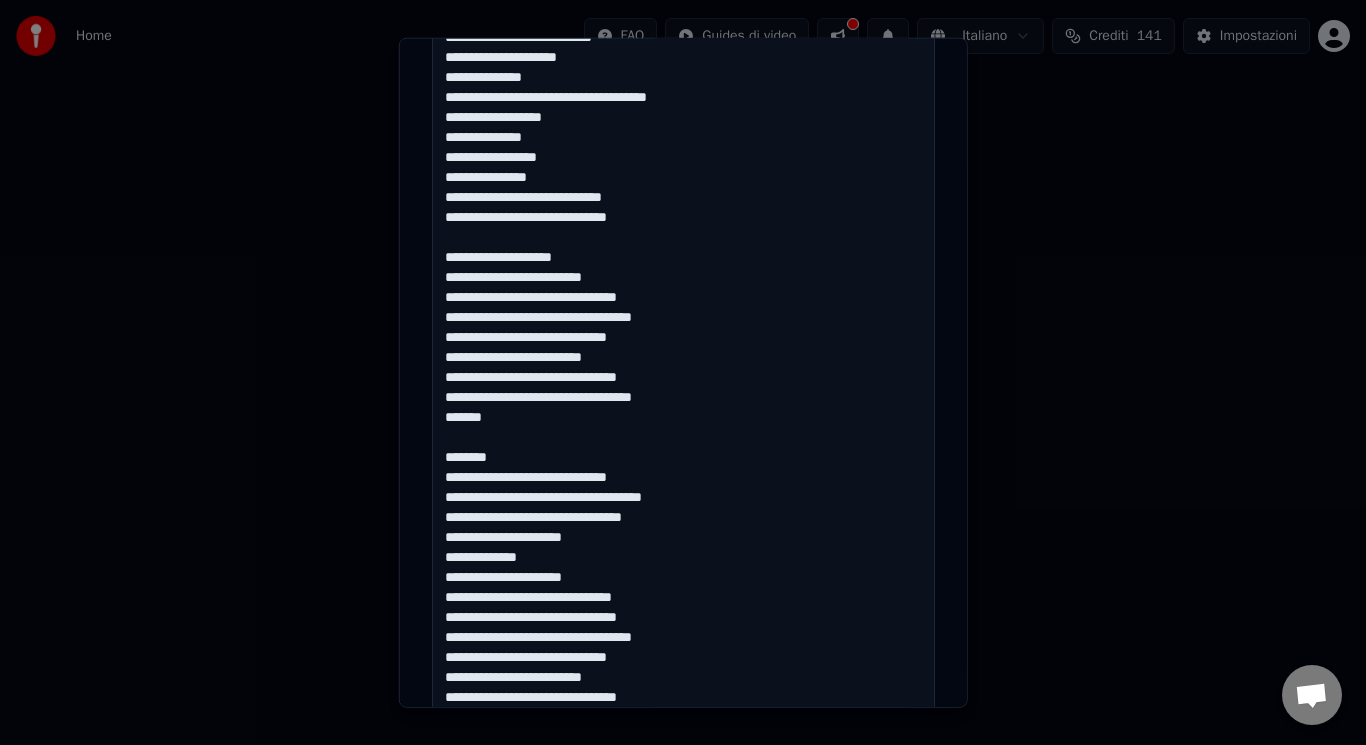drag, startPoint x: 511, startPoint y: 447, endPoint x: 507, endPoint y: 461, distance: 14.56022 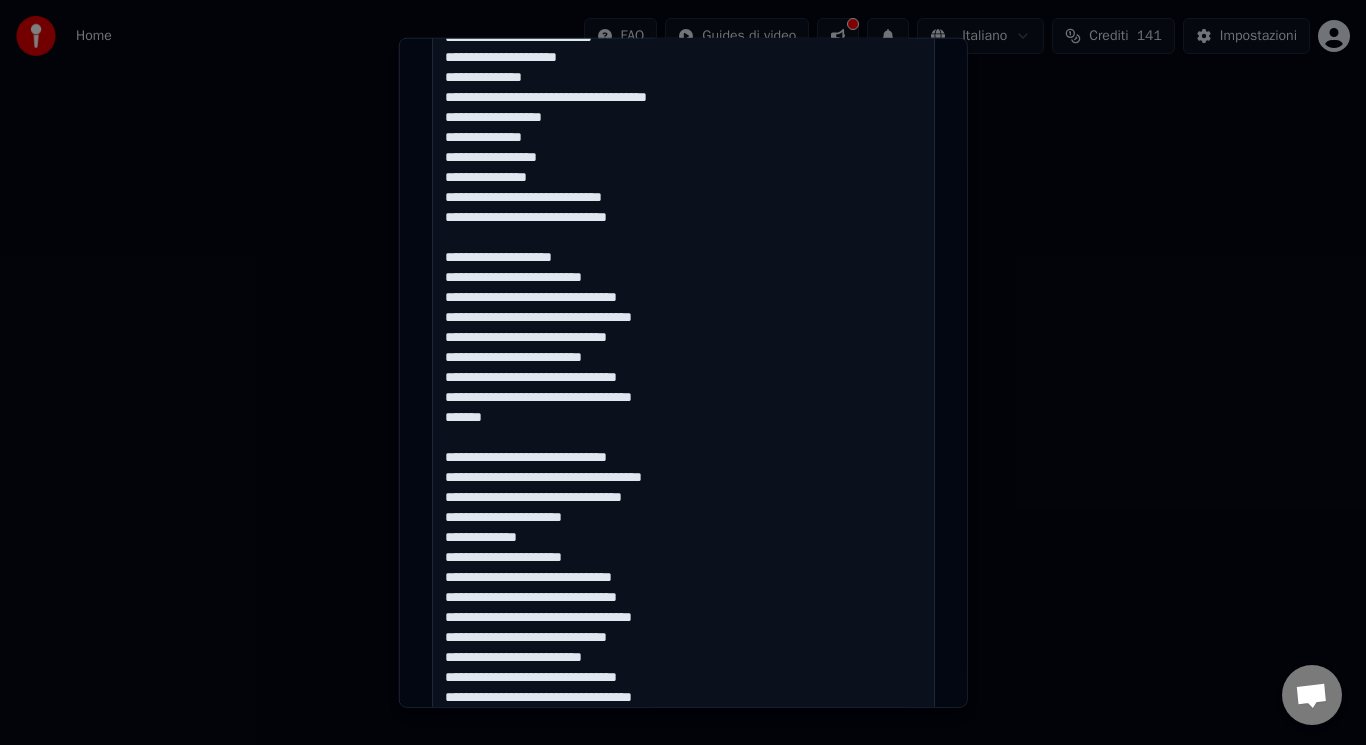 drag, startPoint x: 527, startPoint y: 537, endPoint x: 408, endPoint y: 554, distance: 120.20815 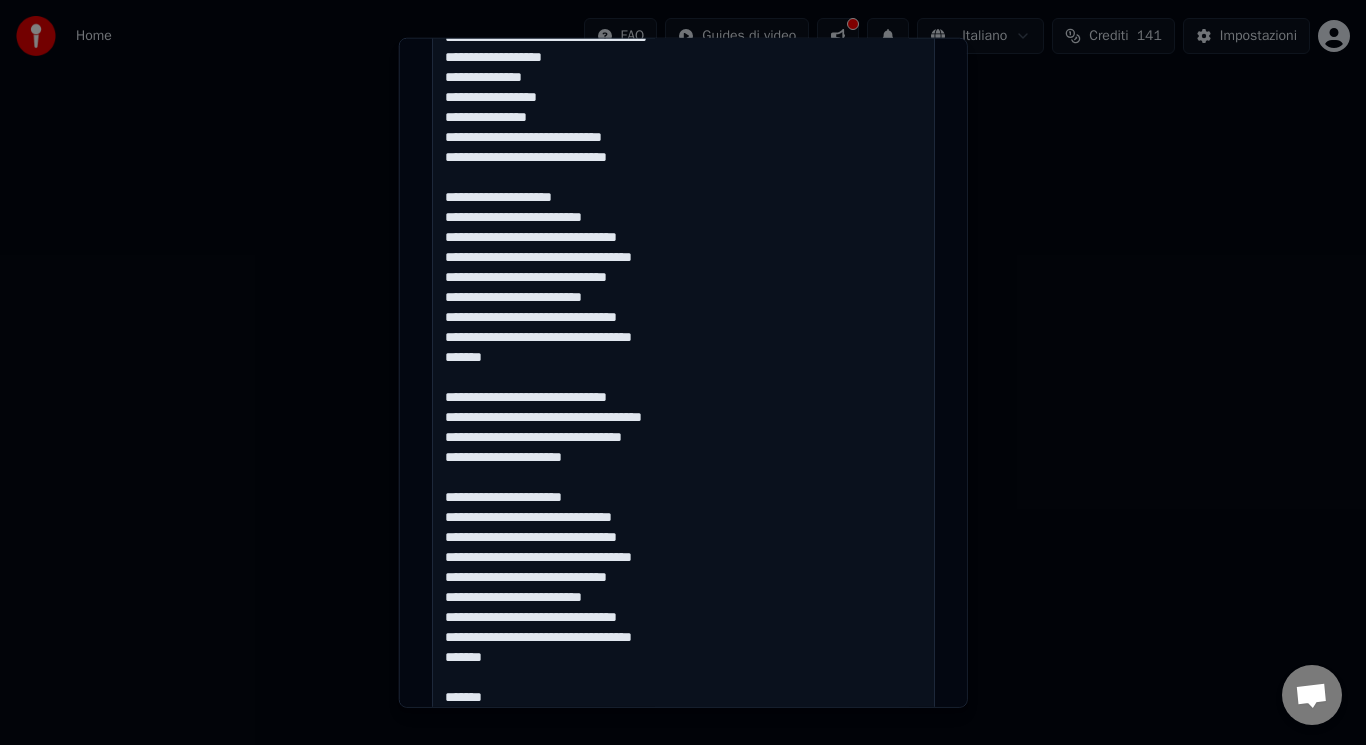 scroll, scrollTop: 1015, scrollLeft: 0, axis: vertical 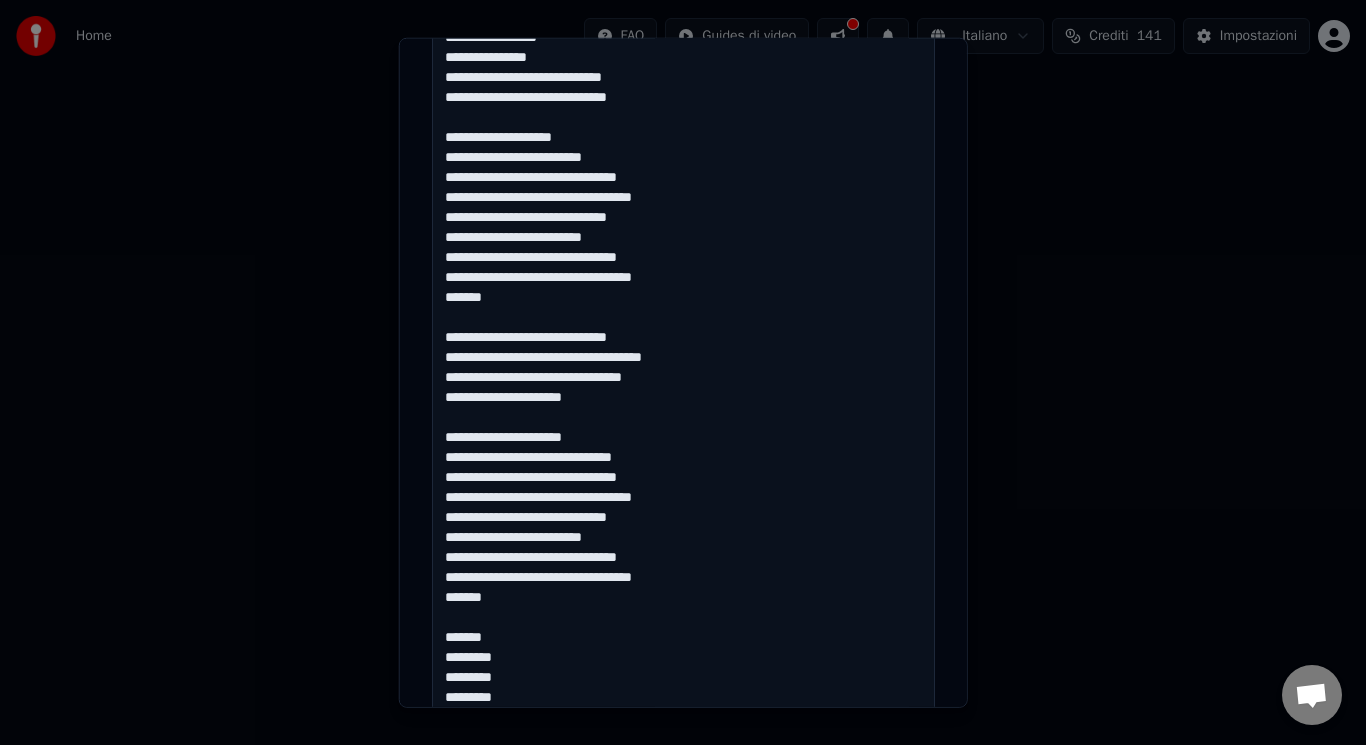 drag, startPoint x: 492, startPoint y: 637, endPoint x: 459, endPoint y: 624, distance: 35.468296 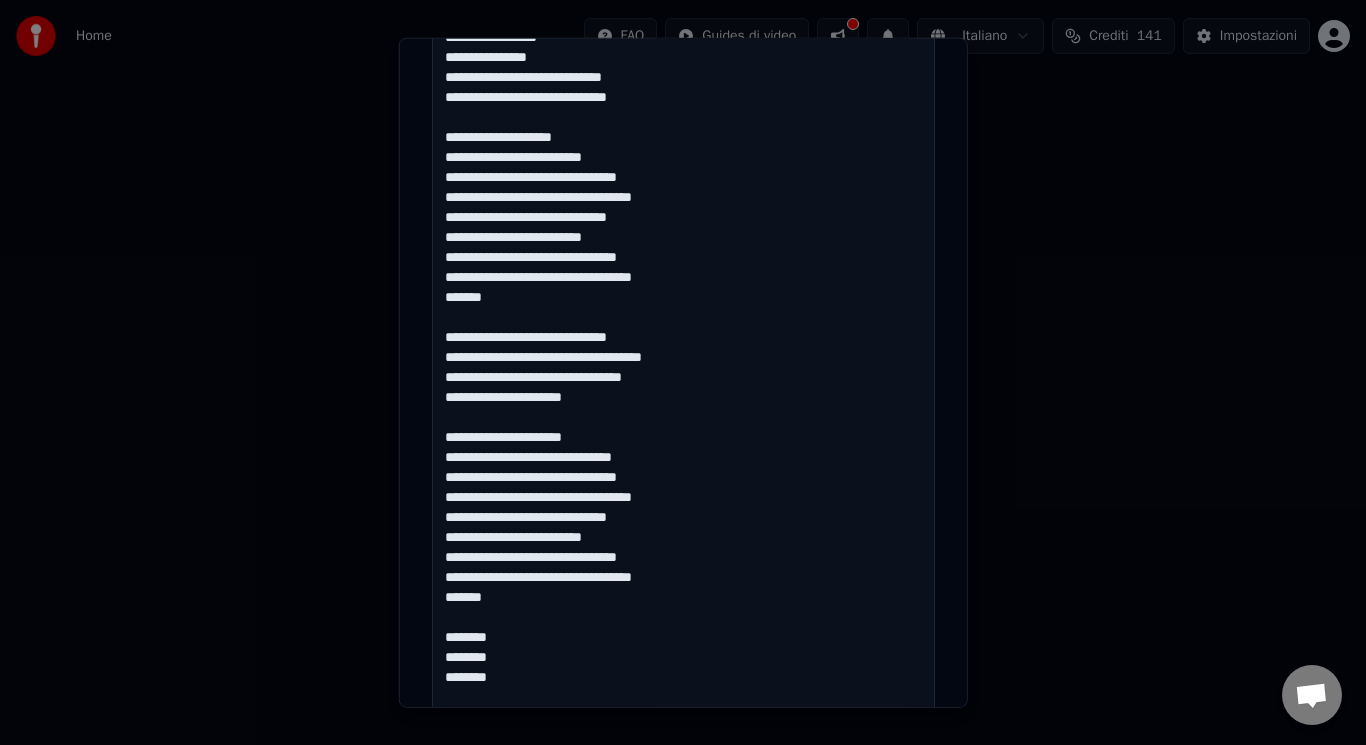 click at bounding box center (683, 216) 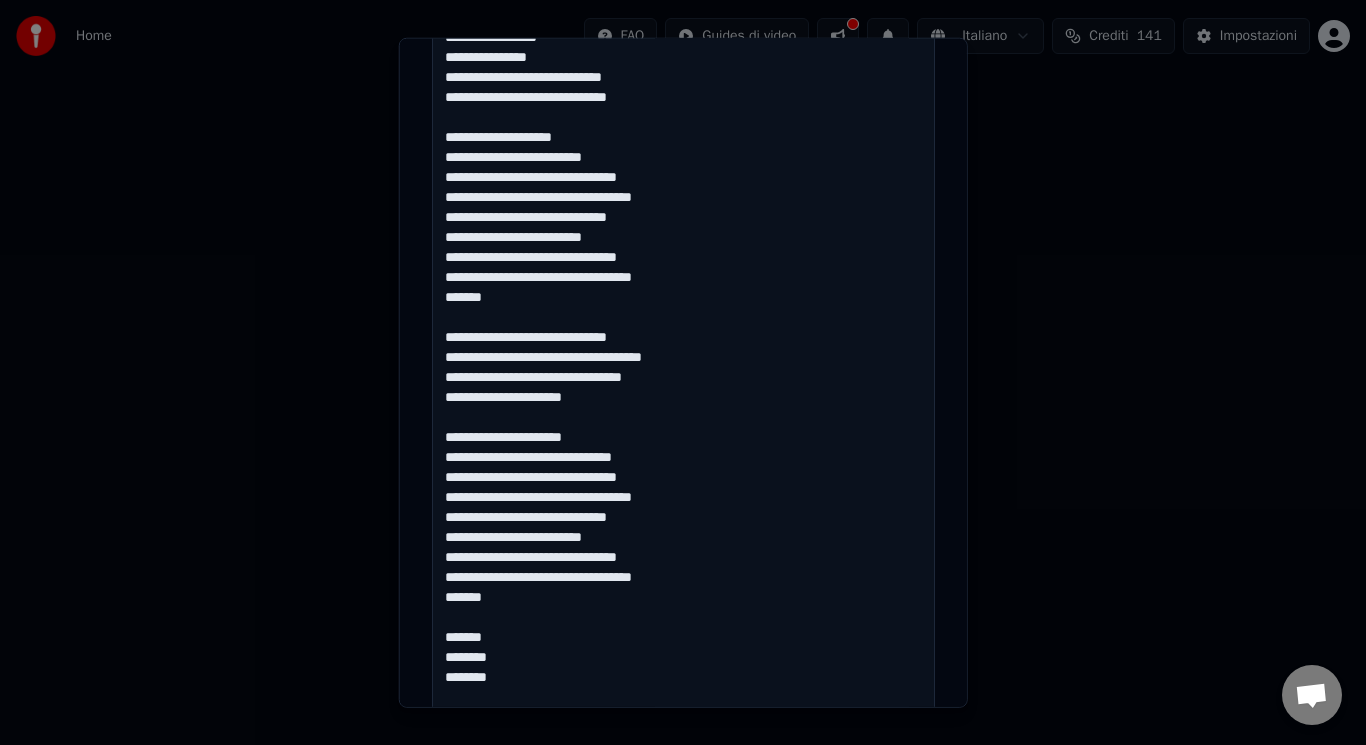 click at bounding box center (683, 216) 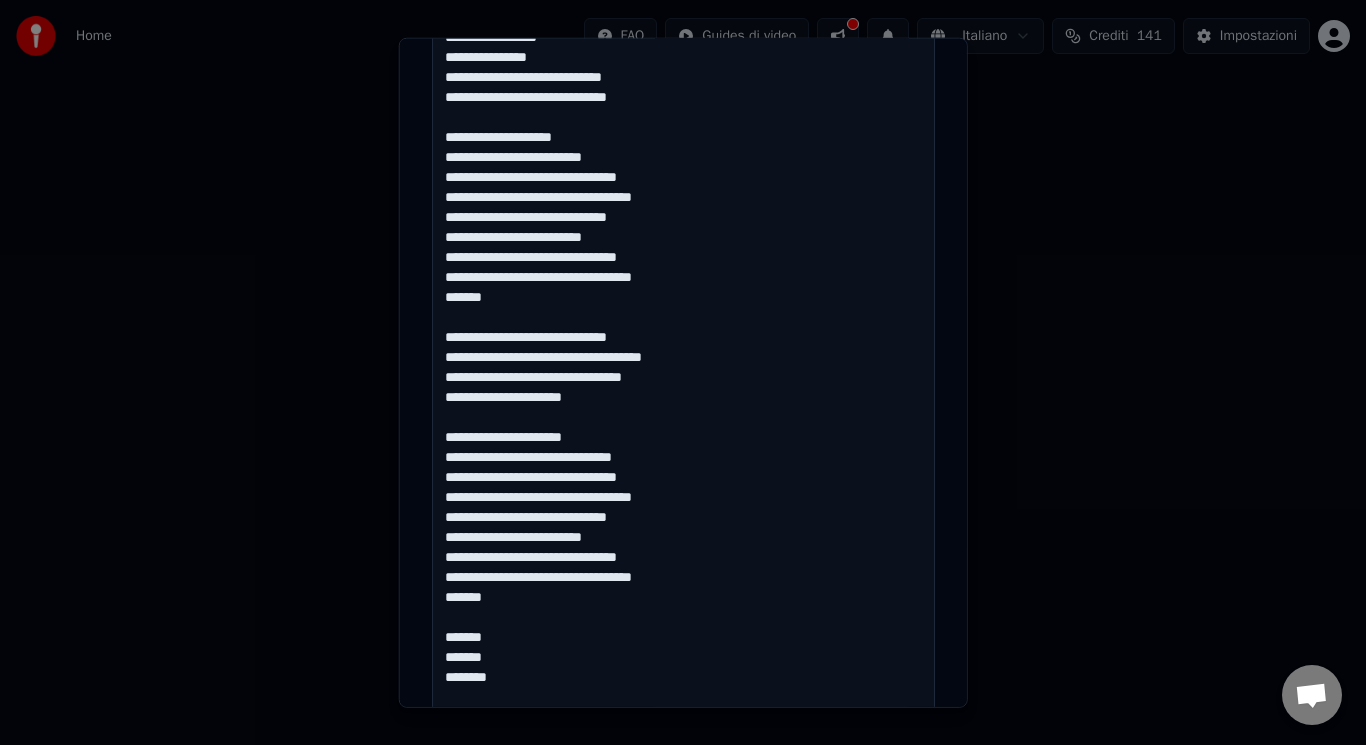 click at bounding box center [683, 216] 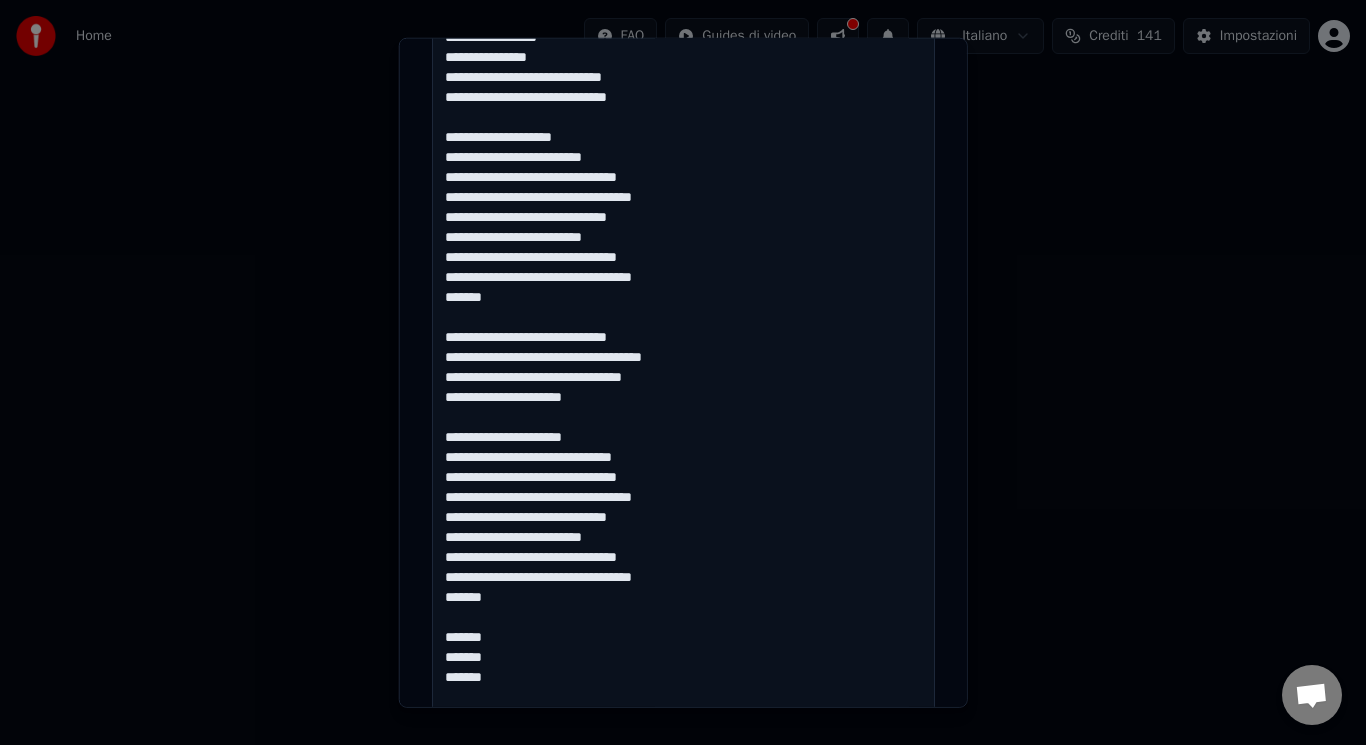 type on "**********" 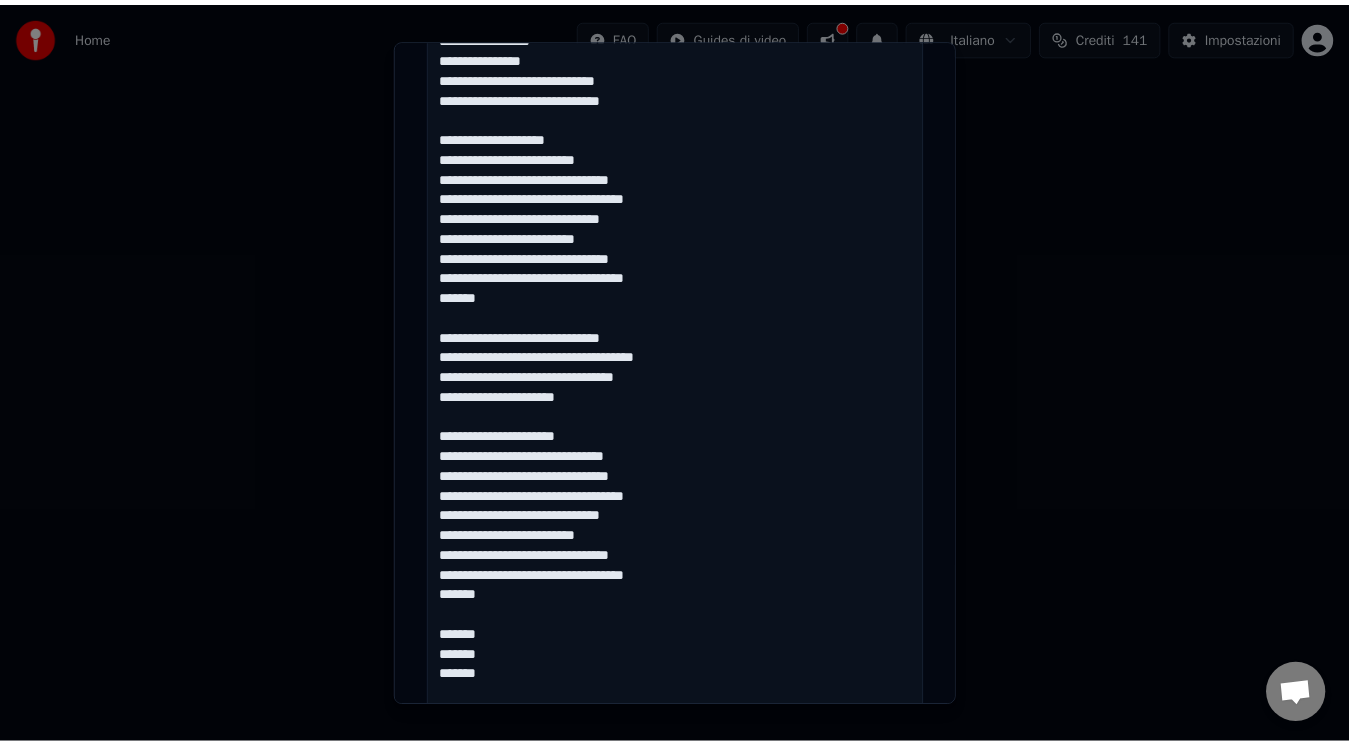 scroll, scrollTop: 1572, scrollLeft: 0, axis: vertical 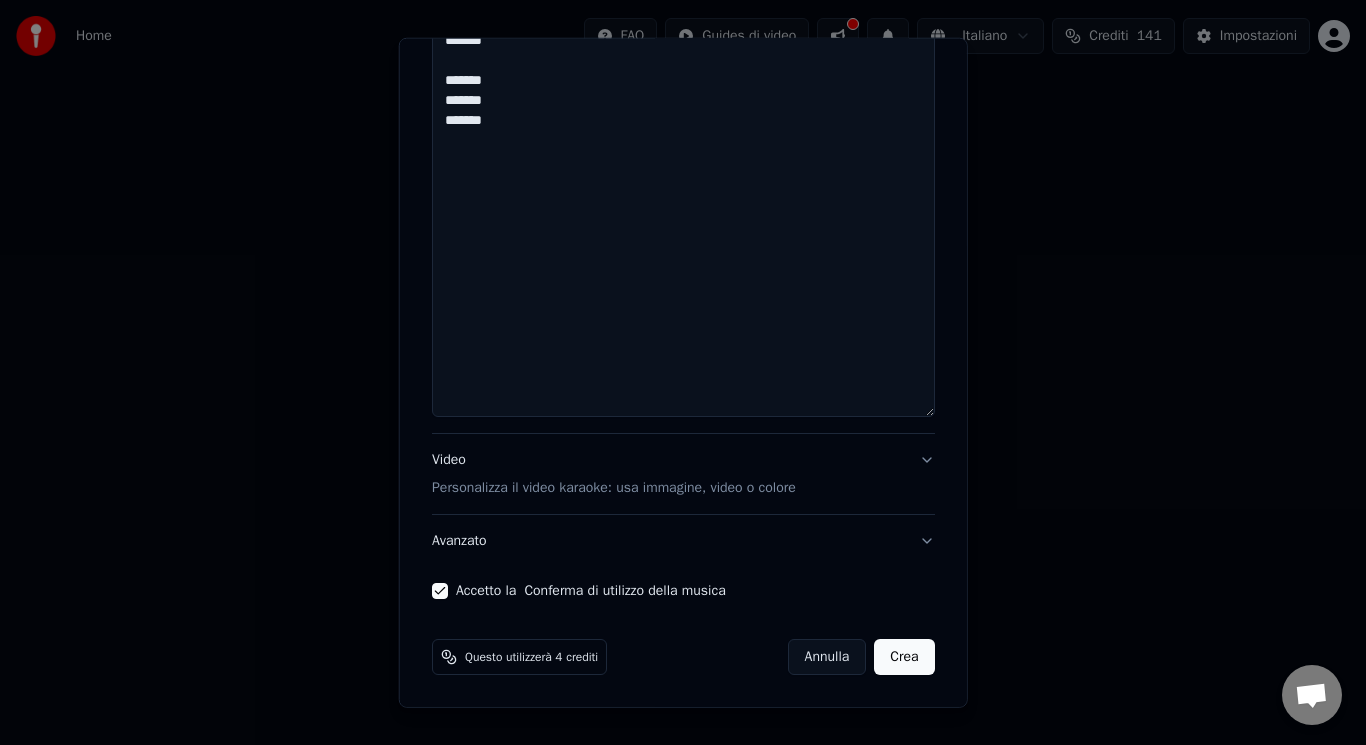 click on "Crea" at bounding box center (904, 657) 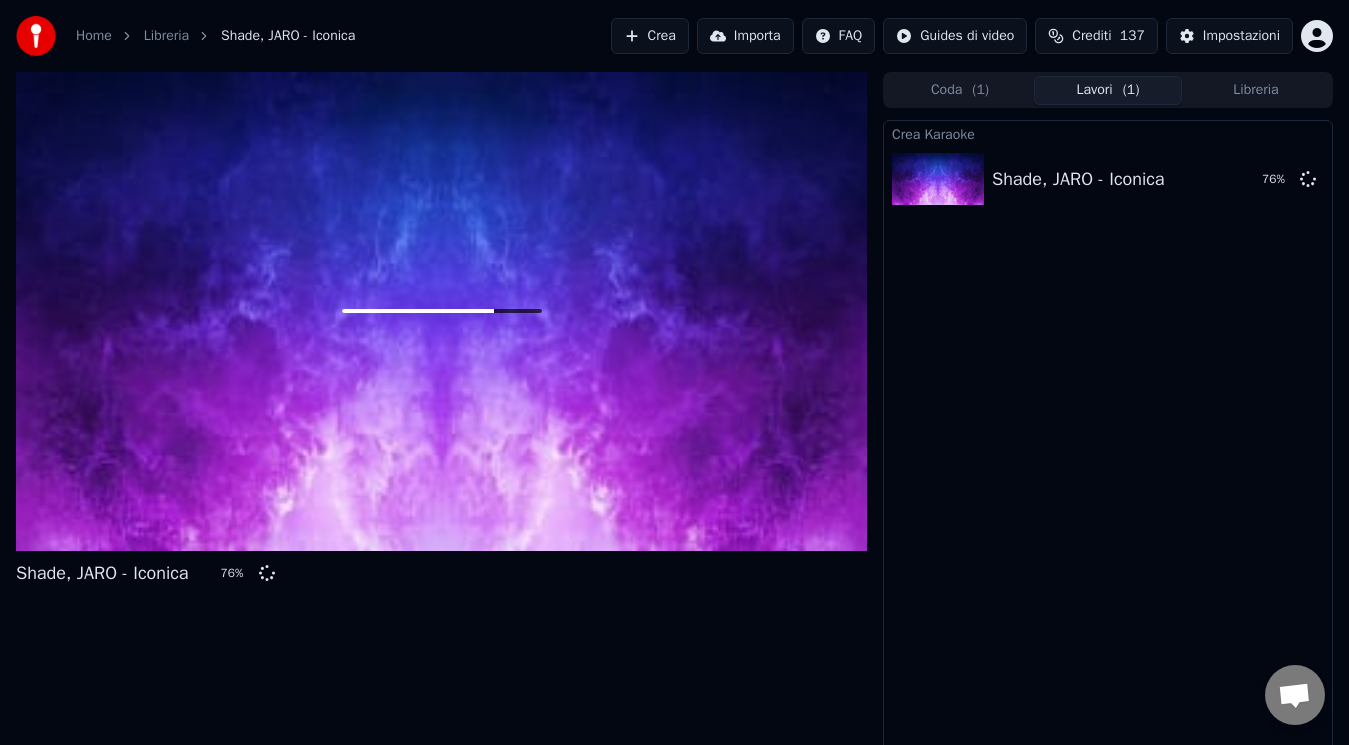 click on "Crea Karaoke Shade, JARO - Iconica 76 %" at bounding box center (1108, 436) 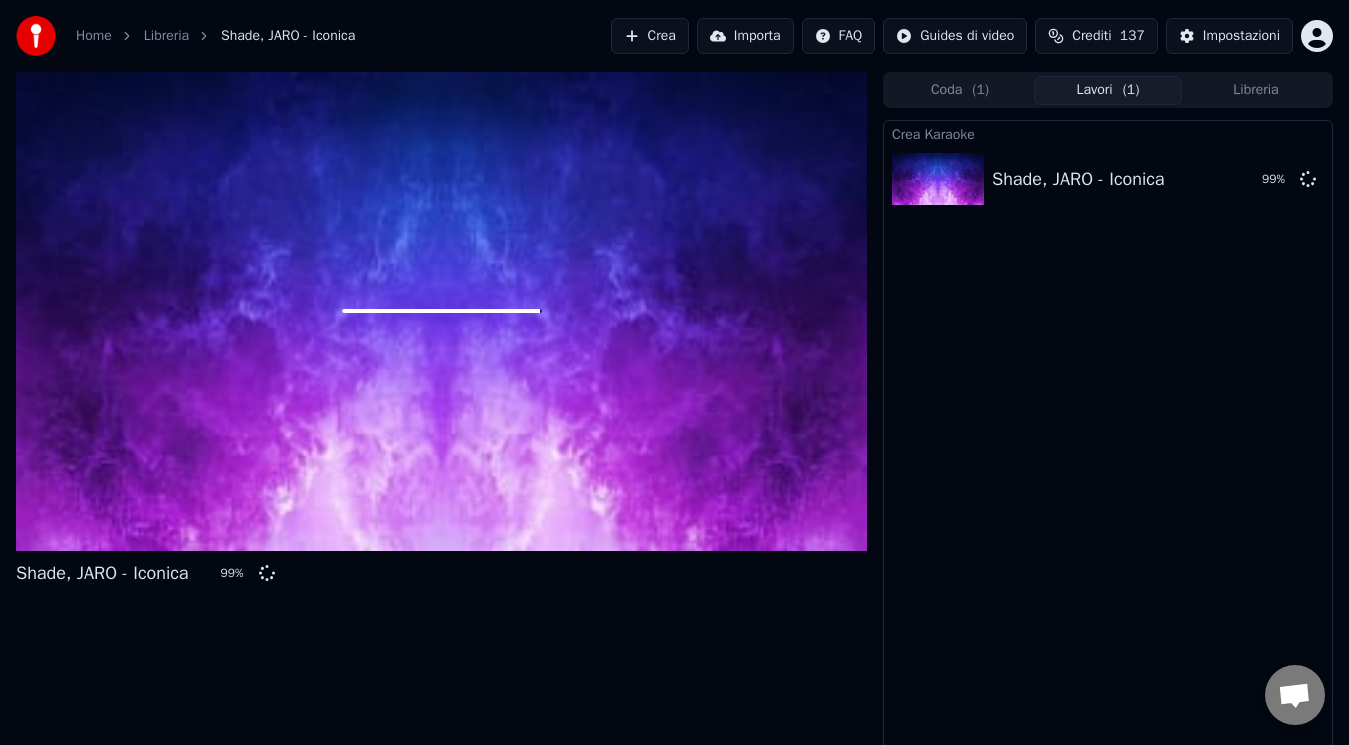 click at bounding box center [1295, 695] 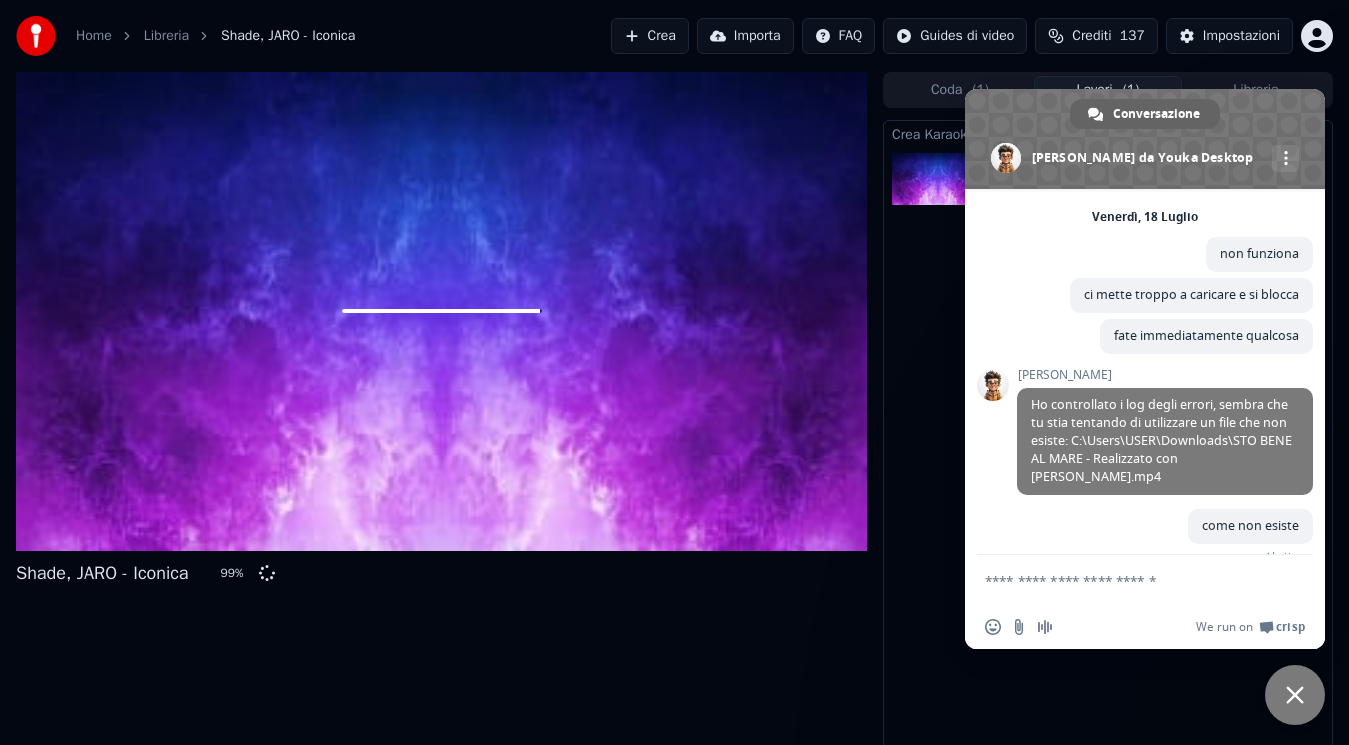 scroll, scrollTop: 443, scrollLeft: 0, axis: vertical 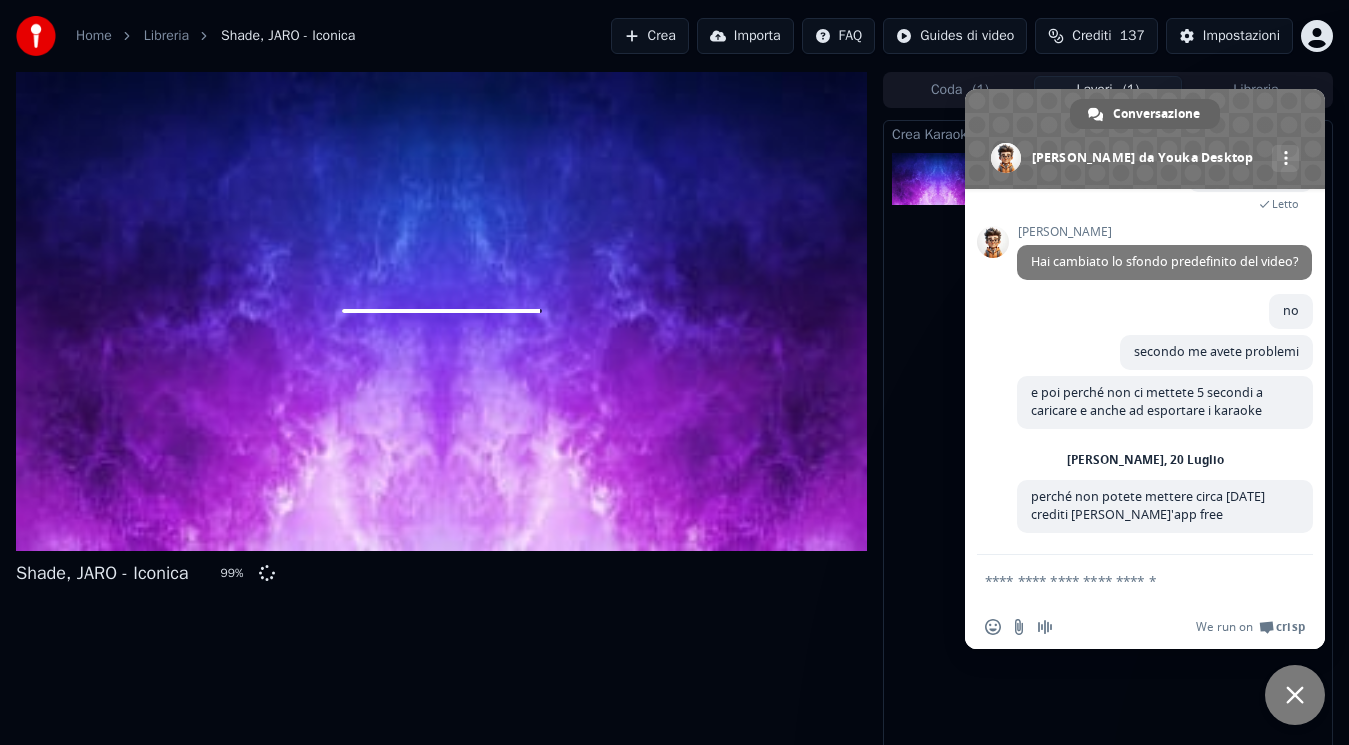 click on "Crea Karaoke Shade, JARO - Iconica 99 %" at bounding box center (1108, 436) 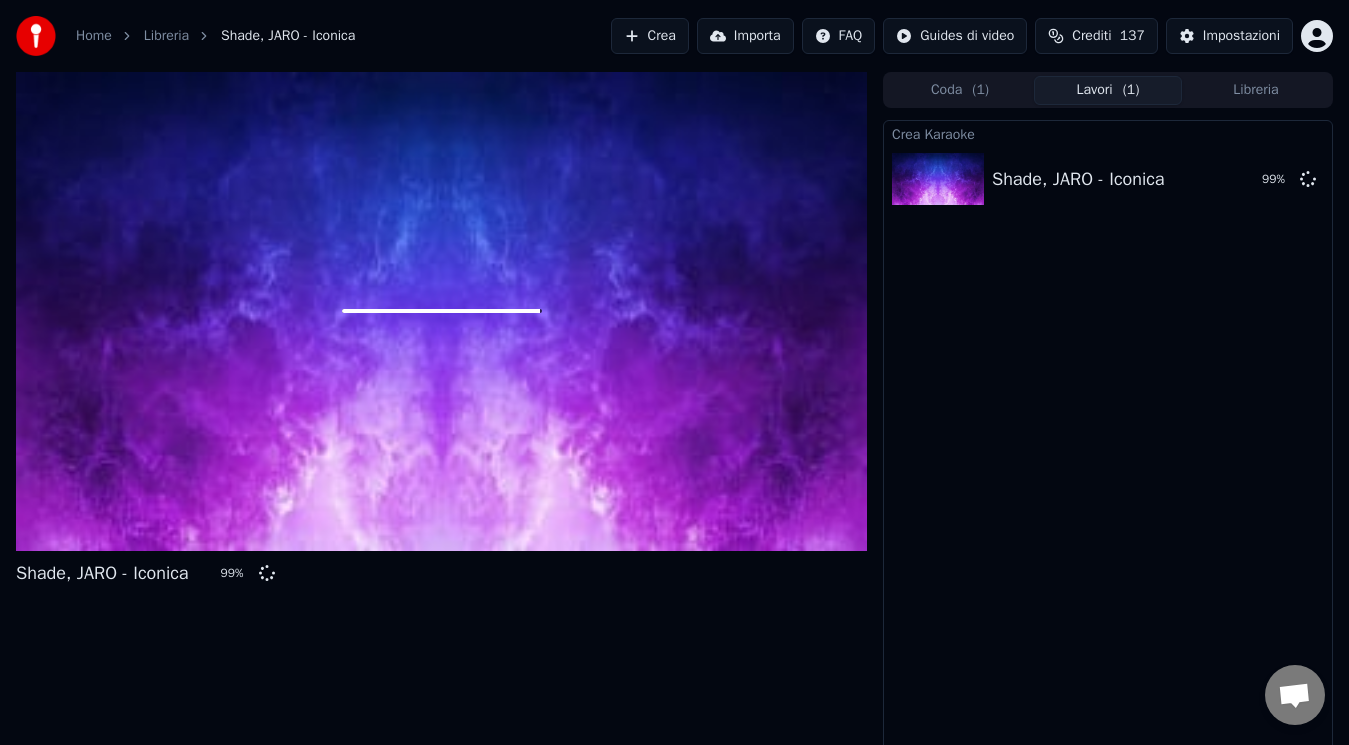 drag, startPoint x: 572, startPoint y: 359, endPoint x: 652, endPoint y: 534, distance: 192.41881 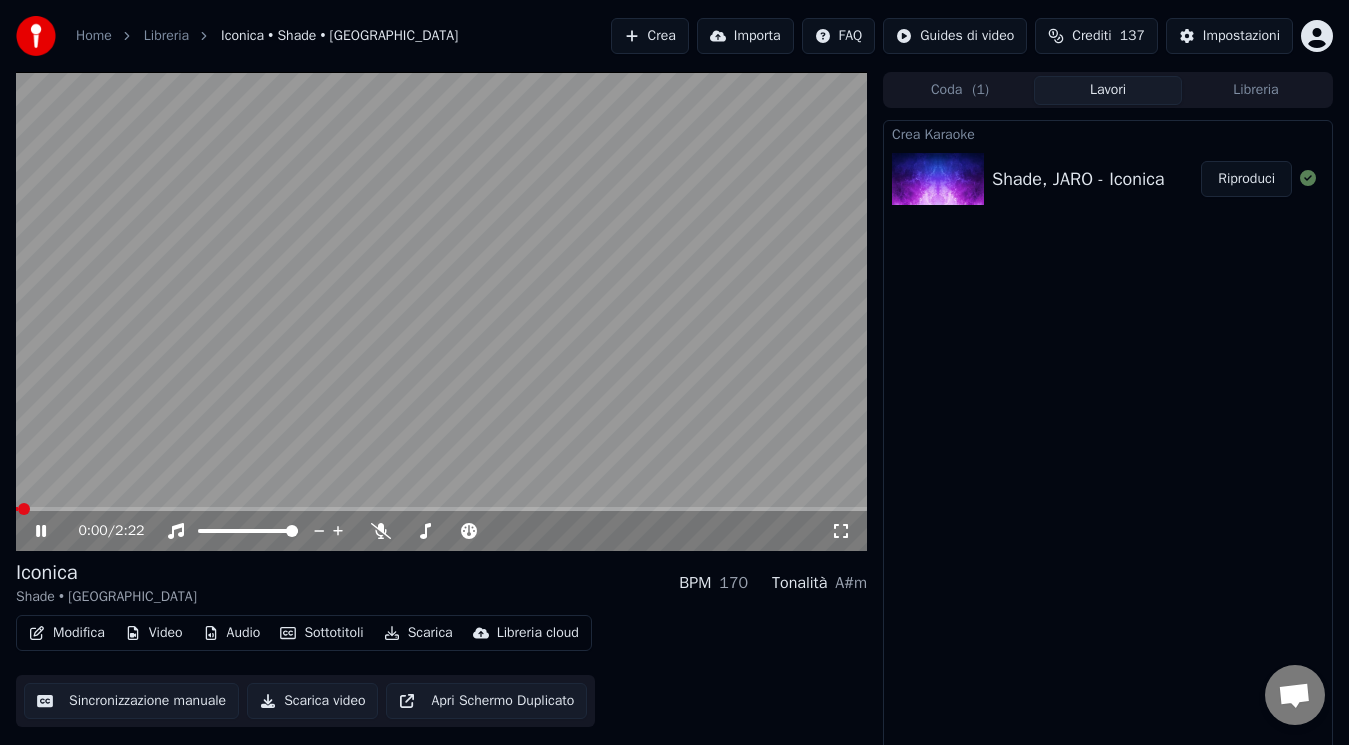 click 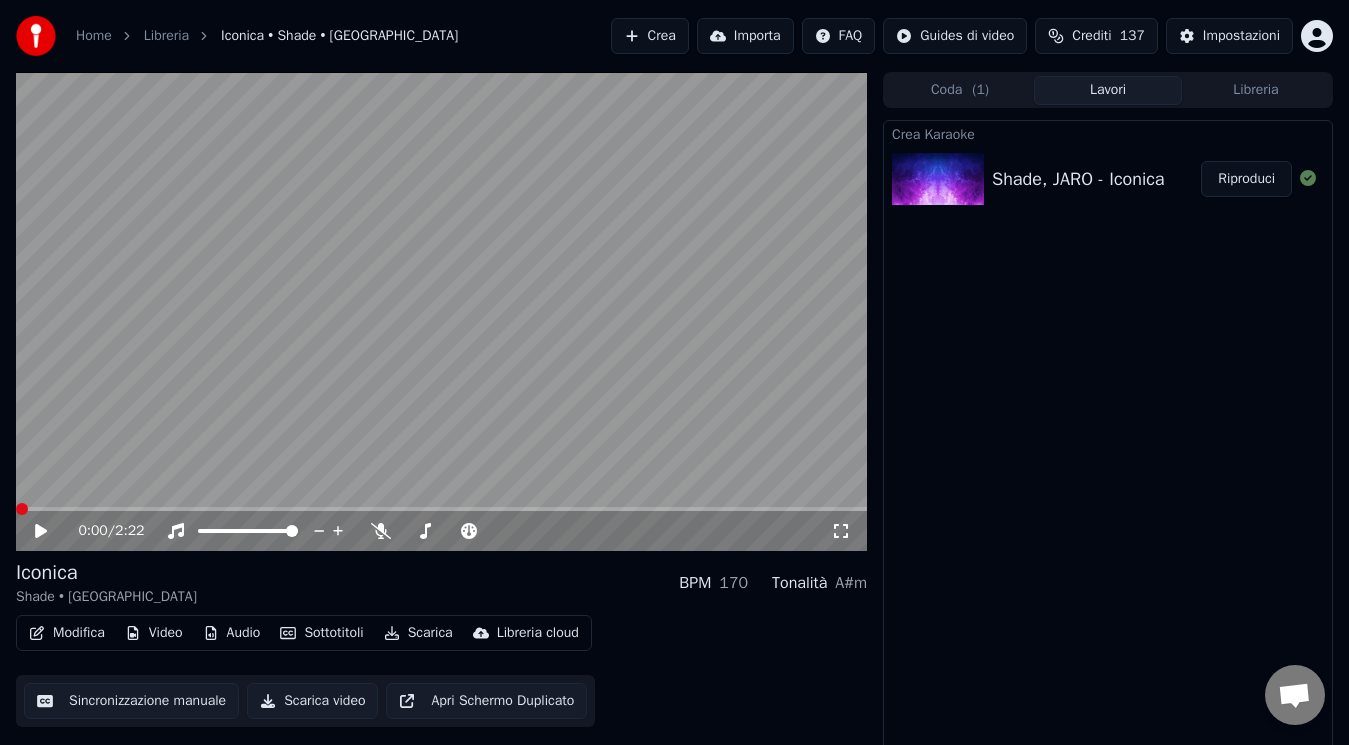 click at bounding box center (22, 509) 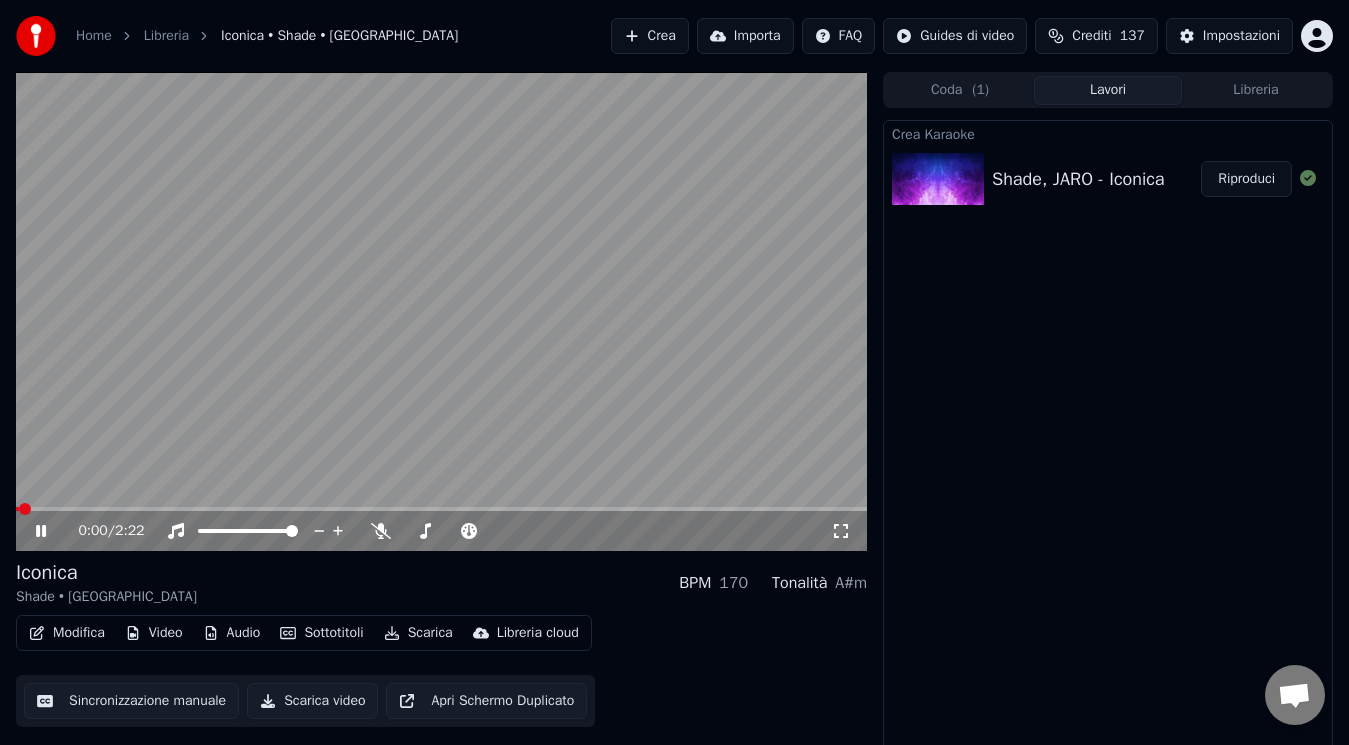 click 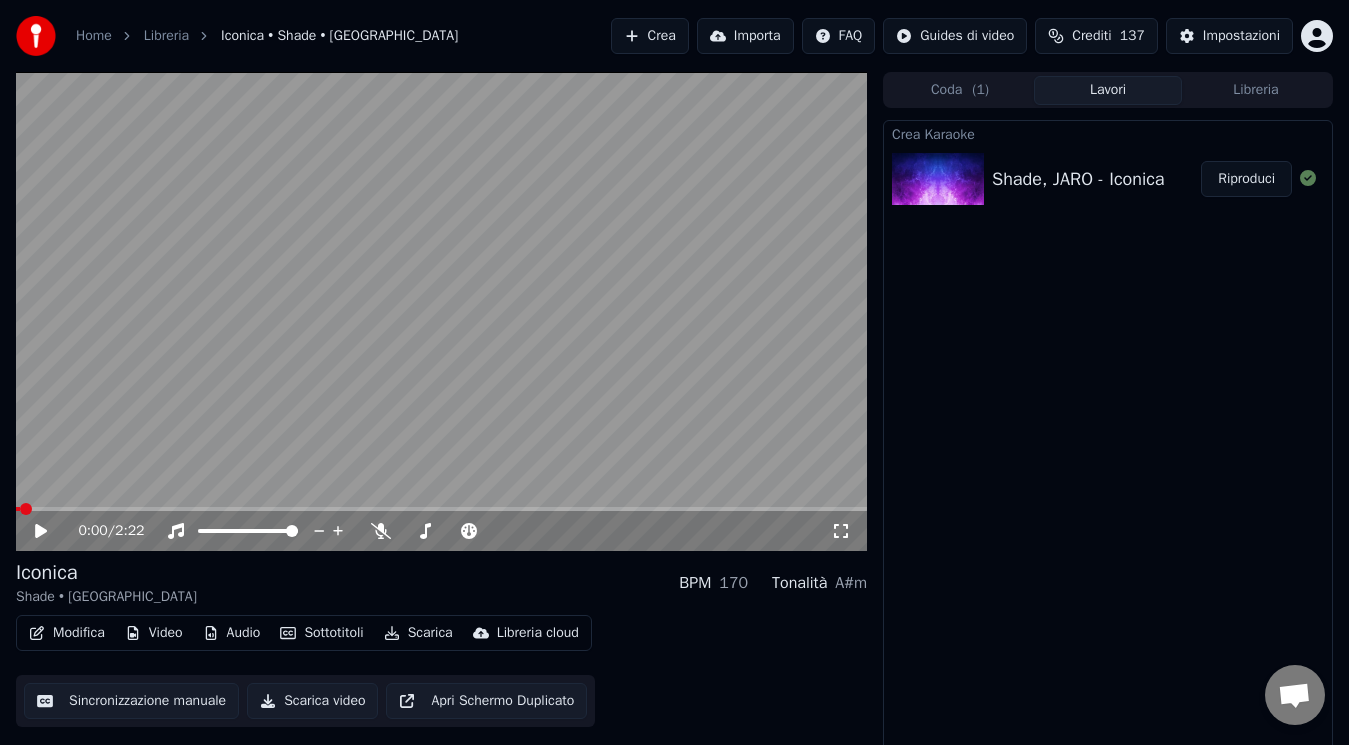 click at bounding box center [26, 509] 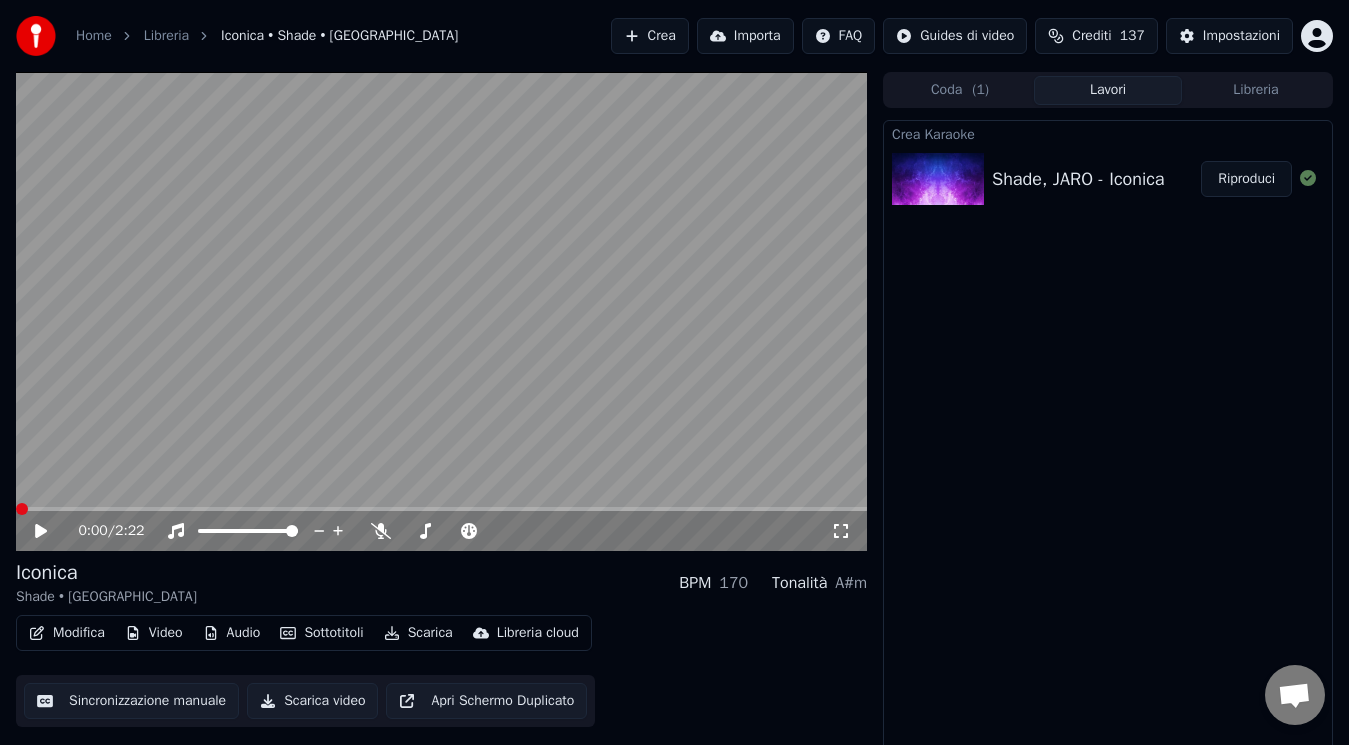 click 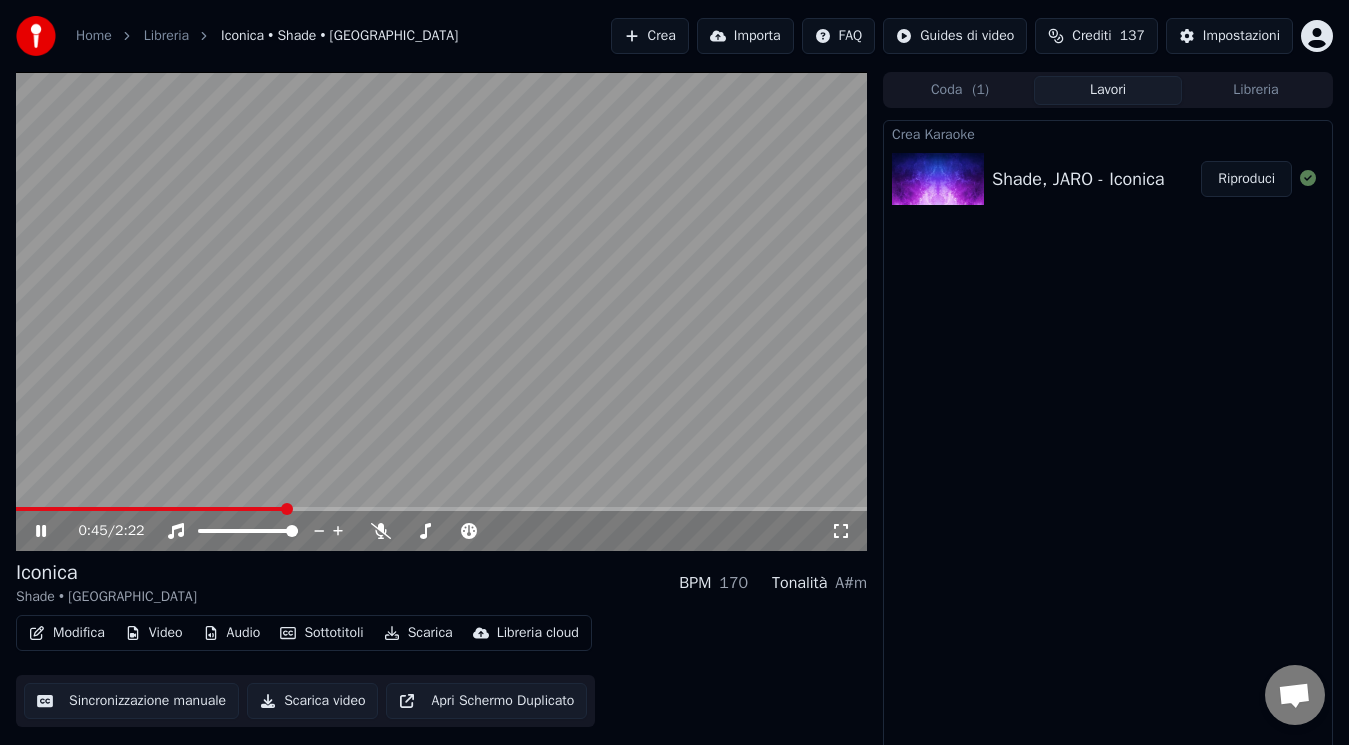 click on "Crea Karaoke Shade, JARO - Iconica Riproduci" at bounding box center (1108, 436) 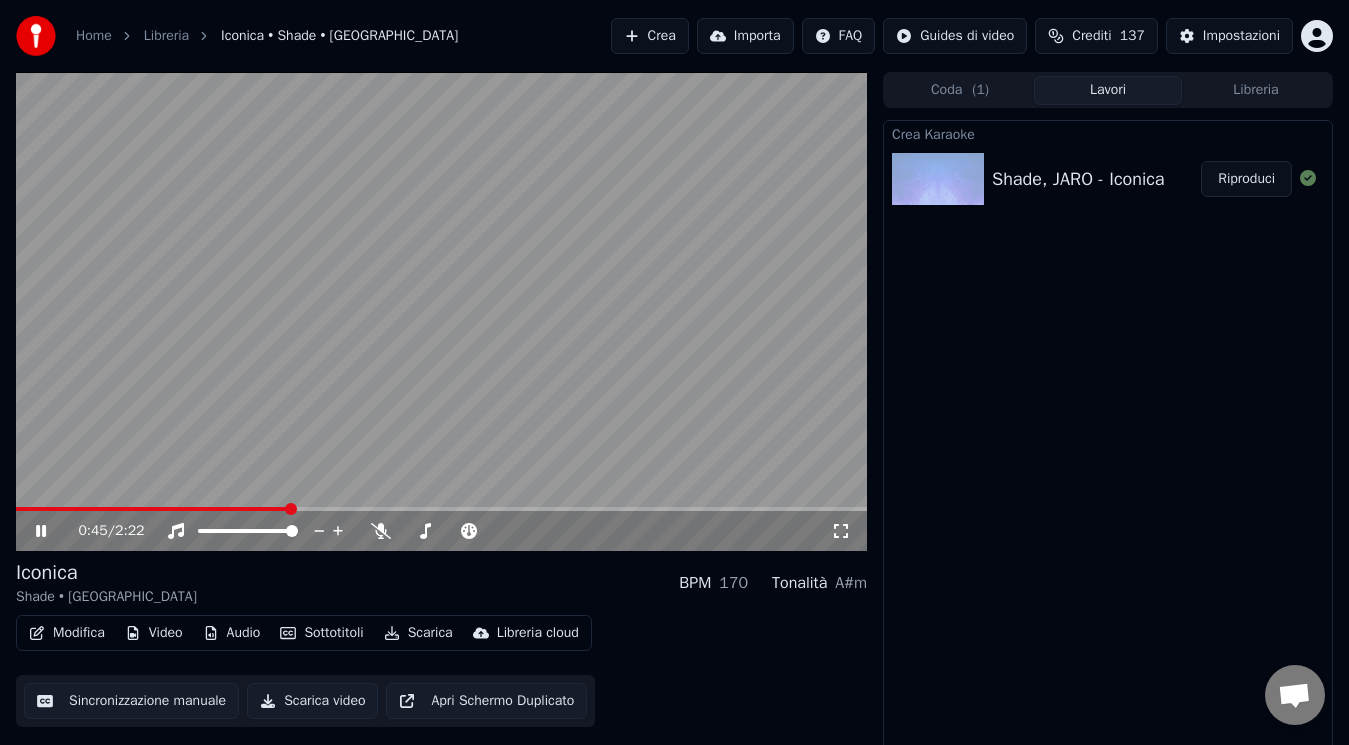 drag, startPoint x: 945, startPoint y: 355, endPoint x: 985, endPoint y: 390, distance: 53.15073 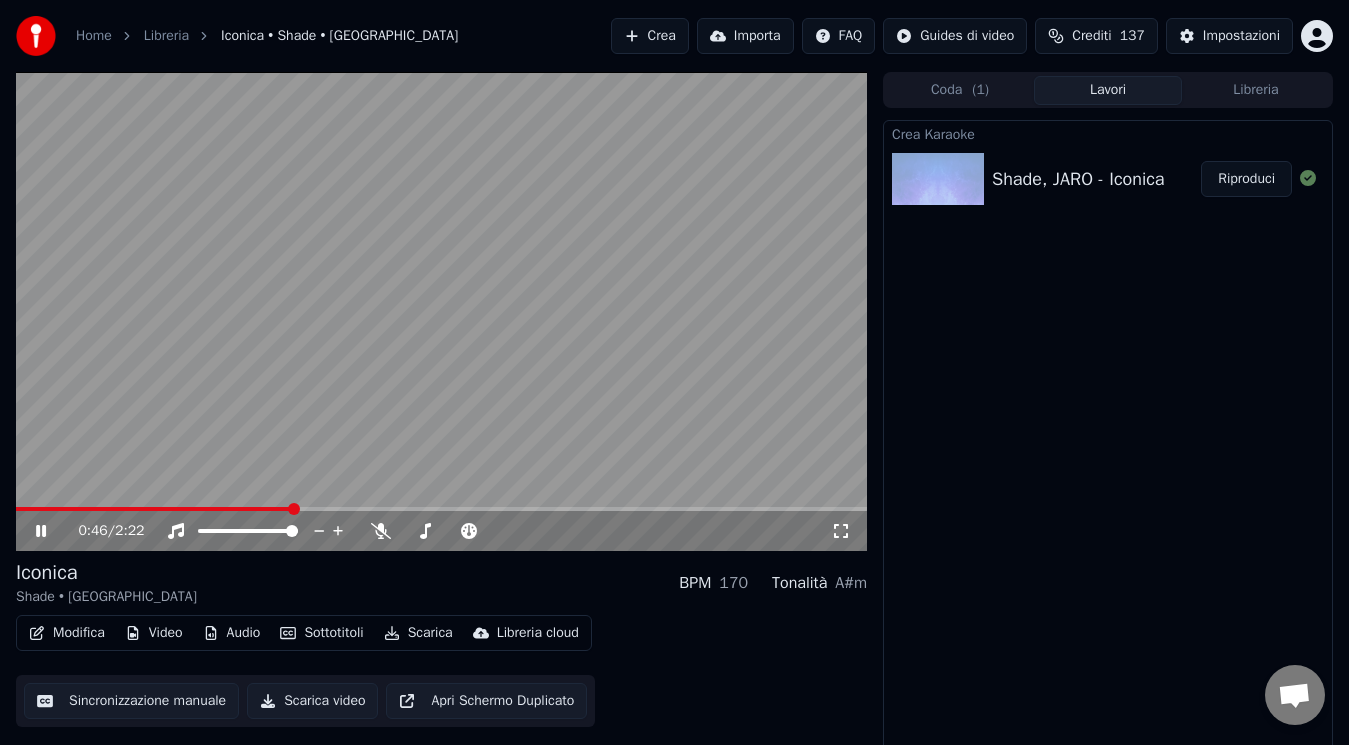 click on "Crea Karaoke Shade, JARO - Iconica Riproduci" at bounding box center [1108, 436] 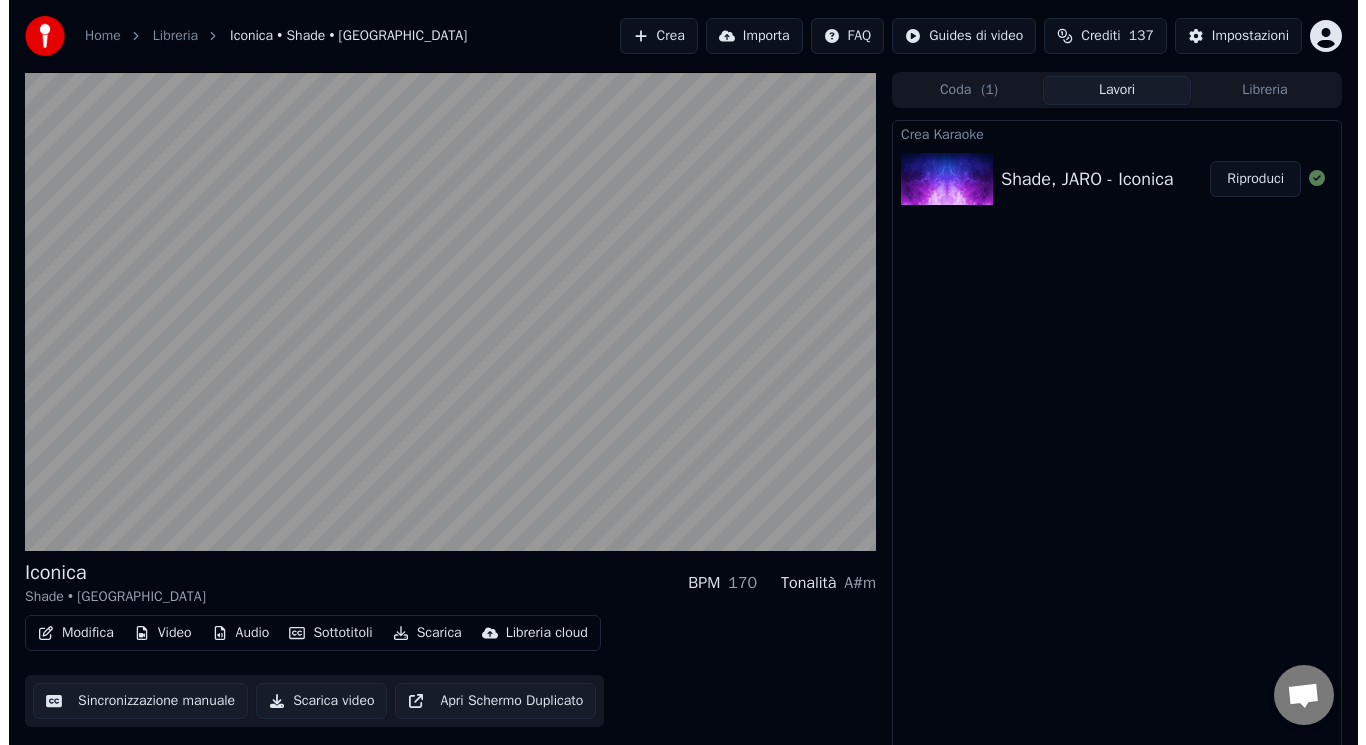 scroll, scrollTop: 8, scrollLeft: 0, axis: vertical 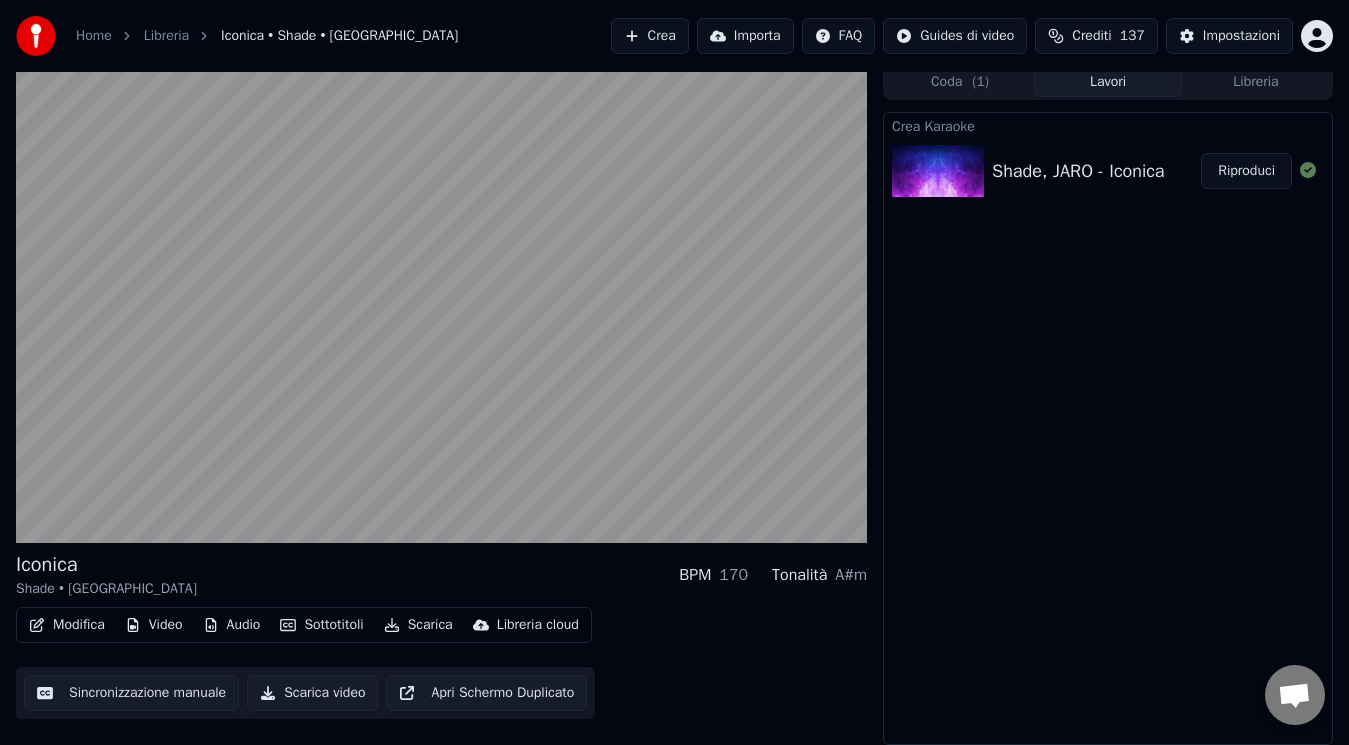 click on "Scarica video" at bounding box center (312, 693) 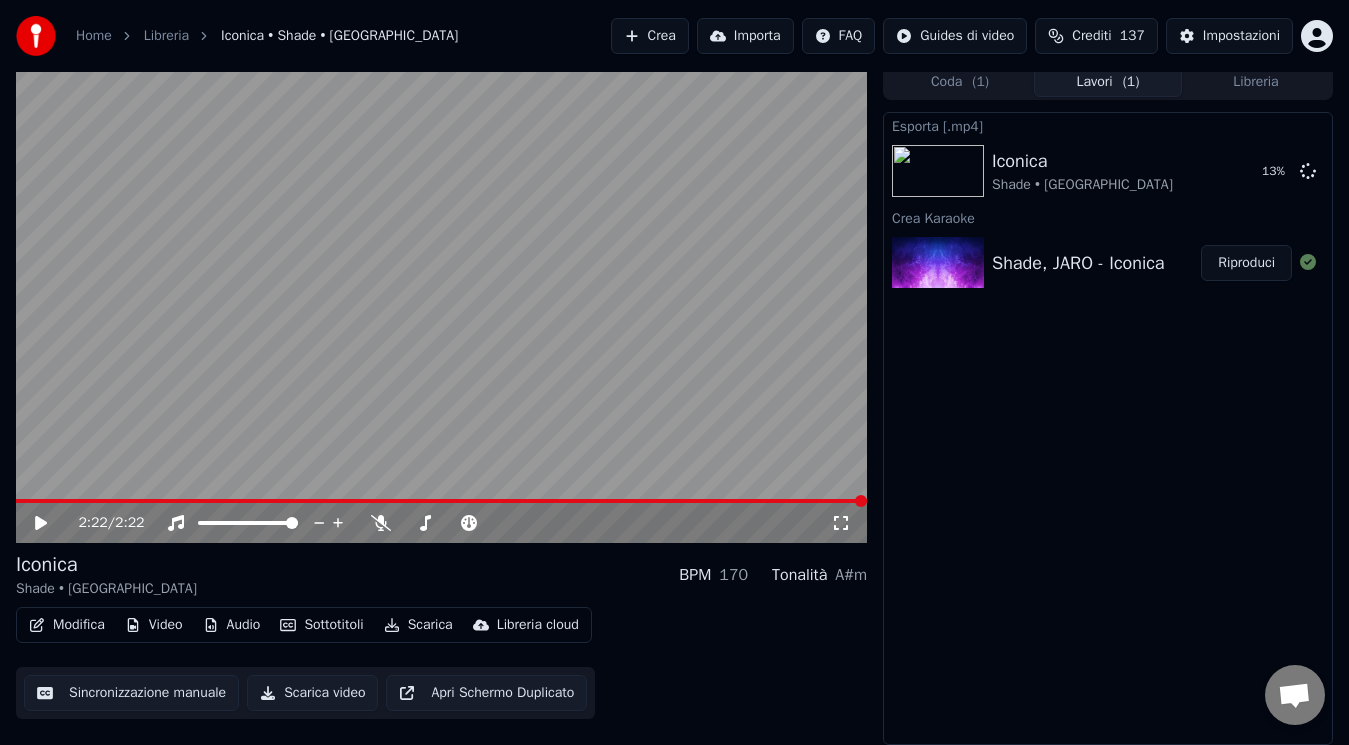 click on "Esporta [.mp4] Iconica Shade • JARO 13 % Crea Karaoke Shade, JARO - Iconica Riproduci" at bounding box center (1108, 428) 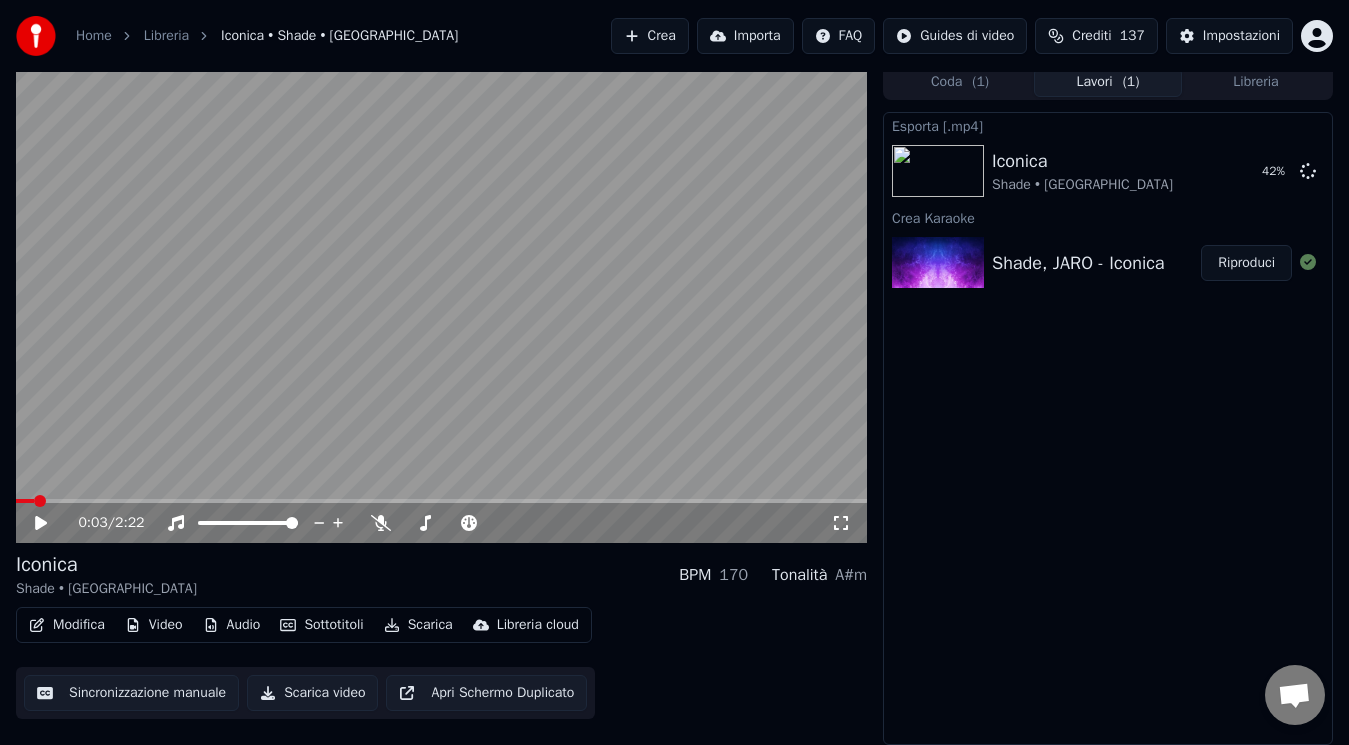 click at bounding box center [25, 501] 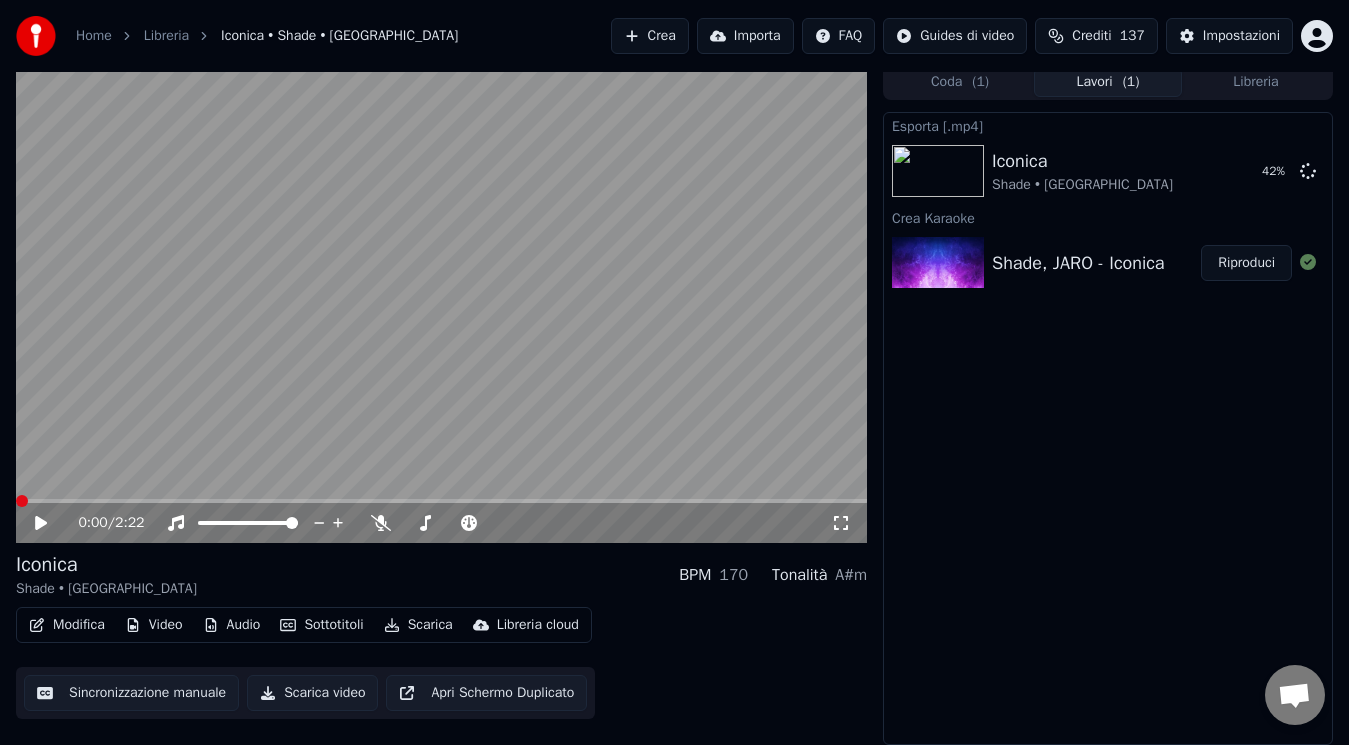 click 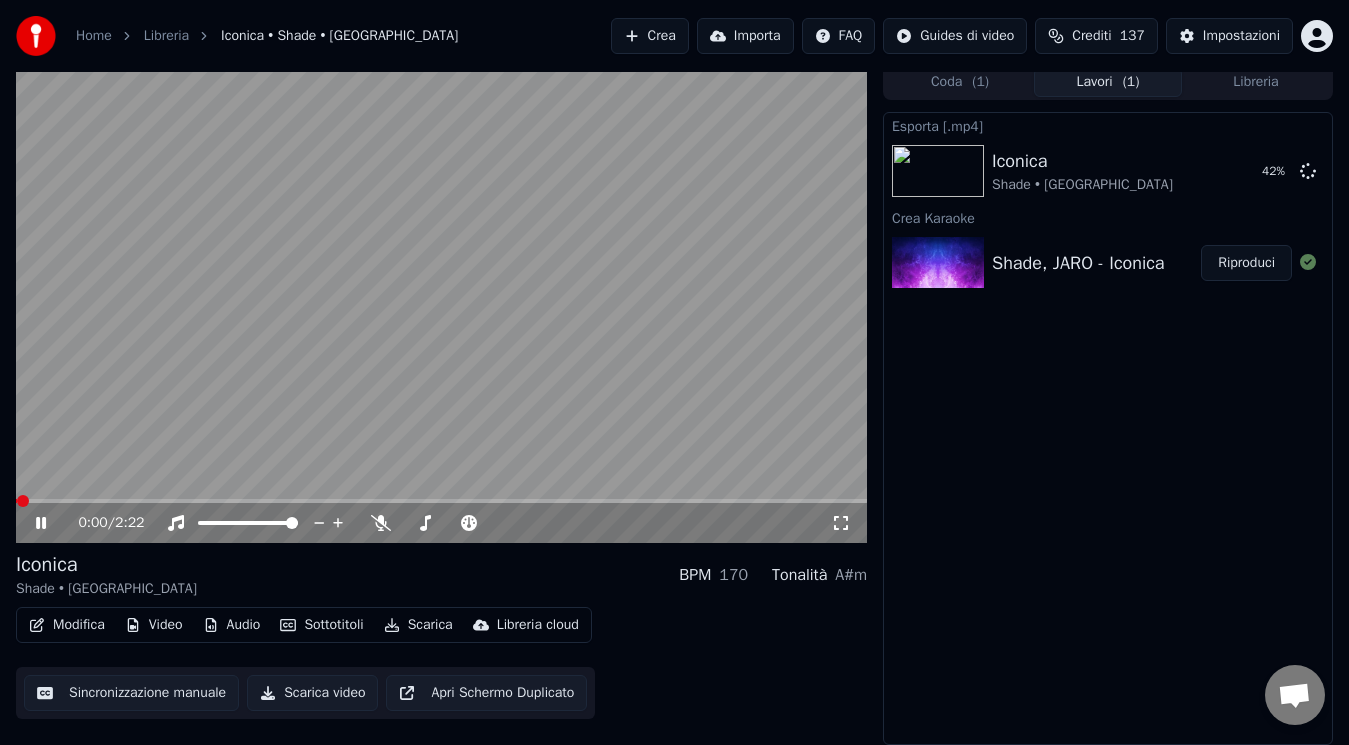 click 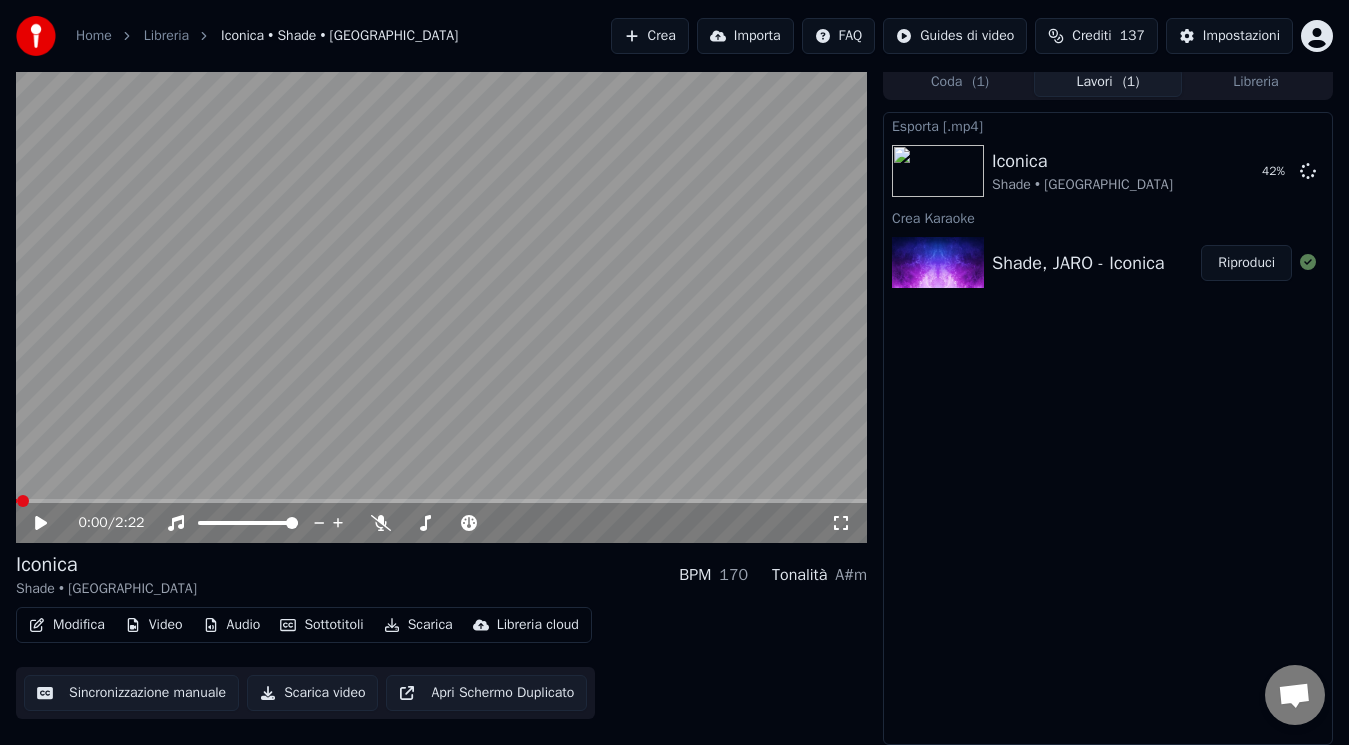 click at bounding box center (23, 501) 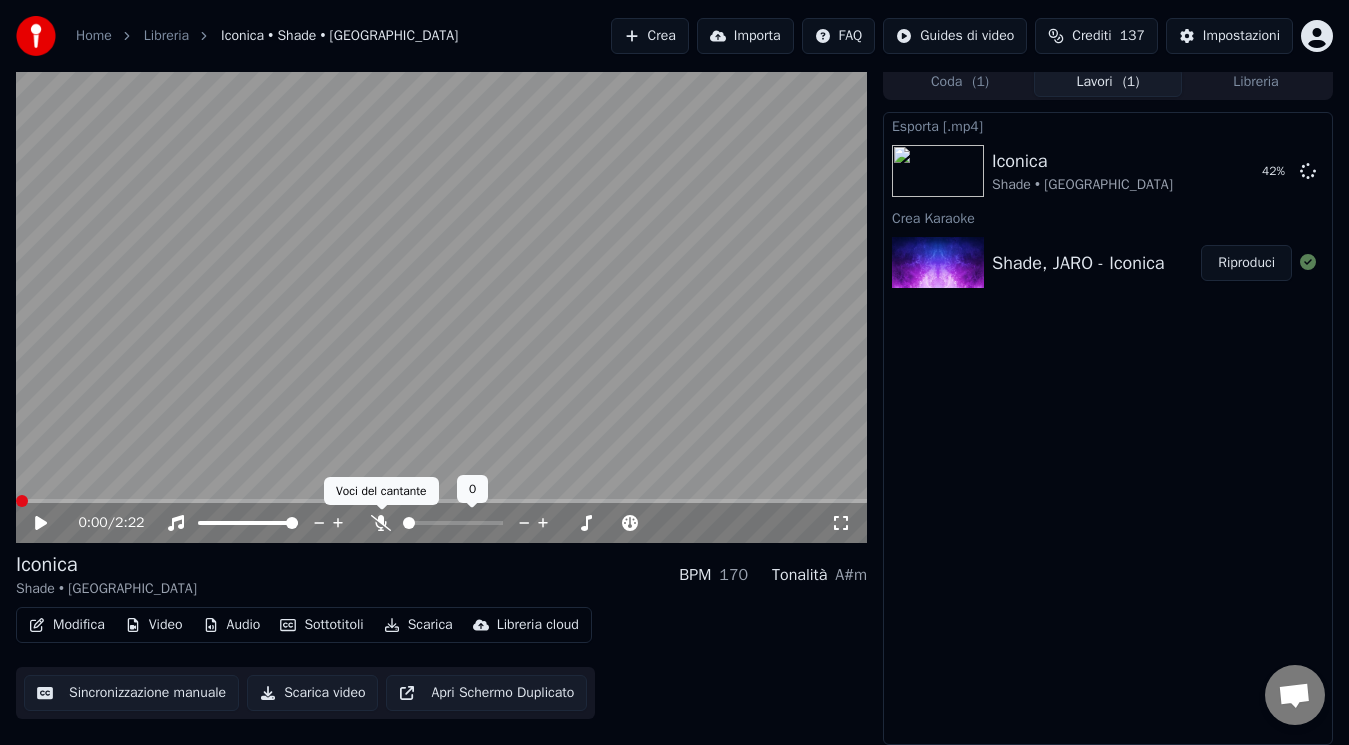 click 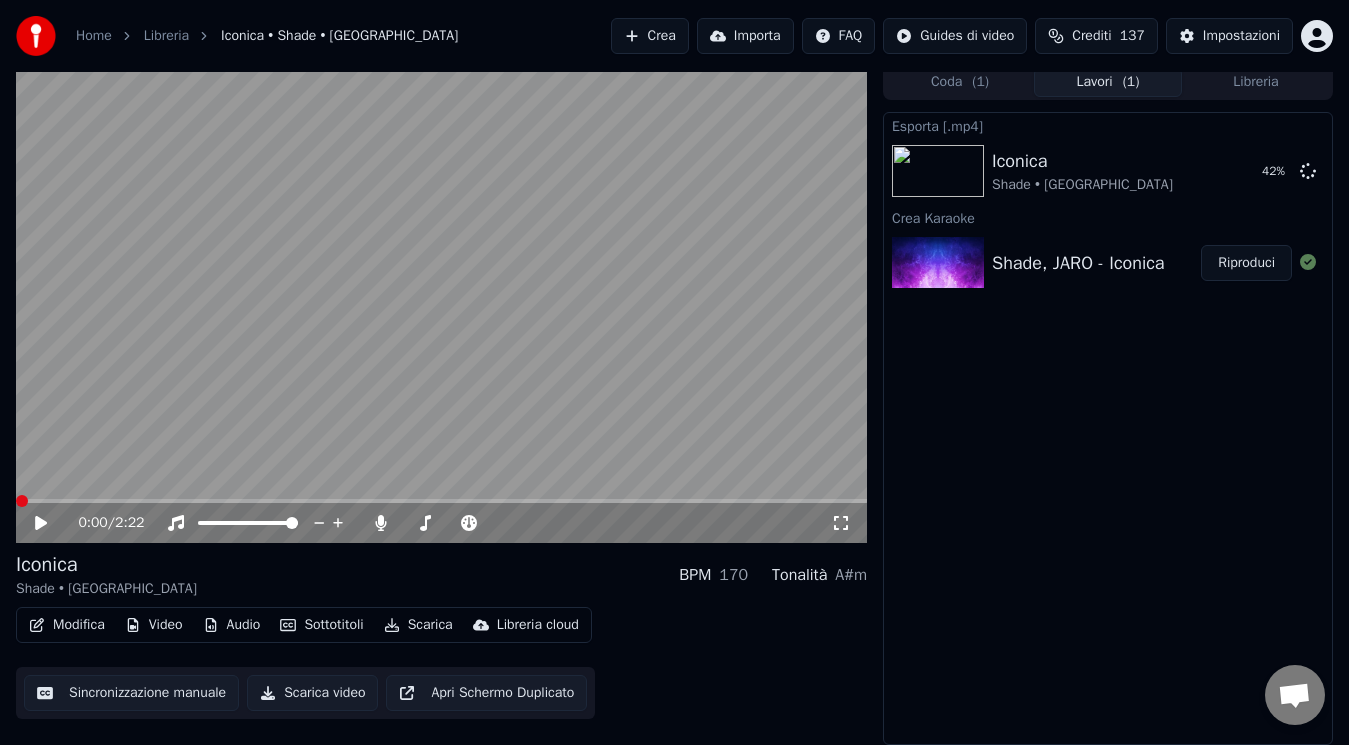 click 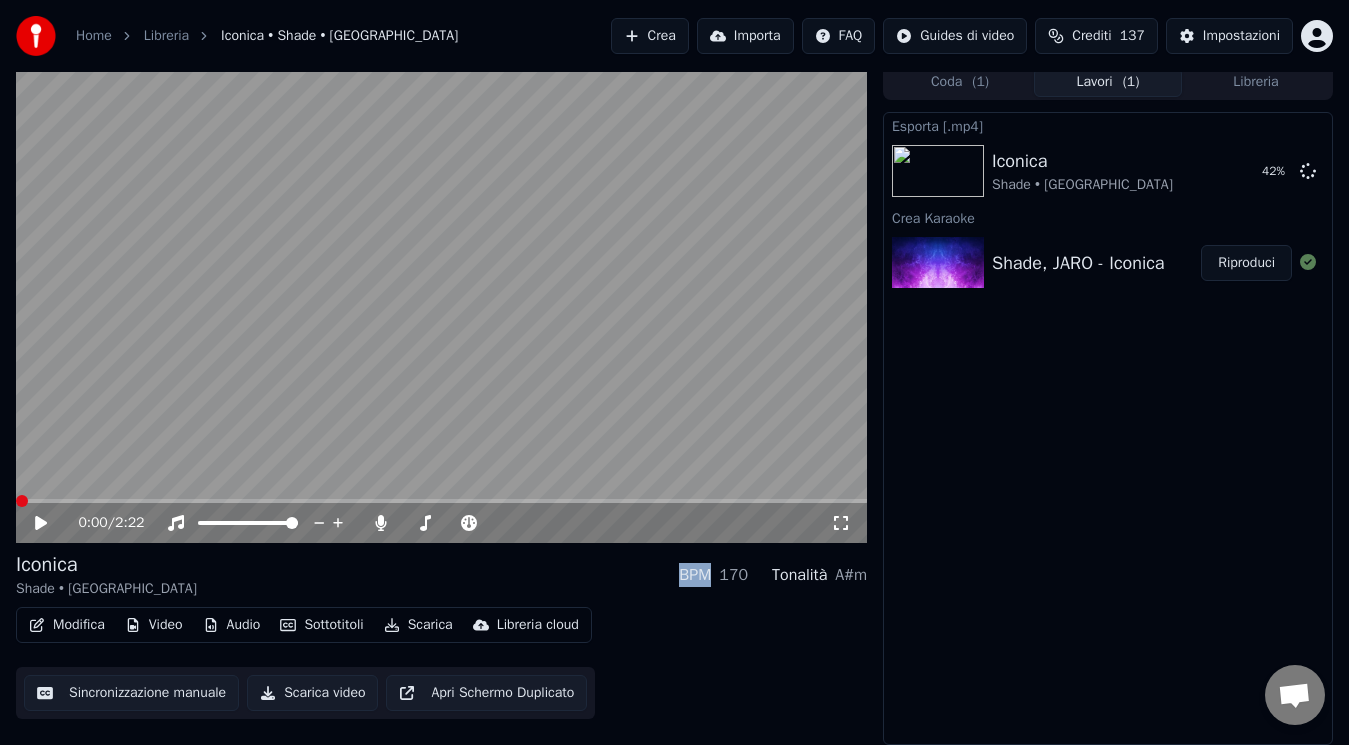 click 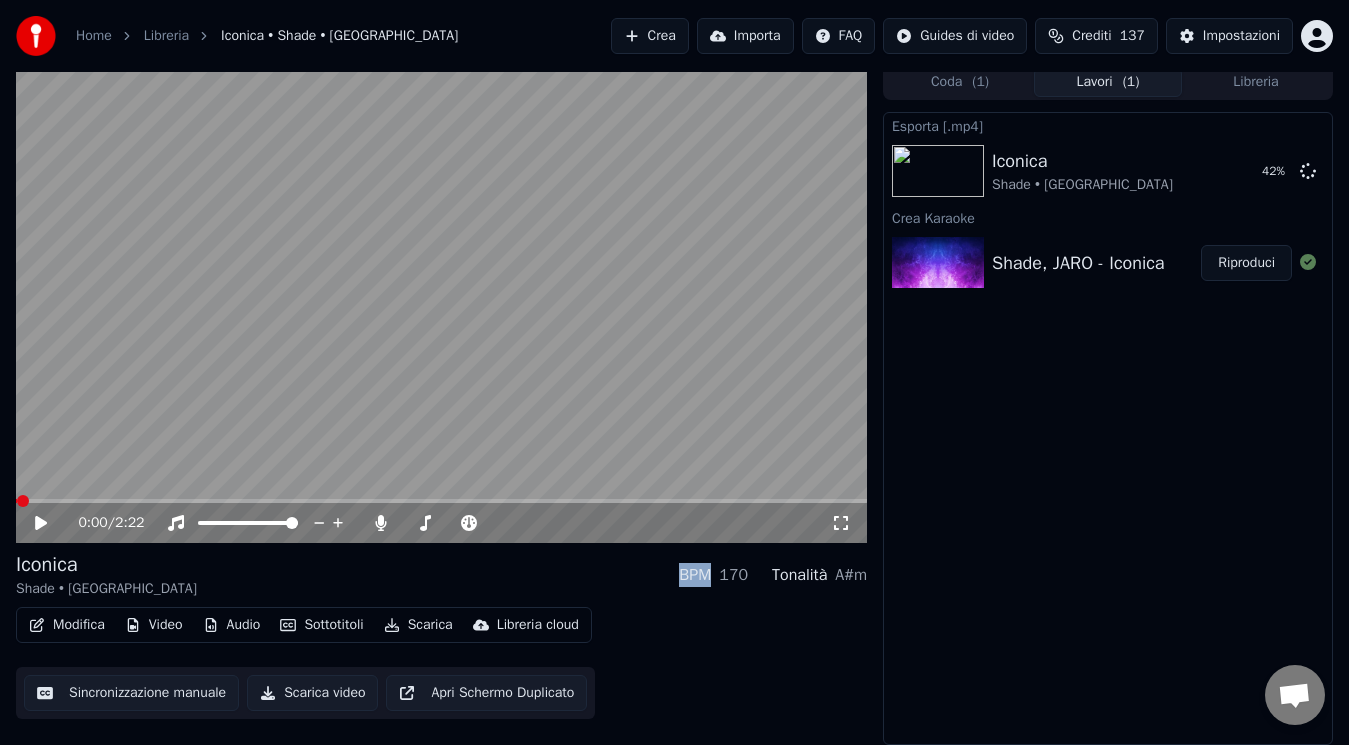 click at bounding box center (23, 501) 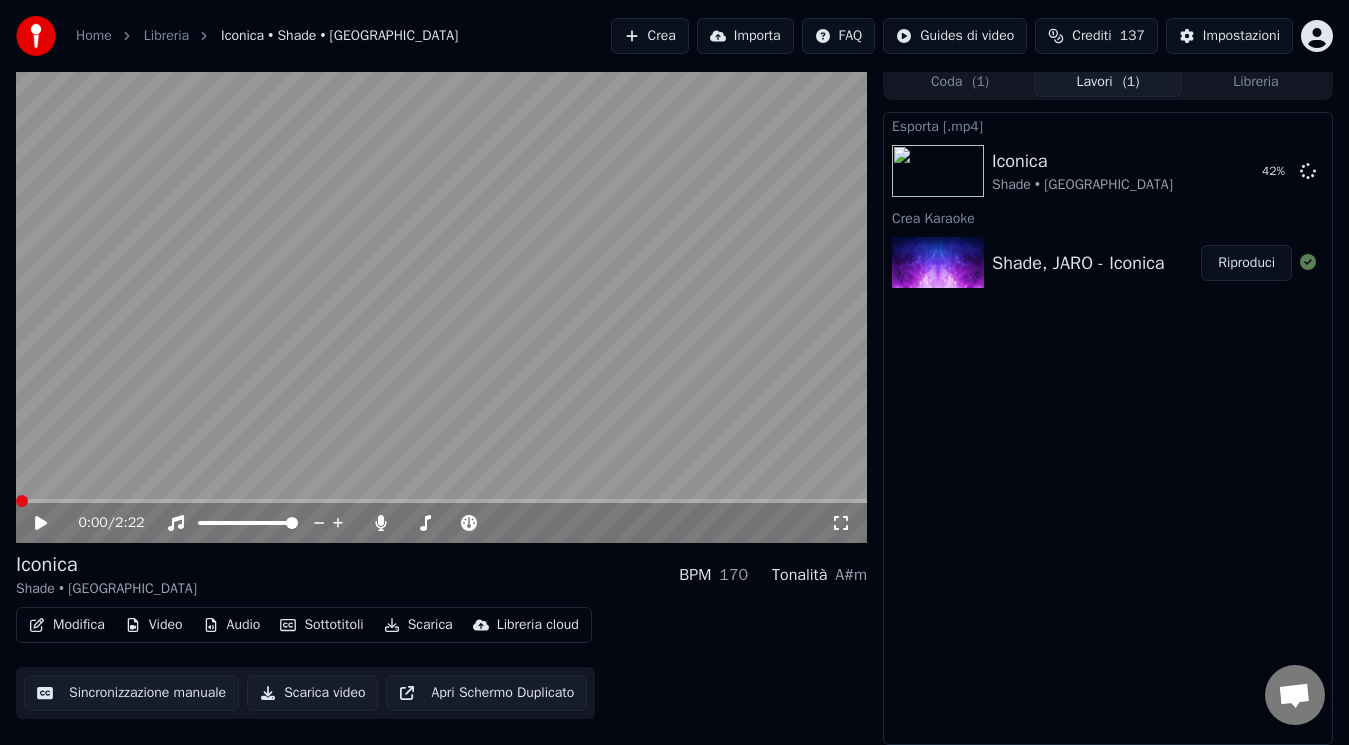 click on "0:00  /  2:22" at bounding box center [441, 523] 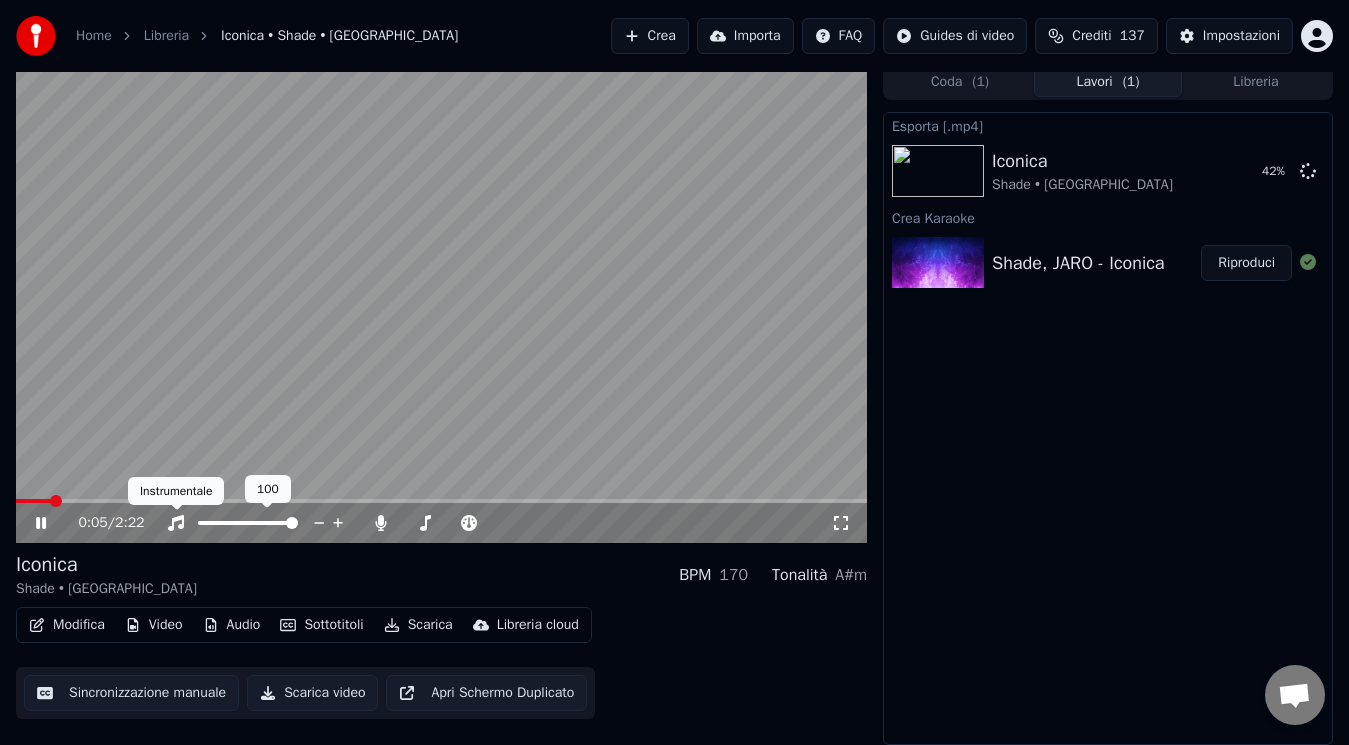 click 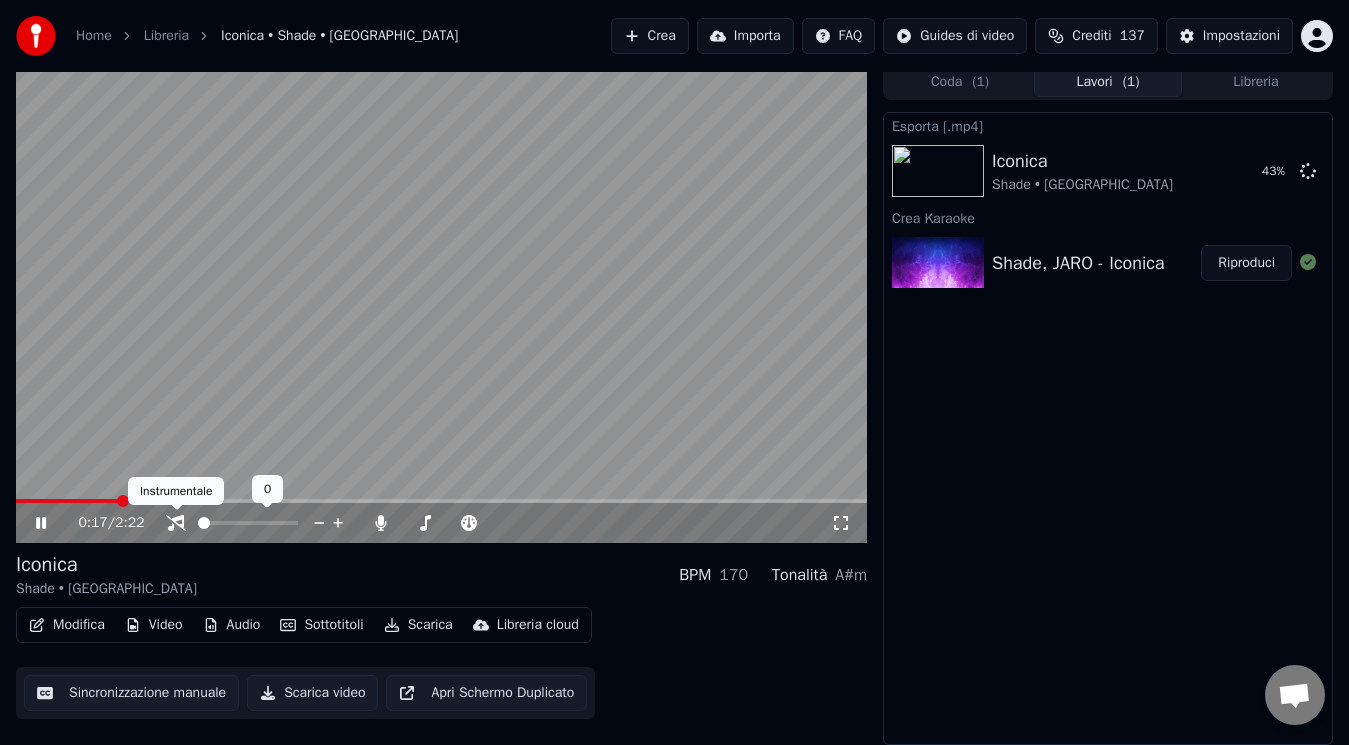 click 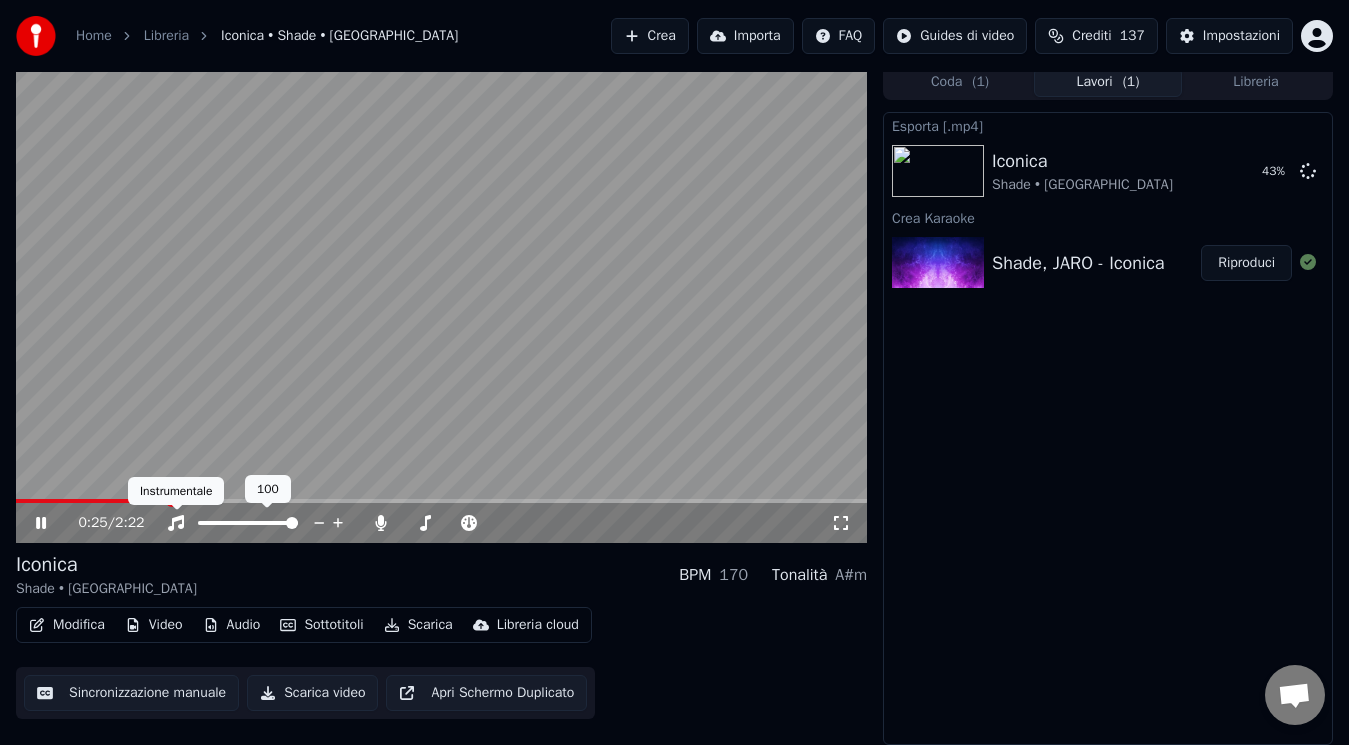 click 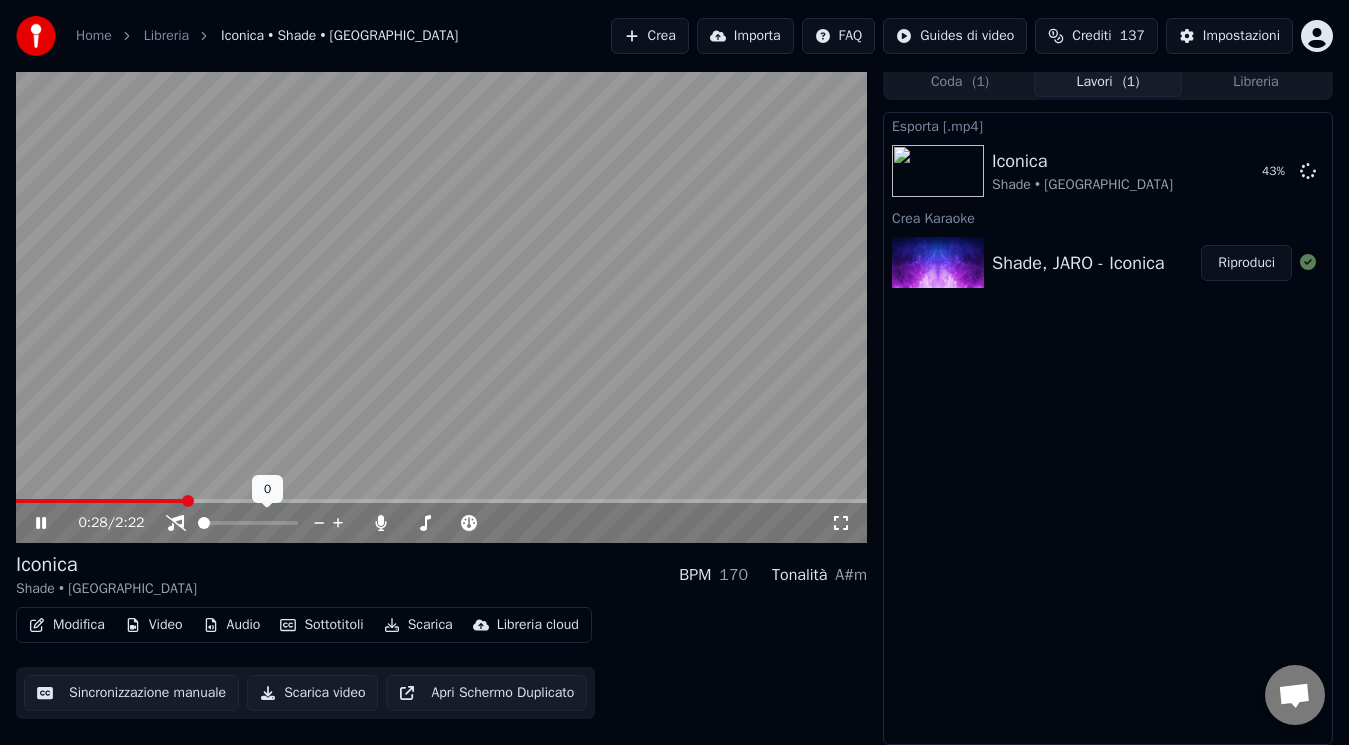 click 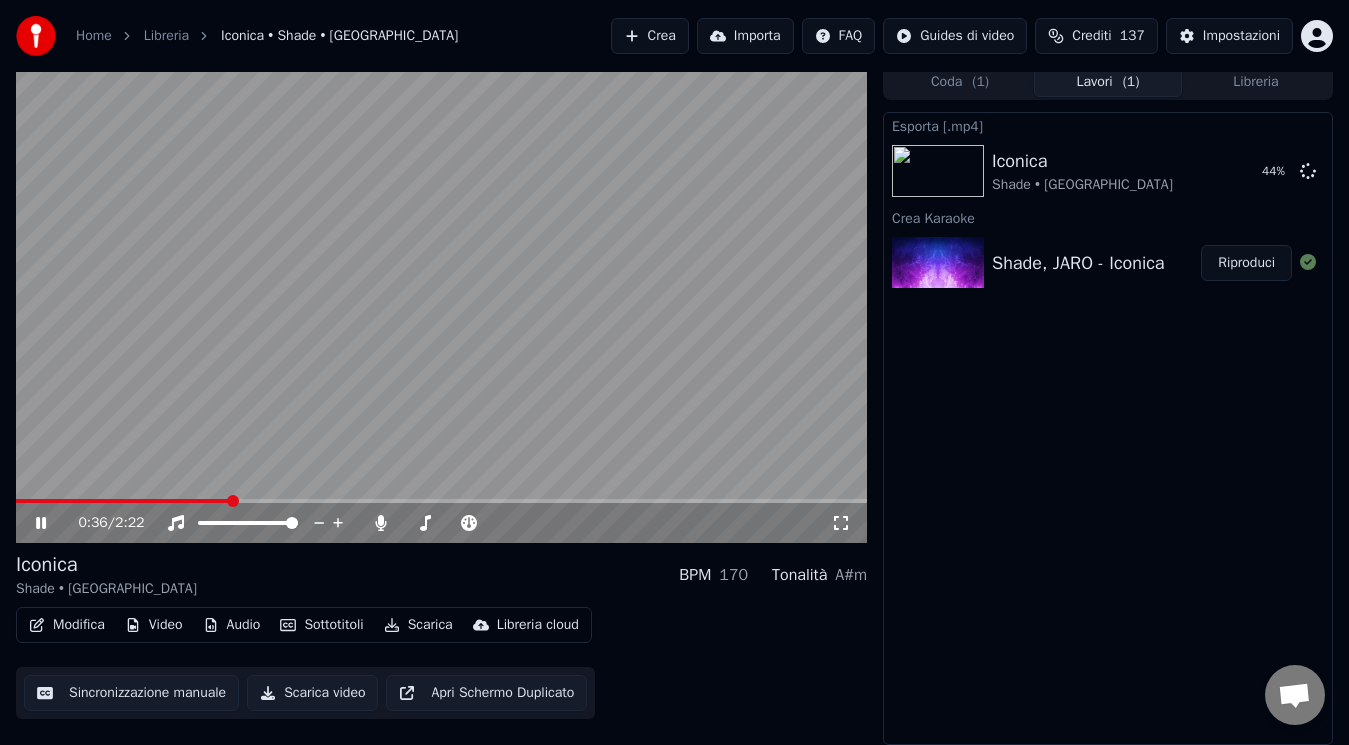 click at bounding box center [123, 501] 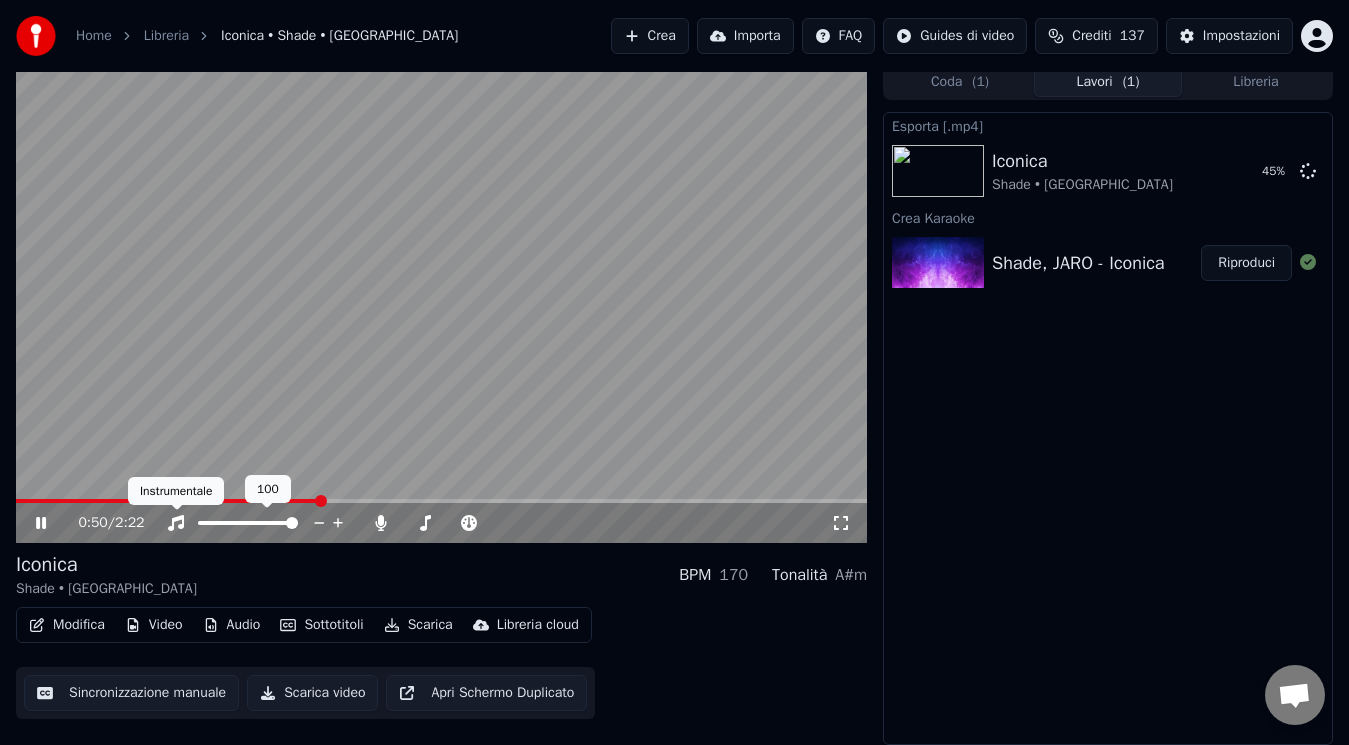 click 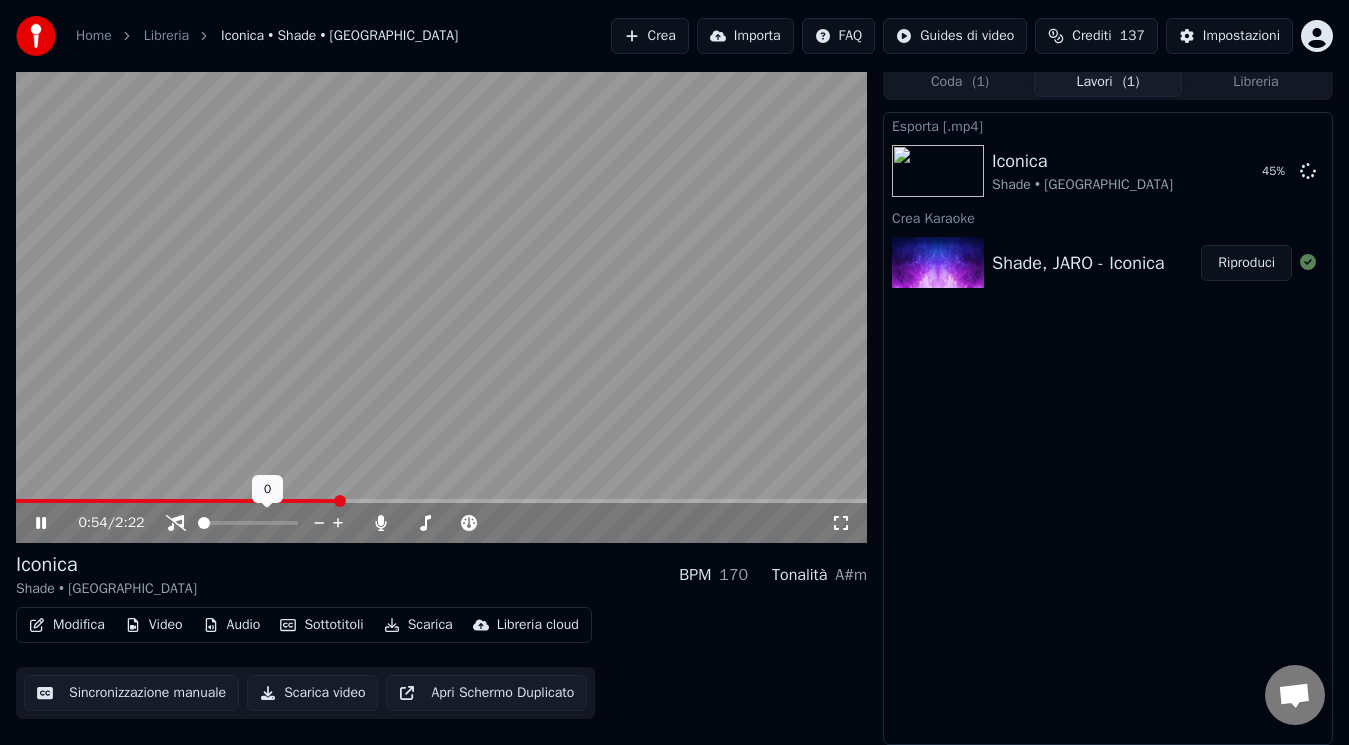 click 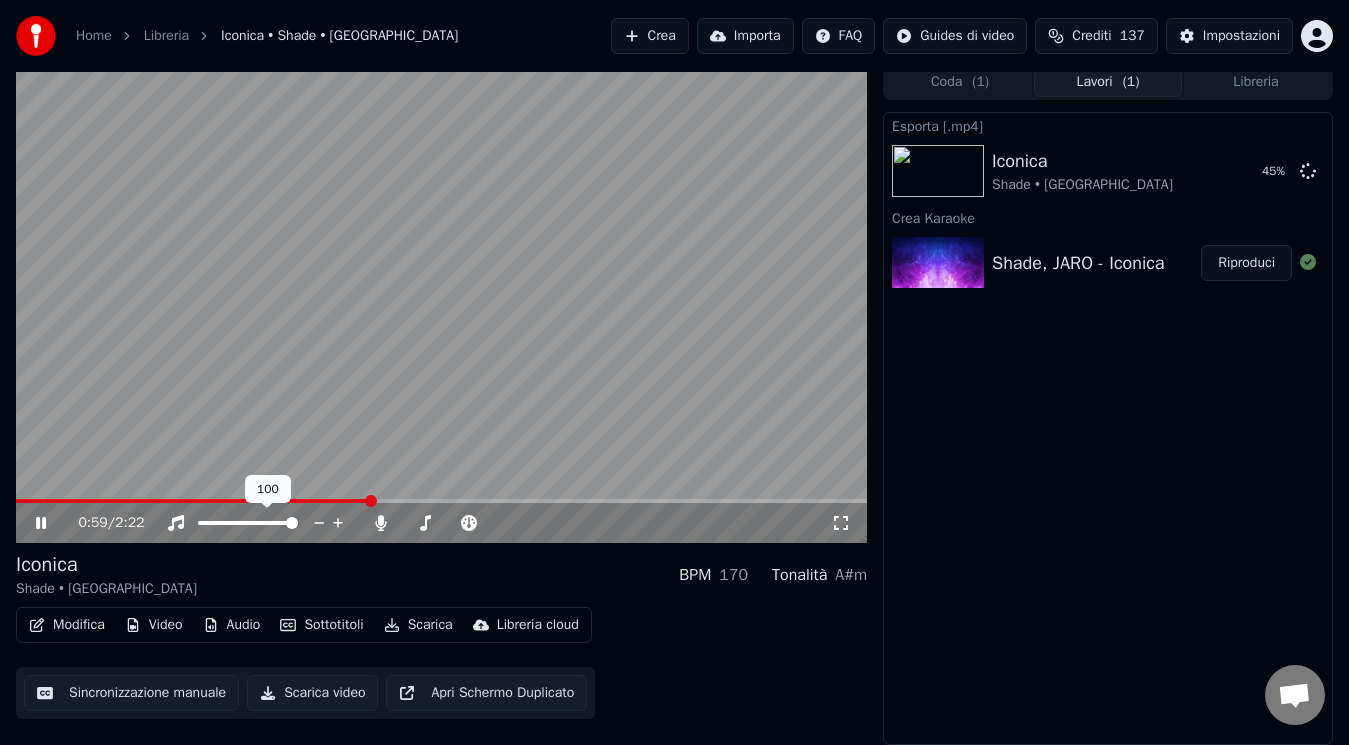 click 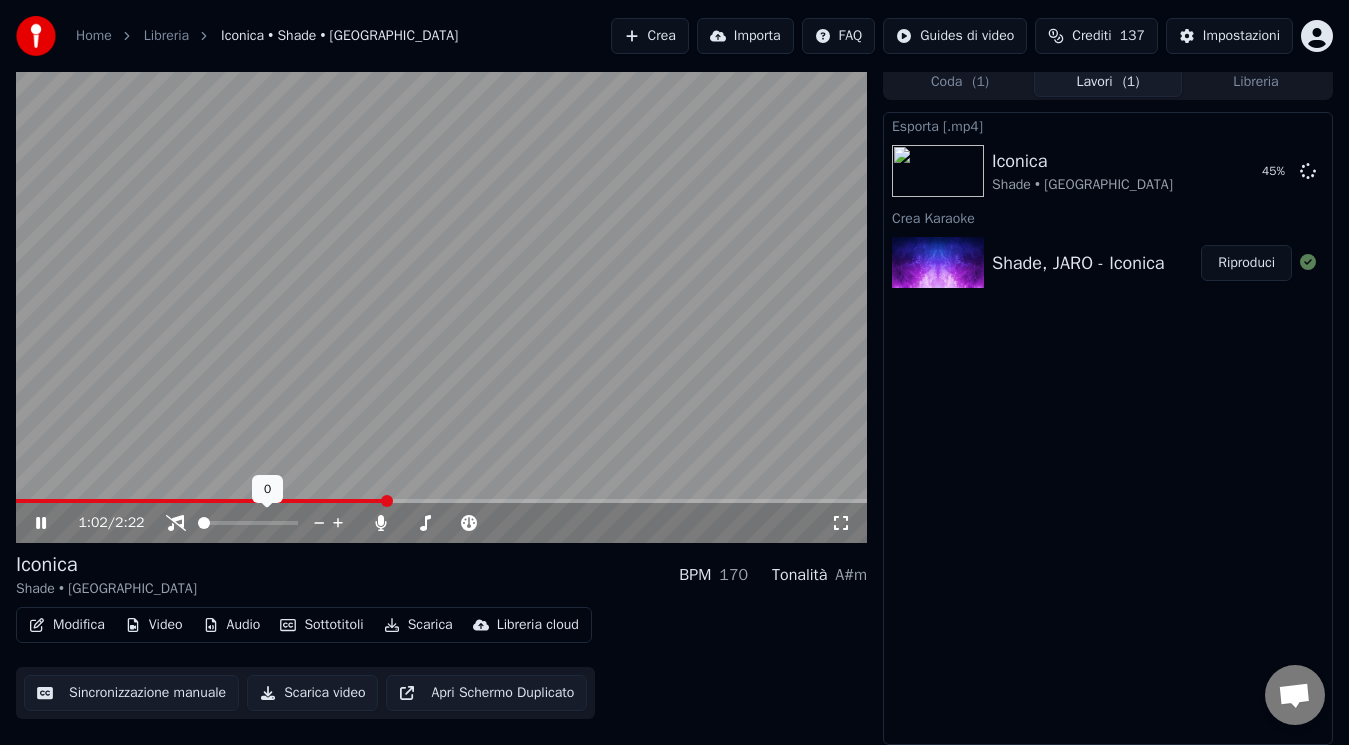 click 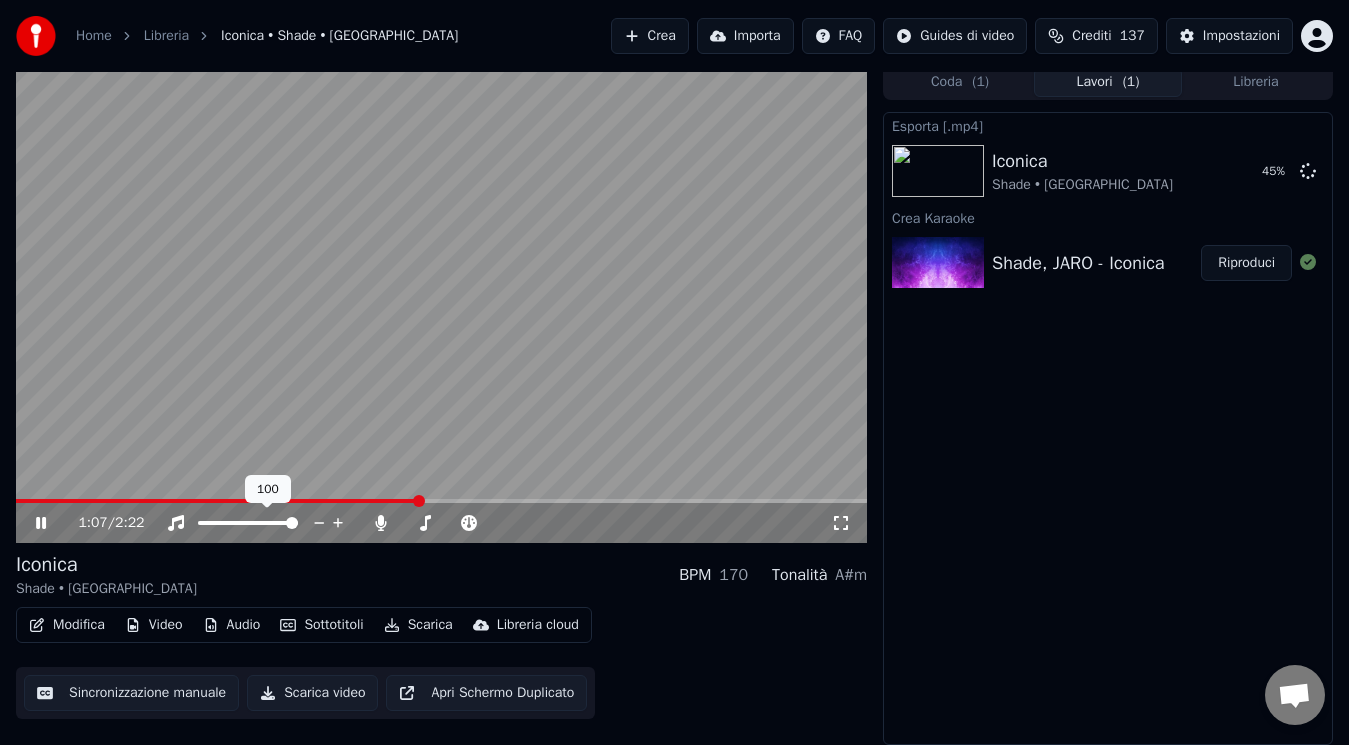 click 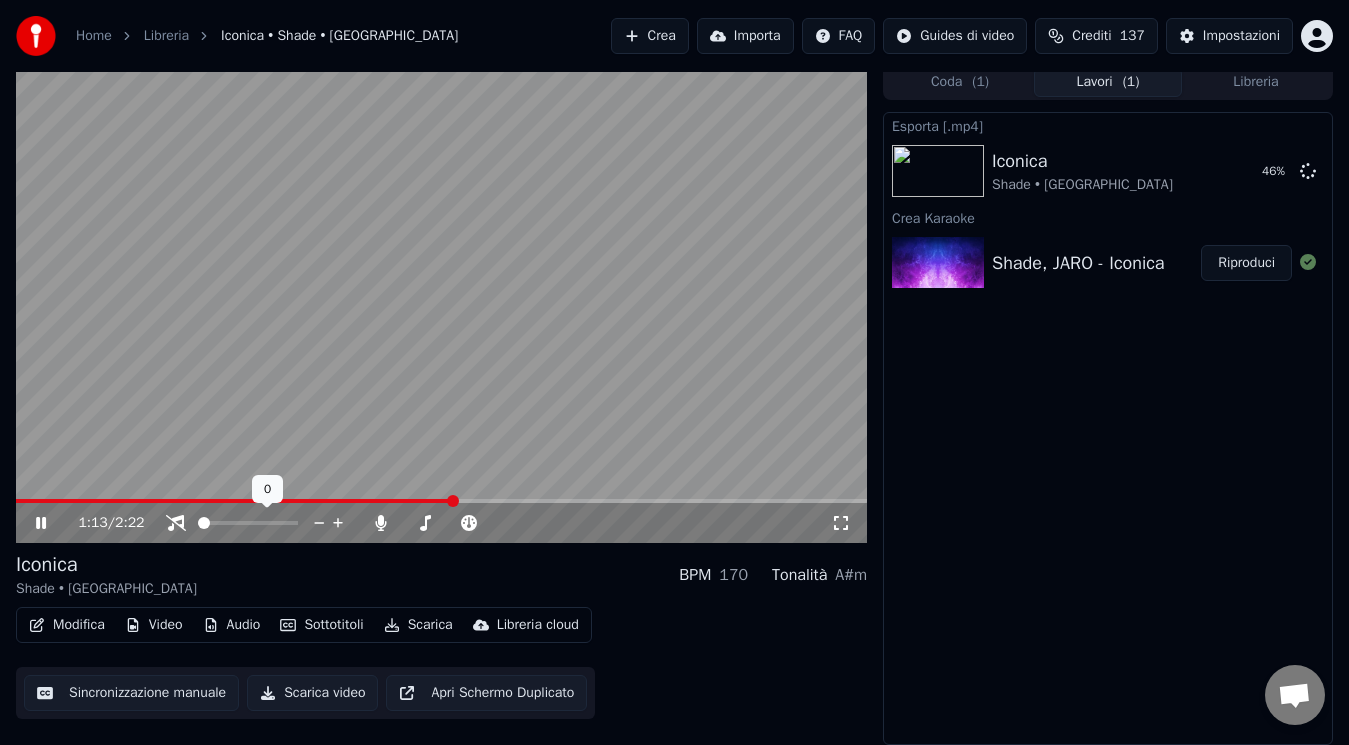 click 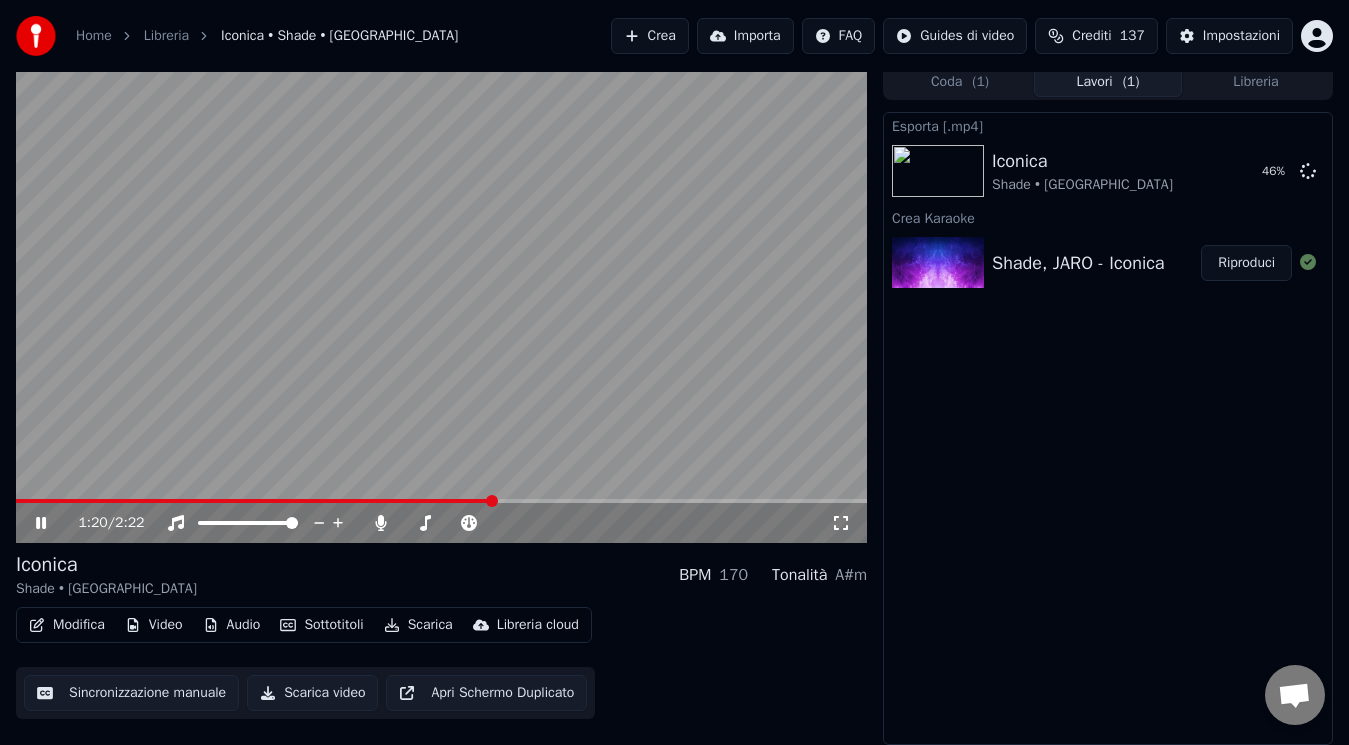 click at bounding box center [254, 501] 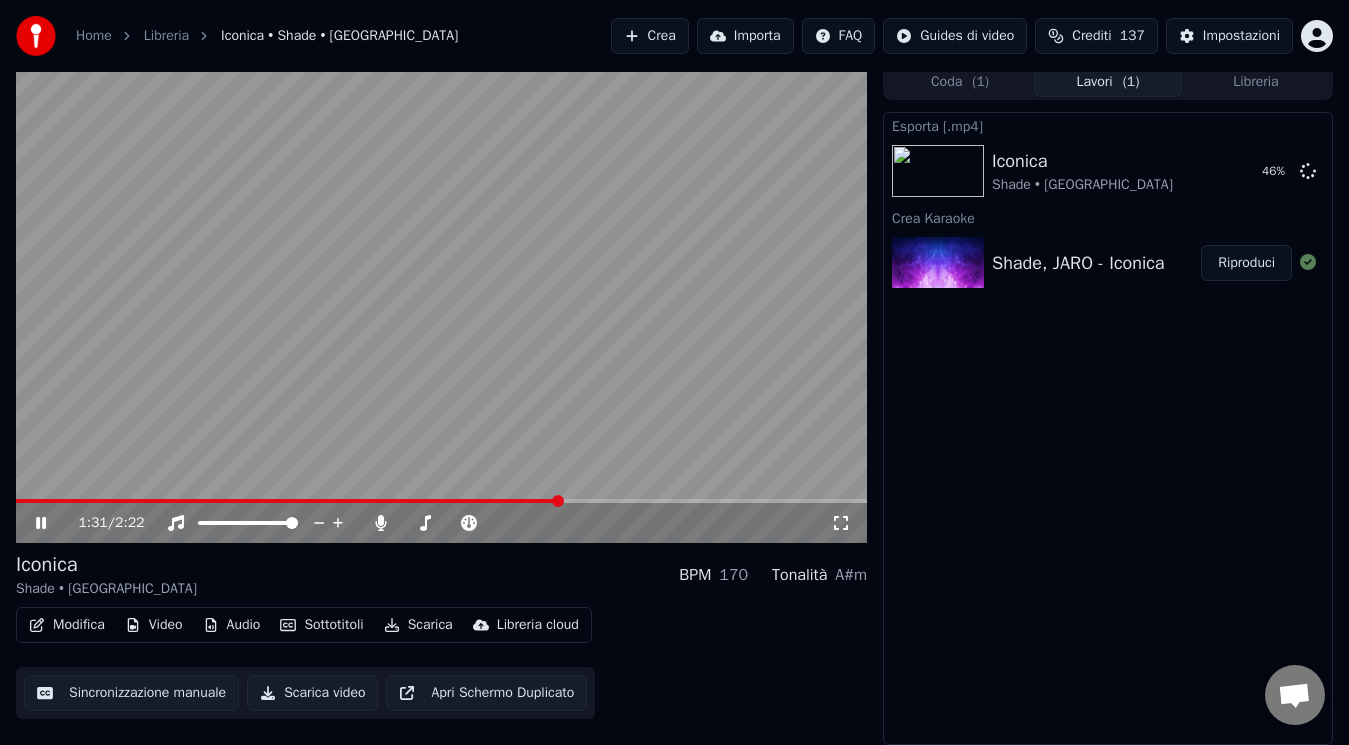 click at bounding box center (287, 501) 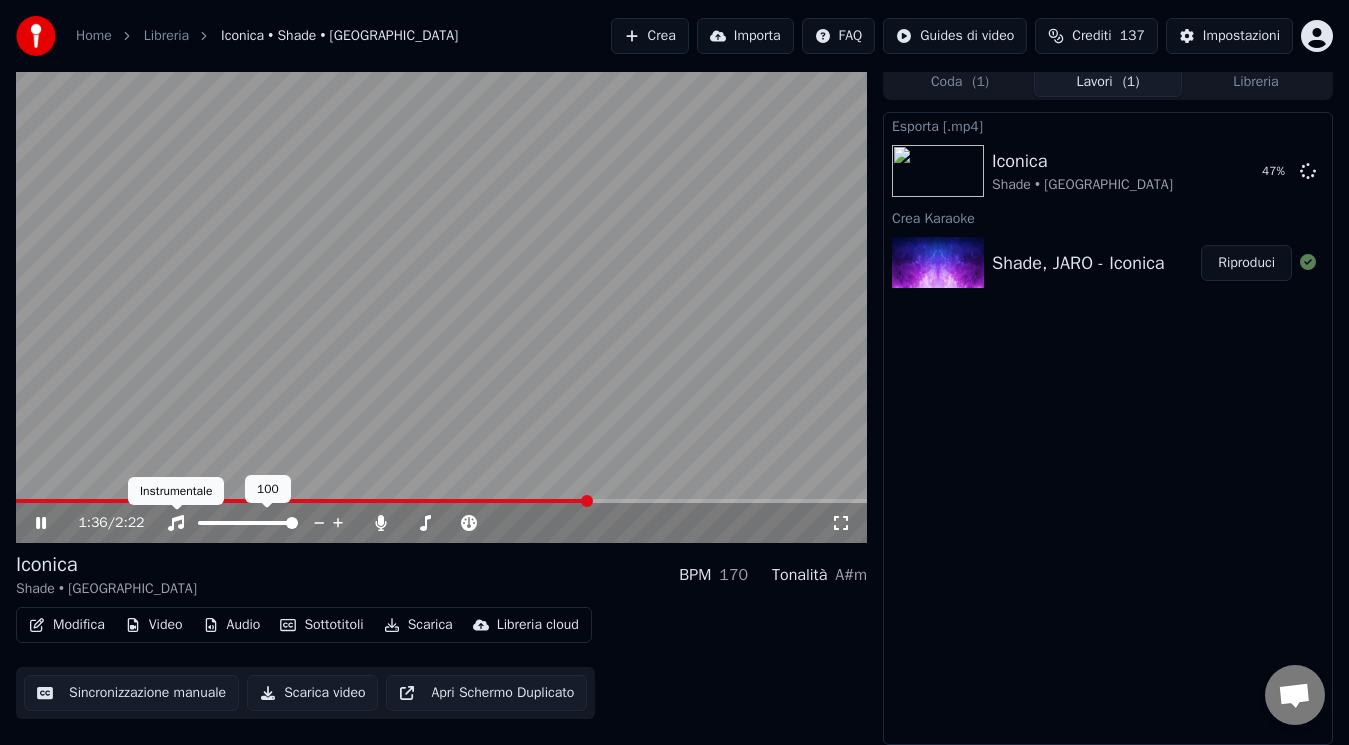 click 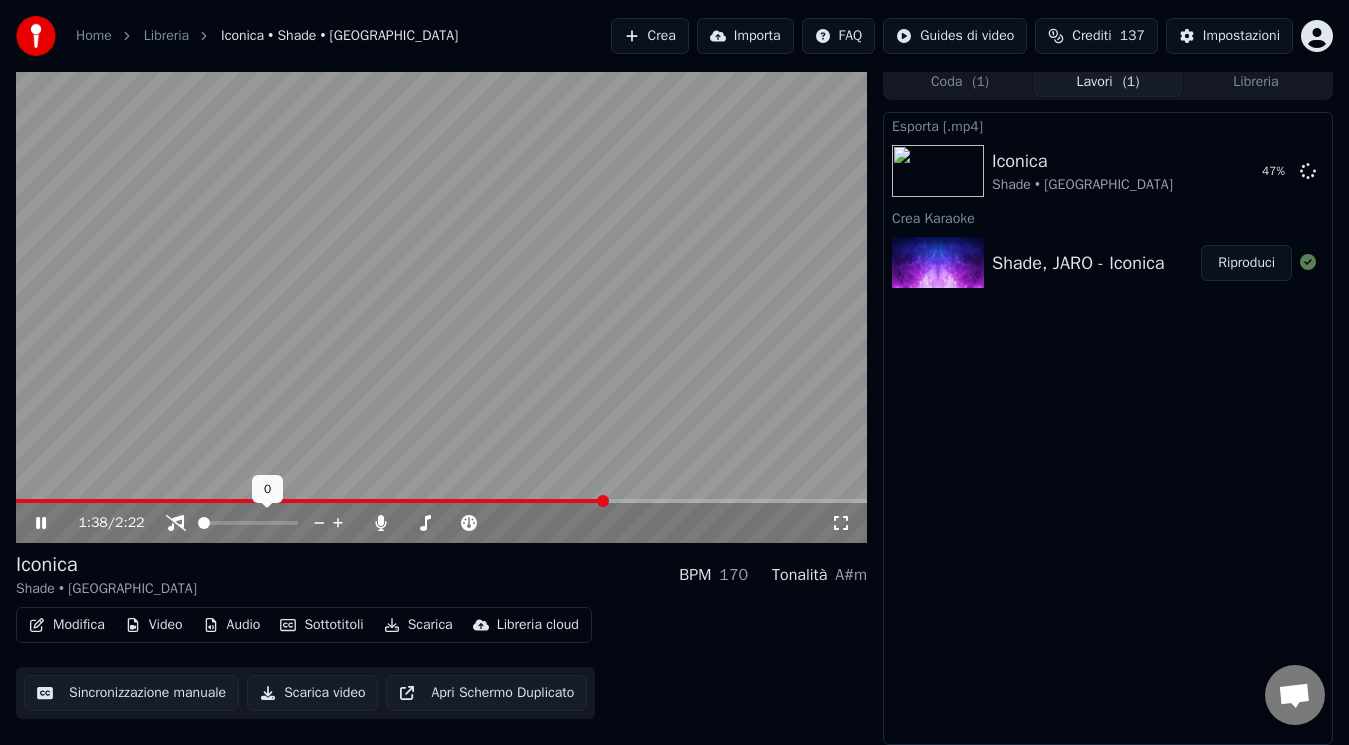 click 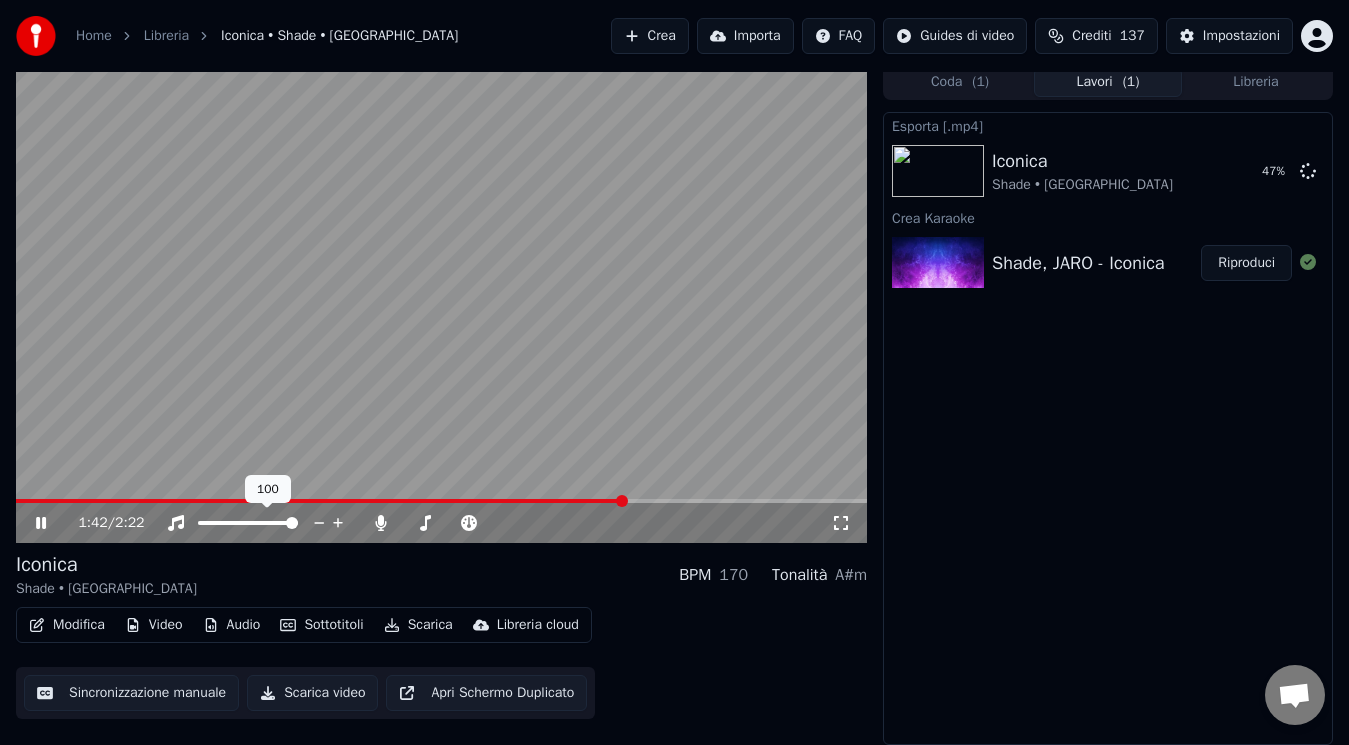 click 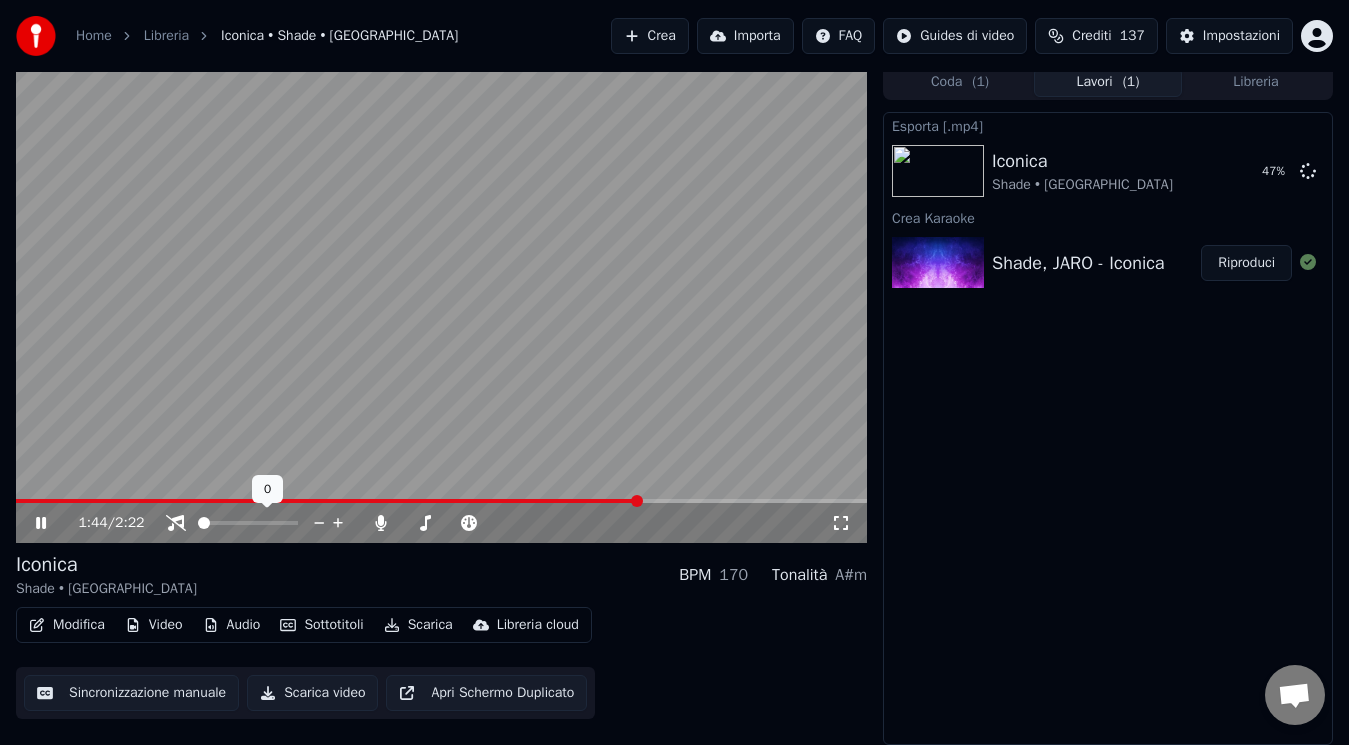click 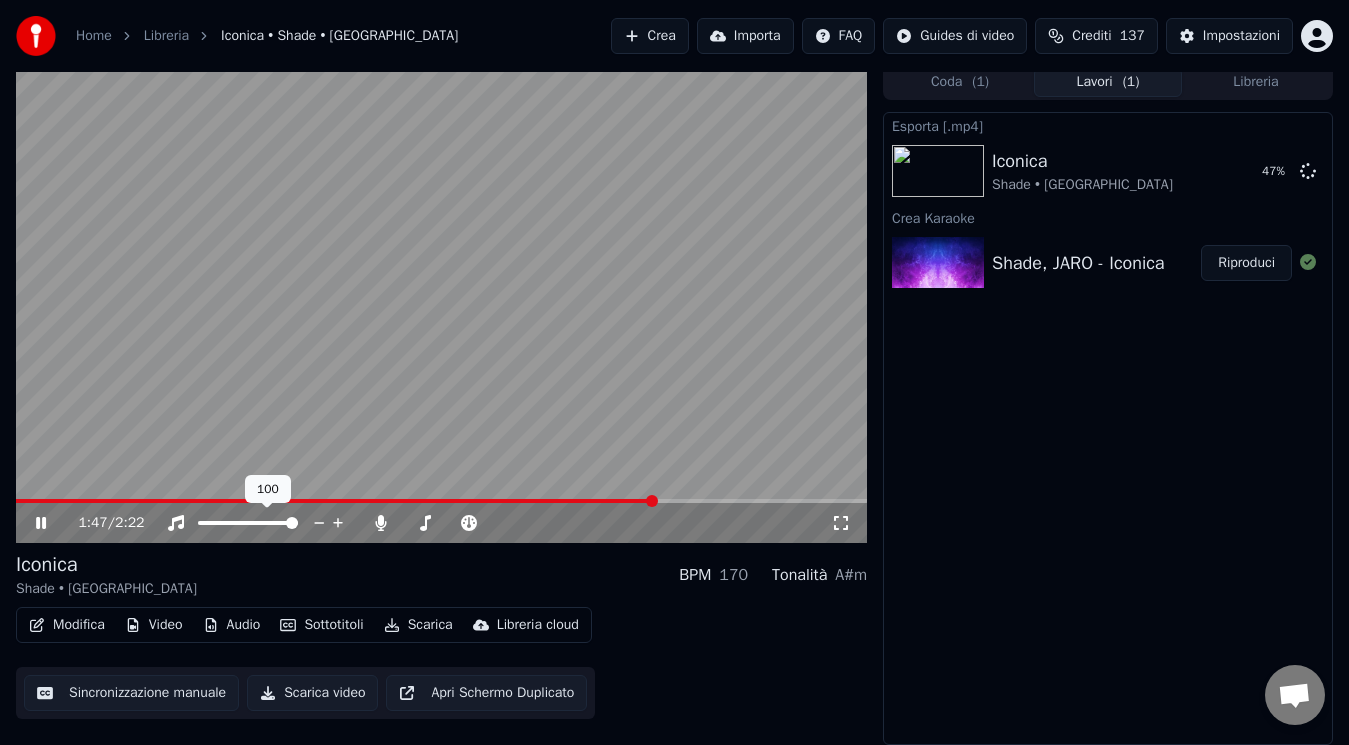 click 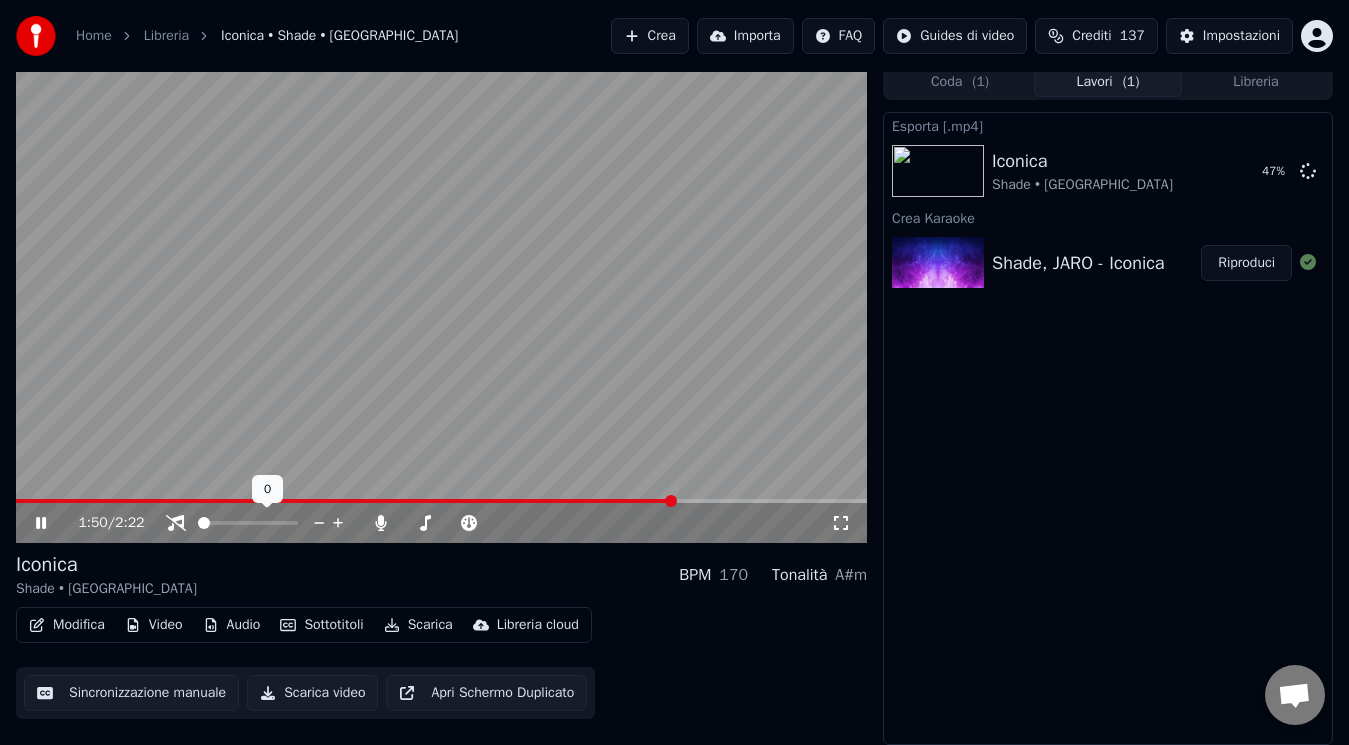 click 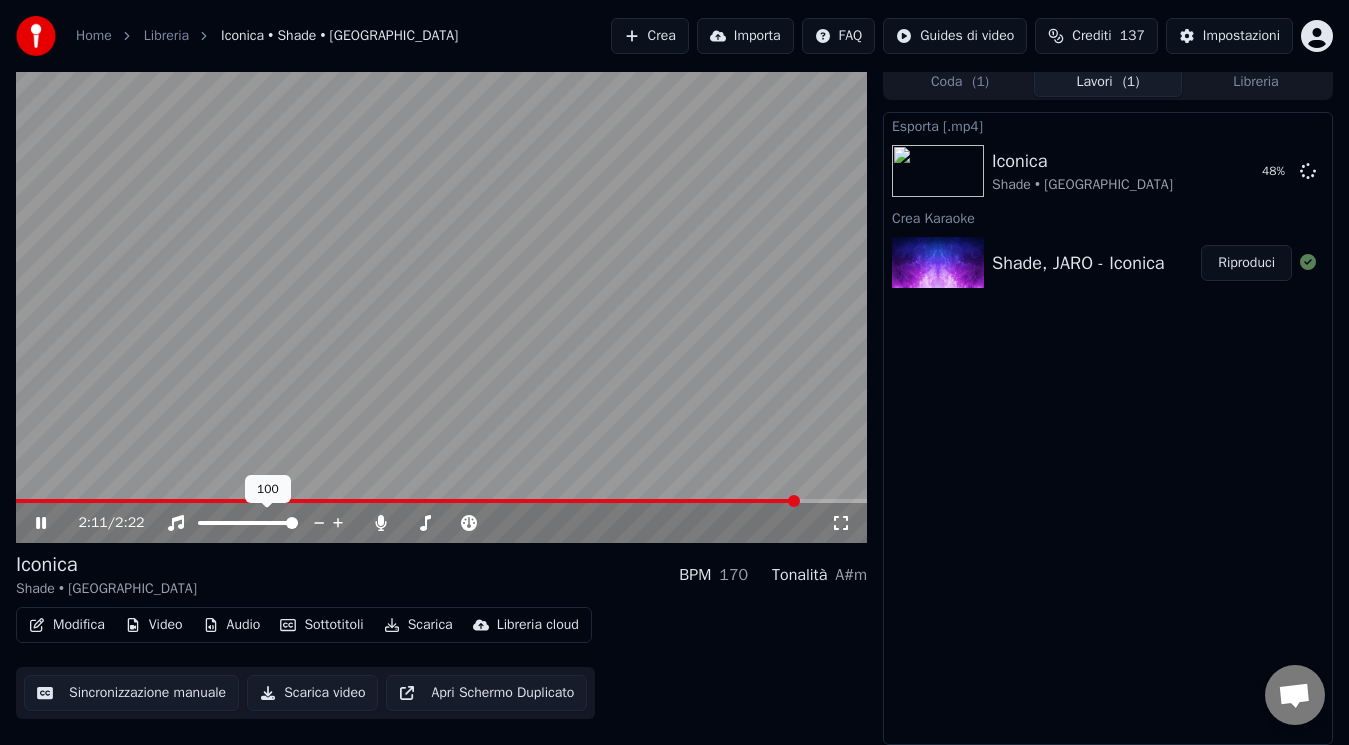 click 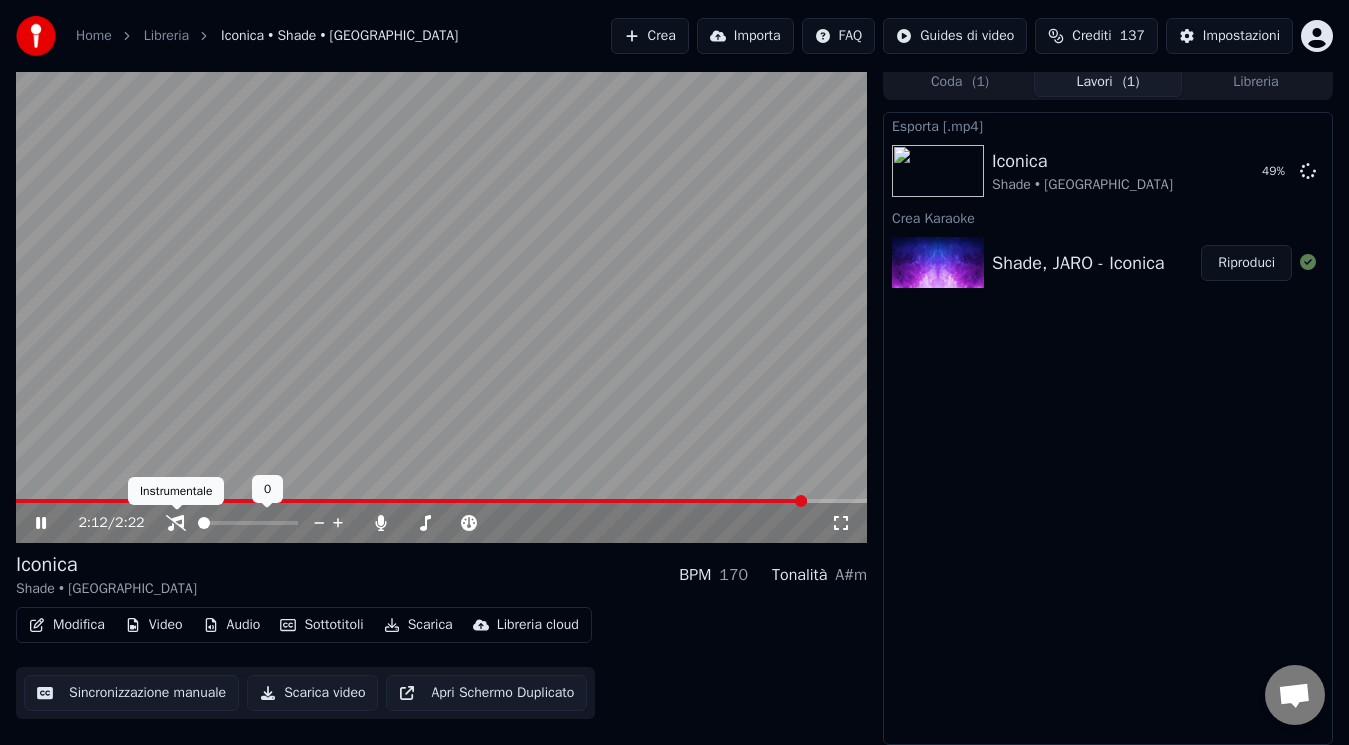 click 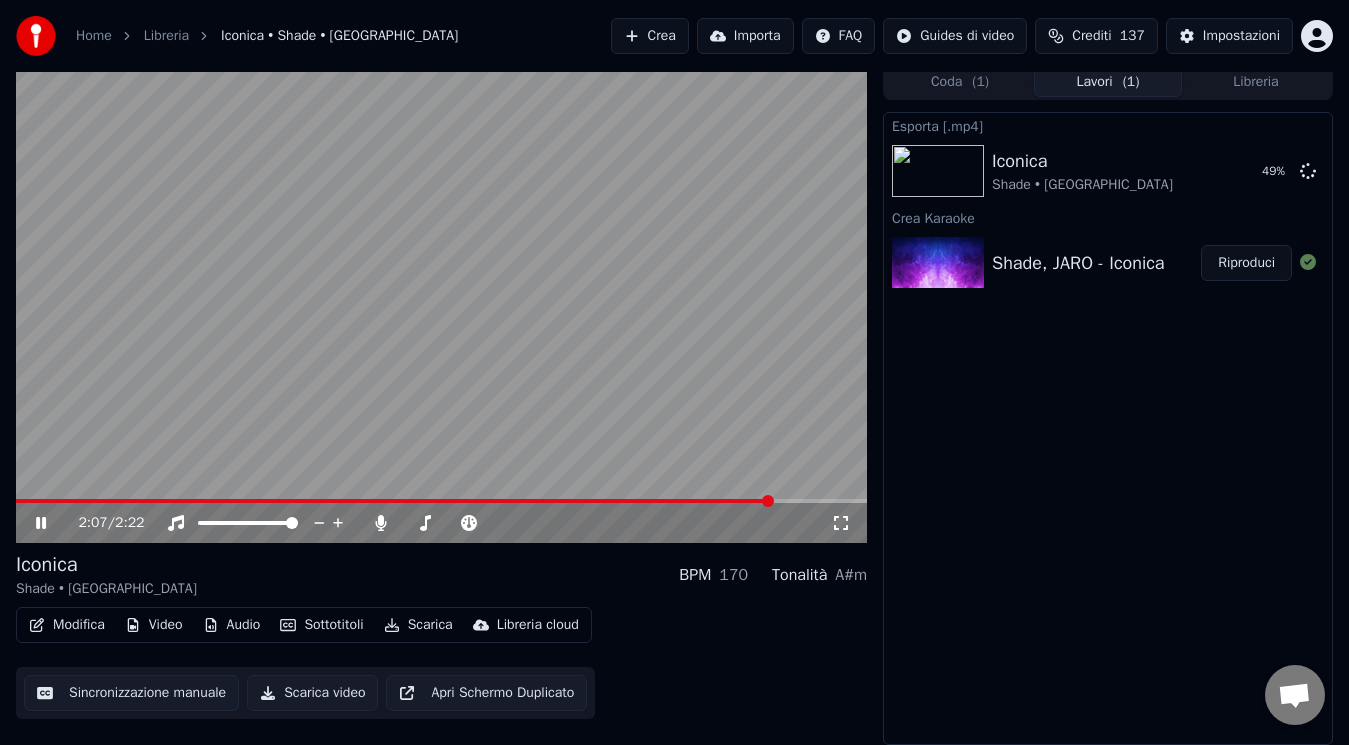 click at bounding box center (394, 501) 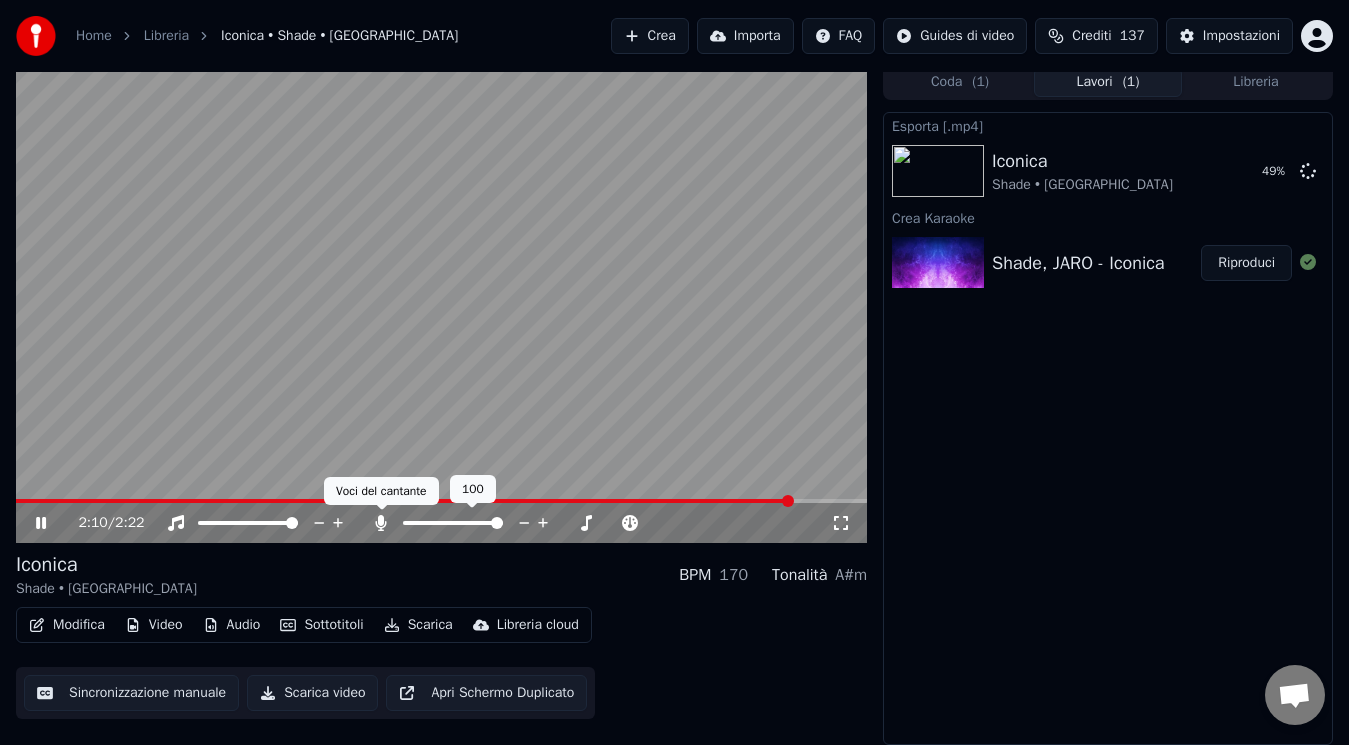 click 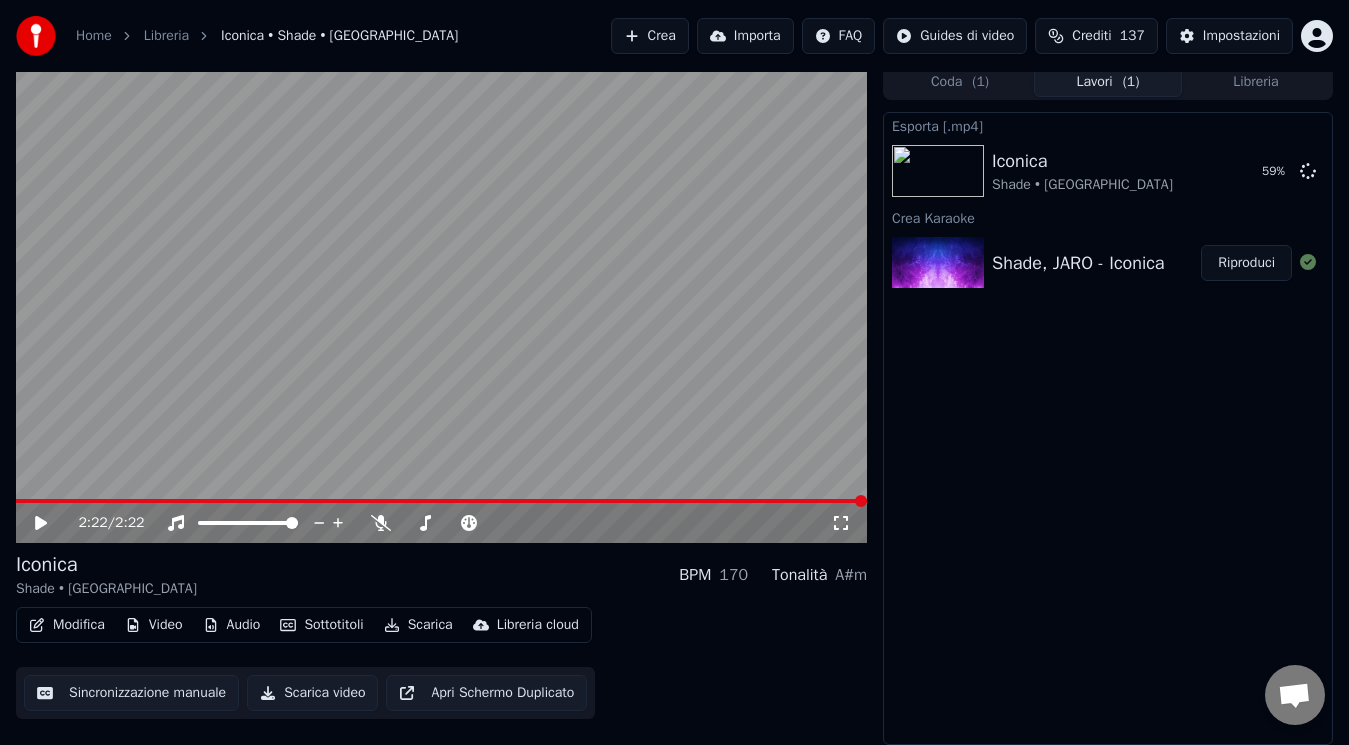click on "Esporta [.mp4] Iconica Shade • JARO 59 % Crea Karaoke Shade, JARO - Iconica Riproduci" at bounding box center (1108, 428) 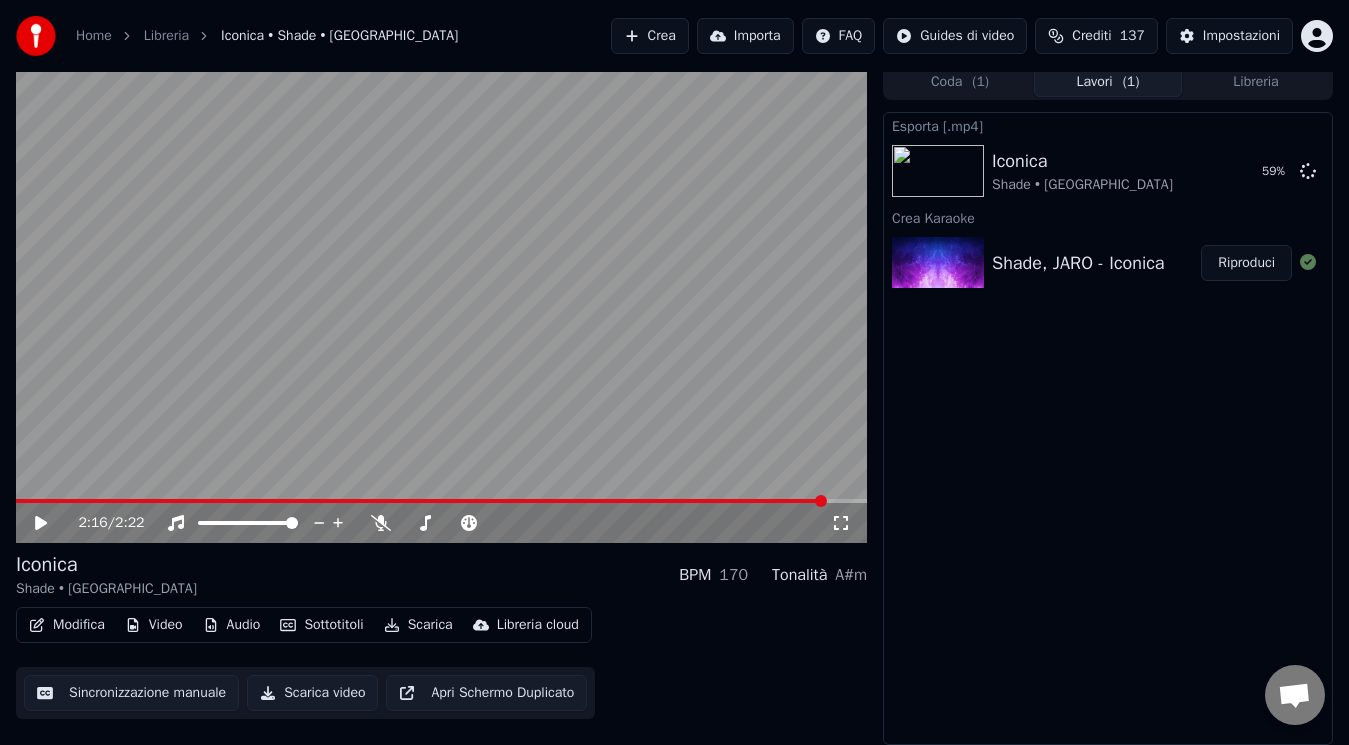 click at bounding box center [421, 501] 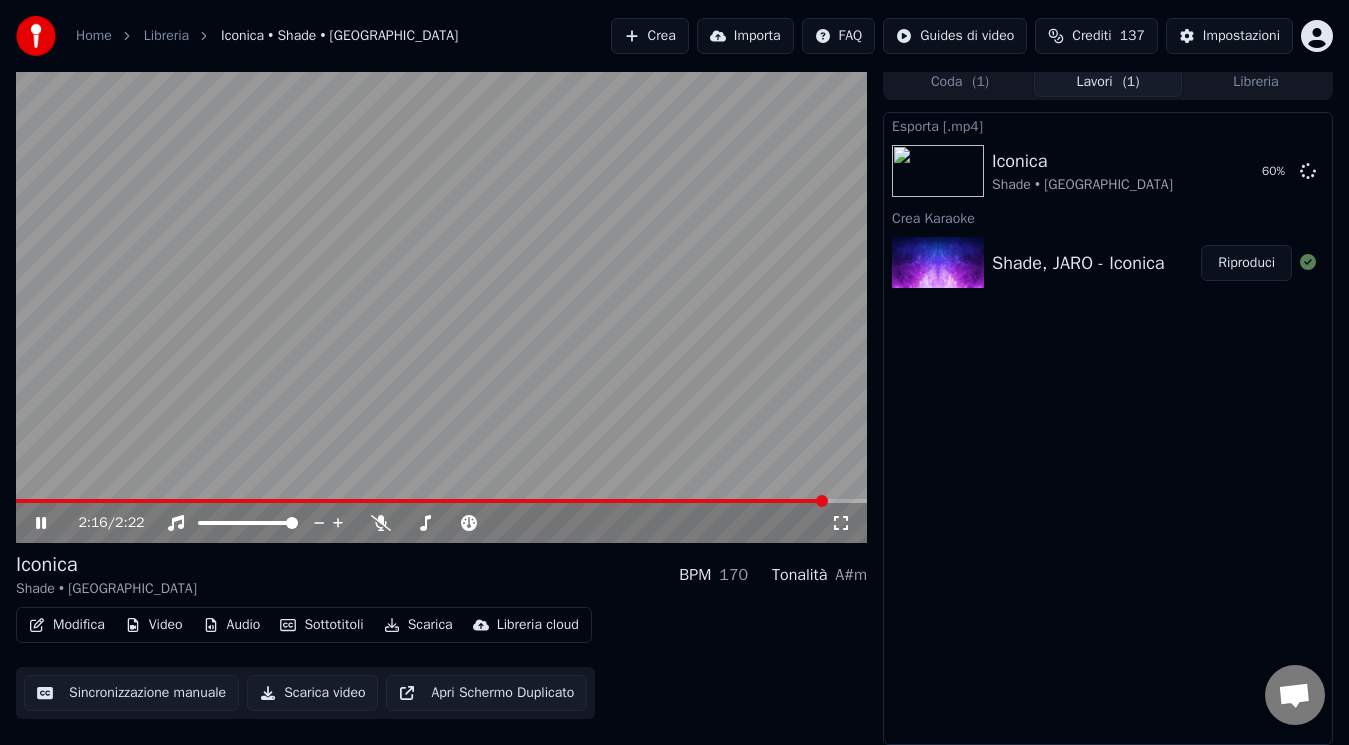 click 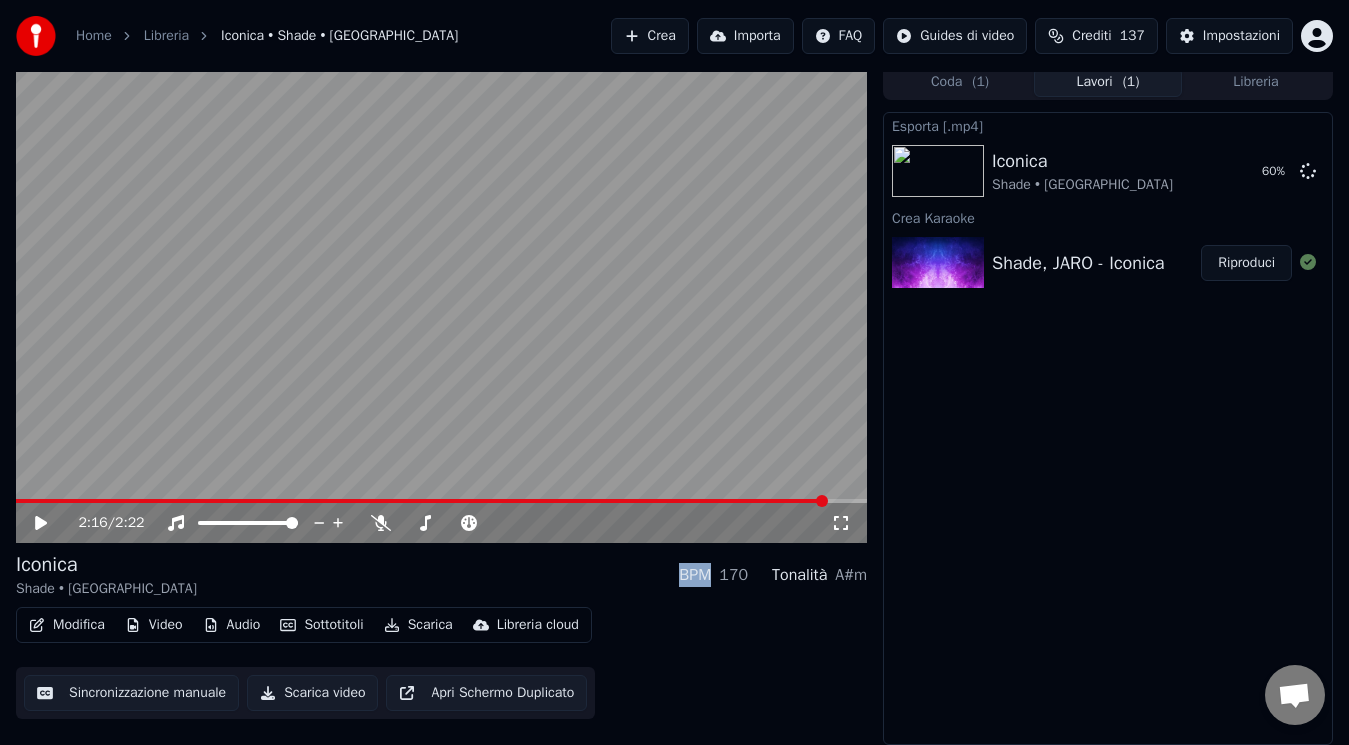 click 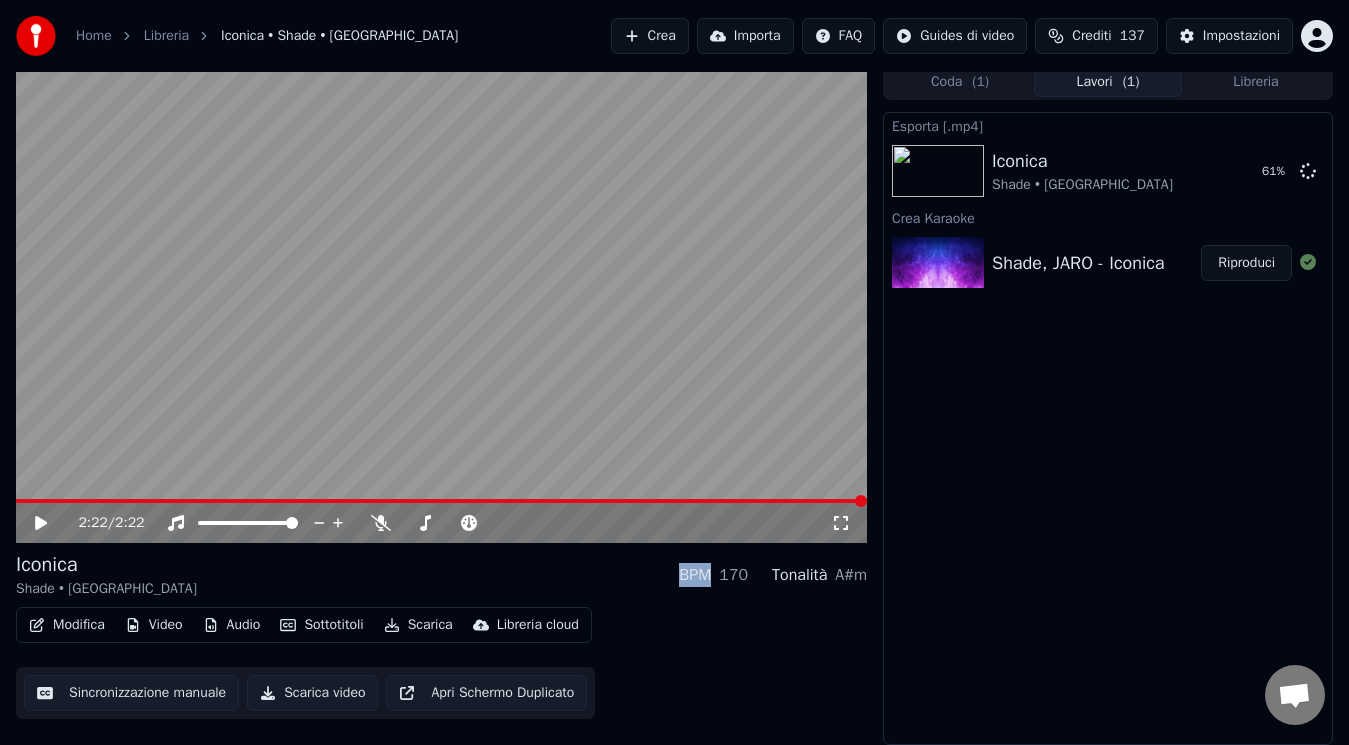 click on "Iconica Shade • JARO BPM 170 Tonalità A#m" at bounding box center [441, 575] 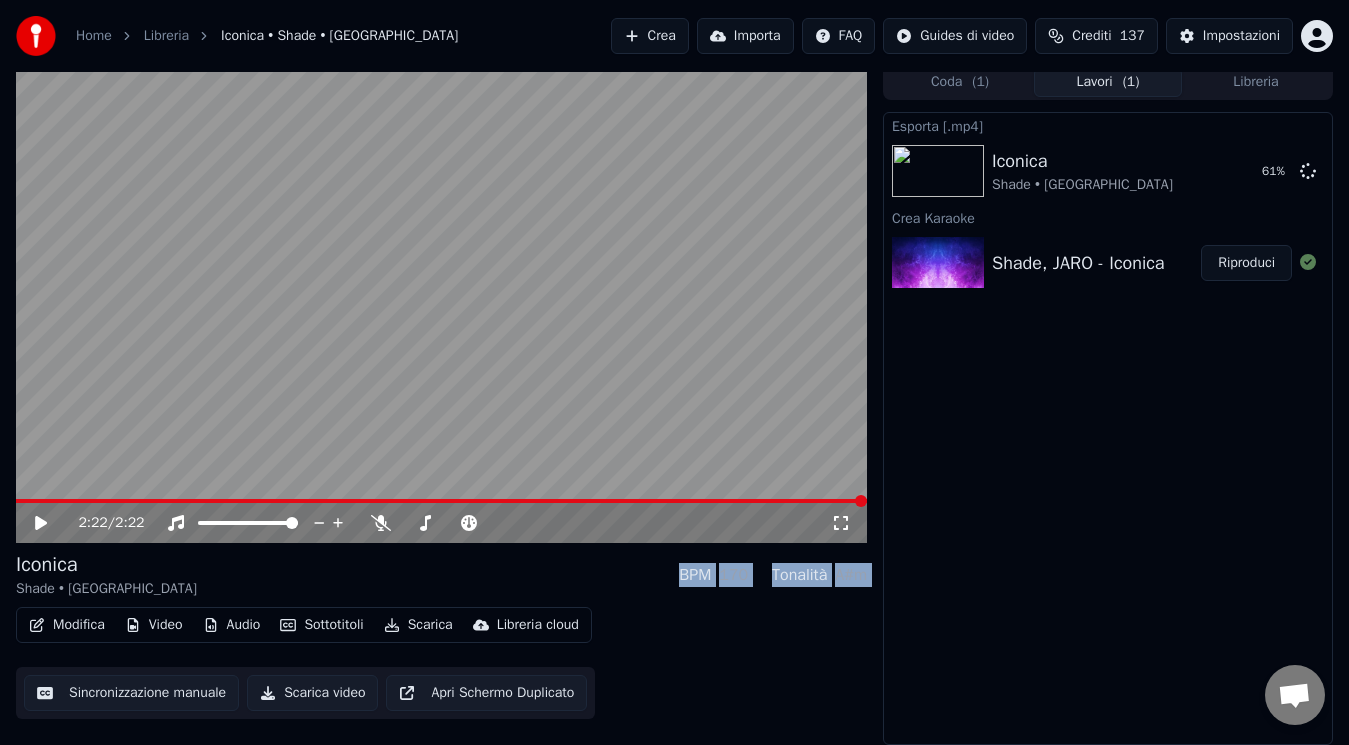 drag, startPoint x: 743, startPoint y: 614, endPoint x: 670, endPoint y: 573, distance: 83.725746 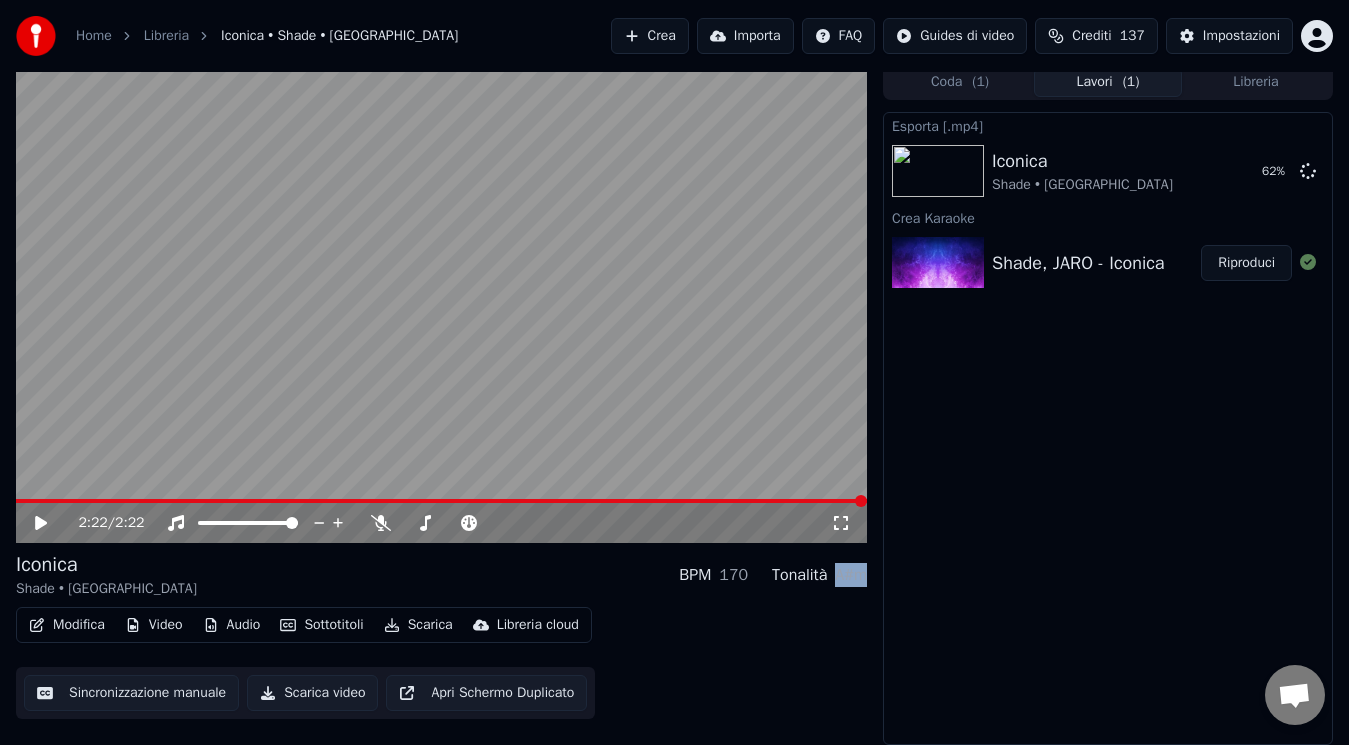 drag, startPoint x: 831, startPoint y: 574, endPoint x: 864, endPoint y: 573, distance: 33.01515 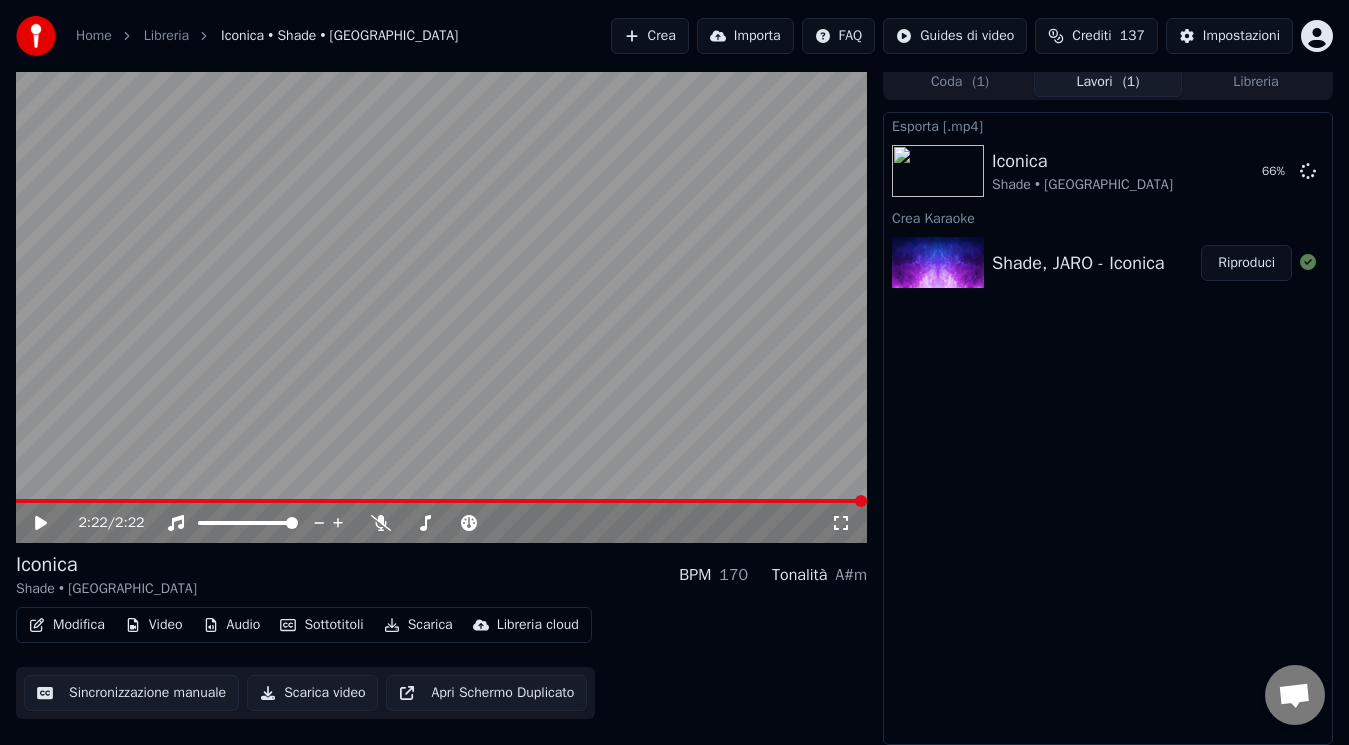 click on "Esporta [.mp4] Iconica Shade • JARO 66 % Crea Karaoke Shade, JARO - Iconica Riproduci" at bounding box center [1108, 428] 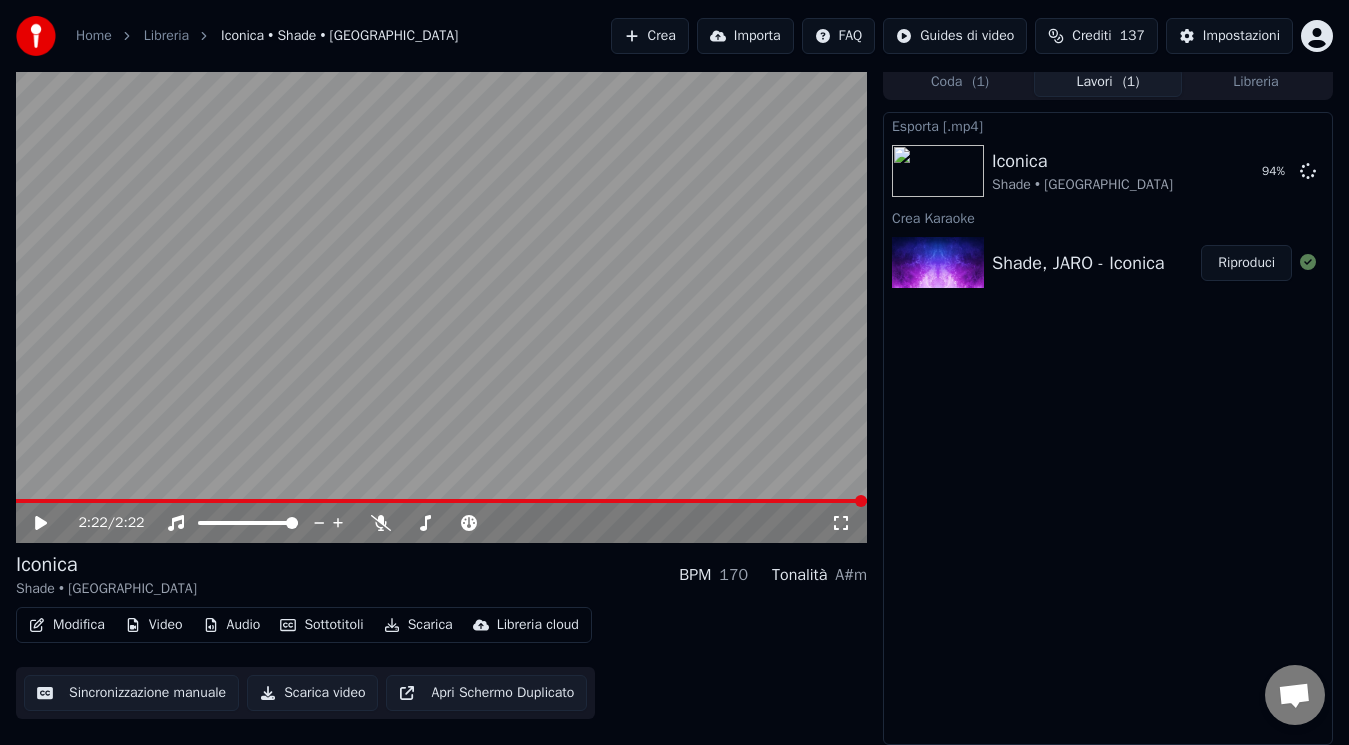 click on "Esporta [.mp4] Iconica Shade • JARO 94 % Crea Karaoke Shade, JARO - Iconica Riproduci" at bounding box center [1108, 428] 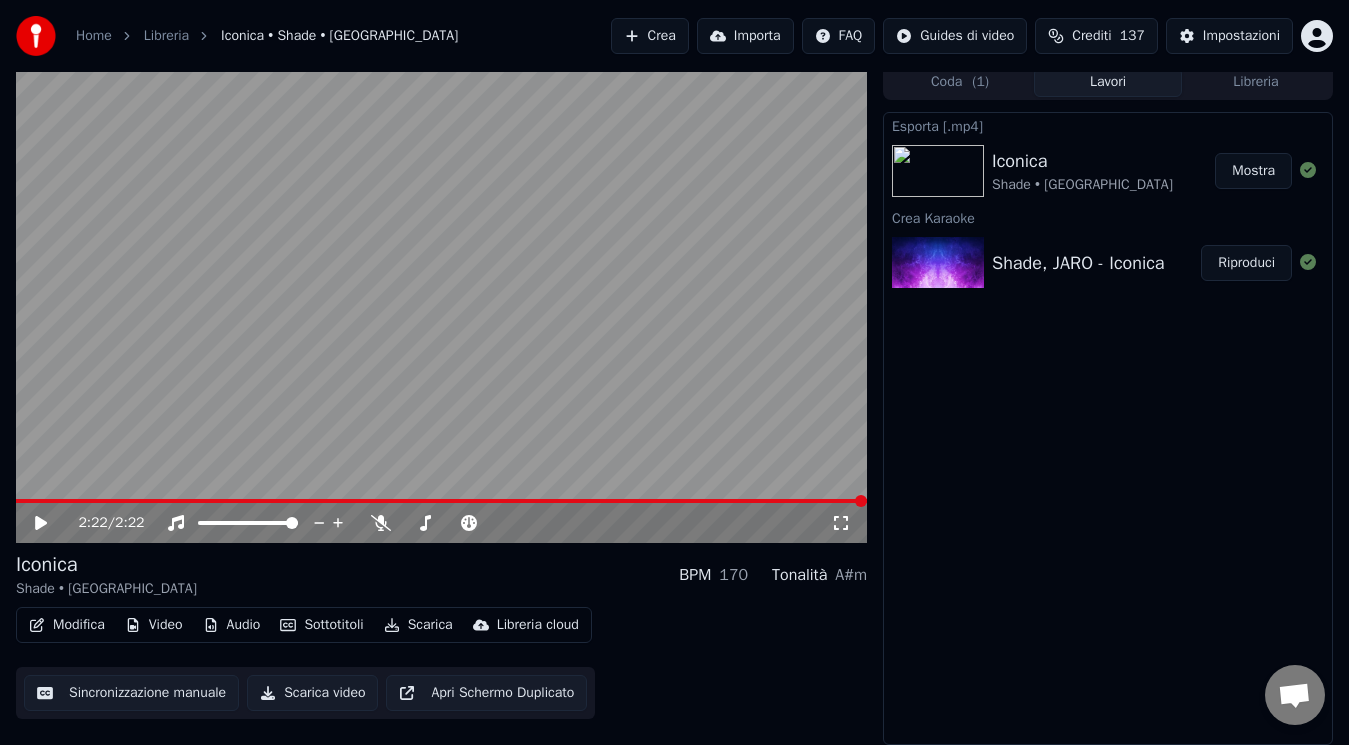 click on "Mostra" at bounding box center (1253, 171) 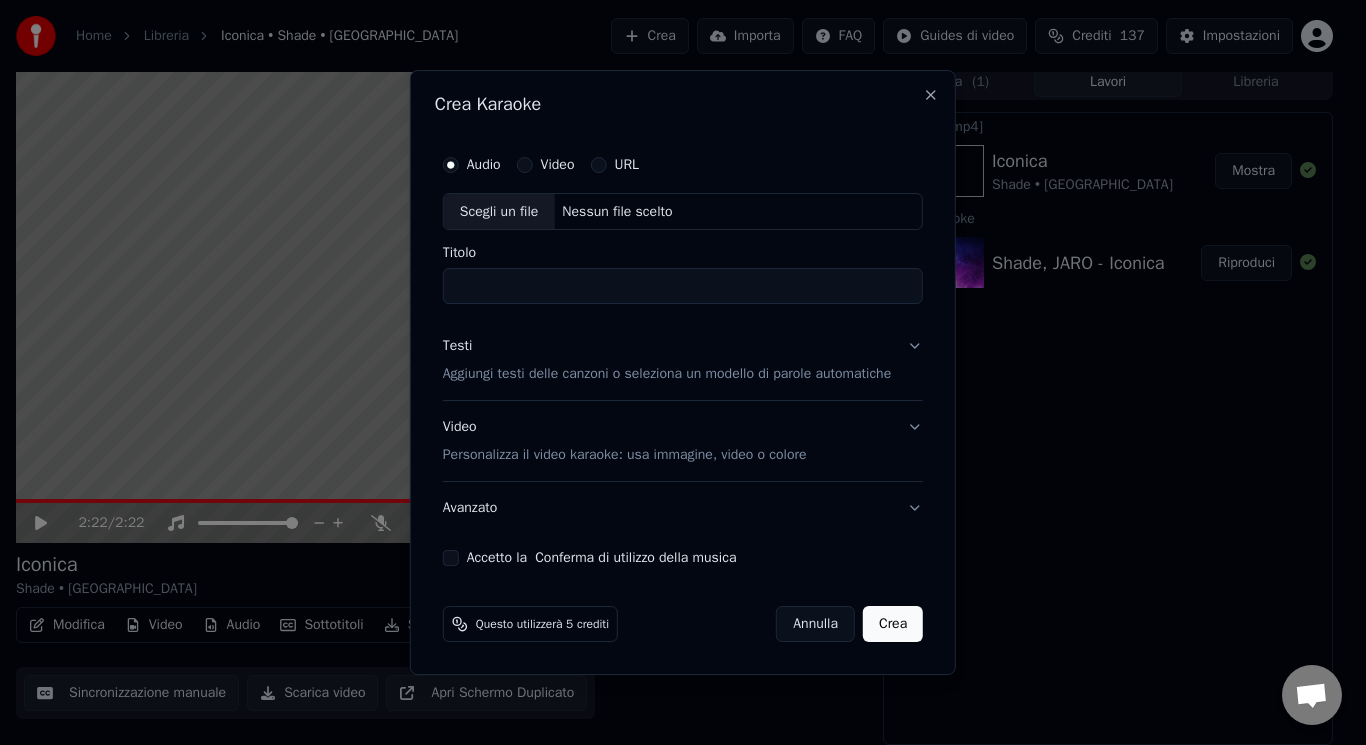 click on "Titolo" at bounding box center (683, 287) 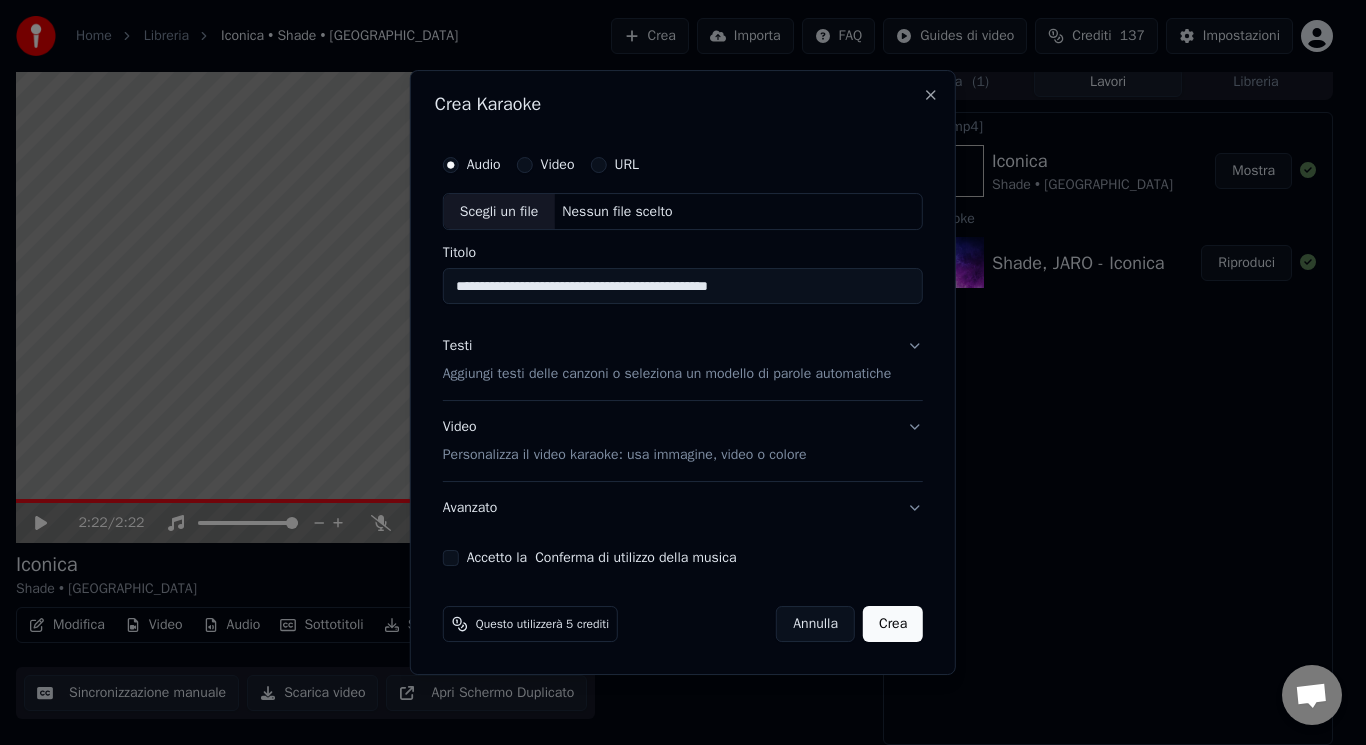 type on "**********" 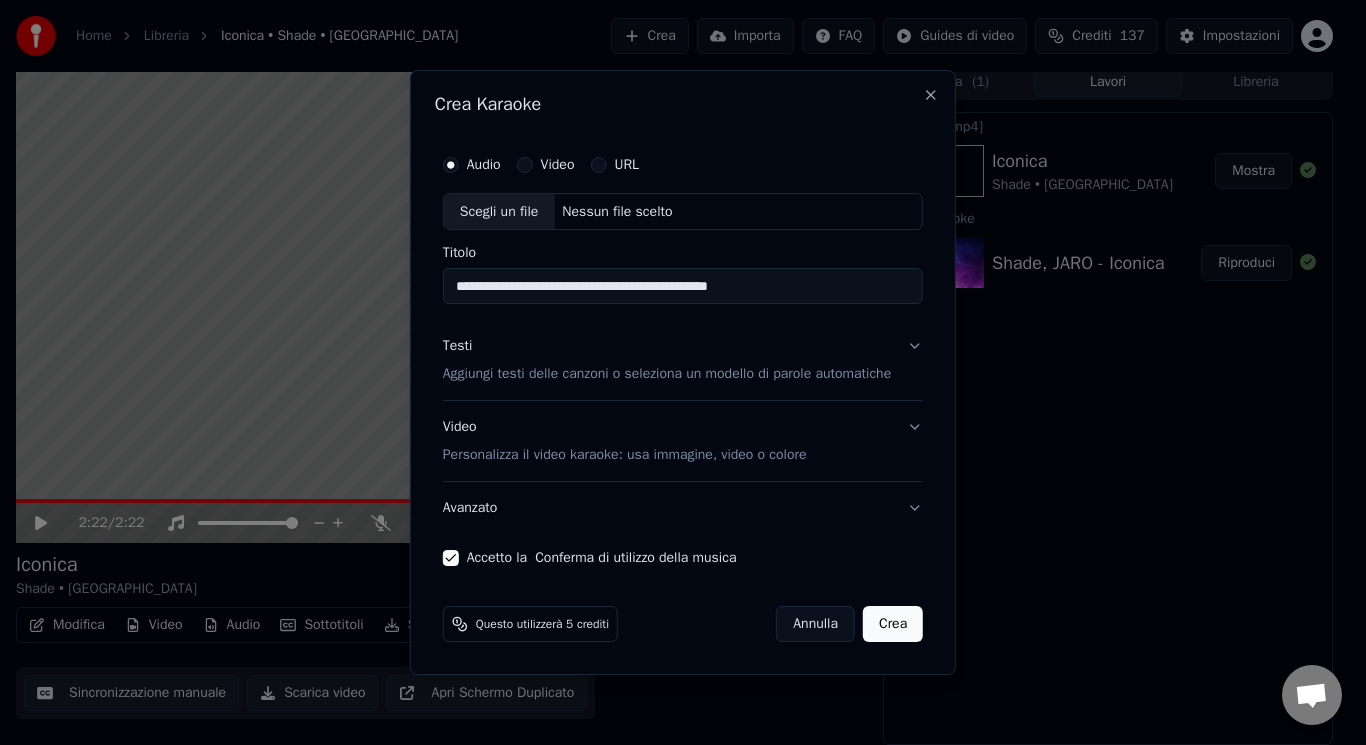 drag, startPoint x: 782, startPoint y: 284, endPoint x: 346, endPoint y: 254, distance: 437.03088 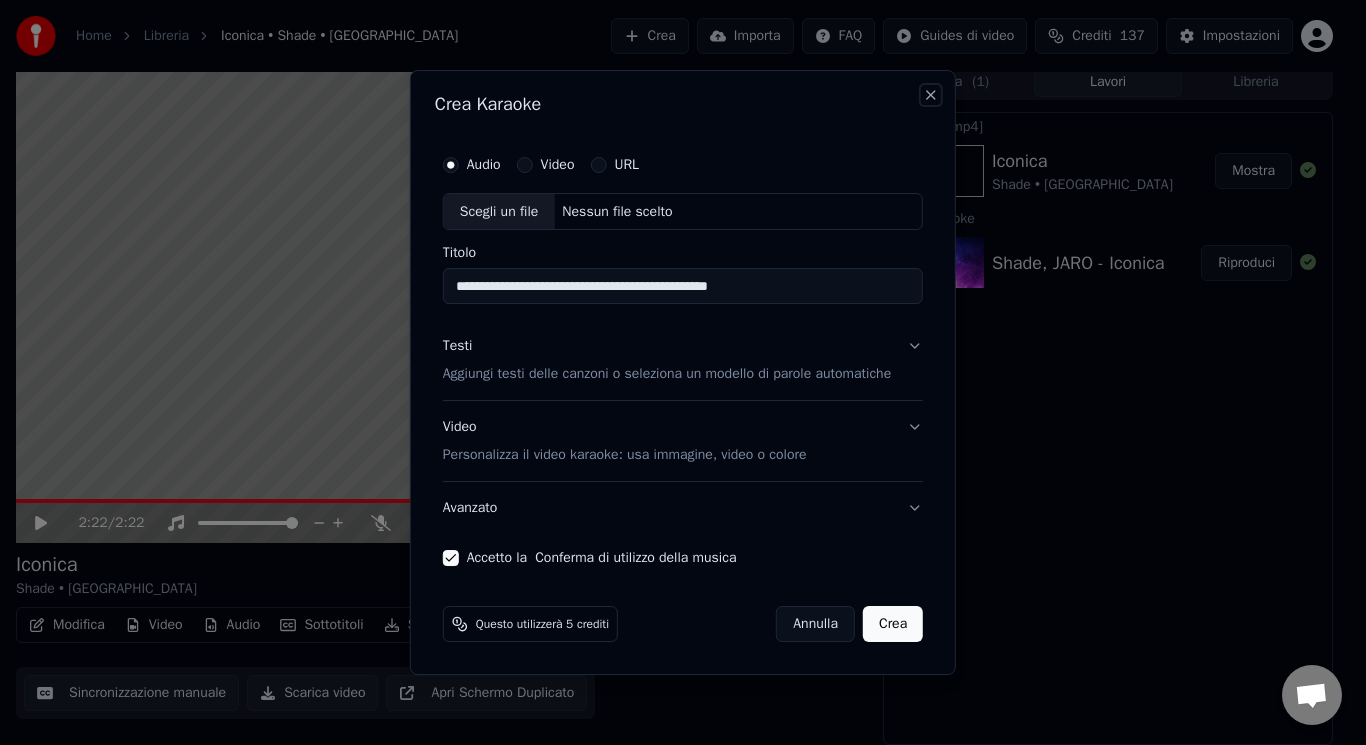 click on "Close" at bounding box center [931, 95] 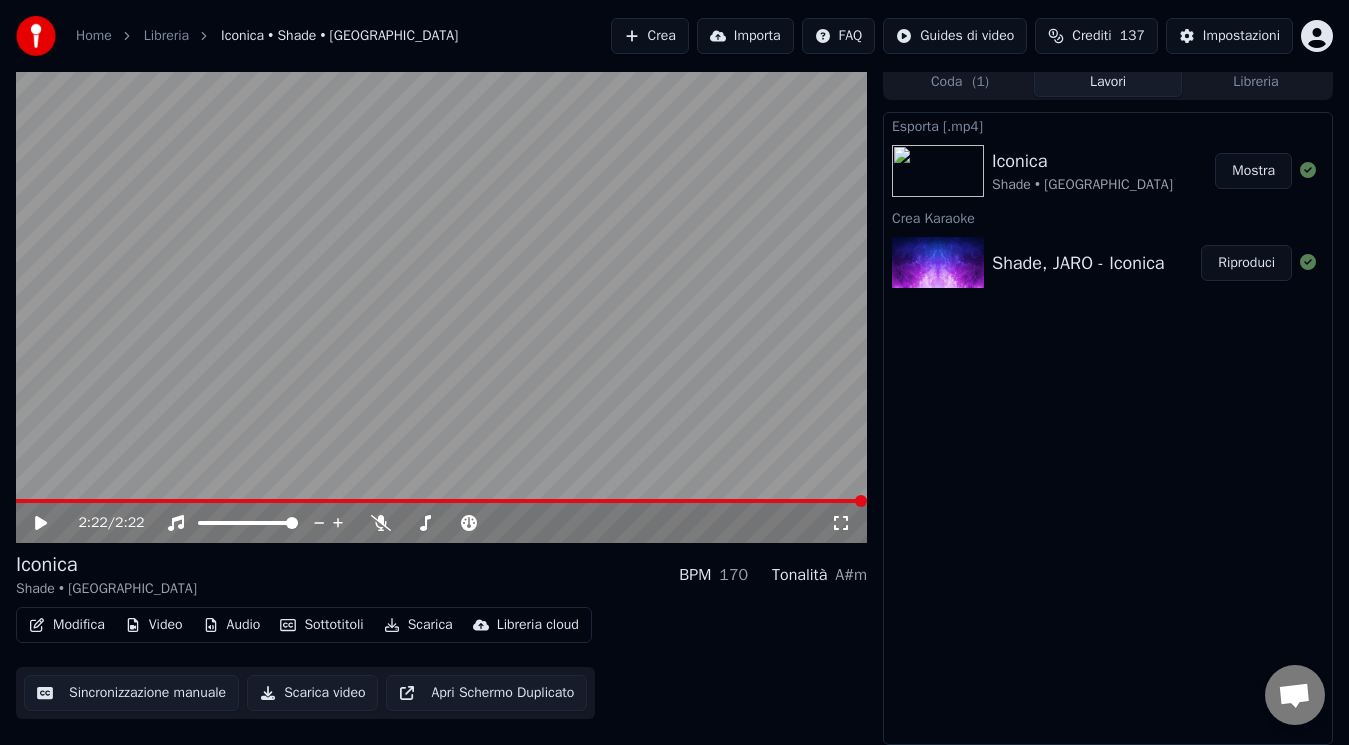 click on "Crea" at bounding box center (650, 36) 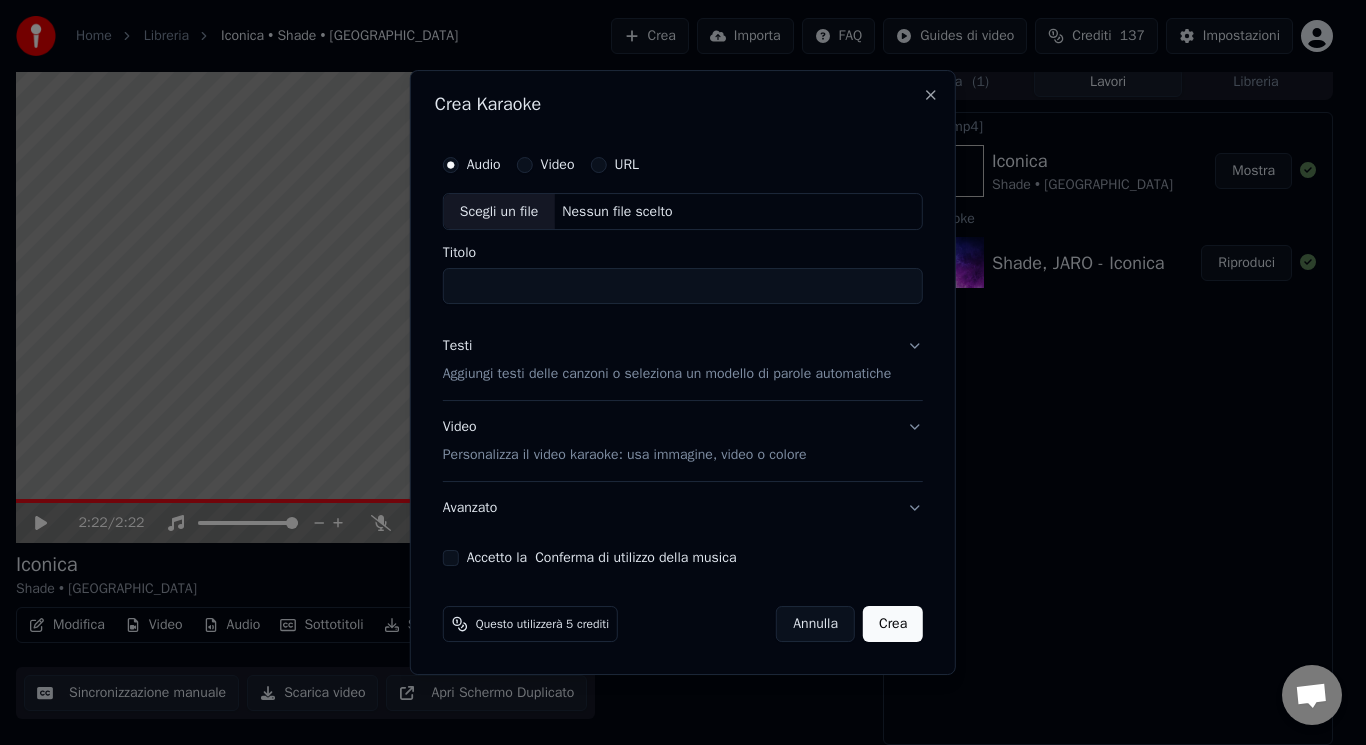 click on "Scegli un file" at bounding box center [499, 212] 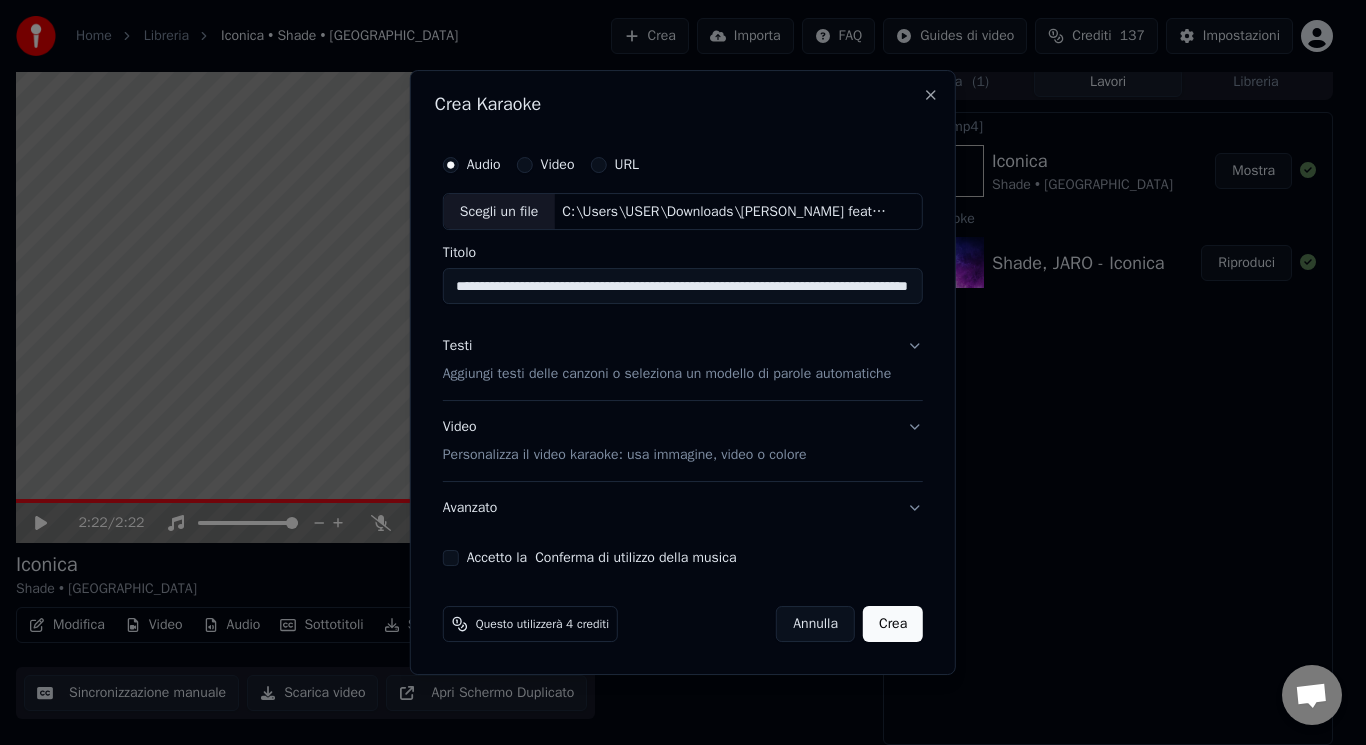 scroll, scrollTop: 0, scrollLeft: 68, axis: horizontal 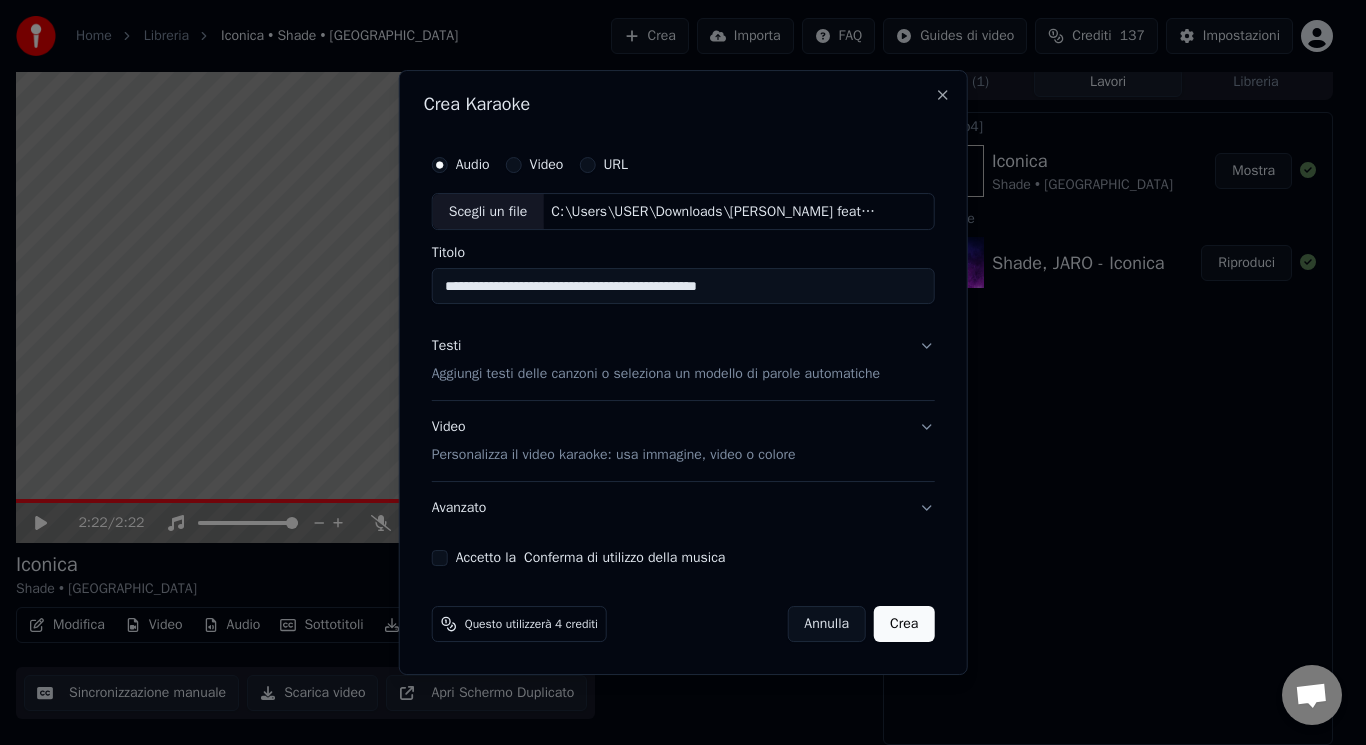 type on "**********" 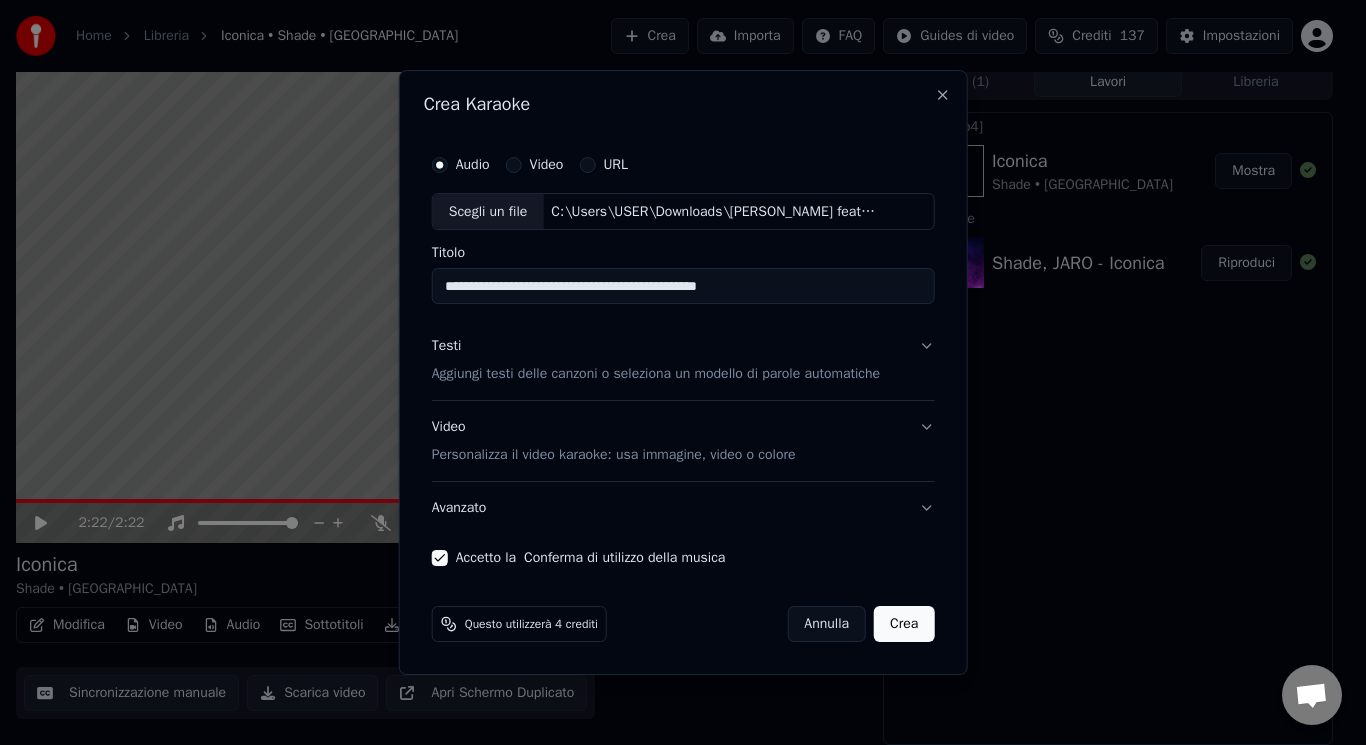click on "Testi Aggiungi testi delle canzoni o seleziona un modello di parole automatiche" at bounding box center (683, 361) 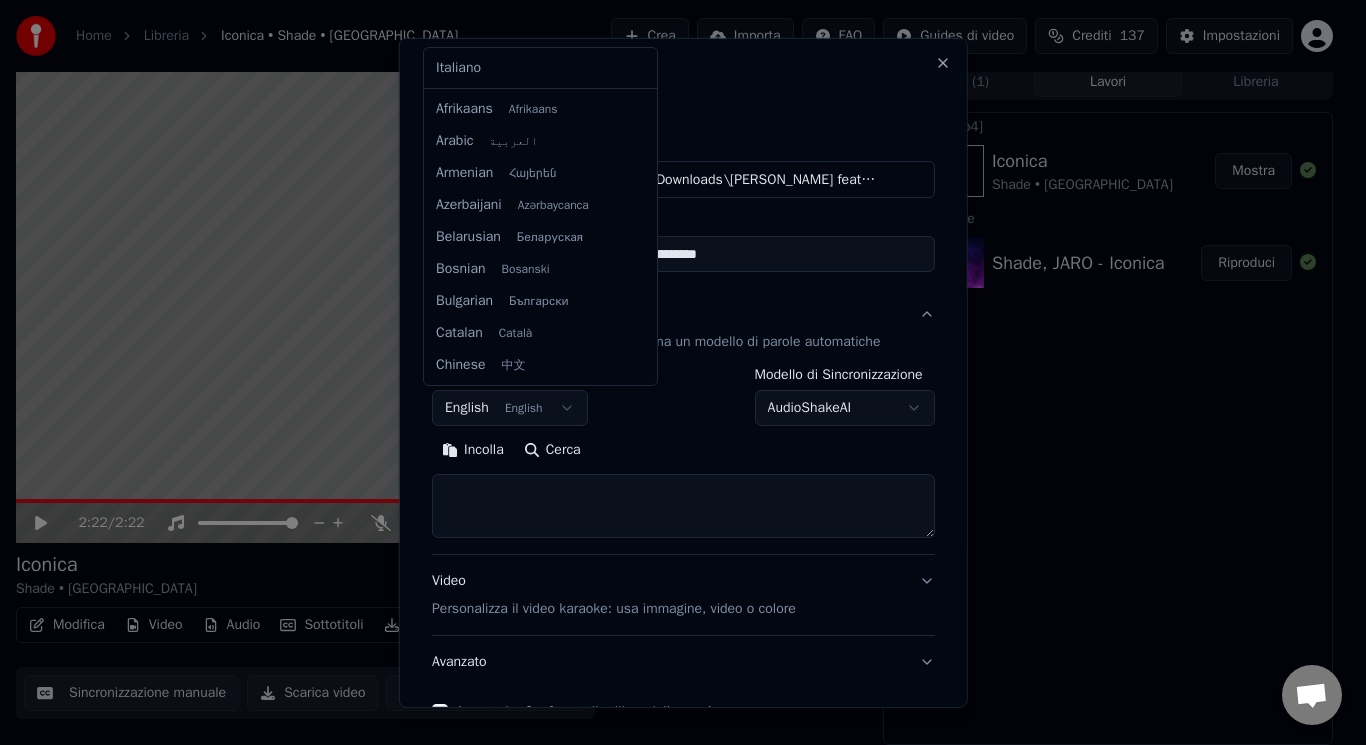 click on "Home Libreria Iconica • Shade • JARO Crea Importa FAQ Guides di video Crediti 137 Impostazioni 2:22  /  2:22 Iconica Shade • JARO BPM 170 Tonalità A#m Modifica Video Audio Sottotitoli Scarica Libreria cloud Sincronizzazione manuale Scarica video Apri Schermo Duplicato Coda ( 1 ) Lavori Libreria Esporta [.mp4] Iconica Shade • JARO Mostra Crea Karaoke Shade, JARO - Iconica Riproduci Conversazione [PERSON_NAME] da Youka Desktop Altri canali Continua su Email Rete assente. Riconnessione in corso... Nessun messaggio può essere ricevuto o inviato per ora. Youka Desktop Ciao! Come posso aiutarti?  Venerdì, 18 [PERSON_NAME] non funziona [DATE] [PERSON_NAME] troppo a caricare e si blocca [DATE] fate immediatamente qualcosa [DATE] [PERSON_NAME] controllato i log degli errori, sembra che tu stia tentando di utilizzare un file che non esiste: C:\Users\USER\Downloads\STO BENE AL MARE - Realizzato con [PERSON_NAME].mp4 [DATE] come non esiste [DATE] [PERSON_NAME] Hai cambiato lo sfondo predefinito del video? [DATE] no [DATE]" at bounding box center [674, 364] 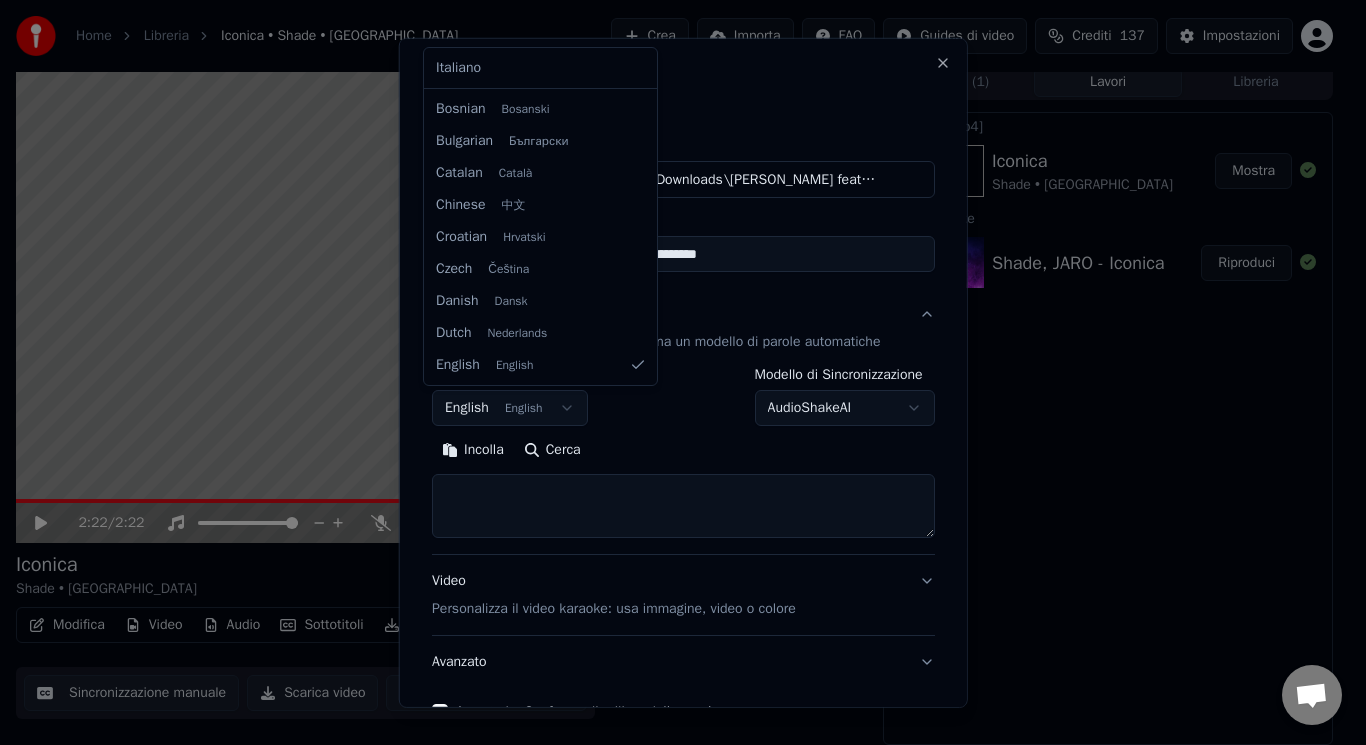select on "**" 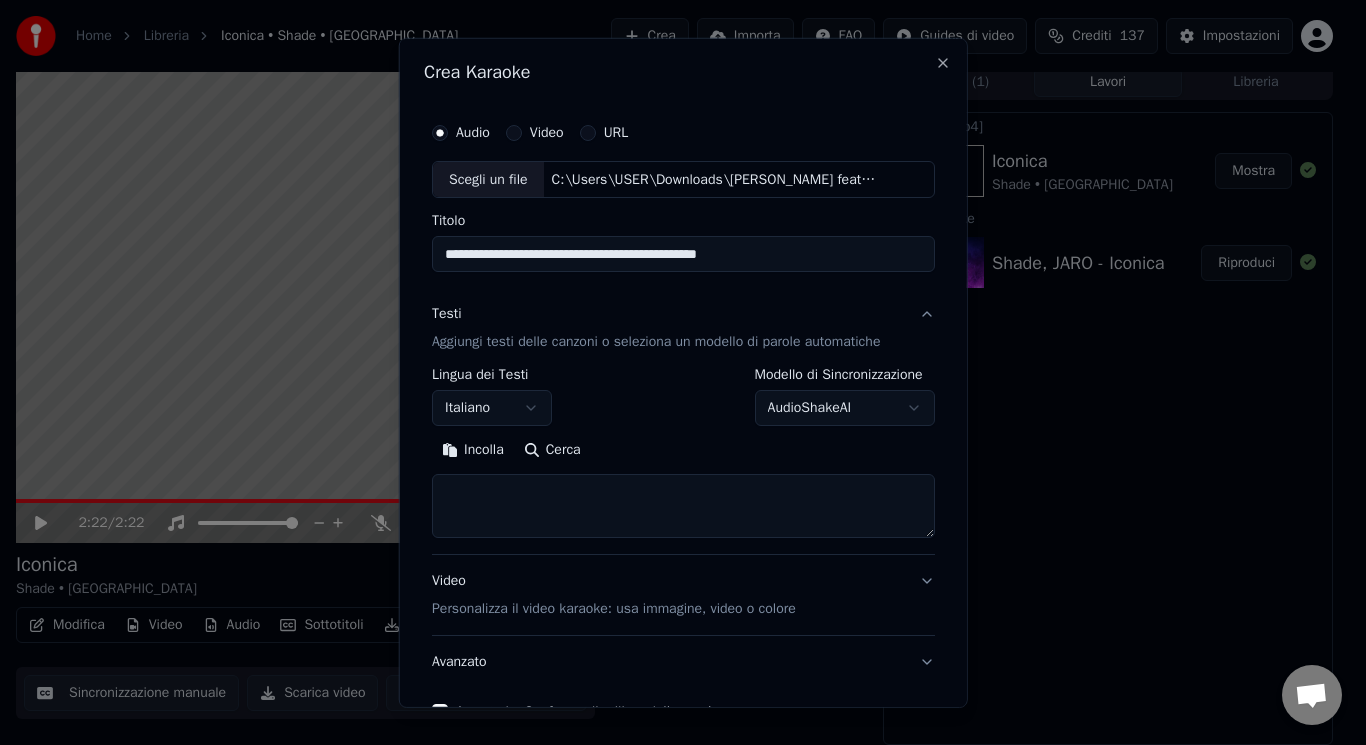 click at bounding box center [683, 506] 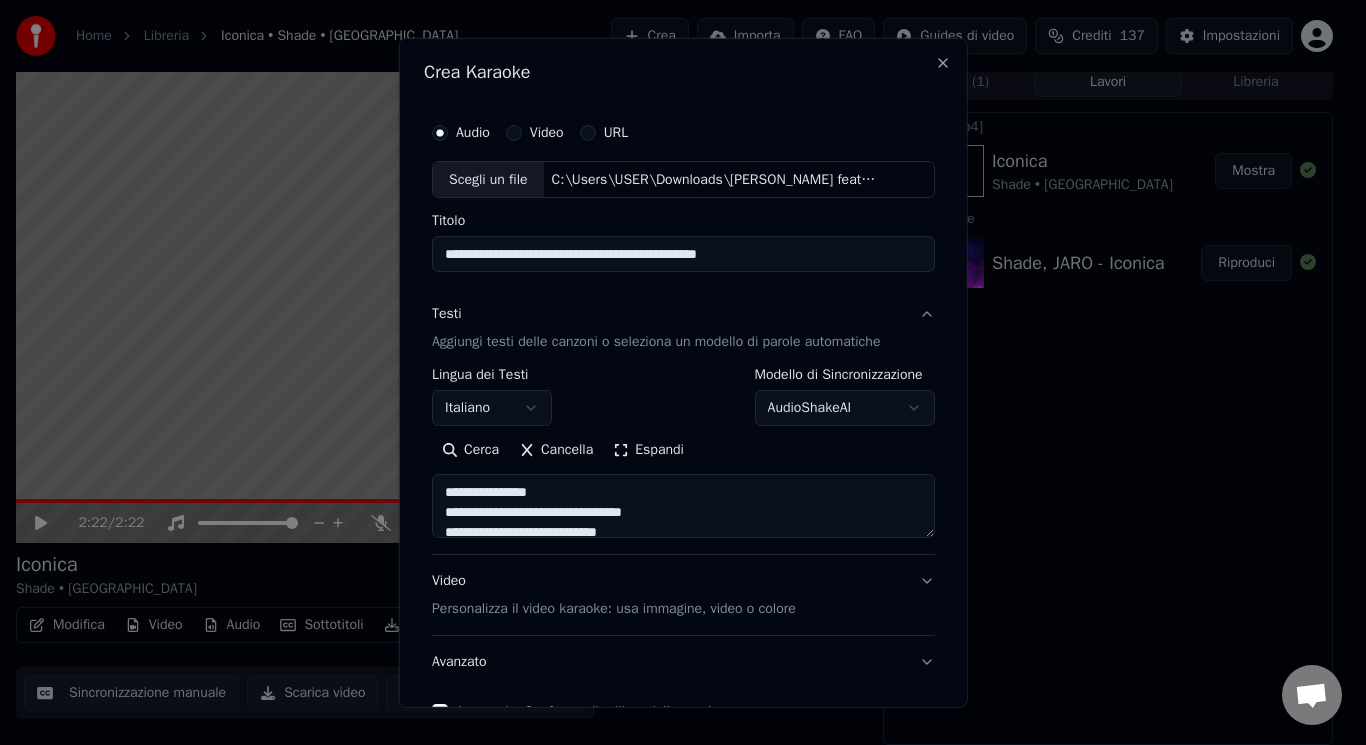 click on "Espandi" at bounding box center (648, 450) 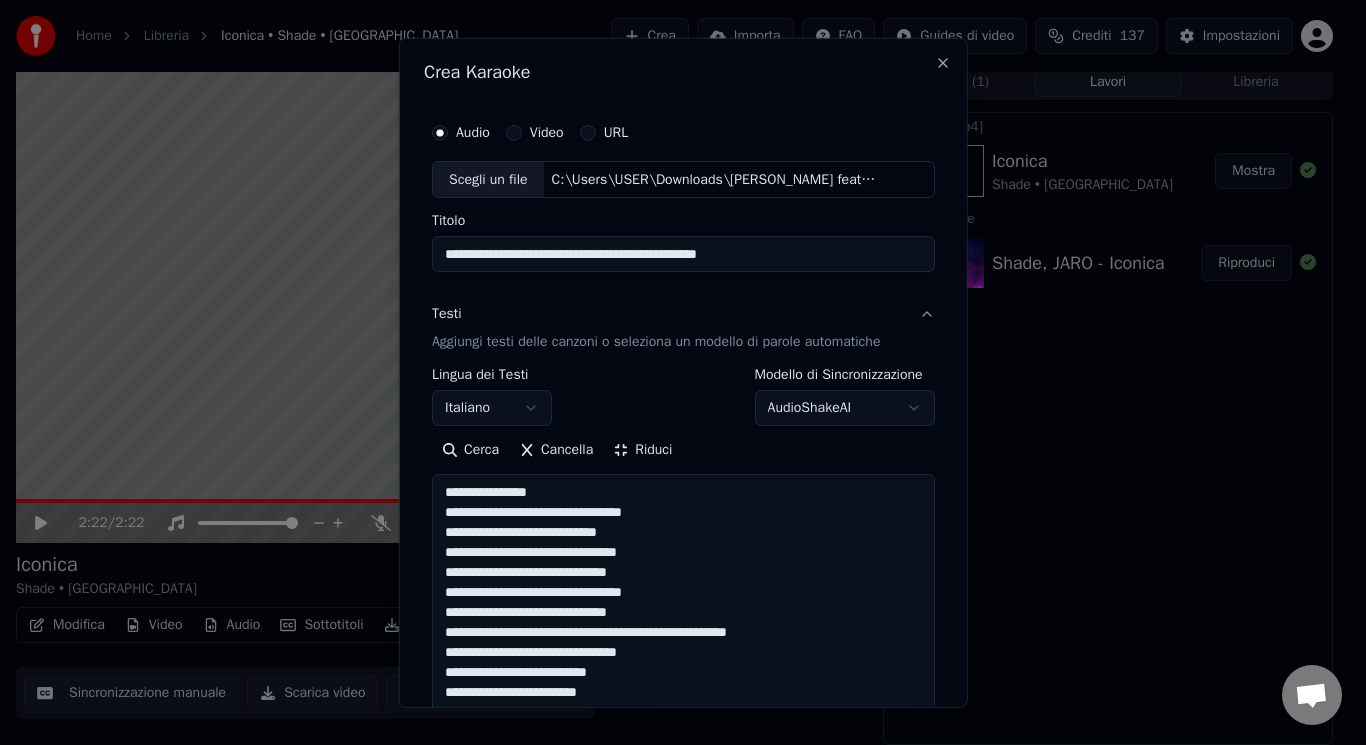 drag, startPoint x: 583, startPoint y: 495, endPoint x: 379, endPoint y: 492, distance: 204.02206 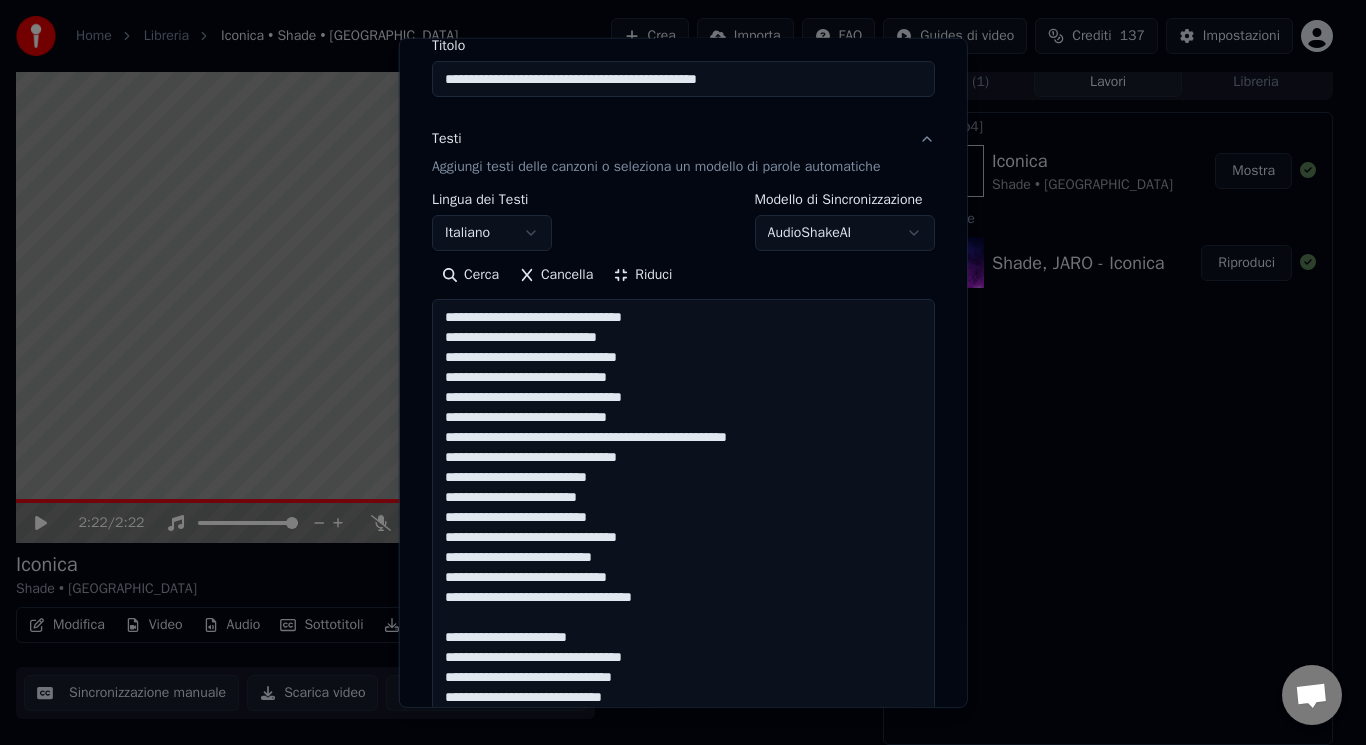 scroll, scrollTop: 255, scrollLeft: 0, axis: vertical 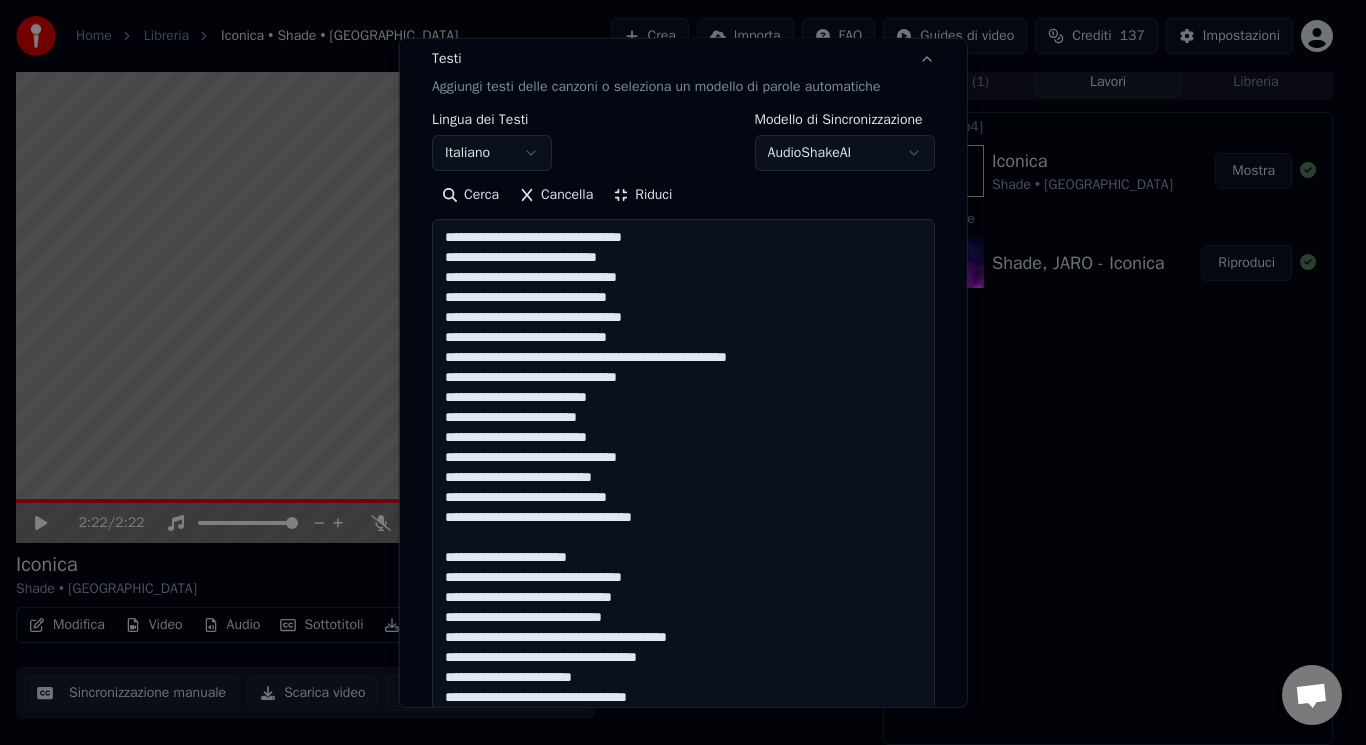 drag, startPoint x: 593, startPoint y: 557, endPoint x: 486, endPoint y: 542, distance: 108.04629 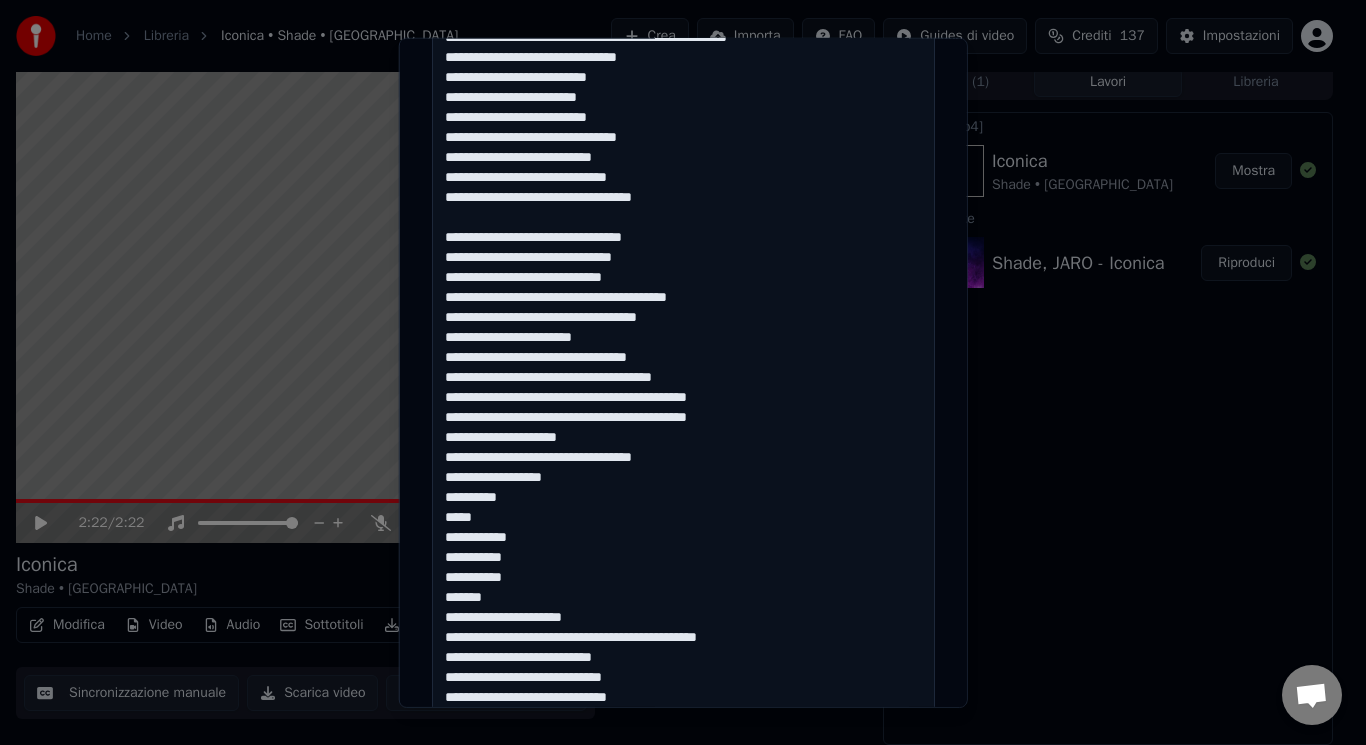 scroll, scrollTop: 595, scrollLeft: 0, axis: vertical 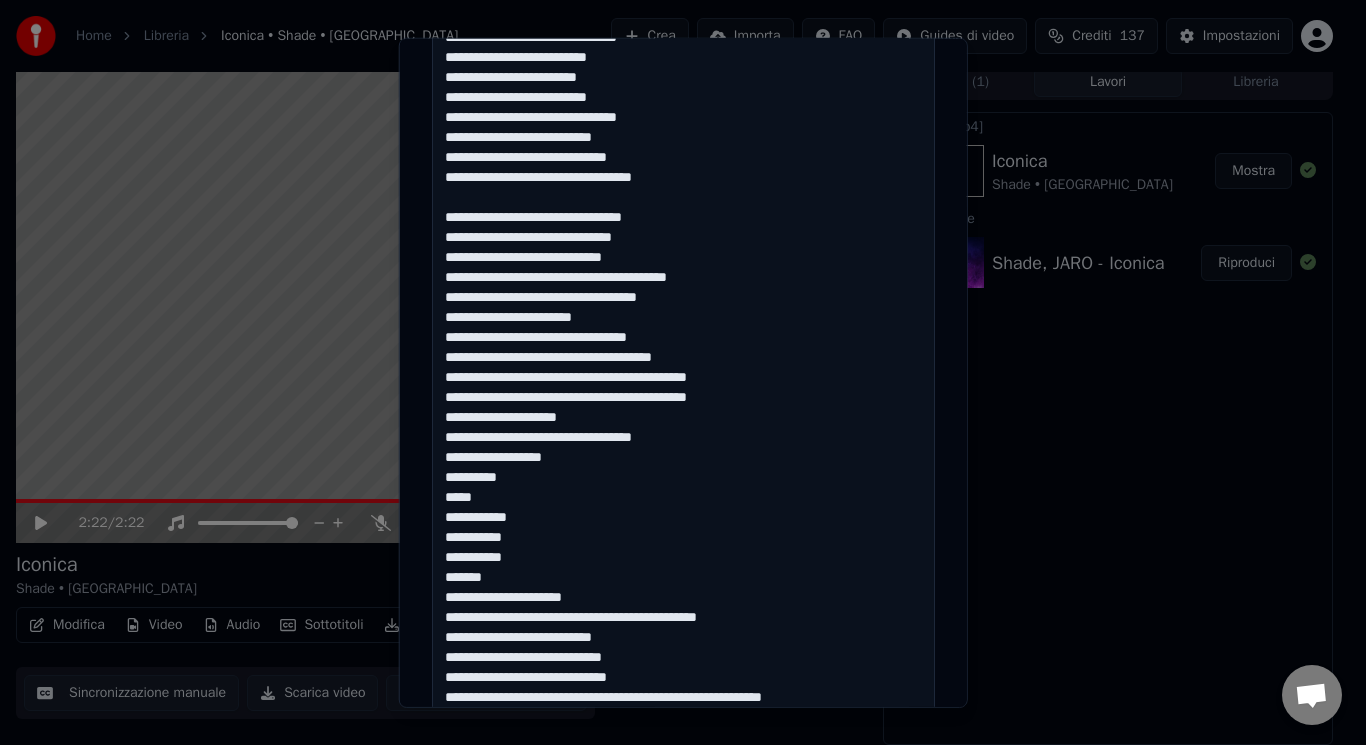 drag, startPoint x: 434, startPoint y: 416, endPoint x: 576, endPoint y: 599, distance: 231.63118 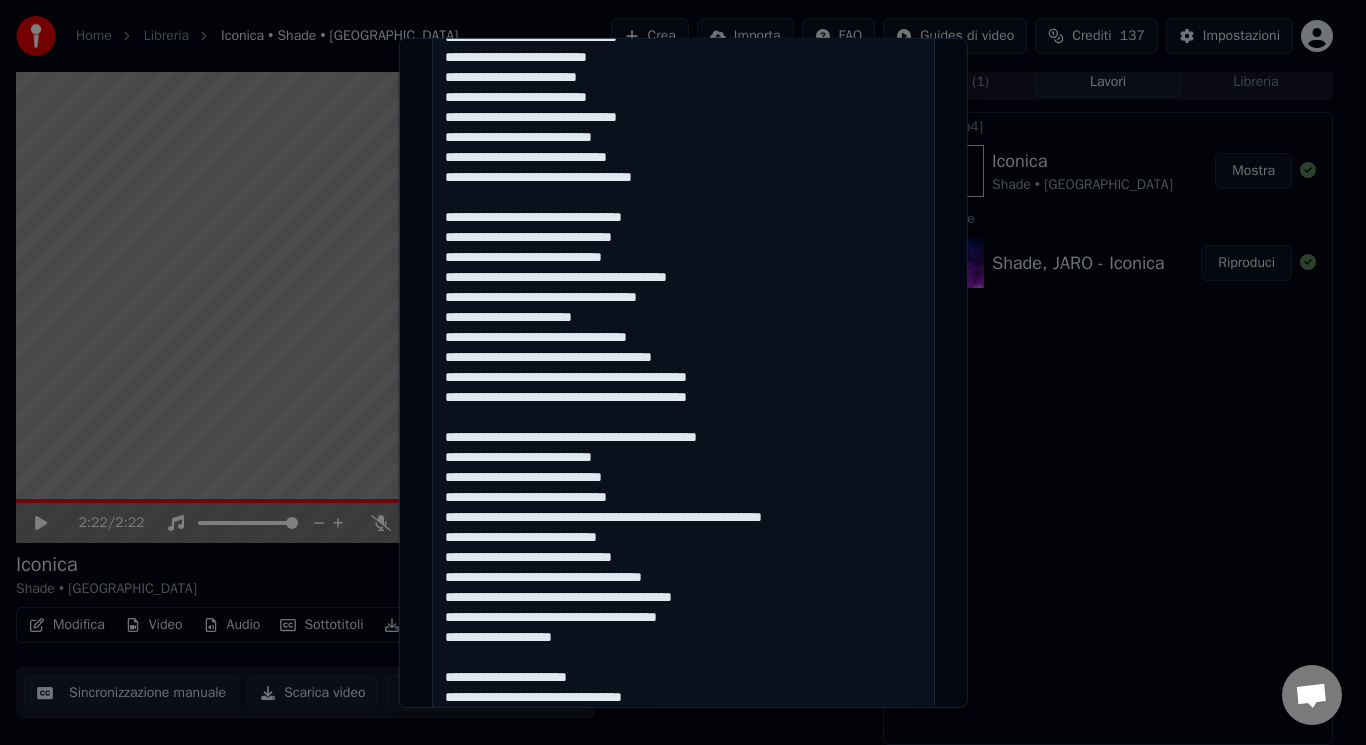 click at bounding box center (683, 626) 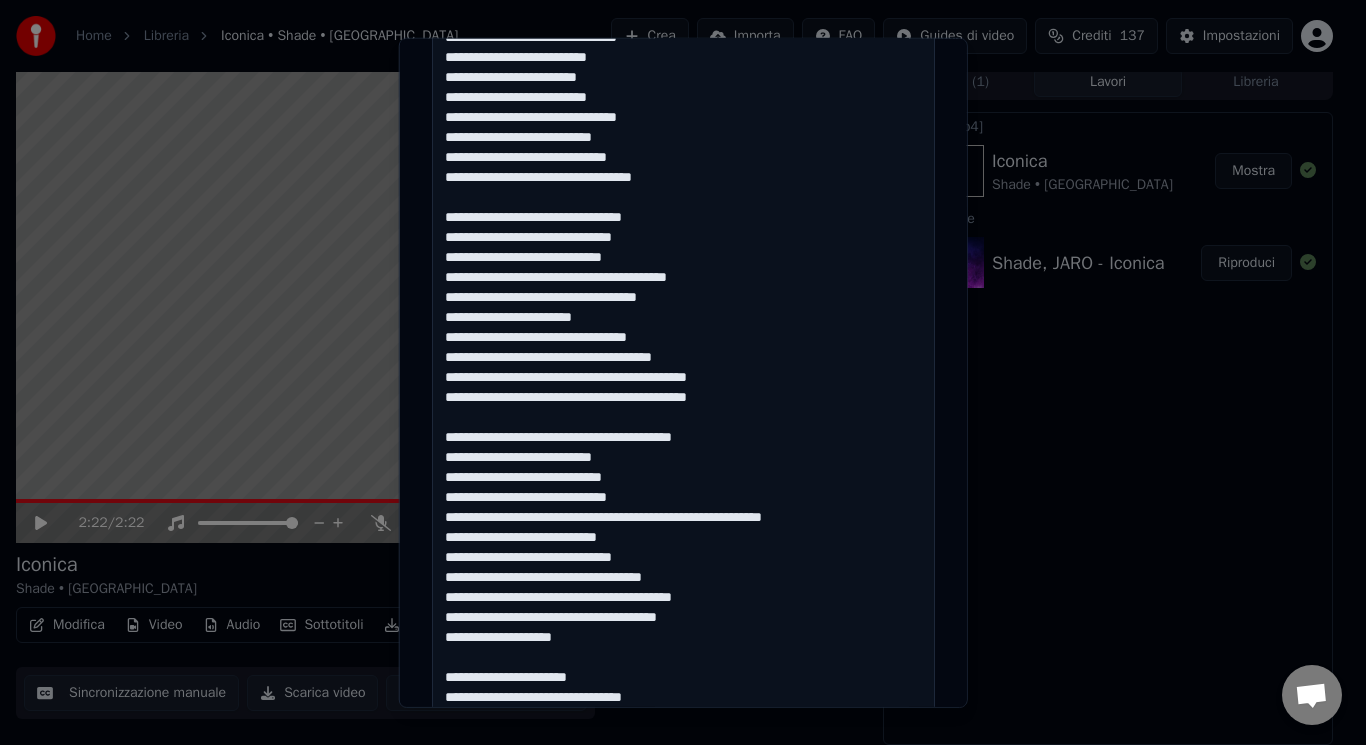 scroll, scrollTop: 984, scrollLeft: 0, axis: vertical 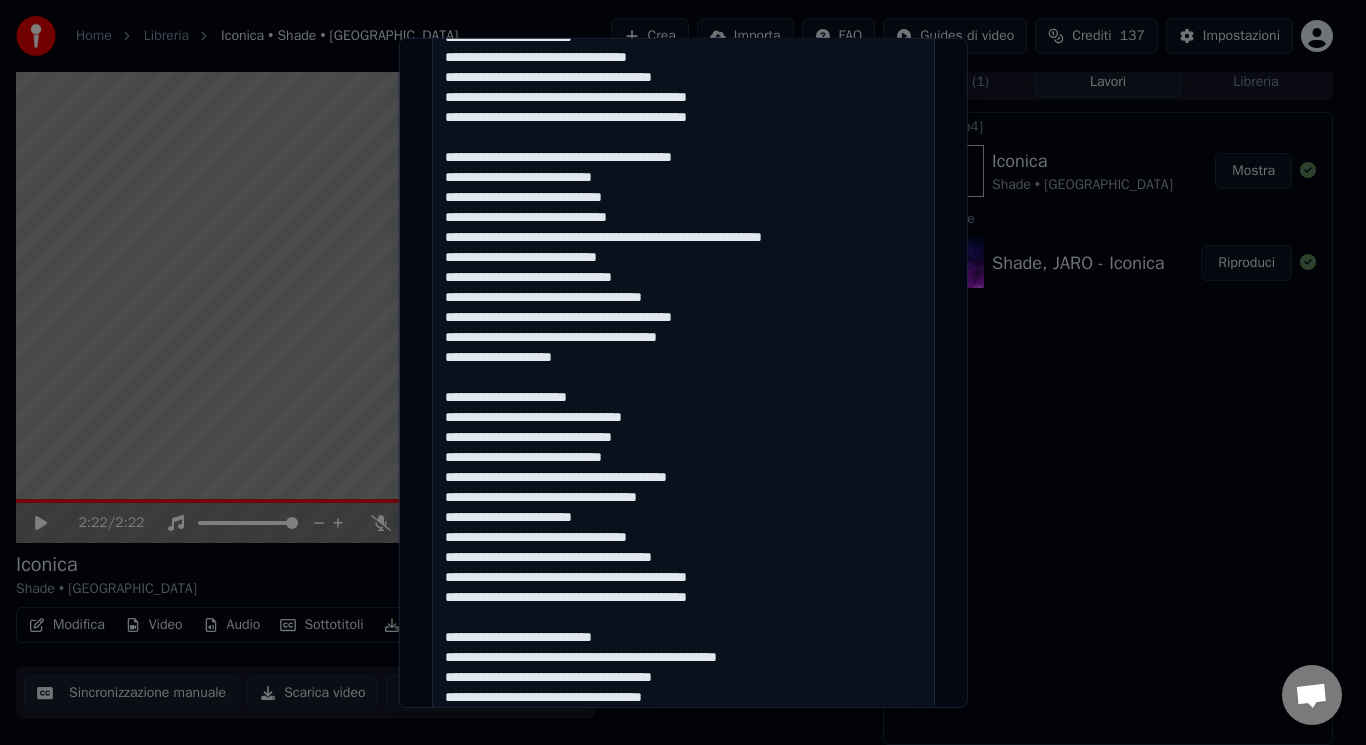 drag, startPoint x: 600, startPoint y: 399, endPoint x: 496, endPoint y: 388, distance: 104.58012 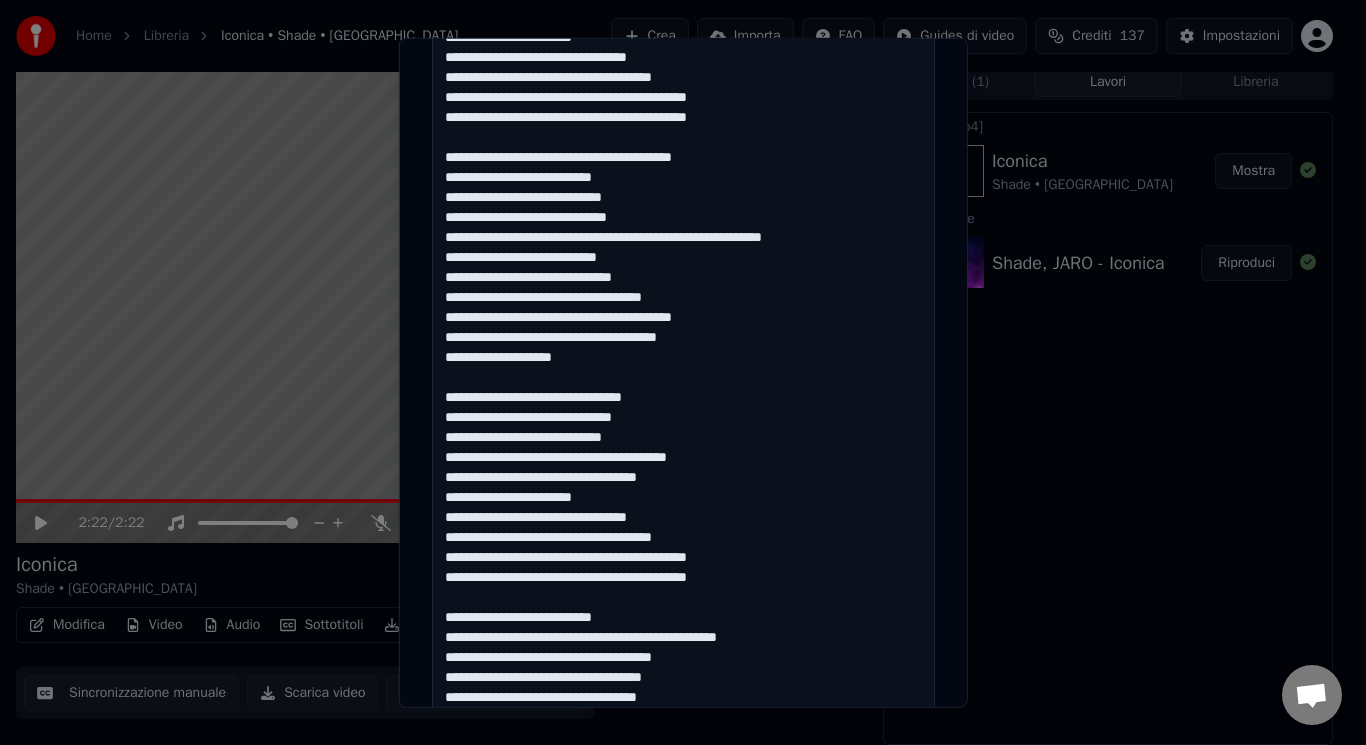 drag, startPoint x: 648, startPoint y: 621, endPoint x: 488, endPoint y: 601, distance: 161.24515 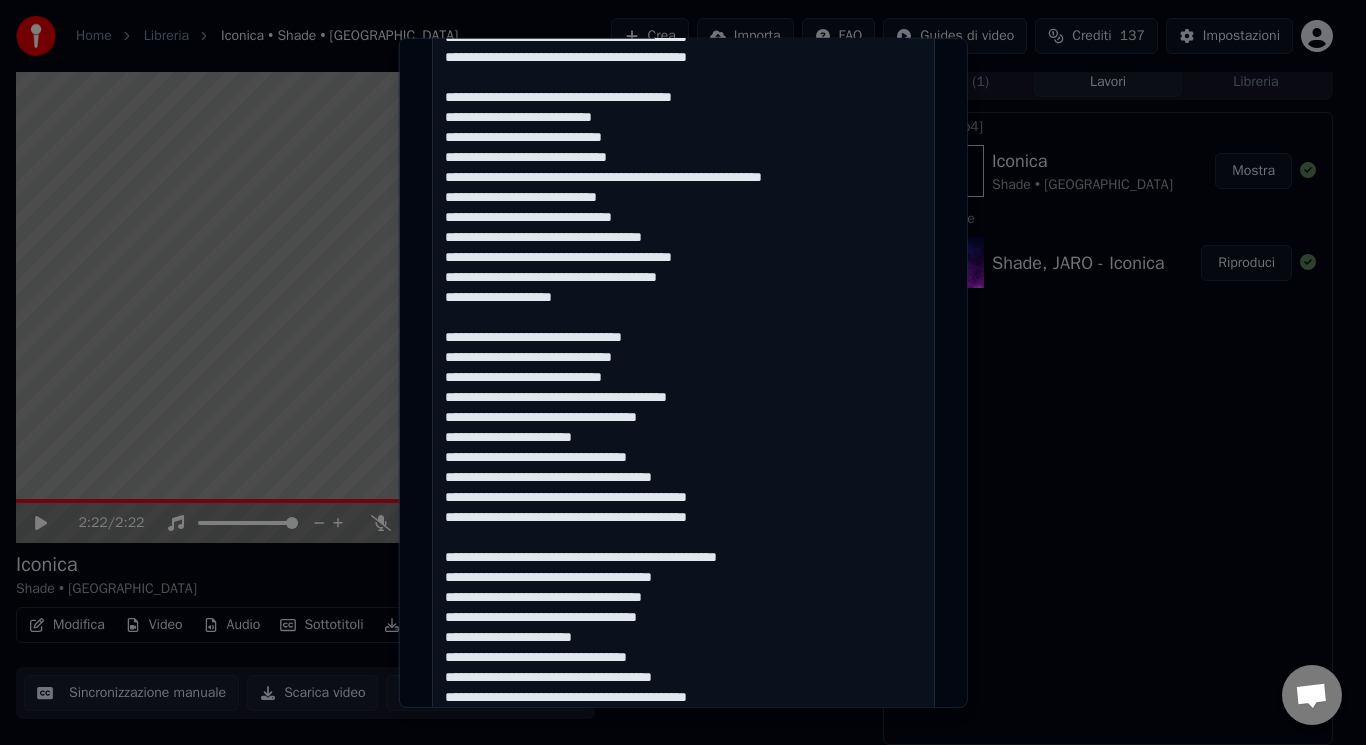 scroll, scrollTop: 995, scrollLeft: 0, axis: vertical 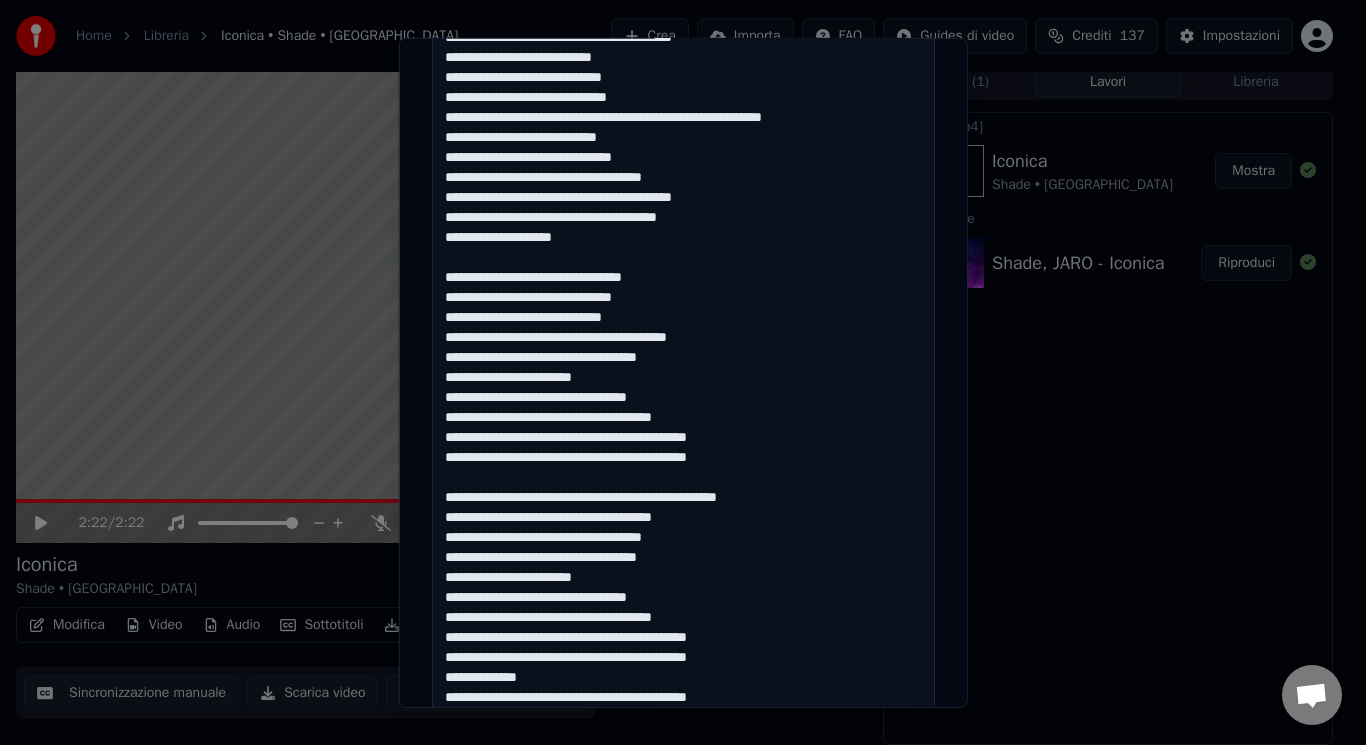 type on "**********" 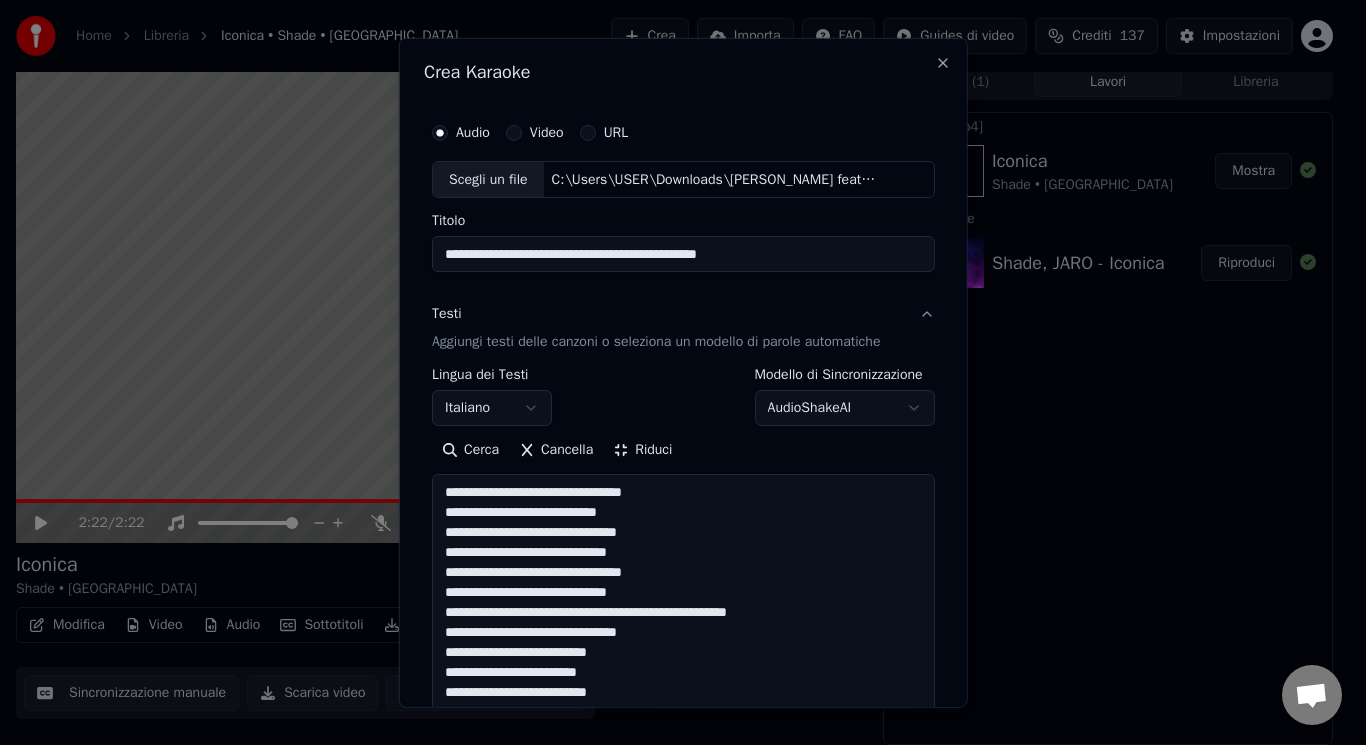 click on "Riduci" at bounding box center [642, 450] 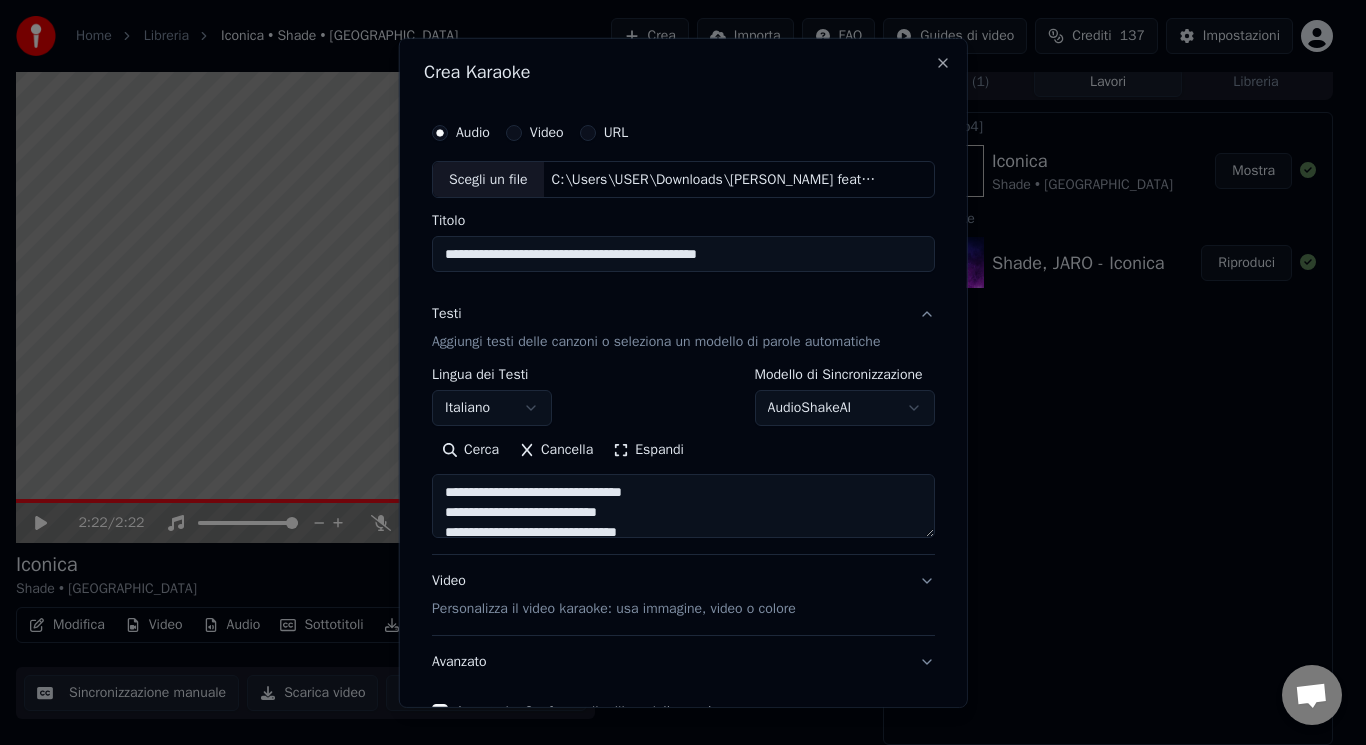 scroll, scrollTop: 121, scrollLeft: 0, axis: vertical 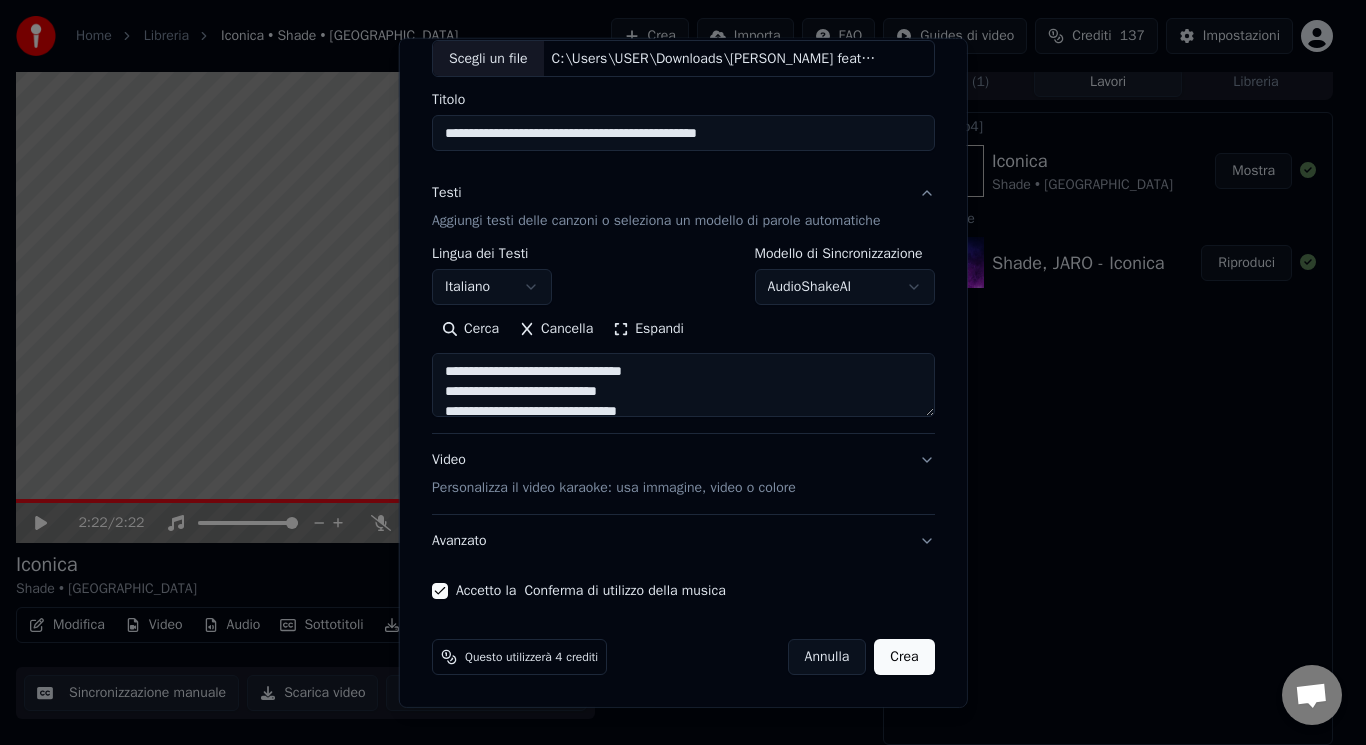 click on "Video Personalizza il video karaoke: usa immagine, video o colore" at bounding box center [614, 474] 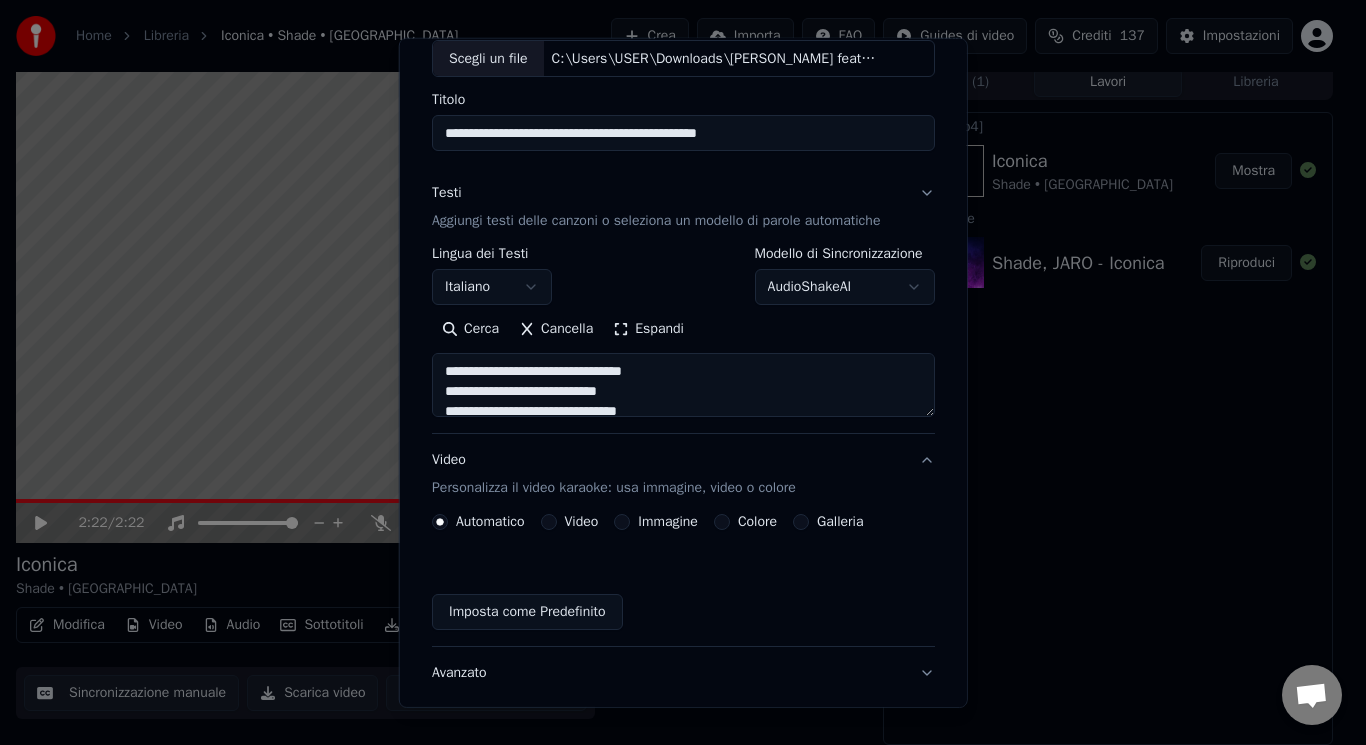 scroll, scrollTop: 67, scrollLeft: 0, axis: vertical 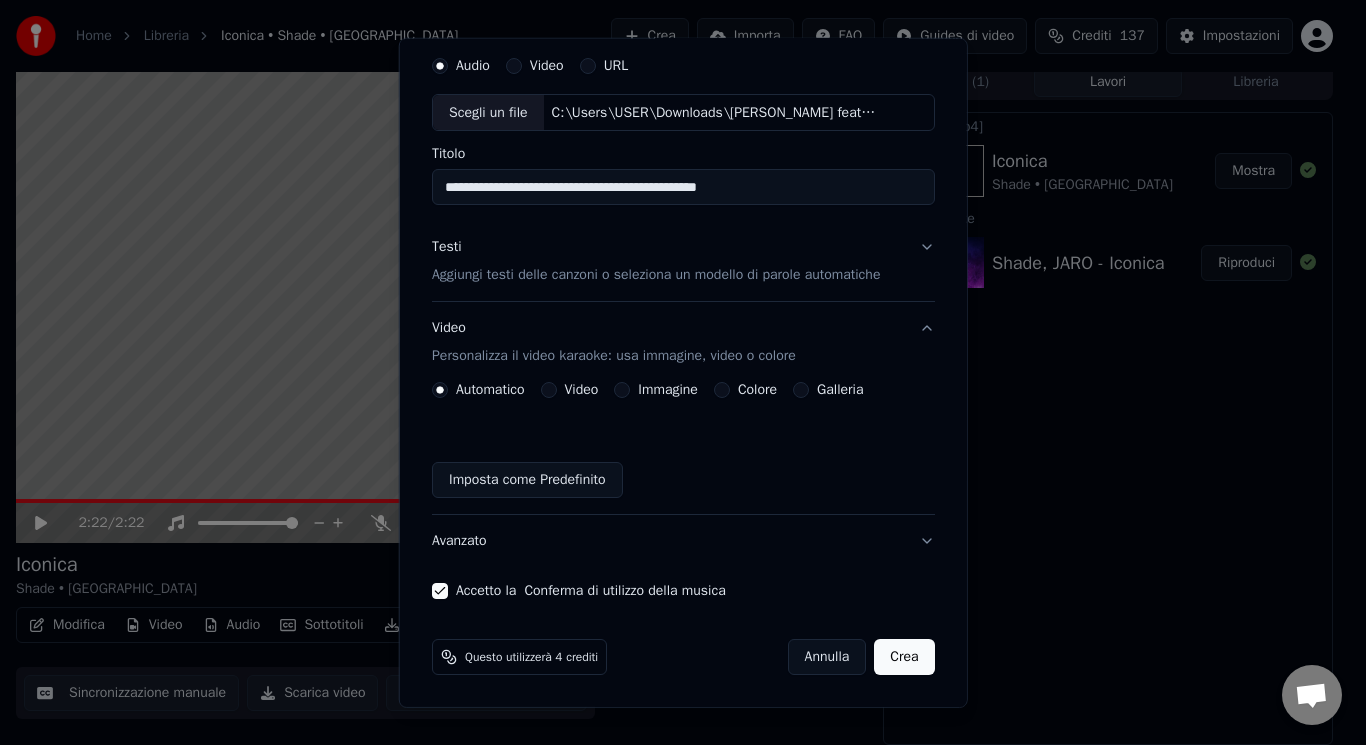 click on "Video" at bounding box center (548, 390) 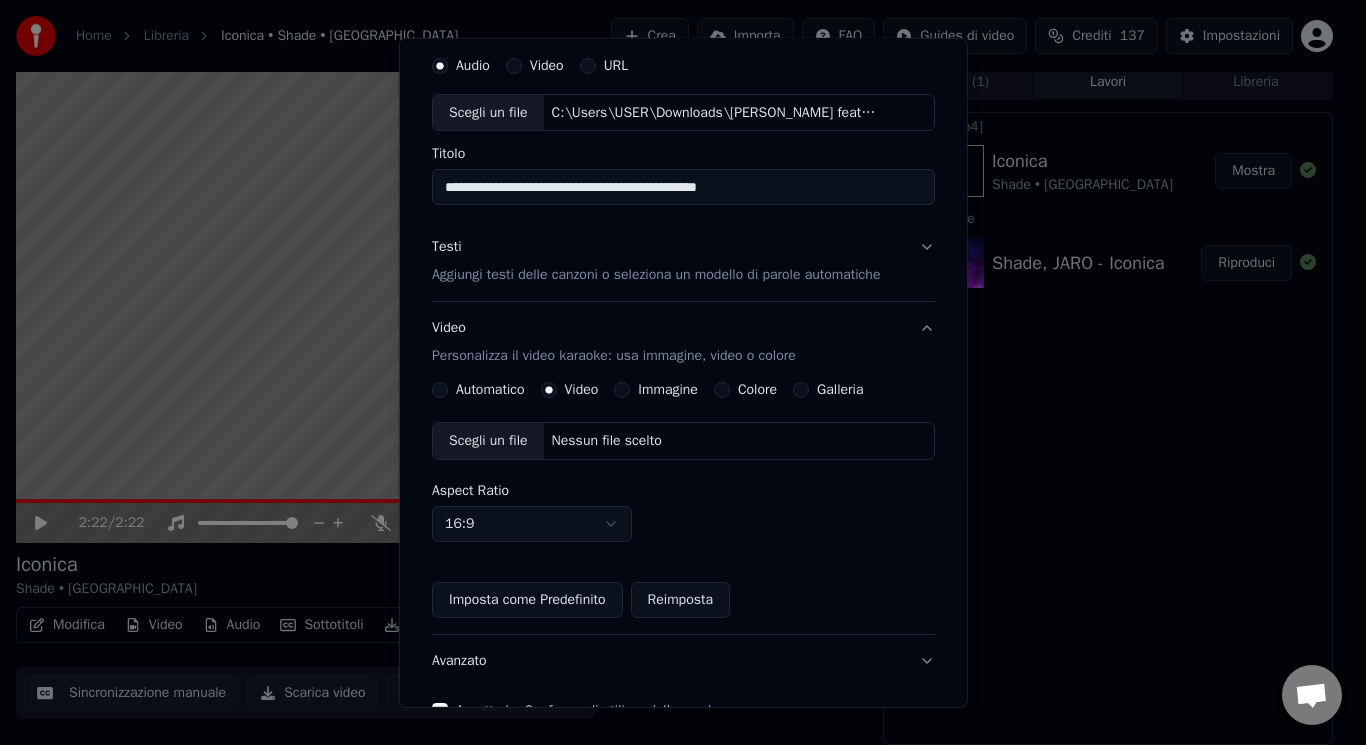 click on "Scegli un file" at bounding box center [488, 441] 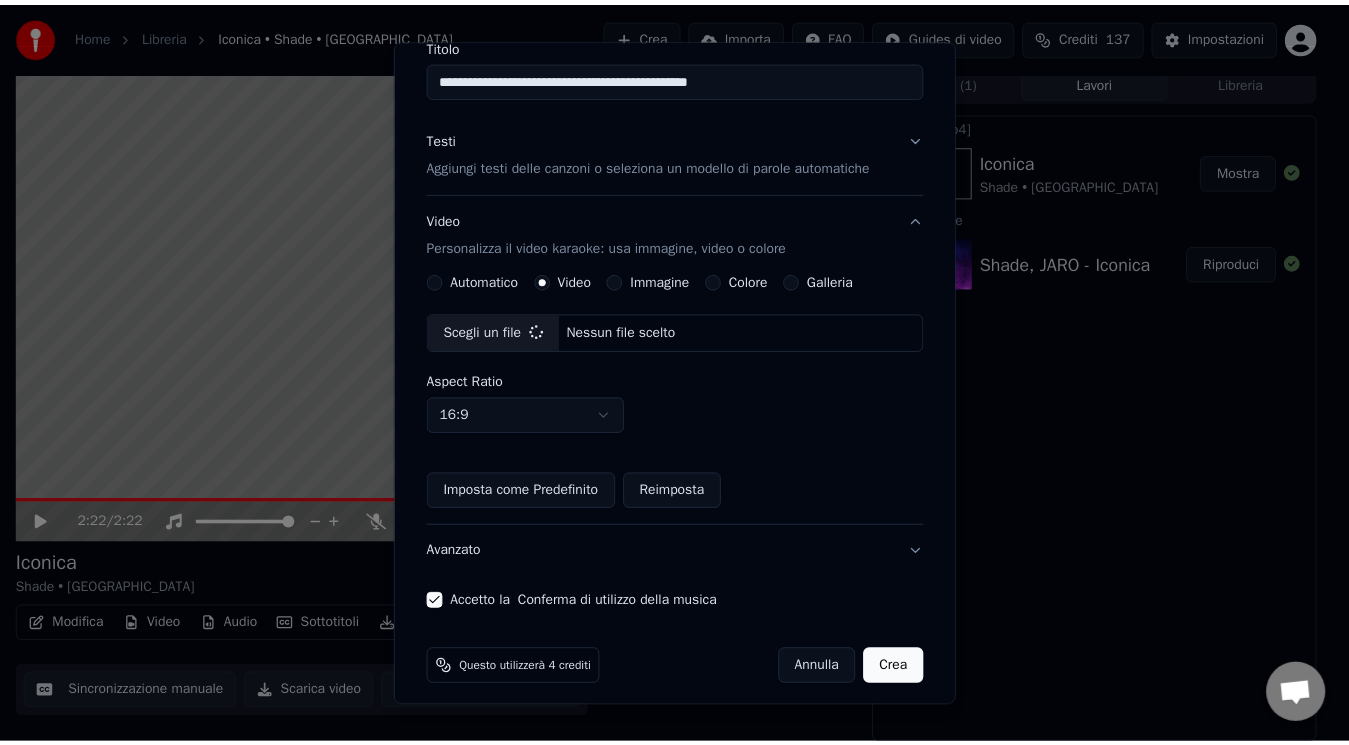 scroll, scrollTop: 183, scrollLeft: 0, axis: vertical 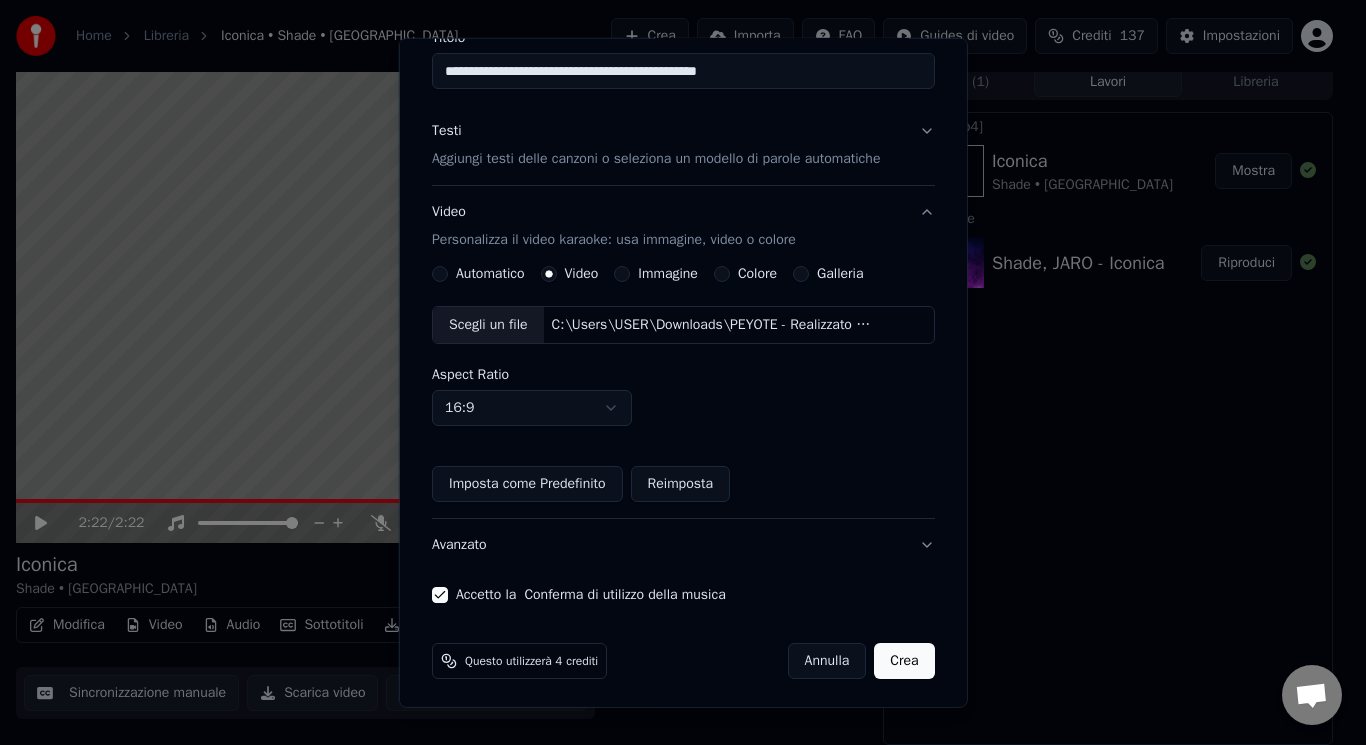 click on "Crea" at bounding box center (904, 661) 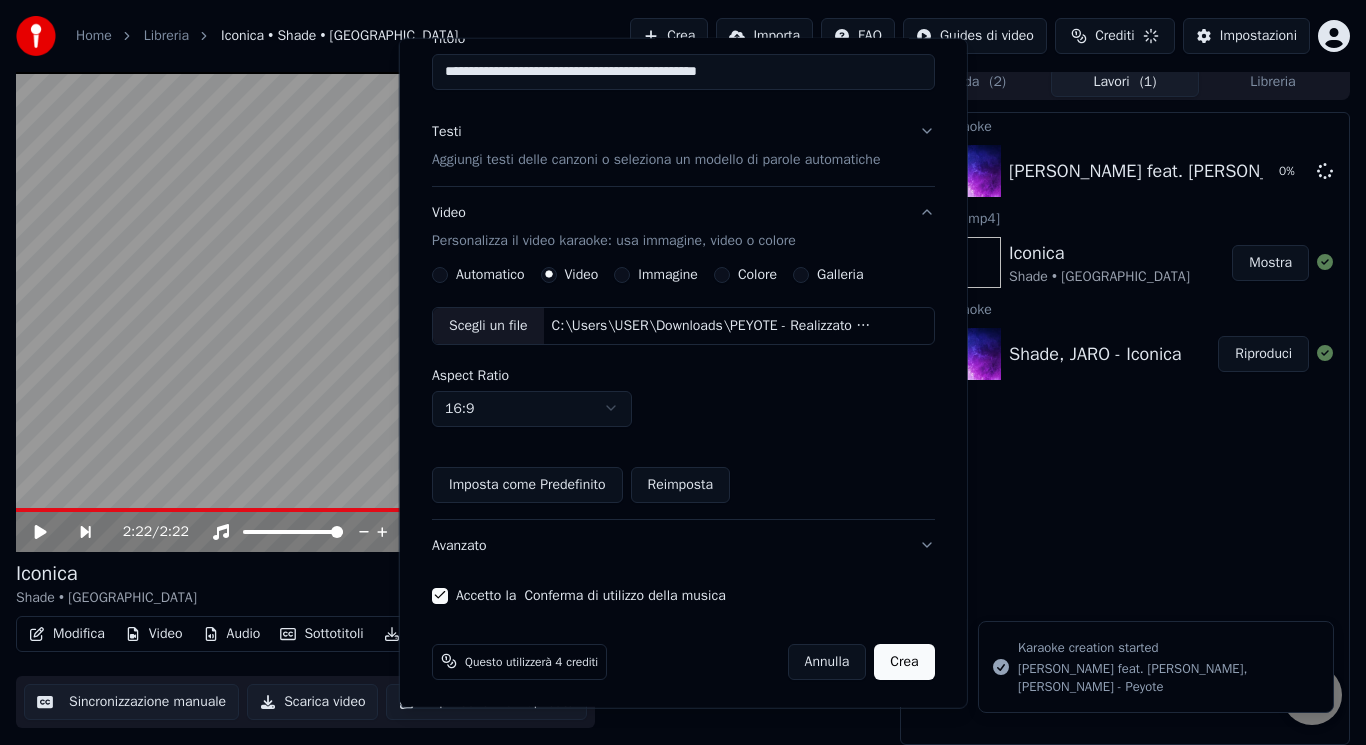 type 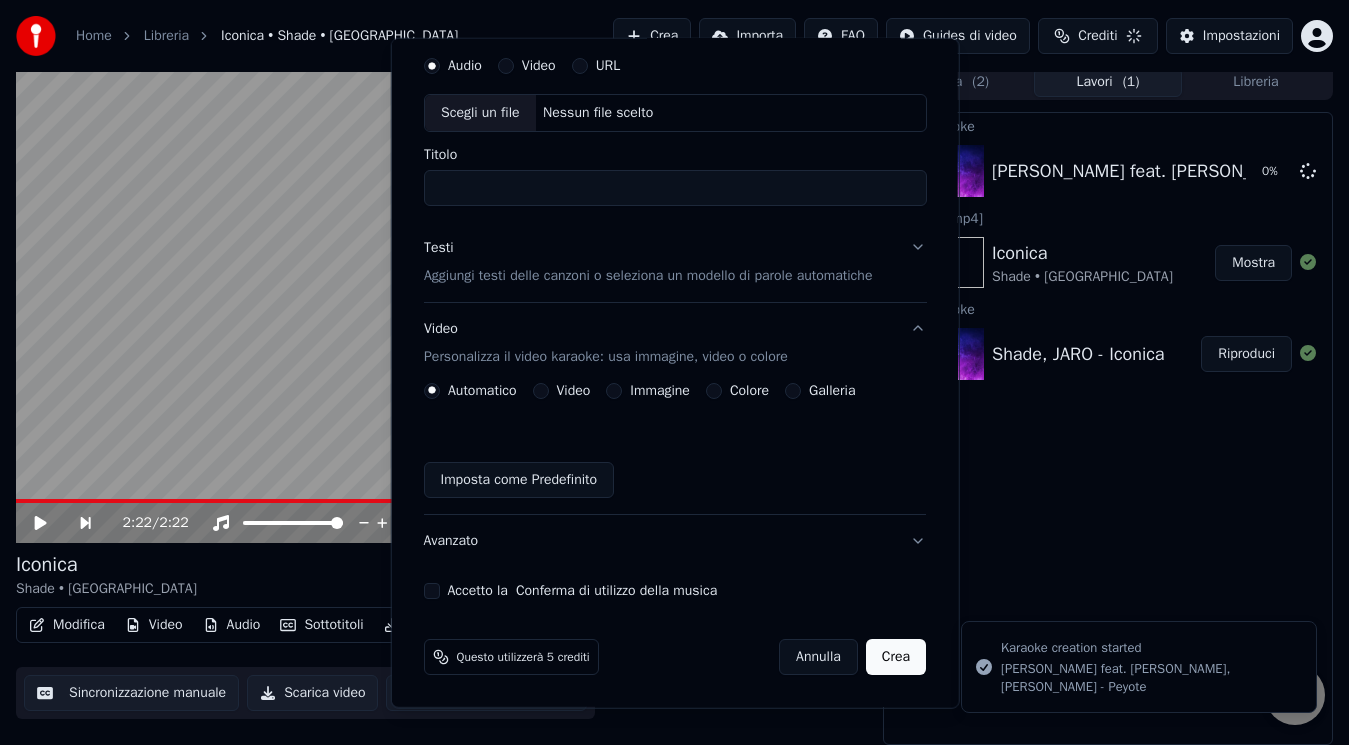 scroll, scrollTop: 0, scrollLeft: 0, axis: both 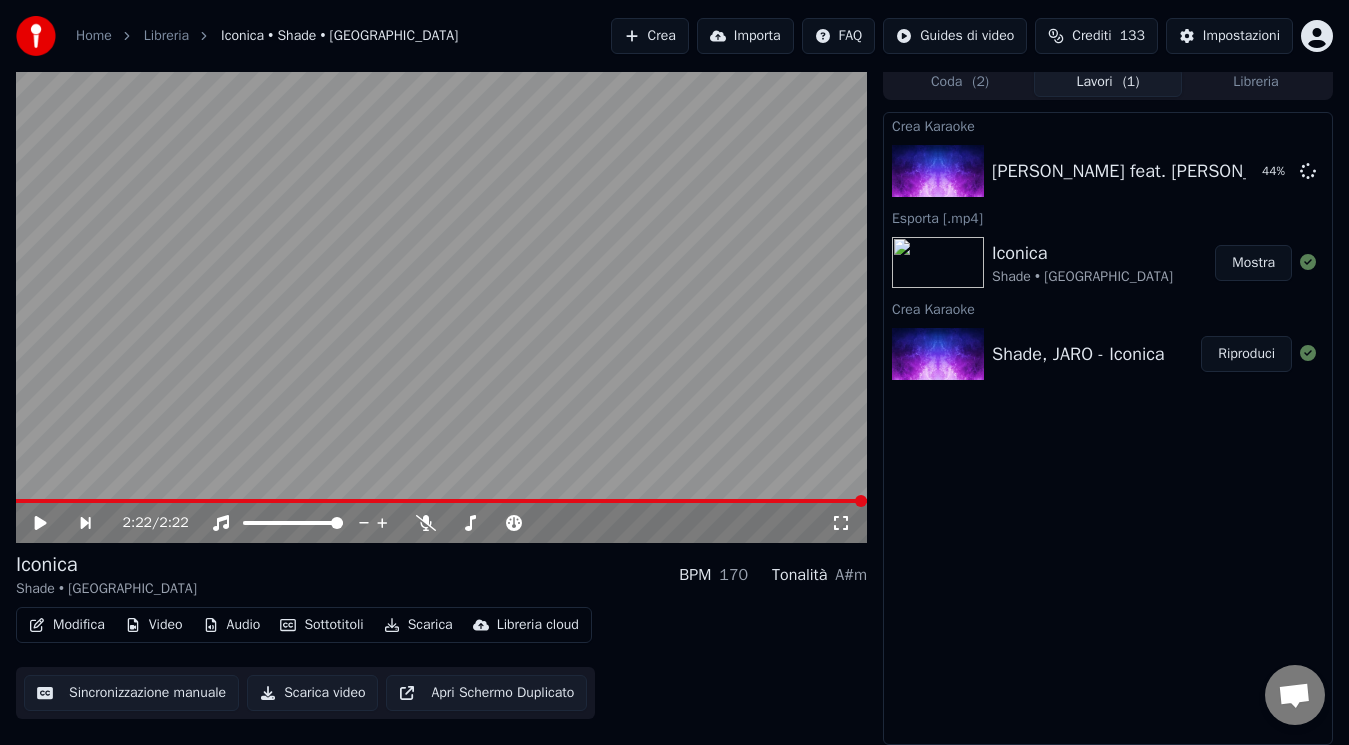 click on "Crea Karaoke [PERSON_NAME] feat. [PERSON_NAME], [PERSON_NAME] - Peyote 44 % Esporta [.mp4] Iconica Shade • JARO Mostra Crea Karaoke Shade, JARO - Iconica Riproduci" at bounding box center [1108, 428] 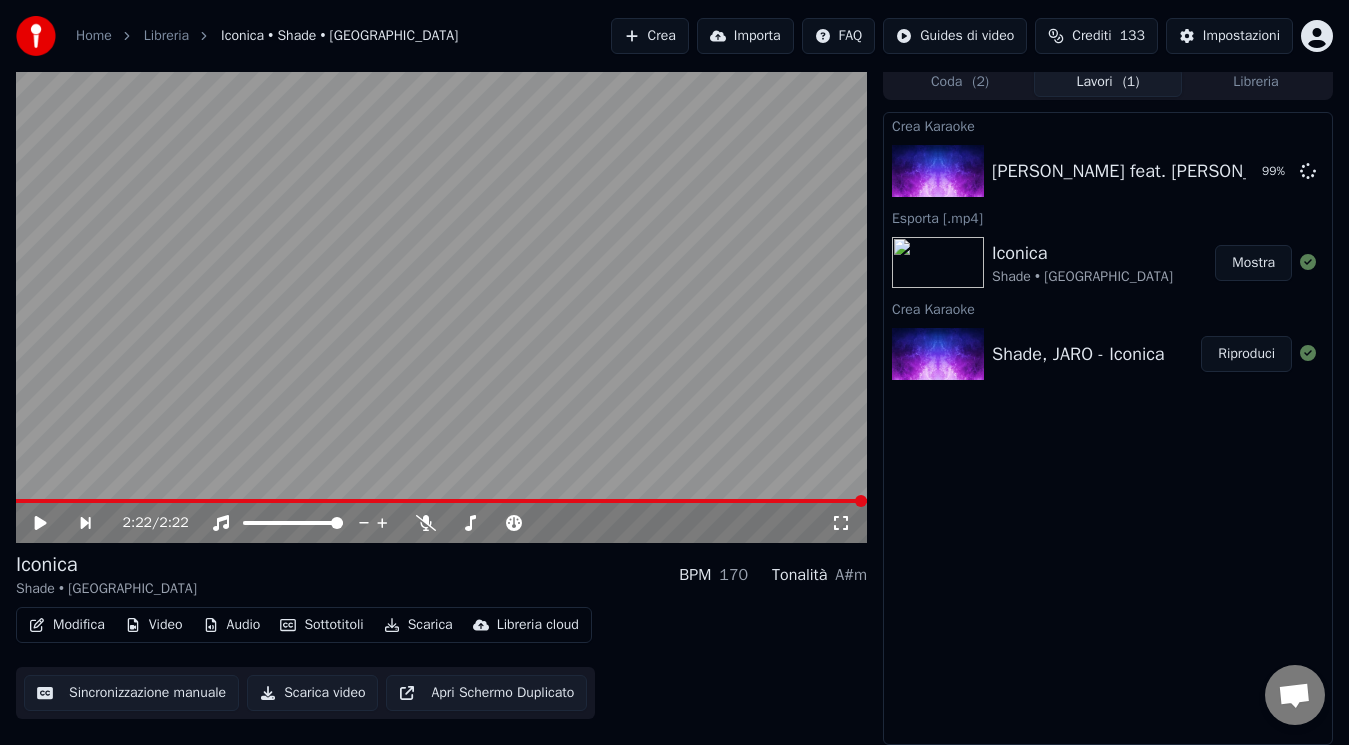 click on "Crea Karaoke [PERSON_NAME] feat. [PERSON_NAME], [PERSON_NAME] - Peyote 99 % Esporta [.mp4] Iconica Shade • JARO Mostra Crea Karaoke Shade, JARO - Iconica Riproduci" at bounding box center [1108, 428] 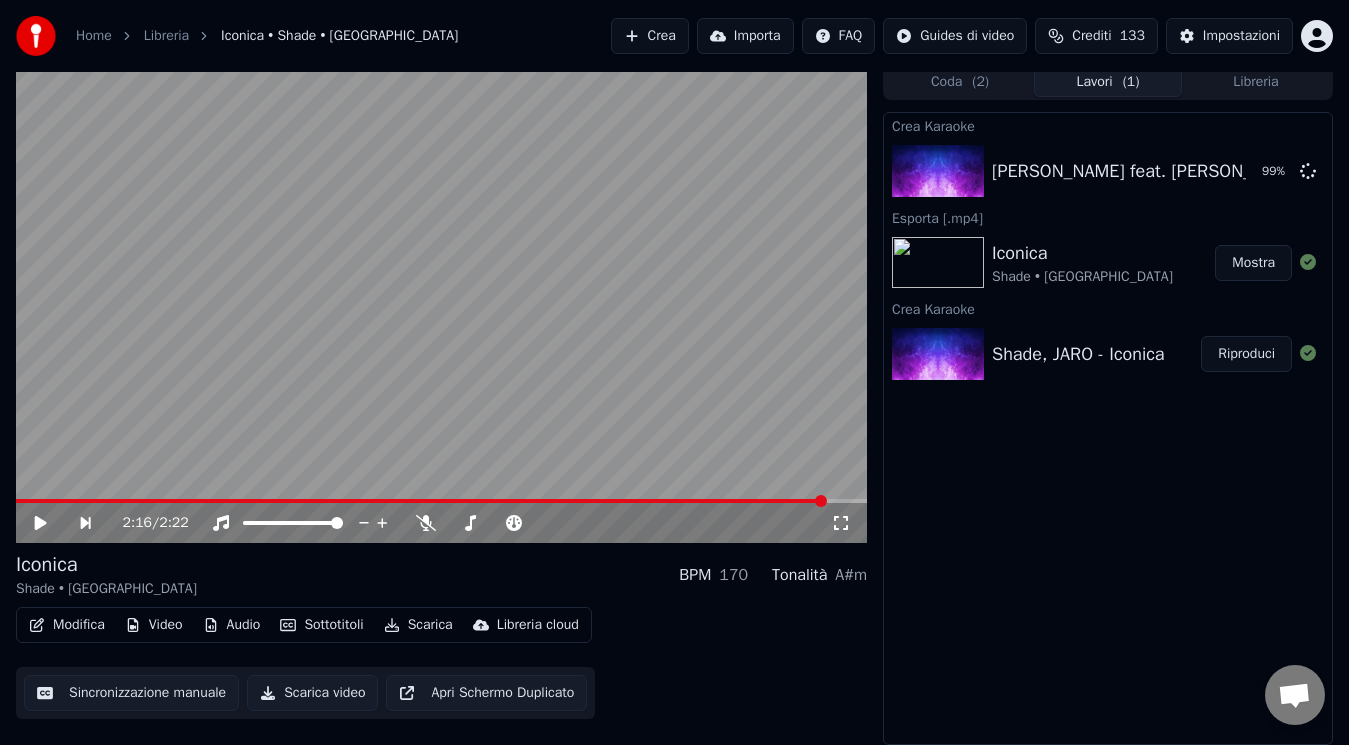 click at bounding box center (421, 501) 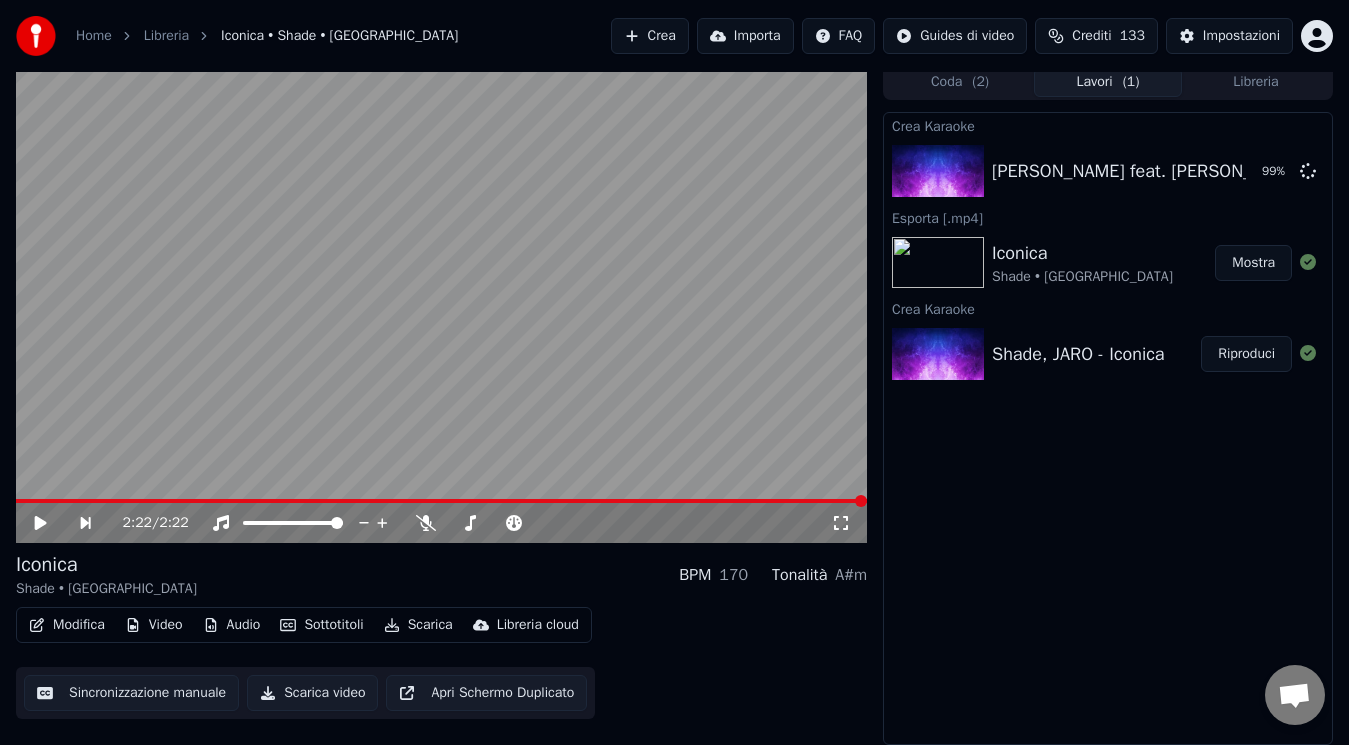 click at bounding box center (861, 501) 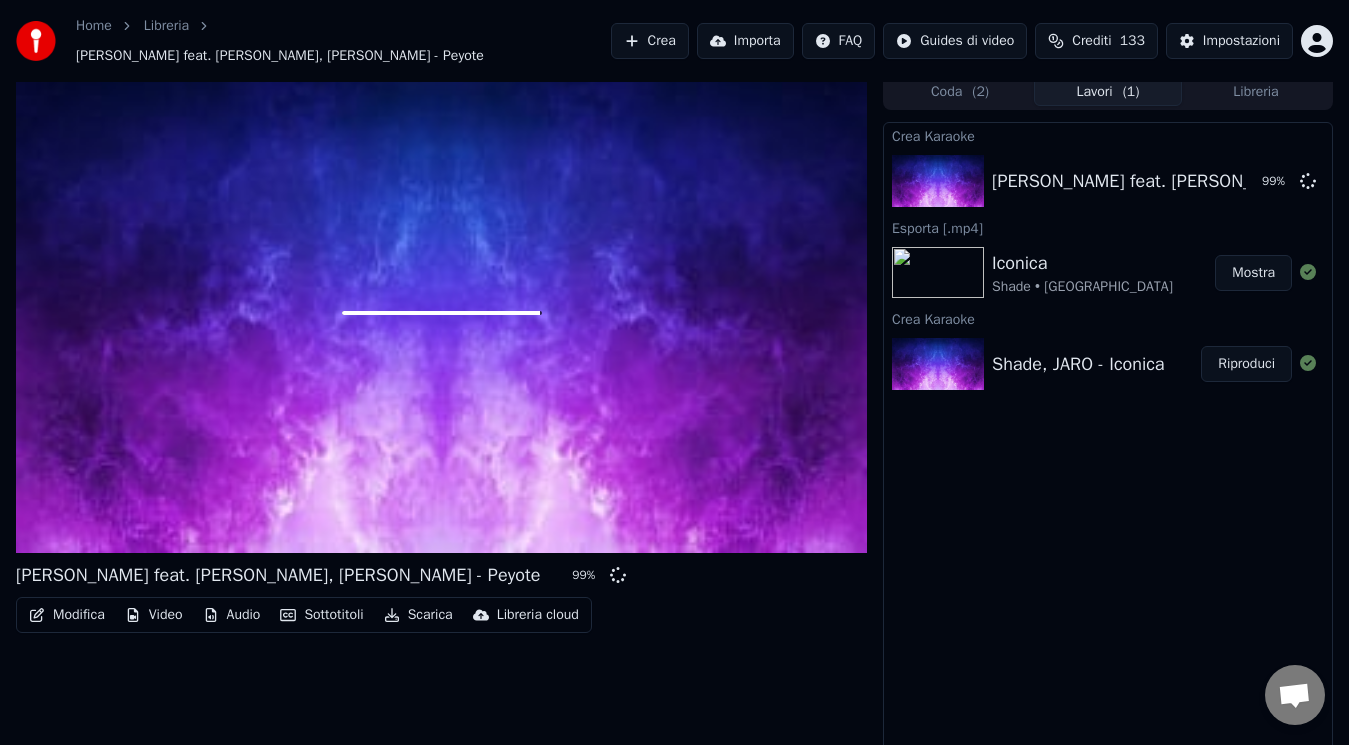 drag, startPoint x: 393, startPoint y: 567, endPoint x: 293, endPoint y: 573, distance: 100.17984 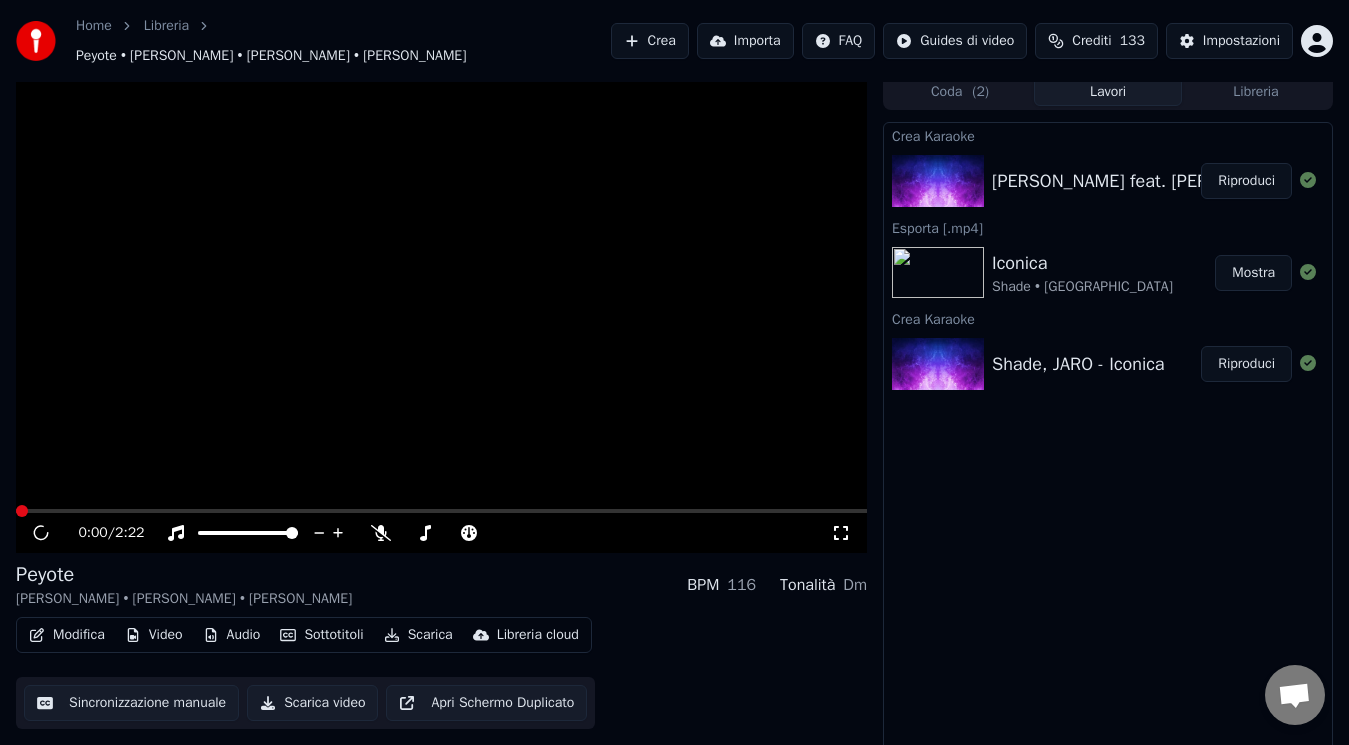 click on "Peyote [PERSON_NAME] • [PERSON_NAME] • [PERSON_NAME] BPM 116 Tonalità Dm" at bounding box center [441, 585] 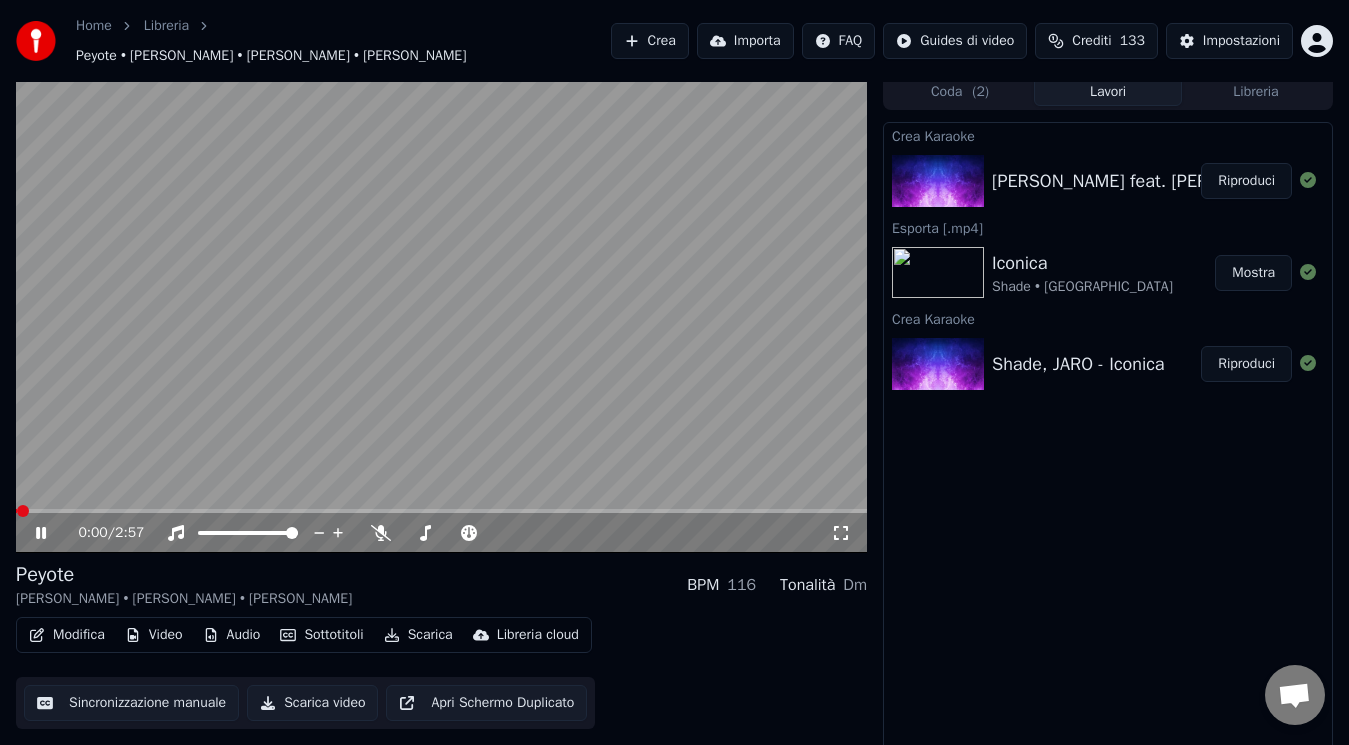 click 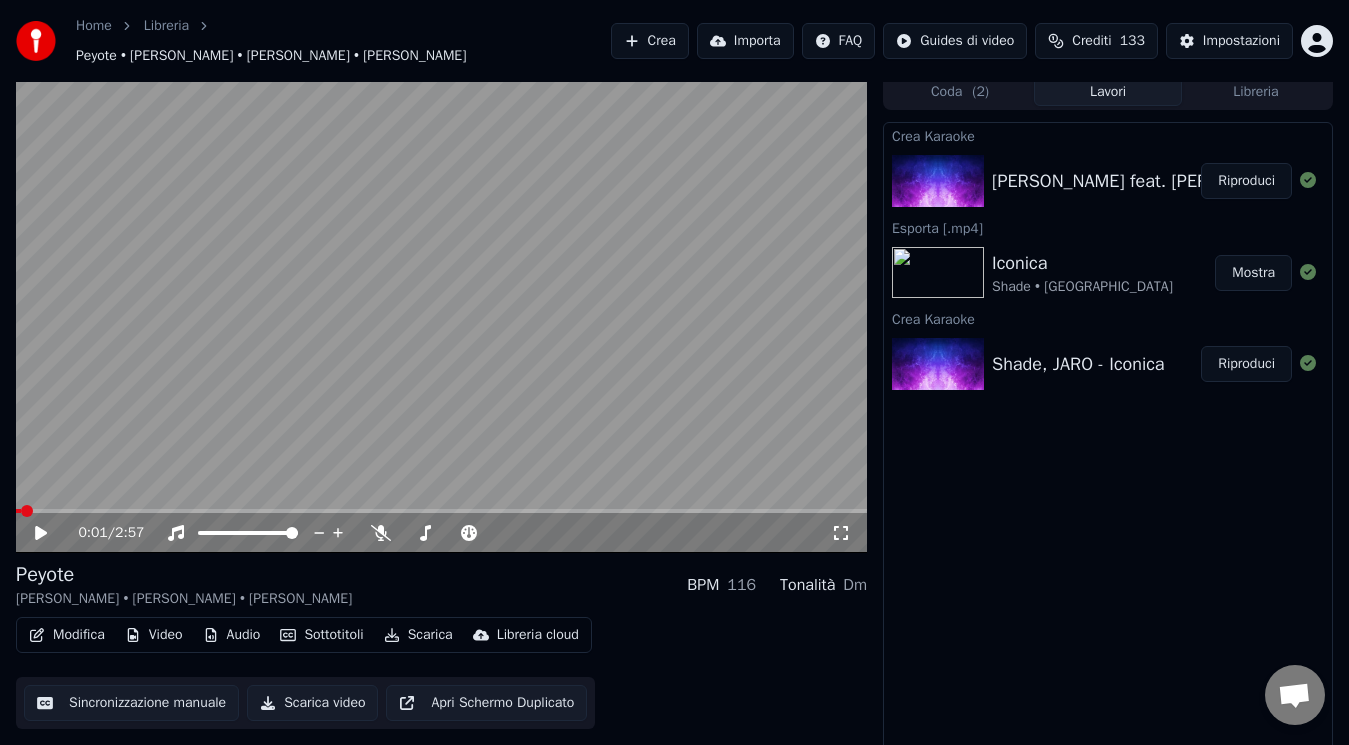 click at bounding box center (27, 511) 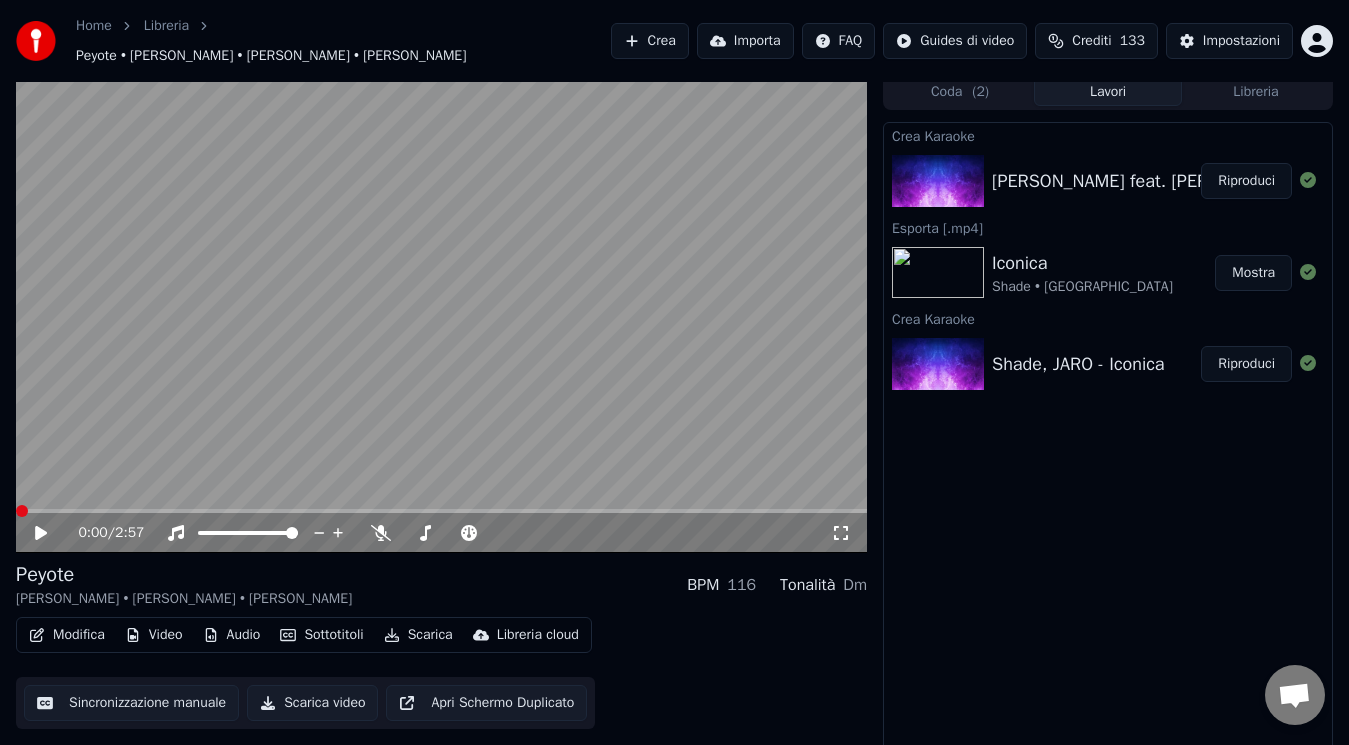 click 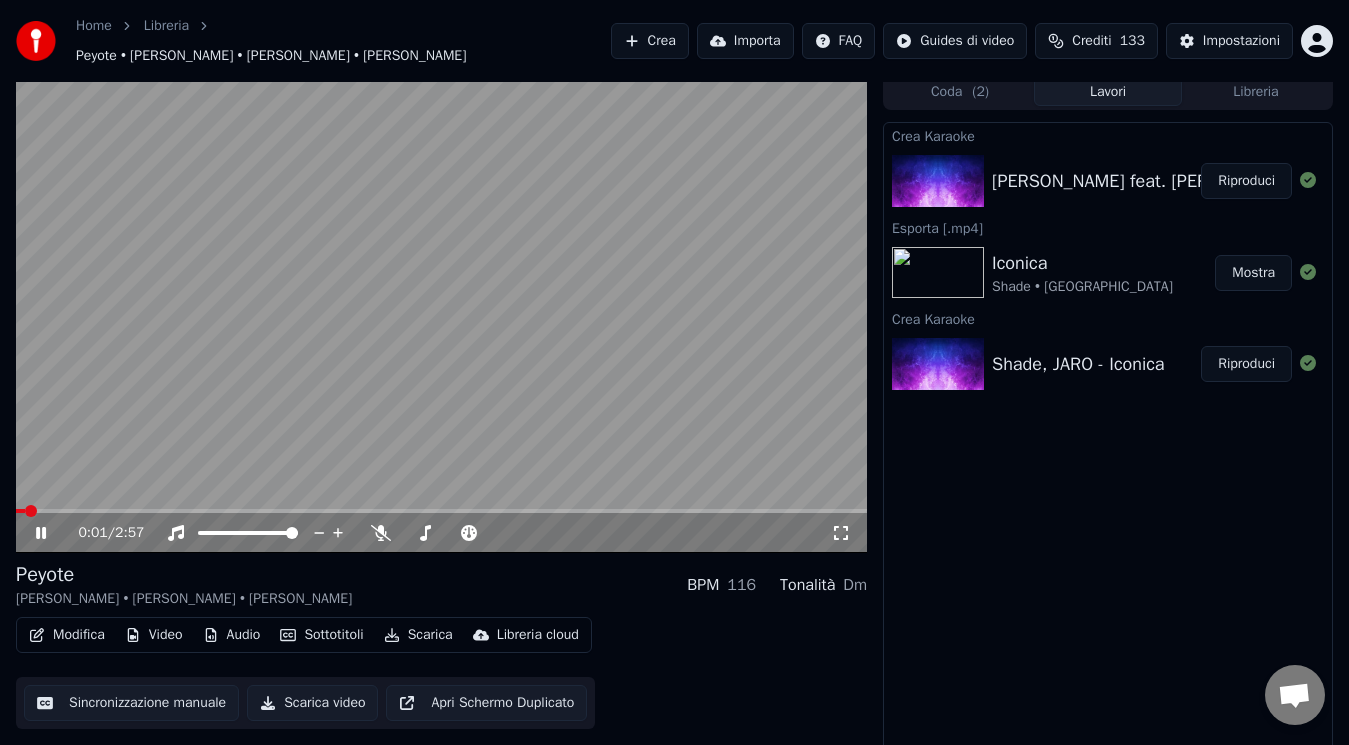 click on "Scarica video" at bounding box center (312, 703) 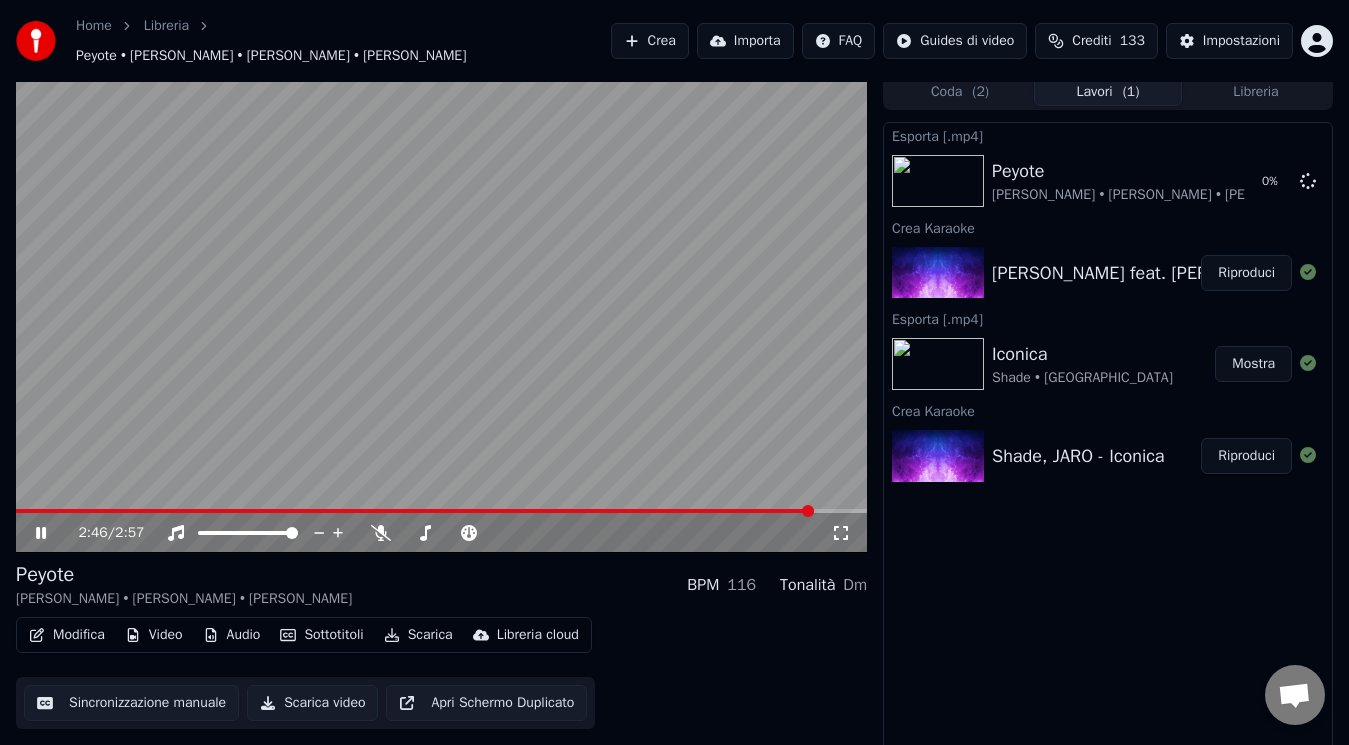 click at bounding box center (441, 511) 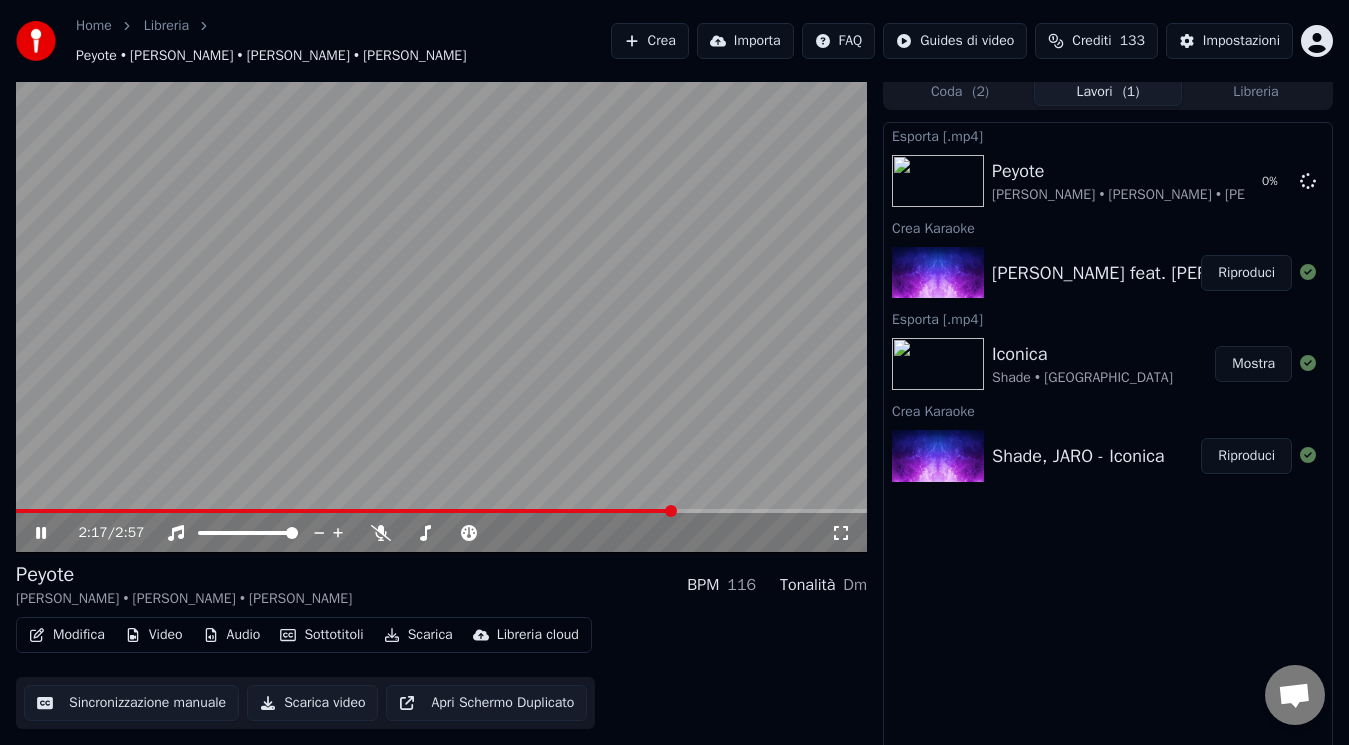 click at bounding box center (345, 511) 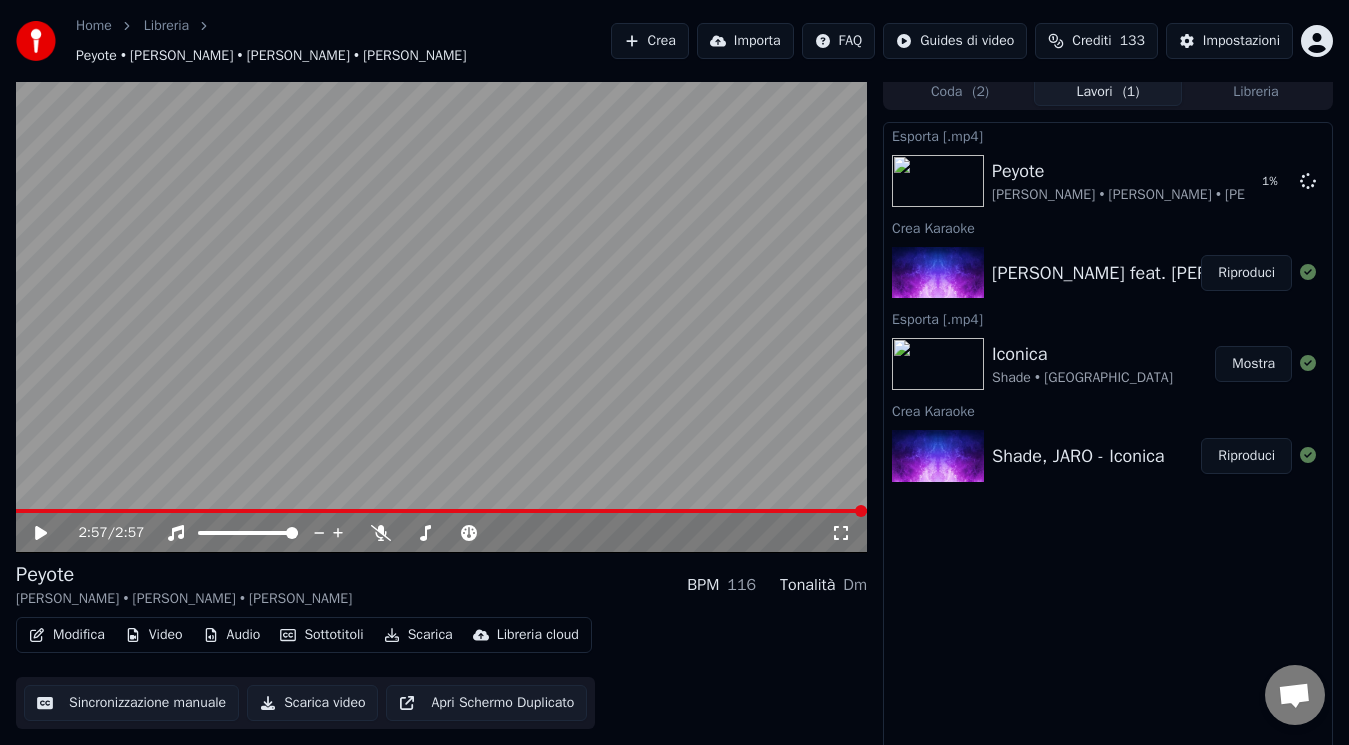 click on "Peyote [PERSON_NAME] • [PERSON_NAME] • [PERSON_NAME] BPM 116 Tonalità Dm Modifica Video Audio Sottotitoli Scarica Libreria cloud Sincronizzazione manuale Scarica video Apri Schermo Duplicato" at bounding box center (441, 645) 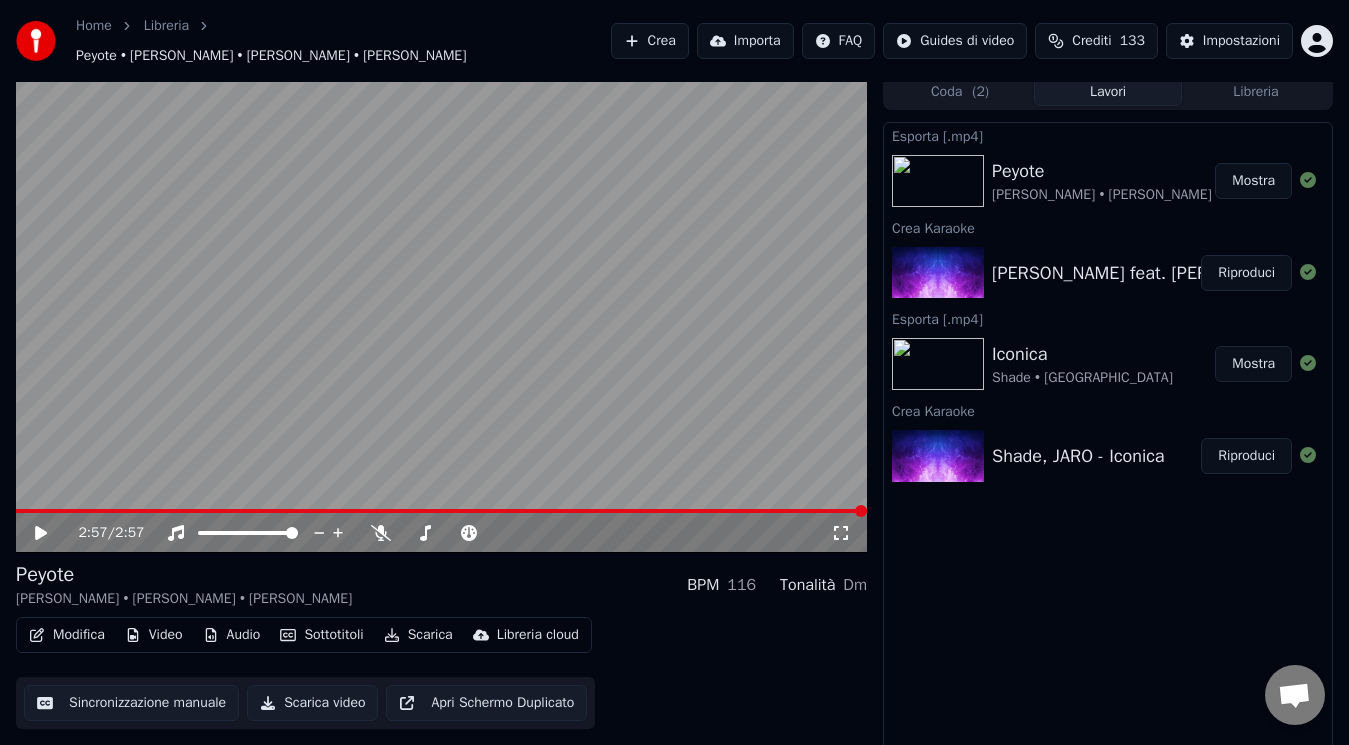 click on "Mostra" at bounding box center (1253, 181) 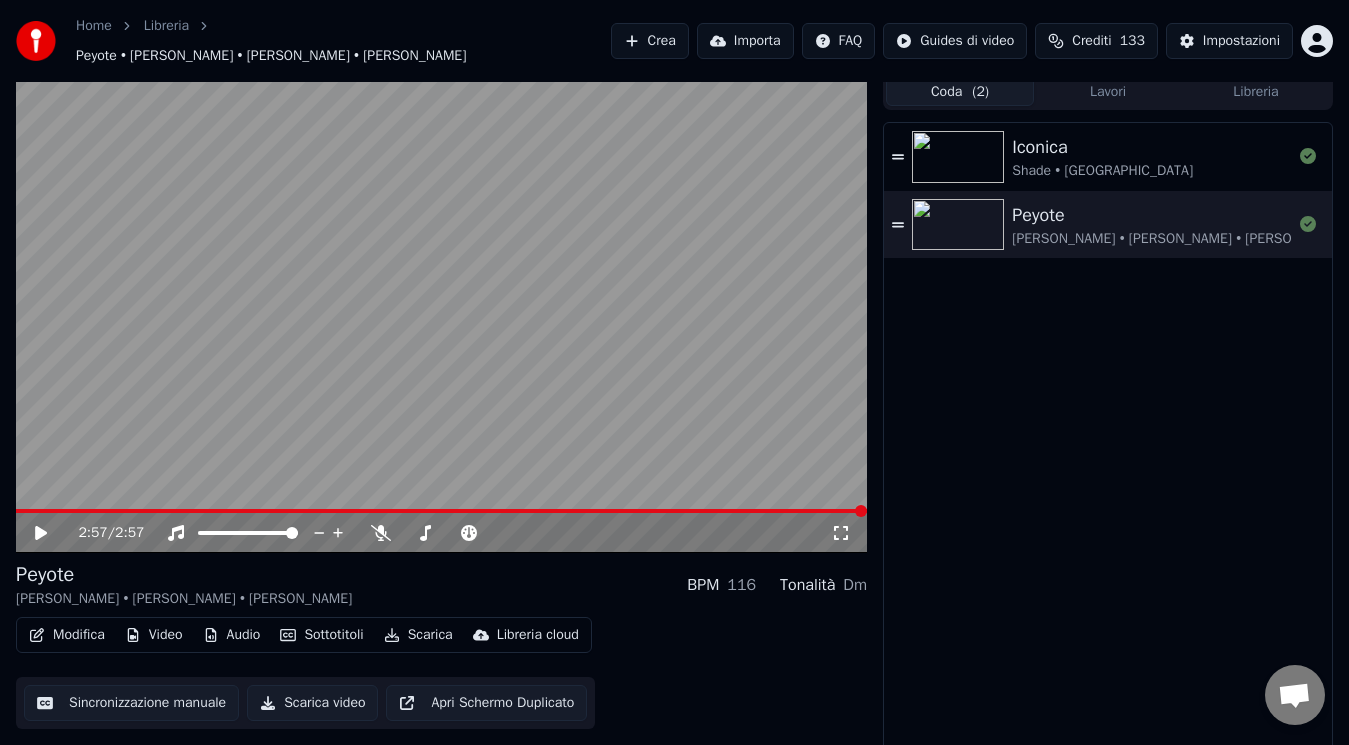 click on "( 2 )" at bounding box center (980, 92) 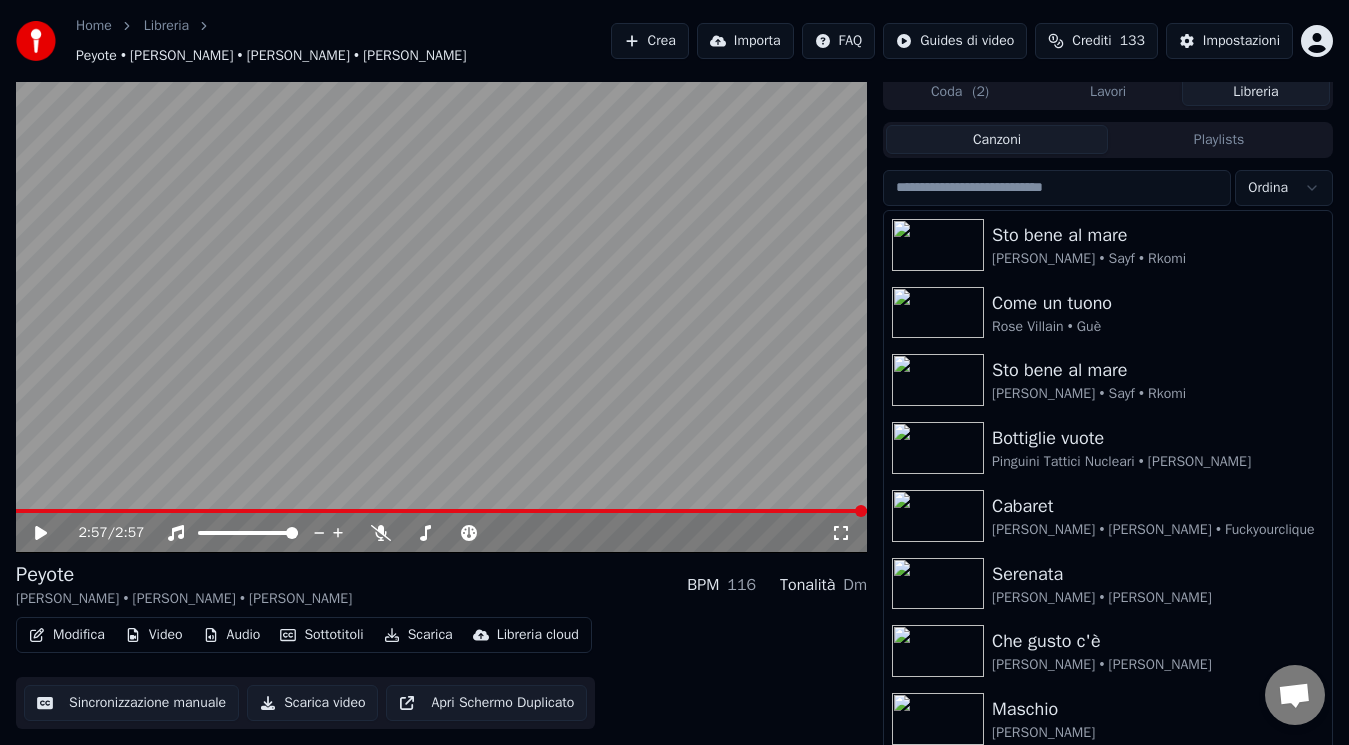 click on "Libreria" at bounding box center [1256, 91] 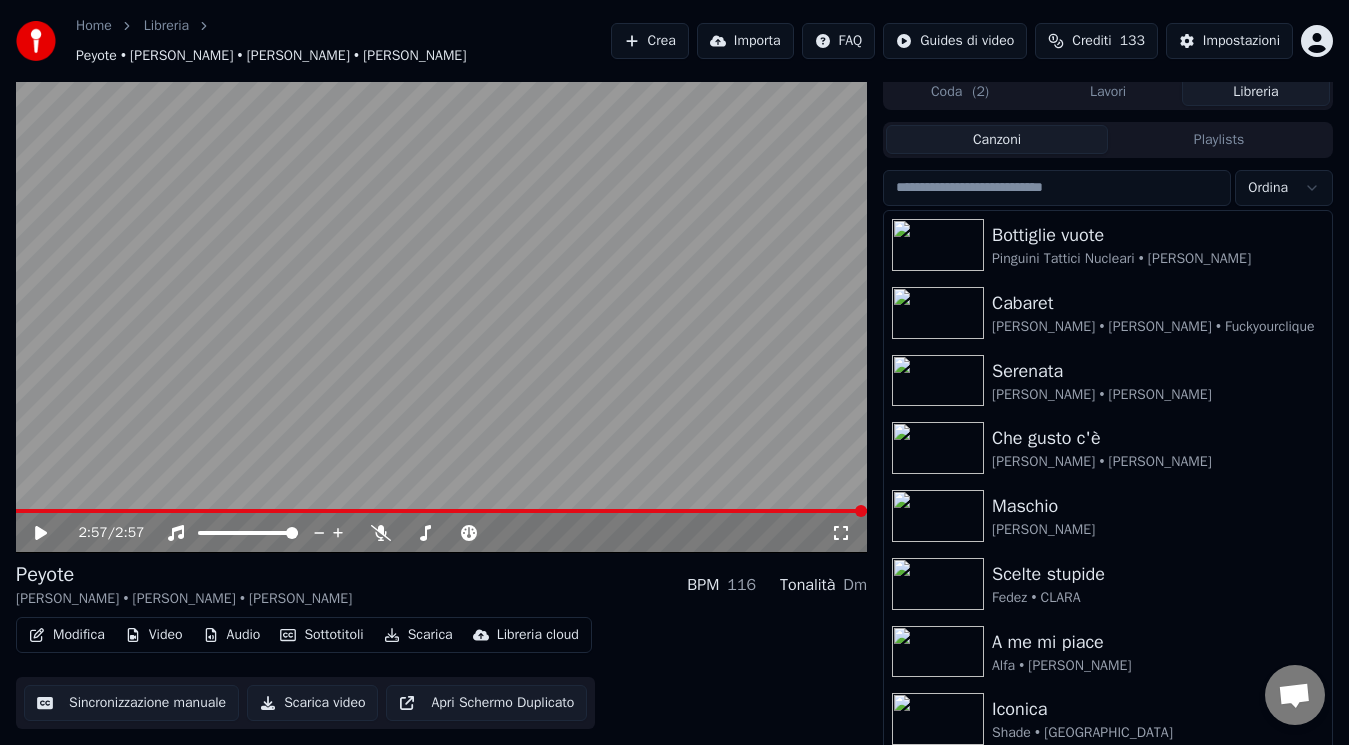 scroll, scrollTop: 256, scrollLeft: 0, axis: vertical 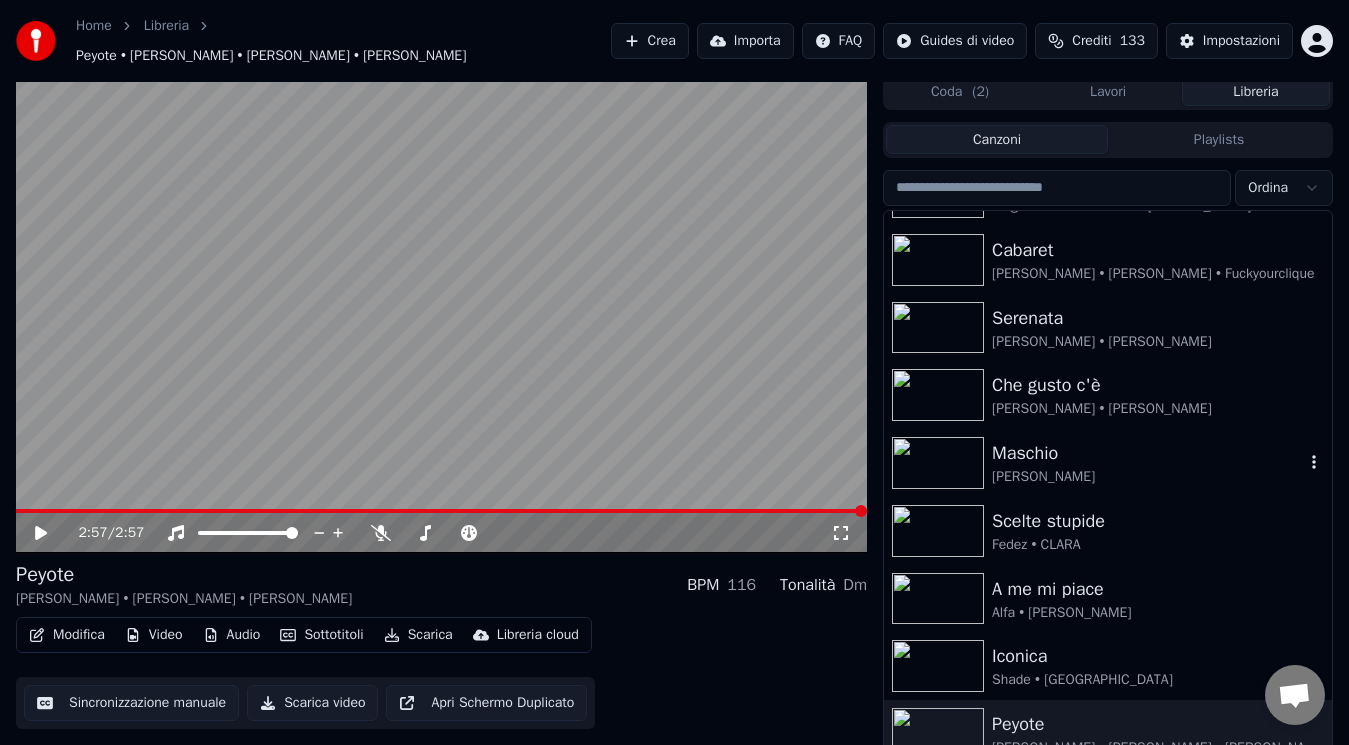 click on "[PERSON_NAME]" at bounding box center (1108, 463) 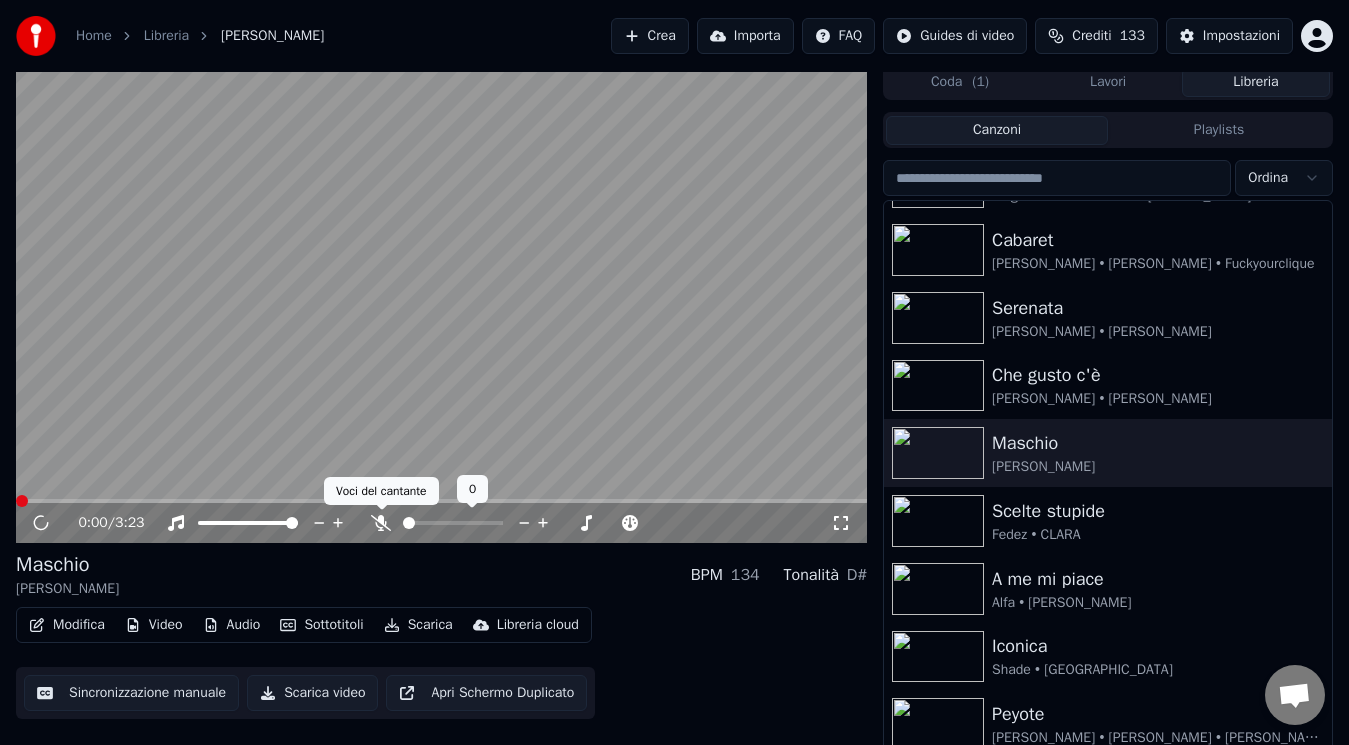 click 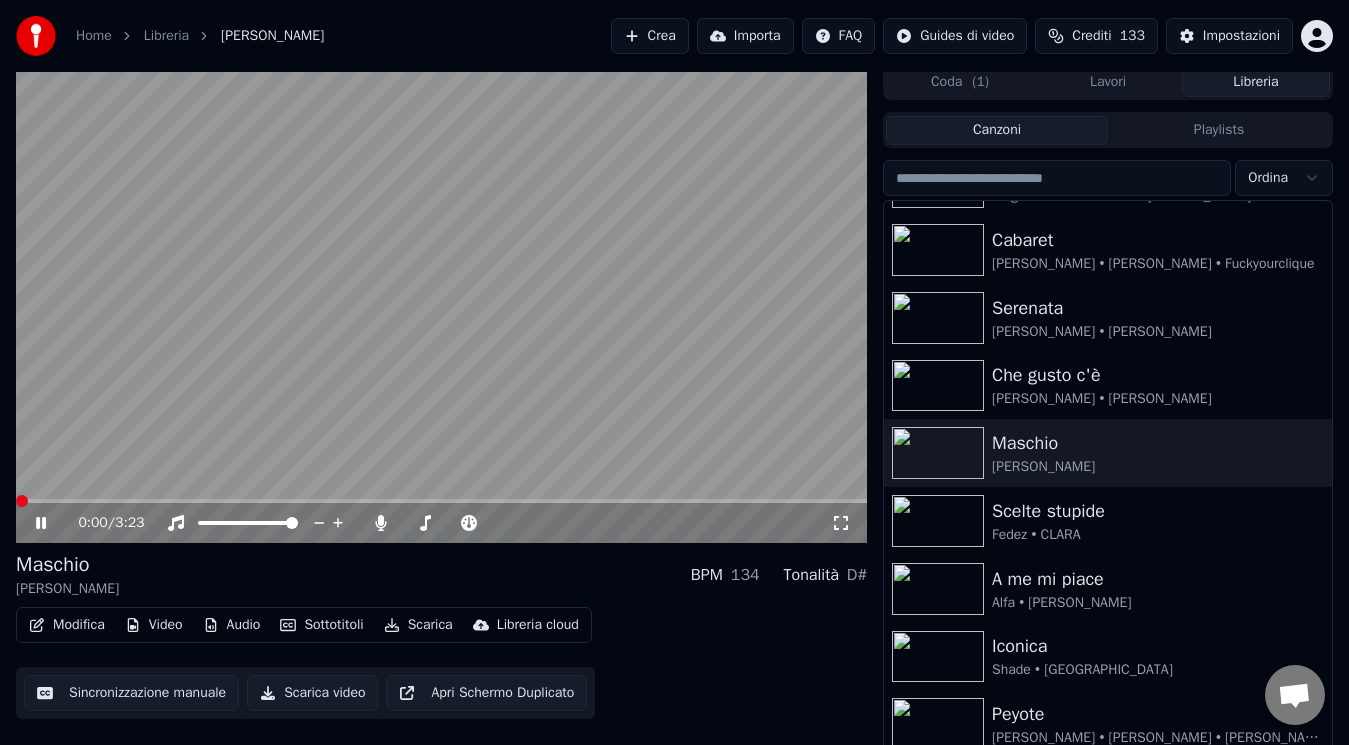 click at bounding box center (22, 501) 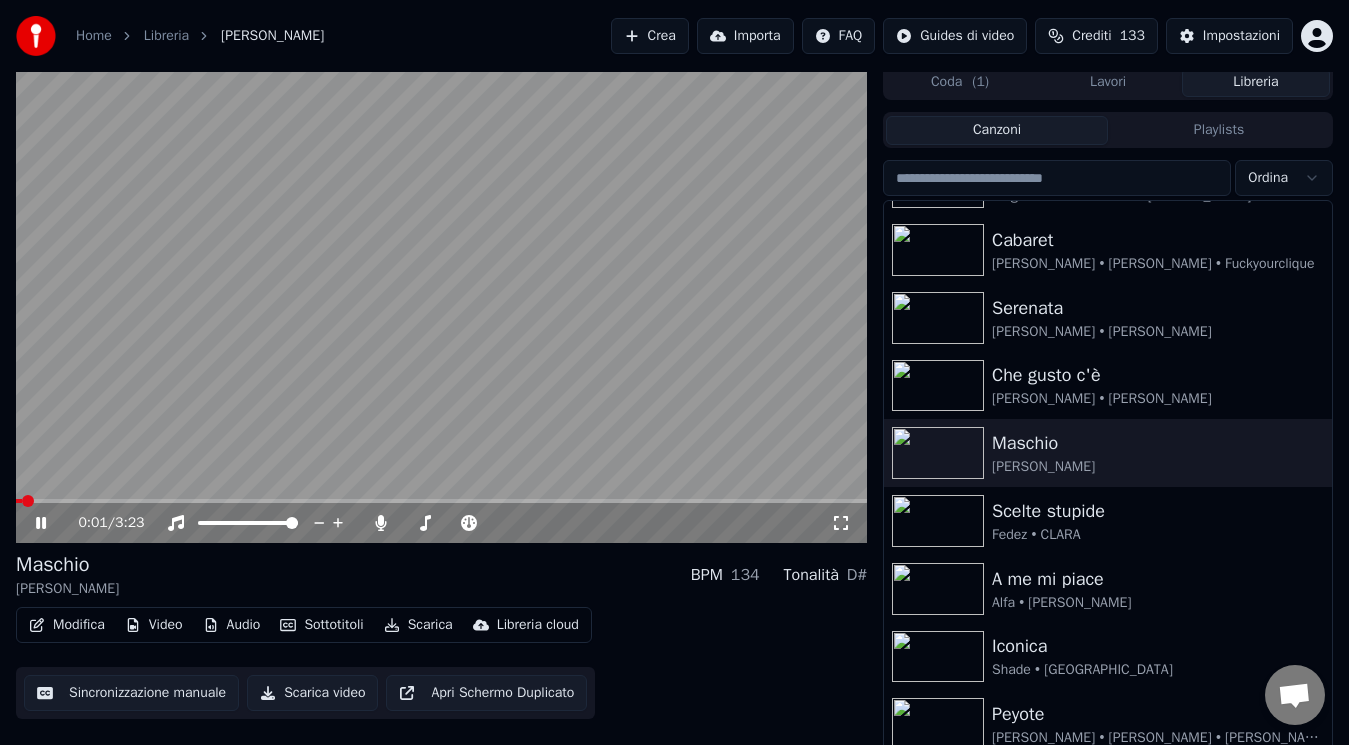 click 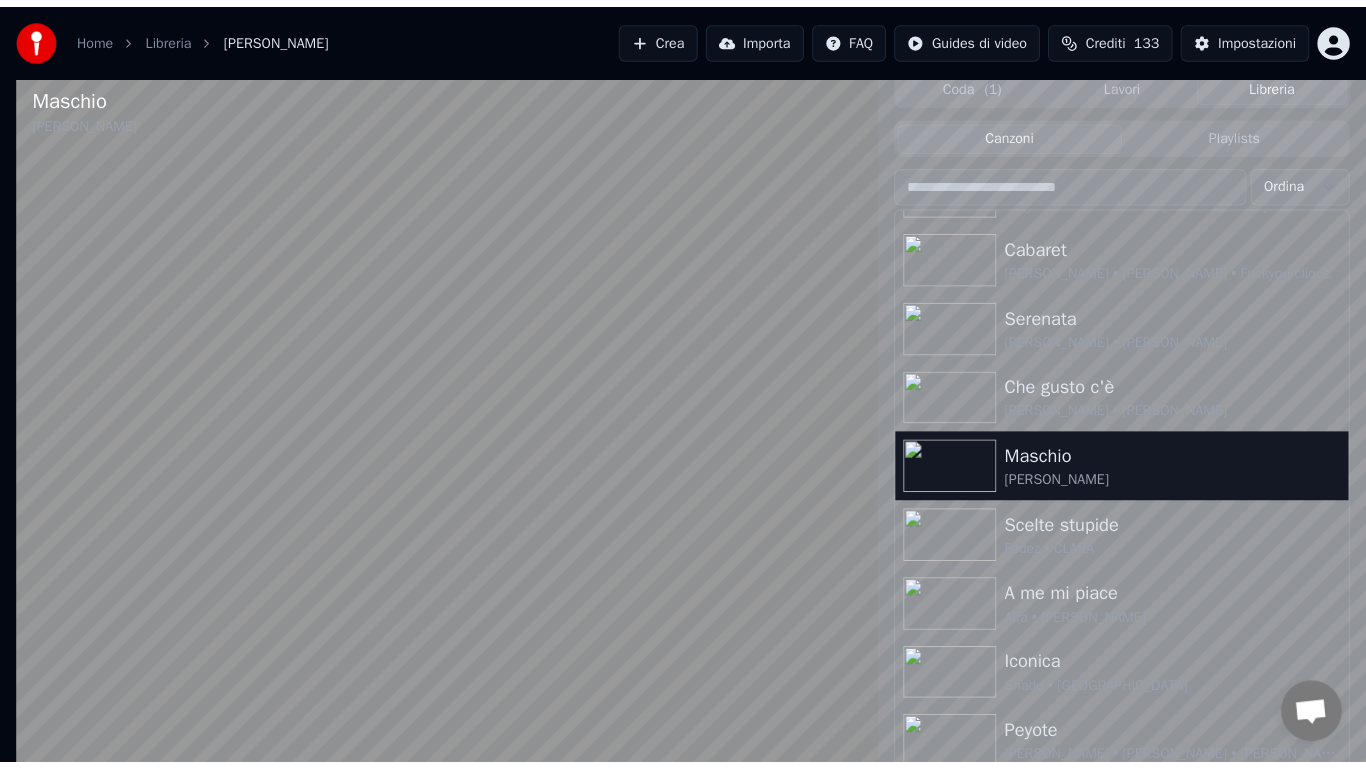 scroll, scrollTop: 0, scrollLeft: 0, axis: both 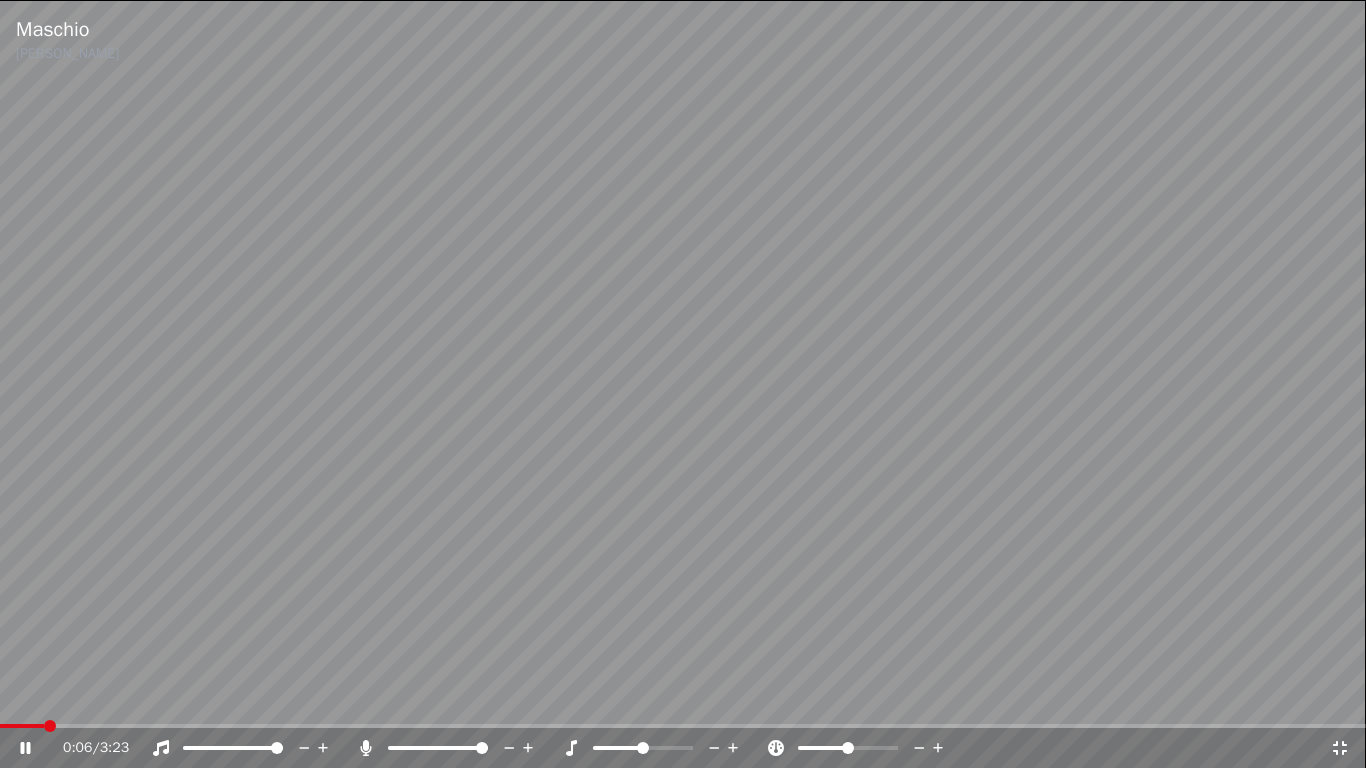 click 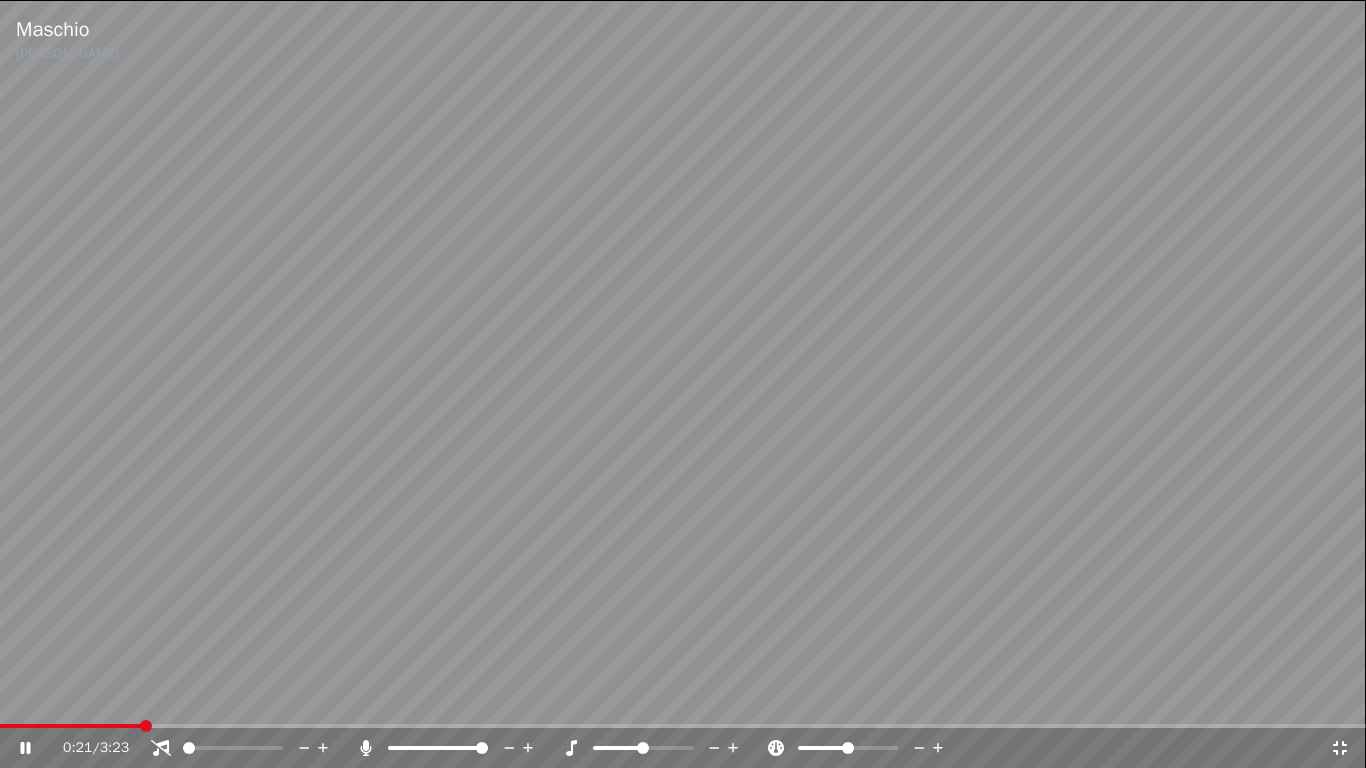 click 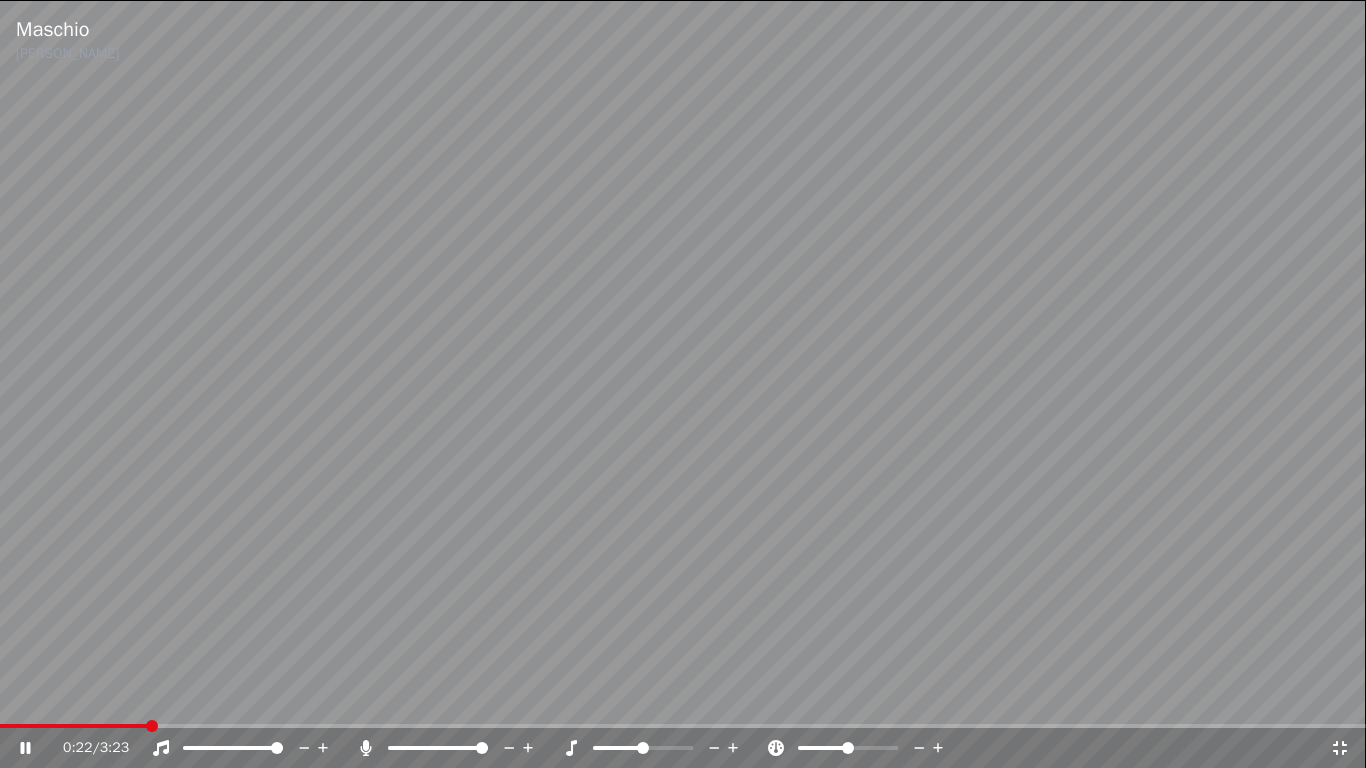 click at bounding box center (74, 726) 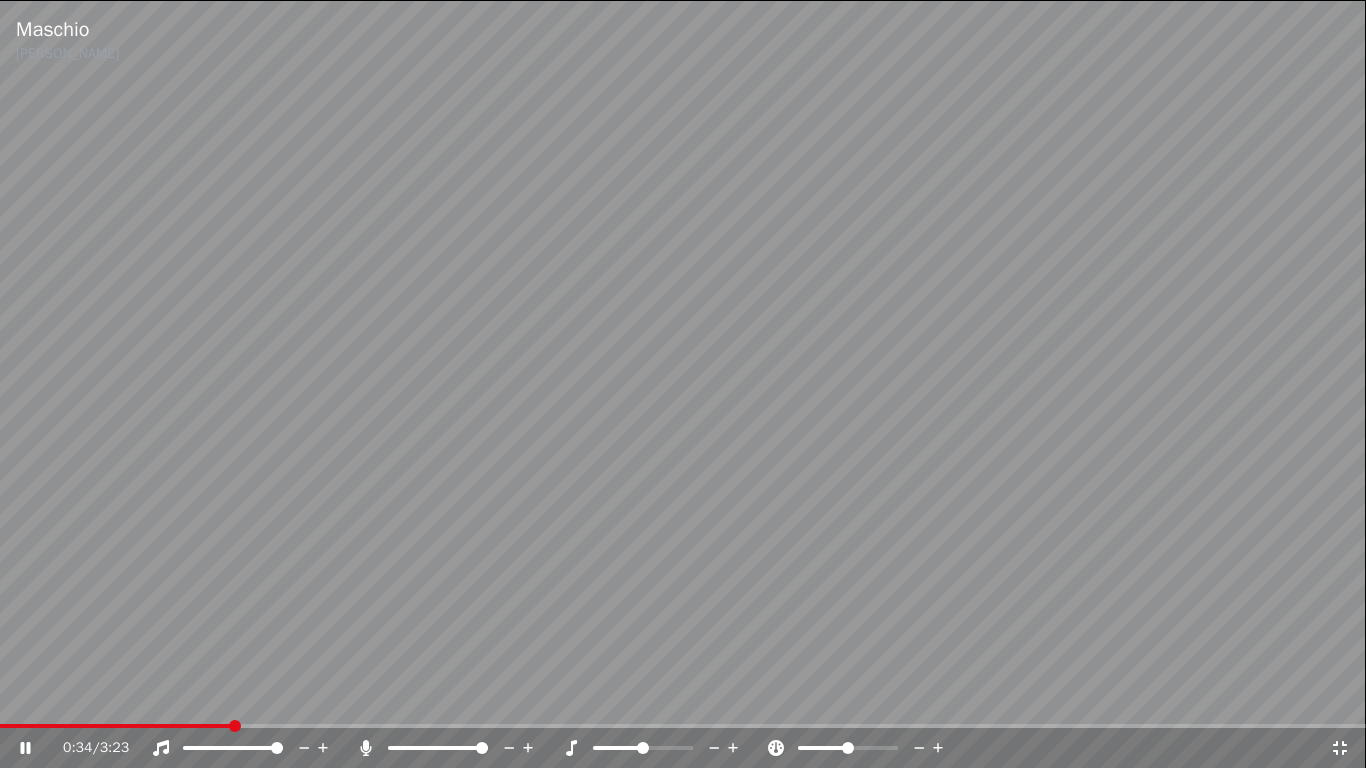 click 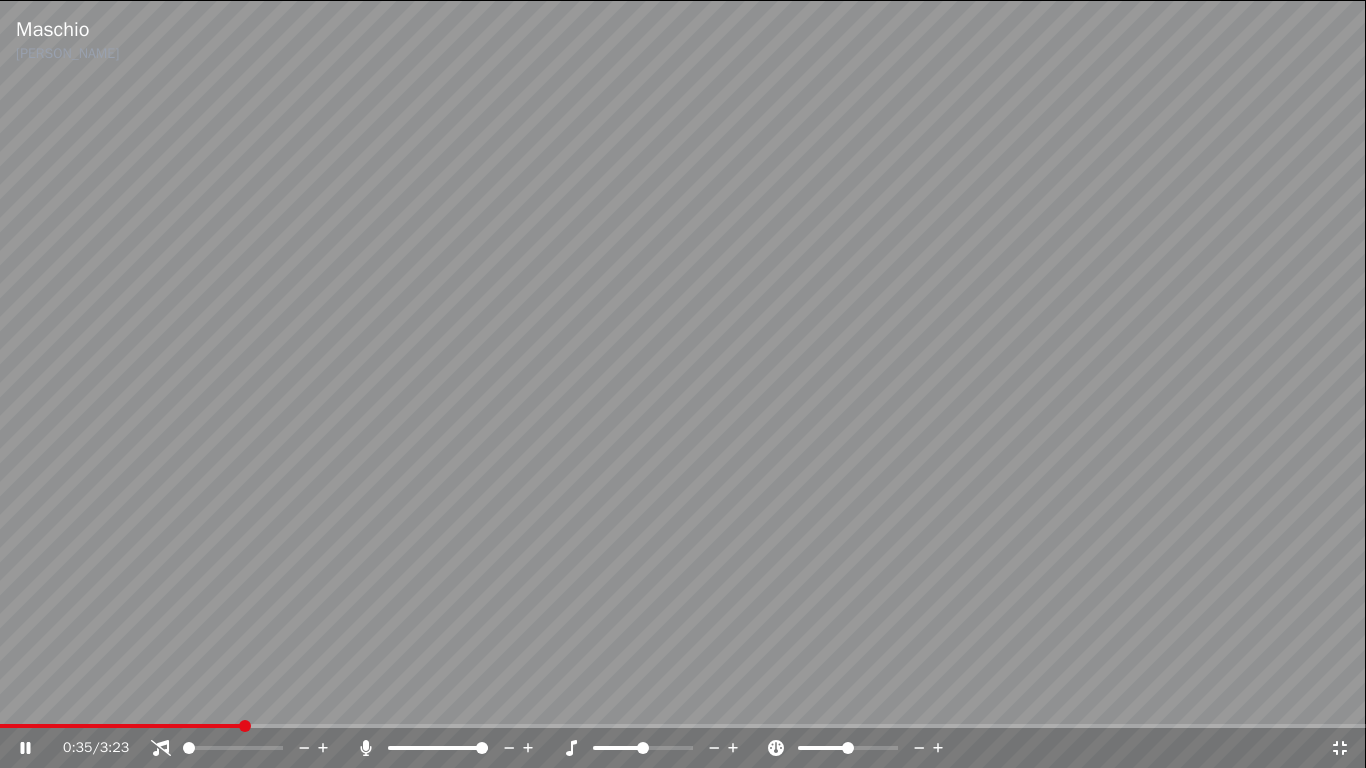 click 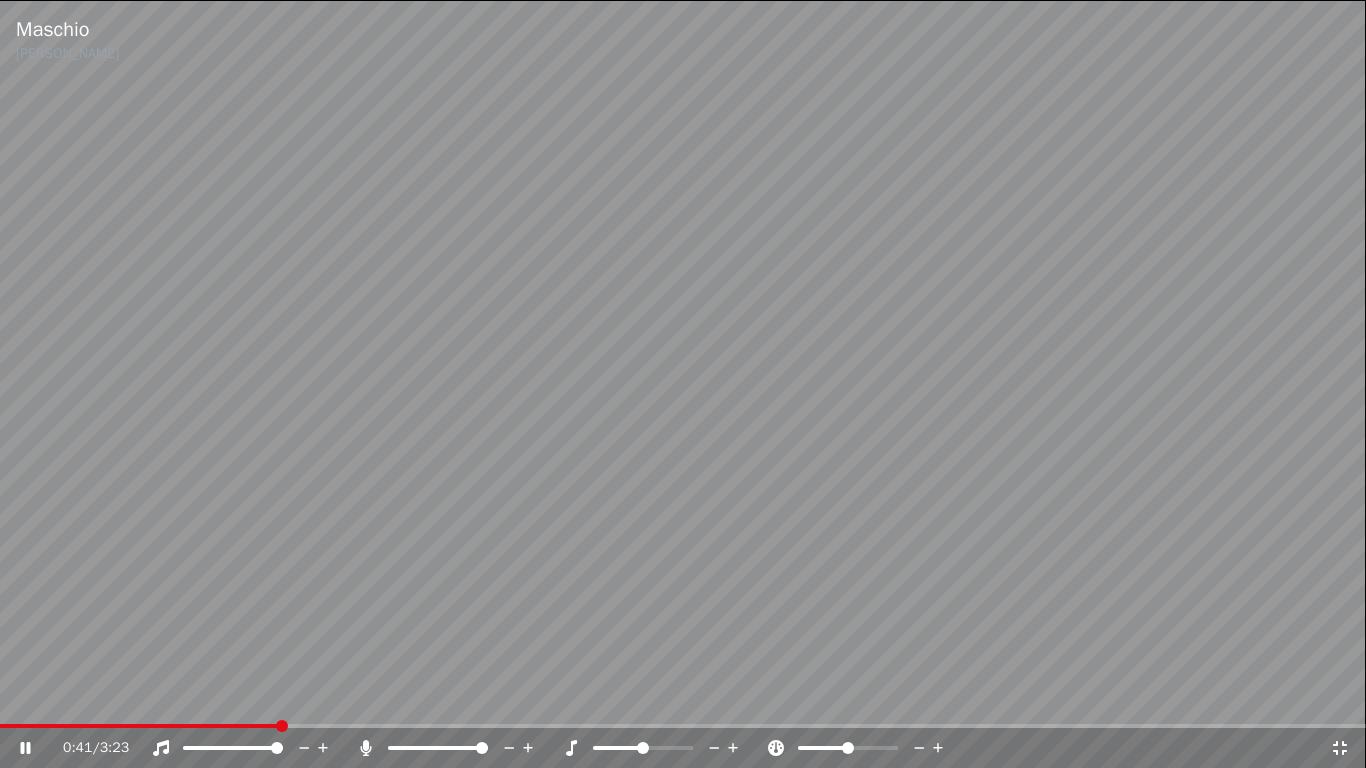 click 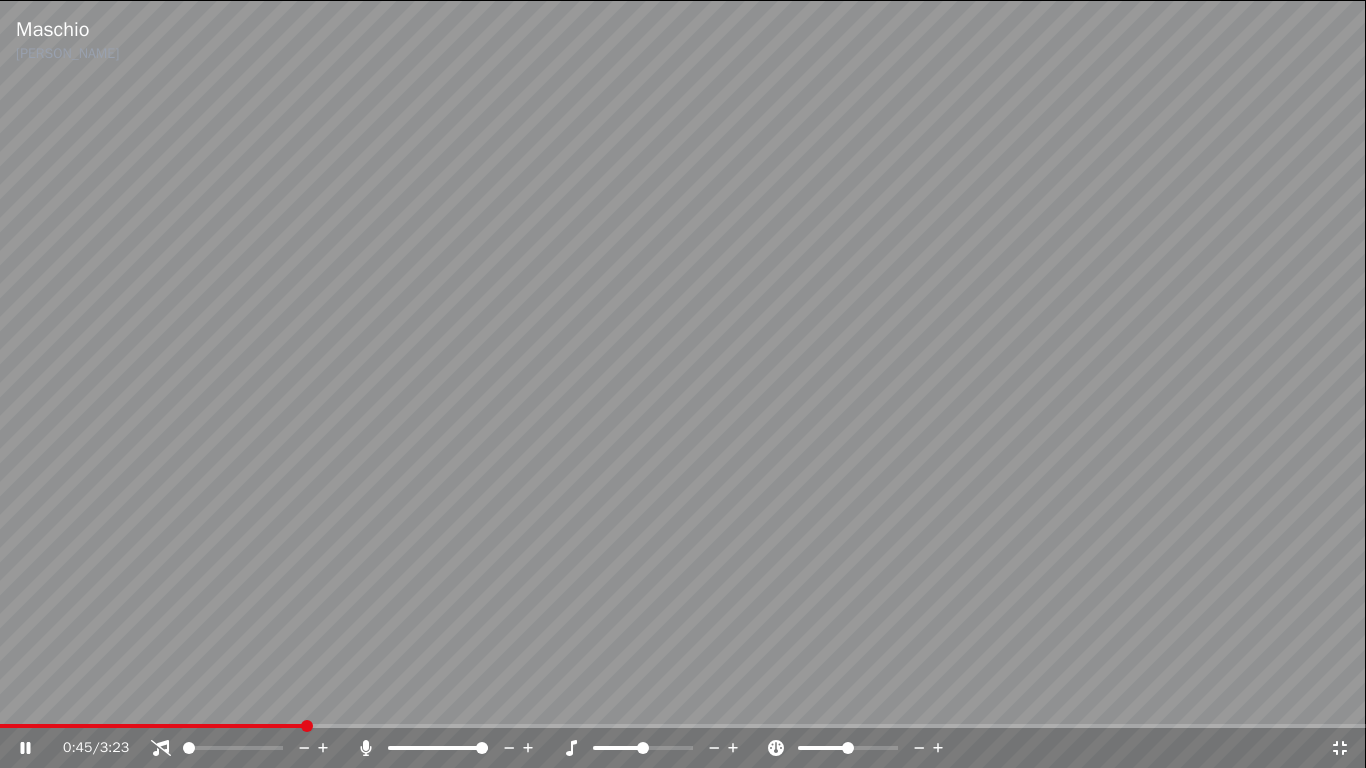 click on "0:45  /  3:23" at bounding box center (683, 748) 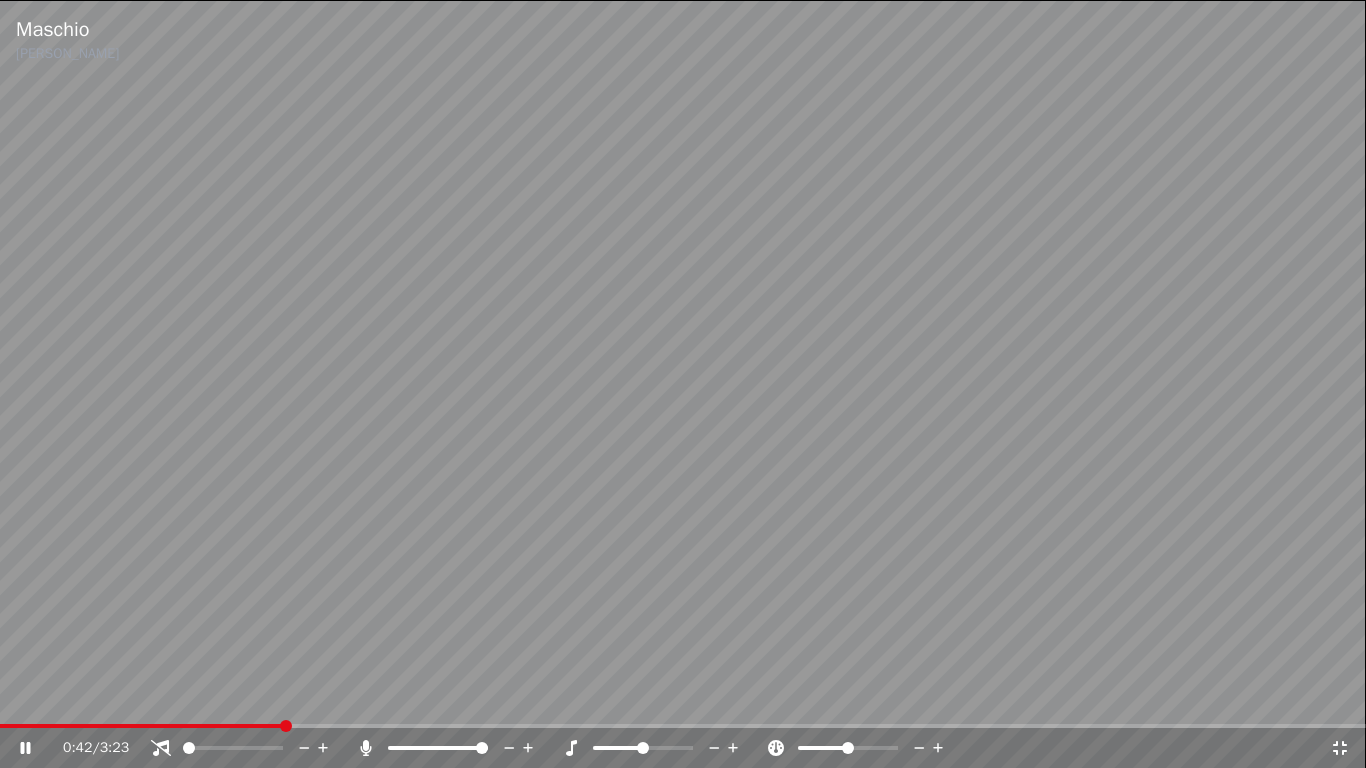 click at bounding box center [141, 726] 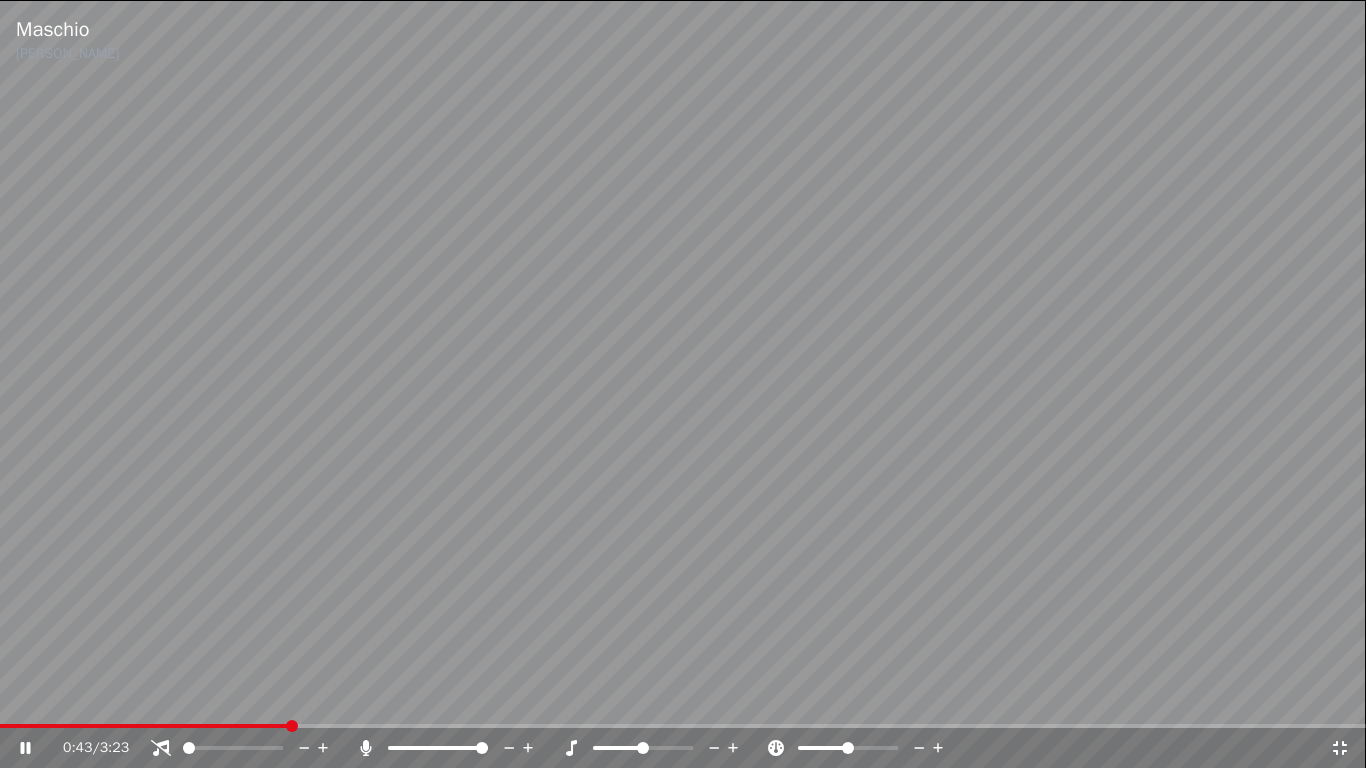 click 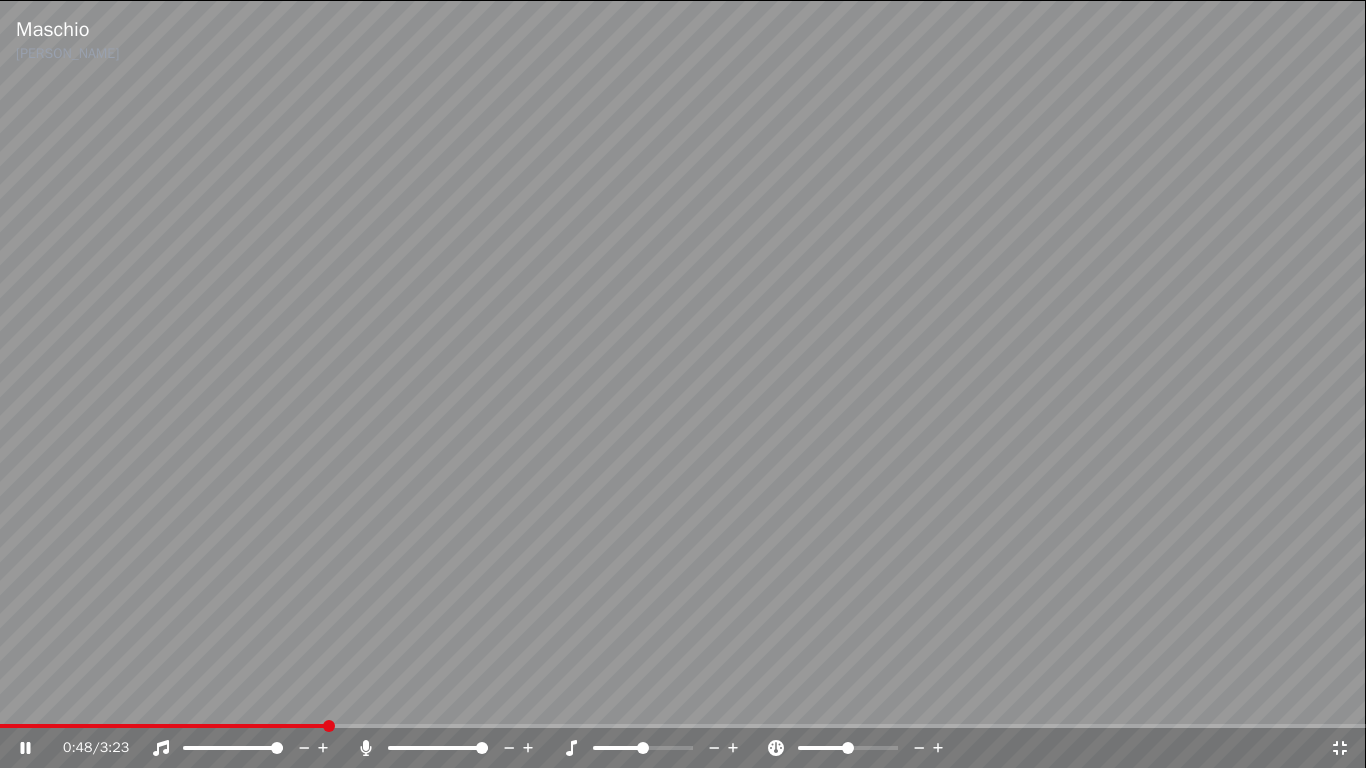 click 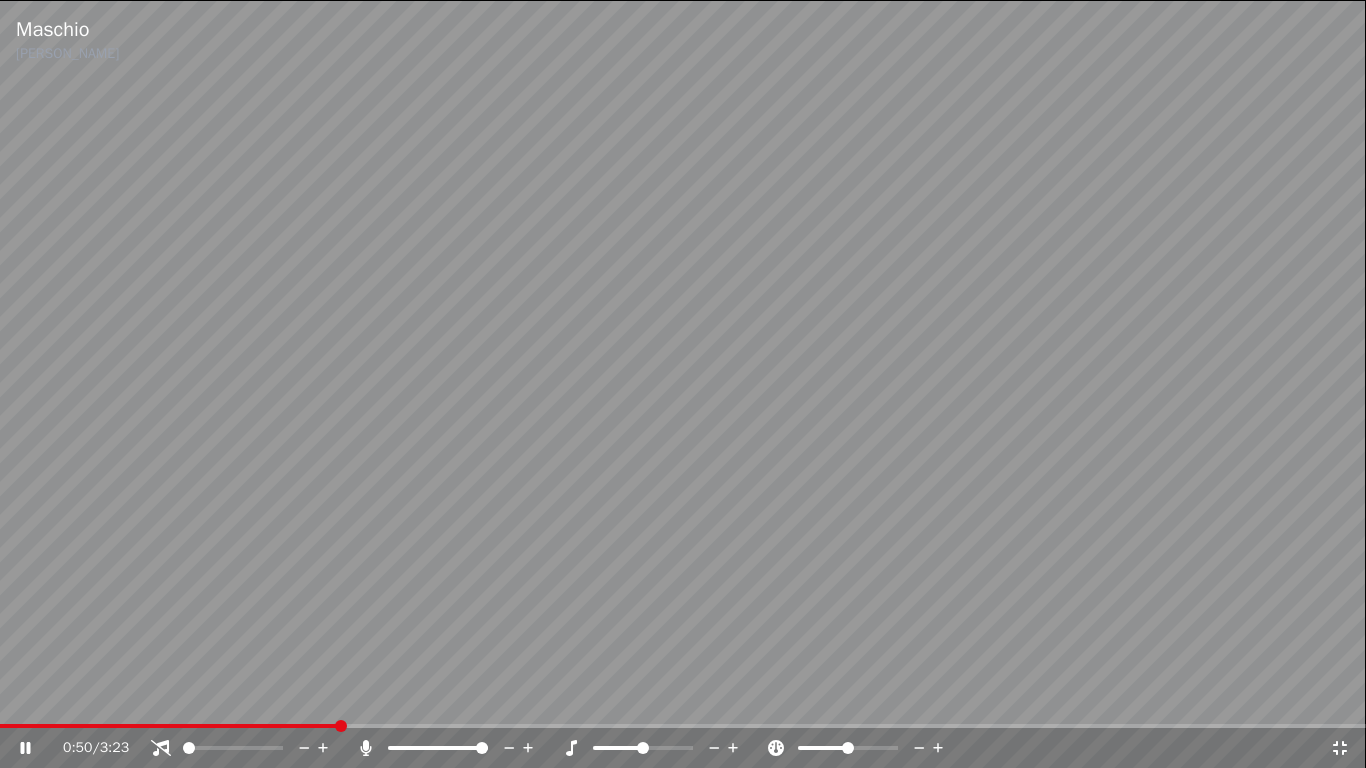 click 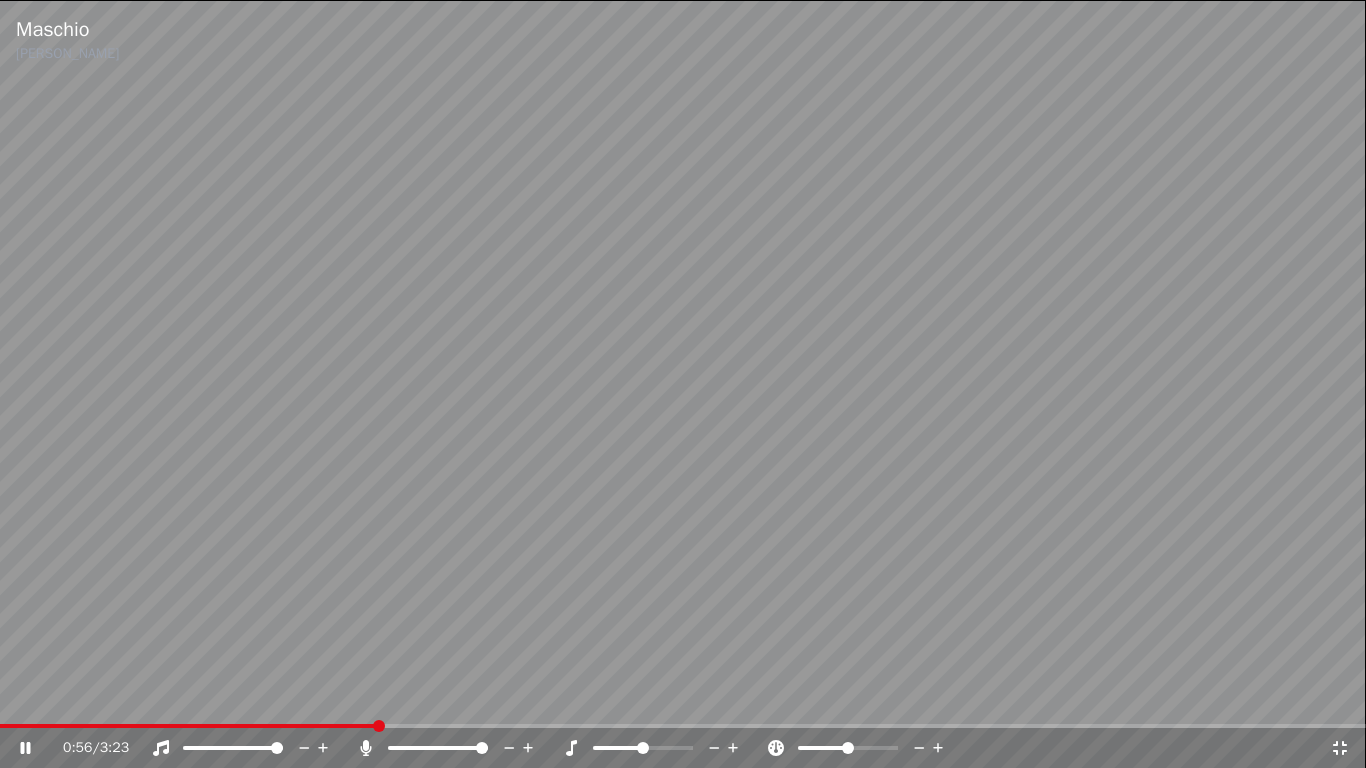 click 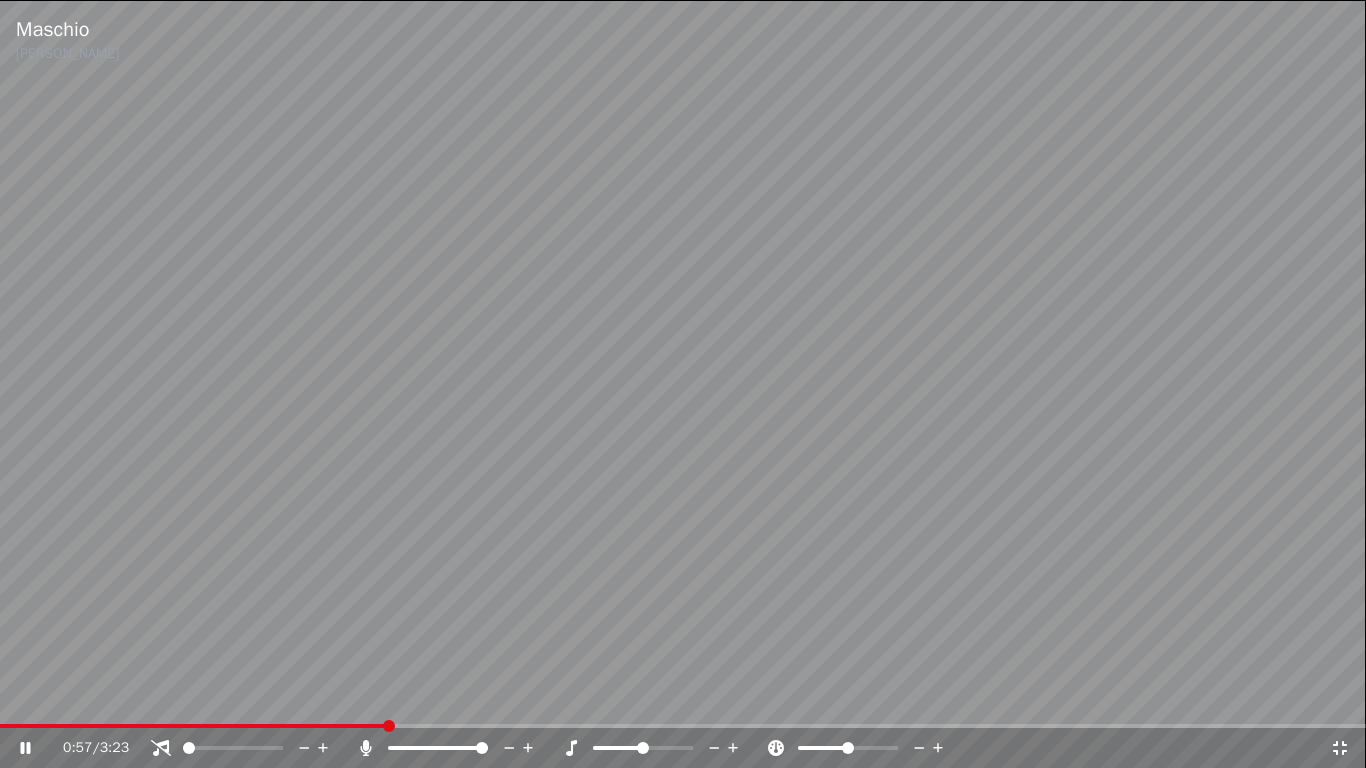 click 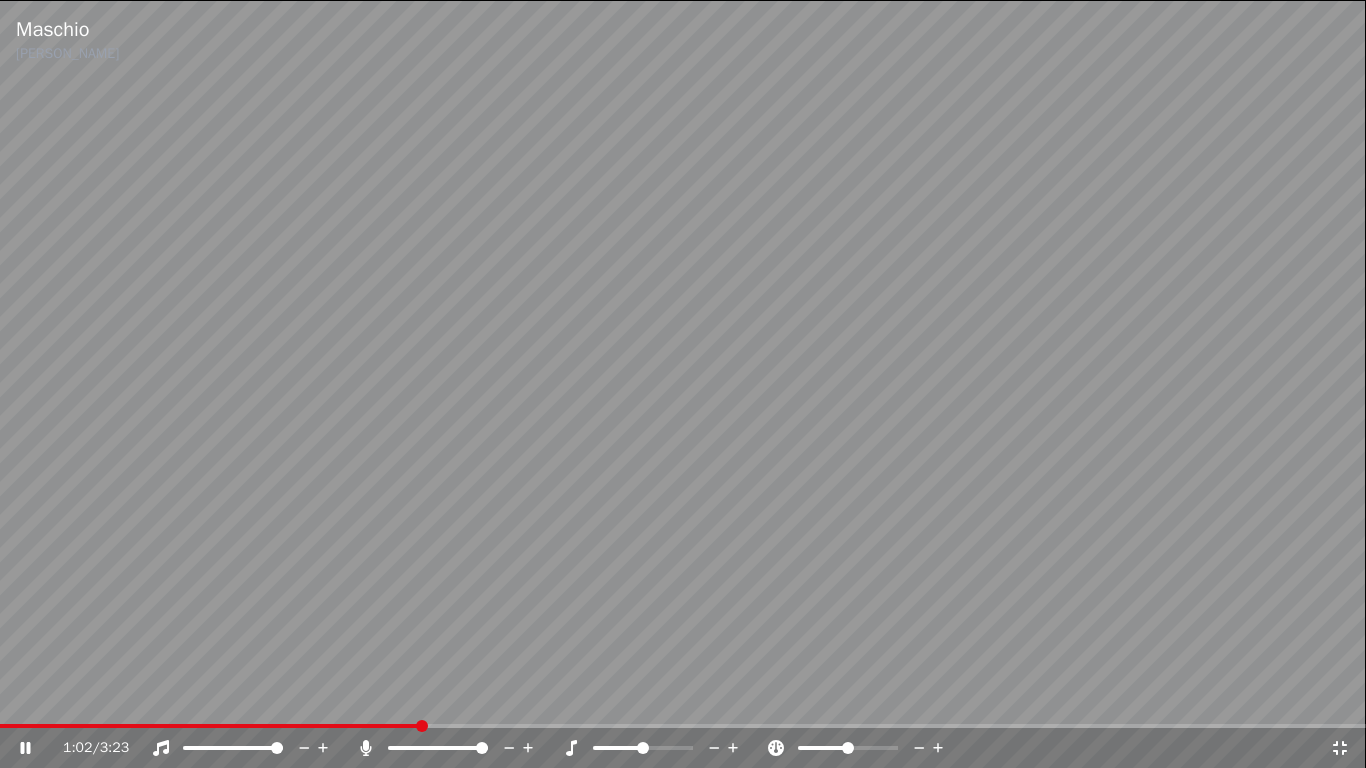 click 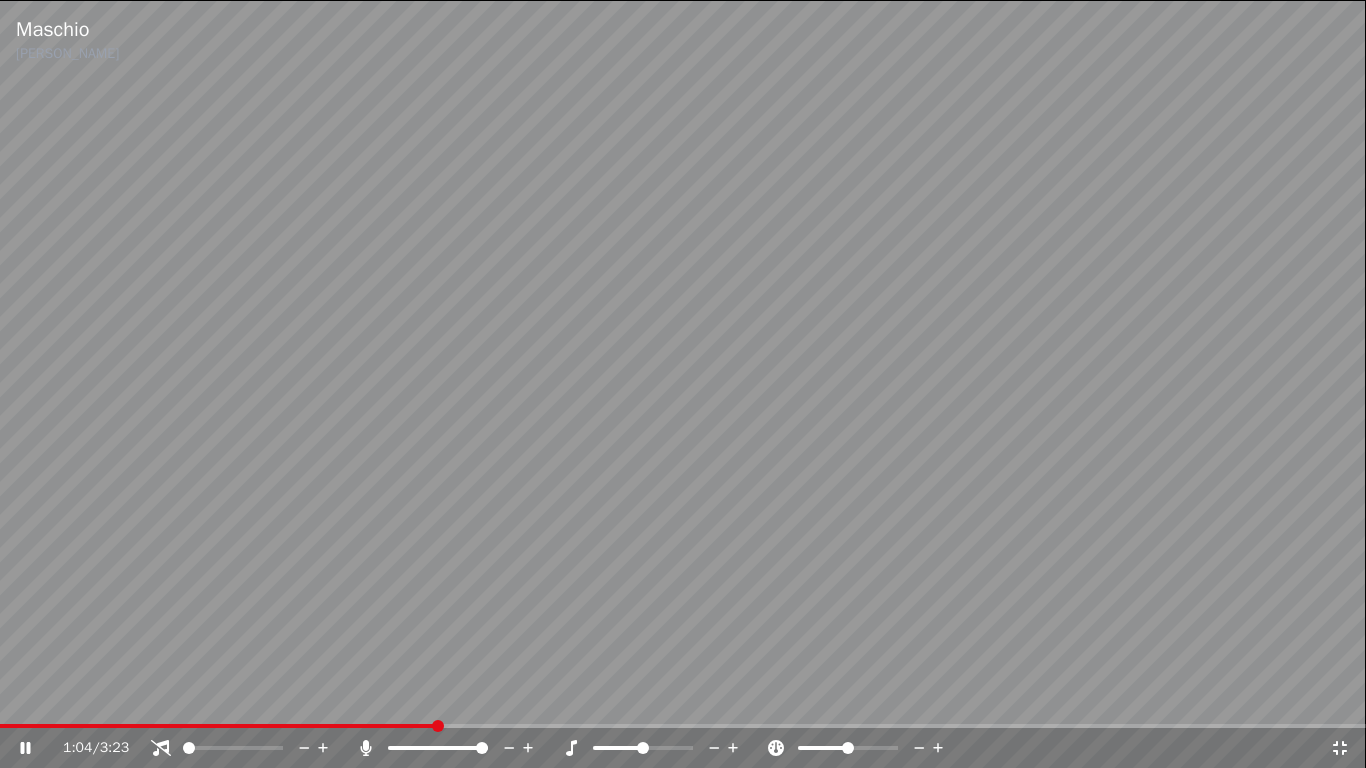 click 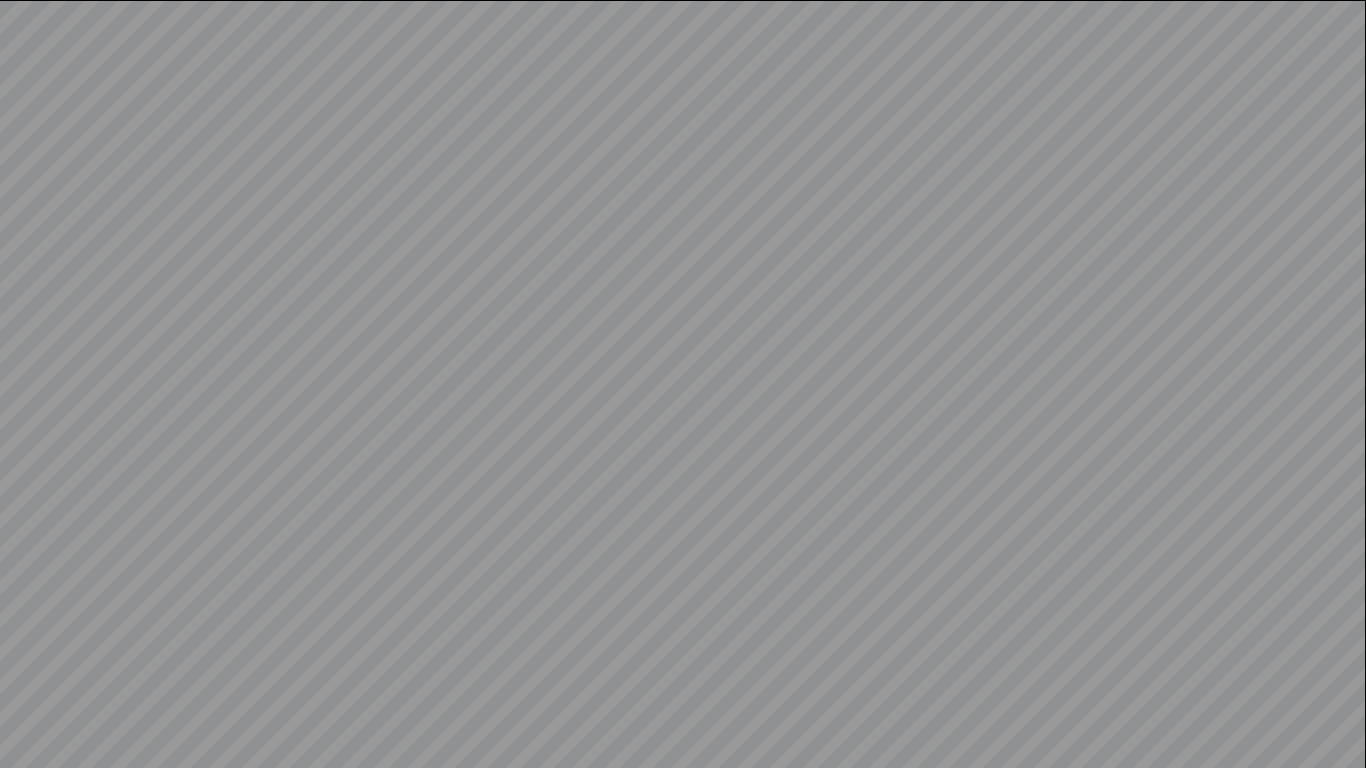 click at bounding box center [683, 384] 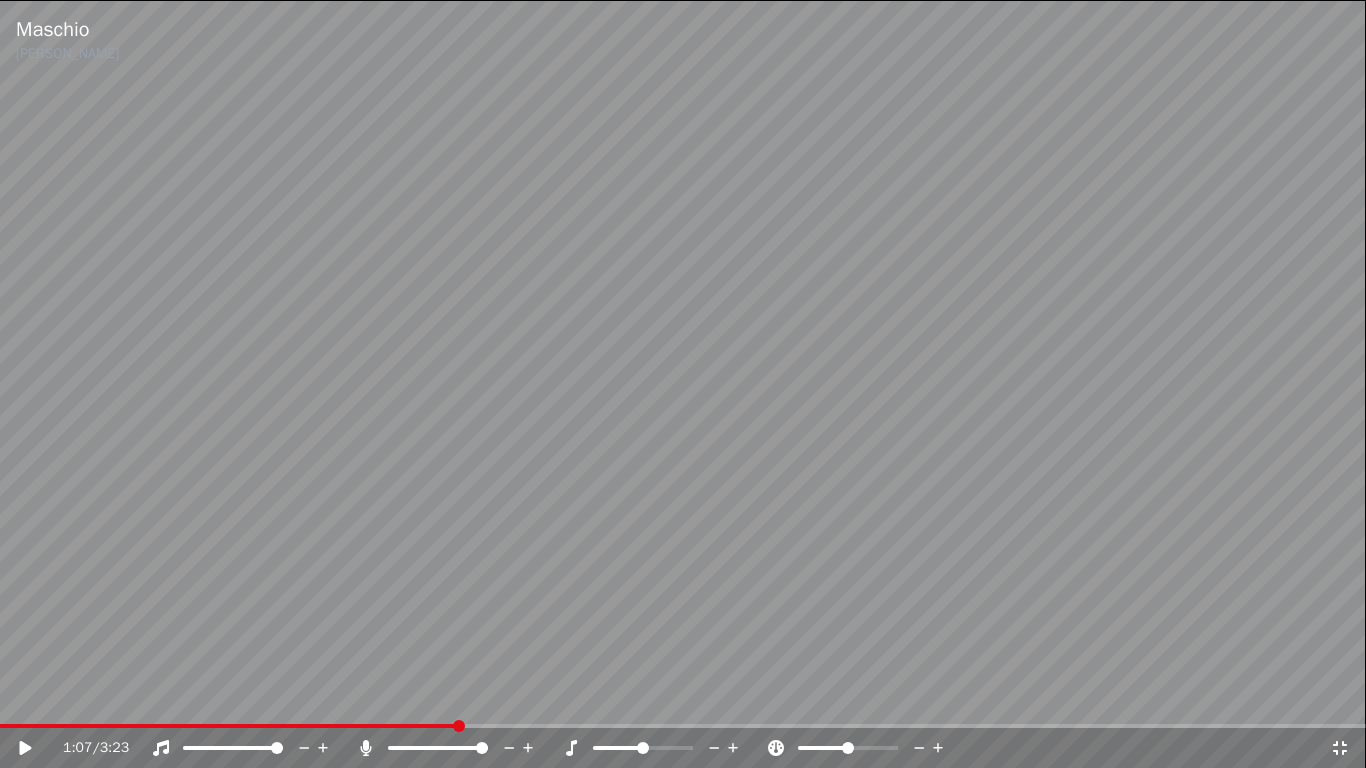 click 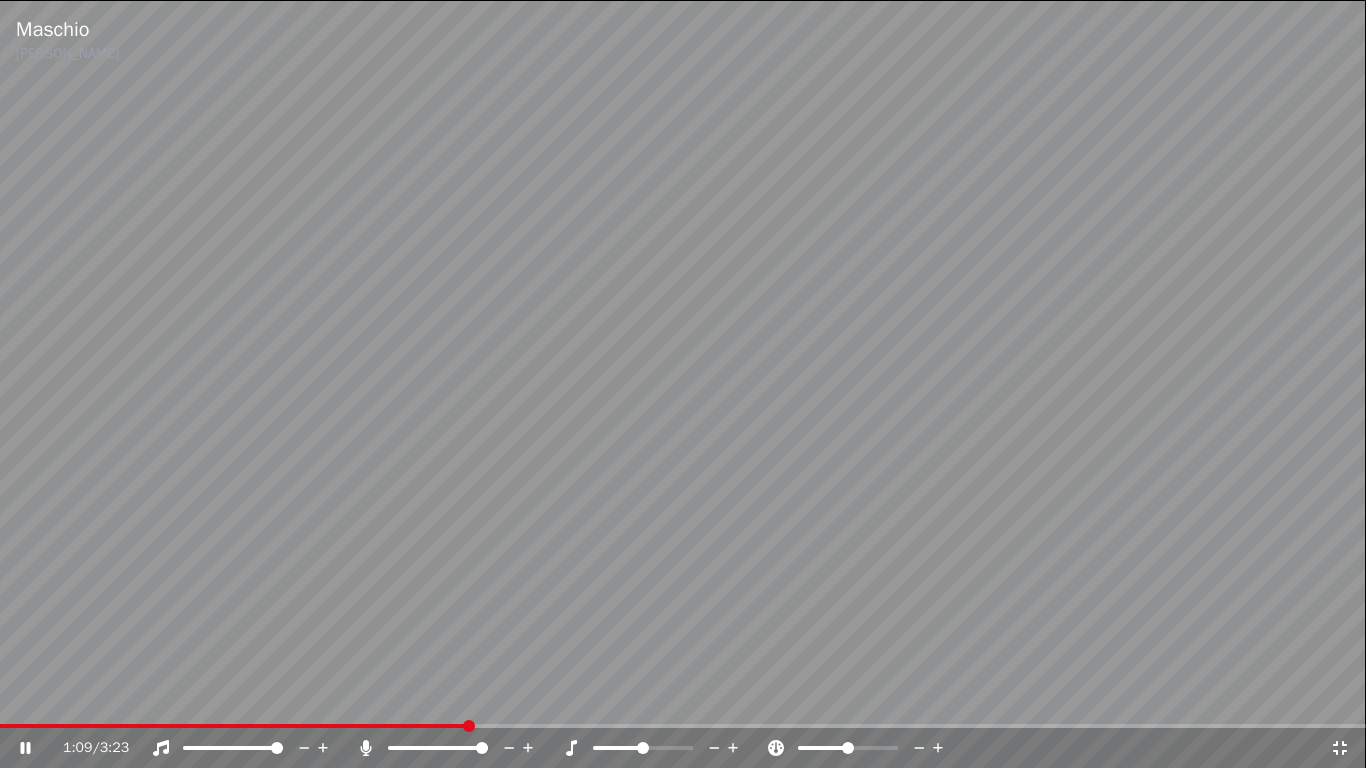 click 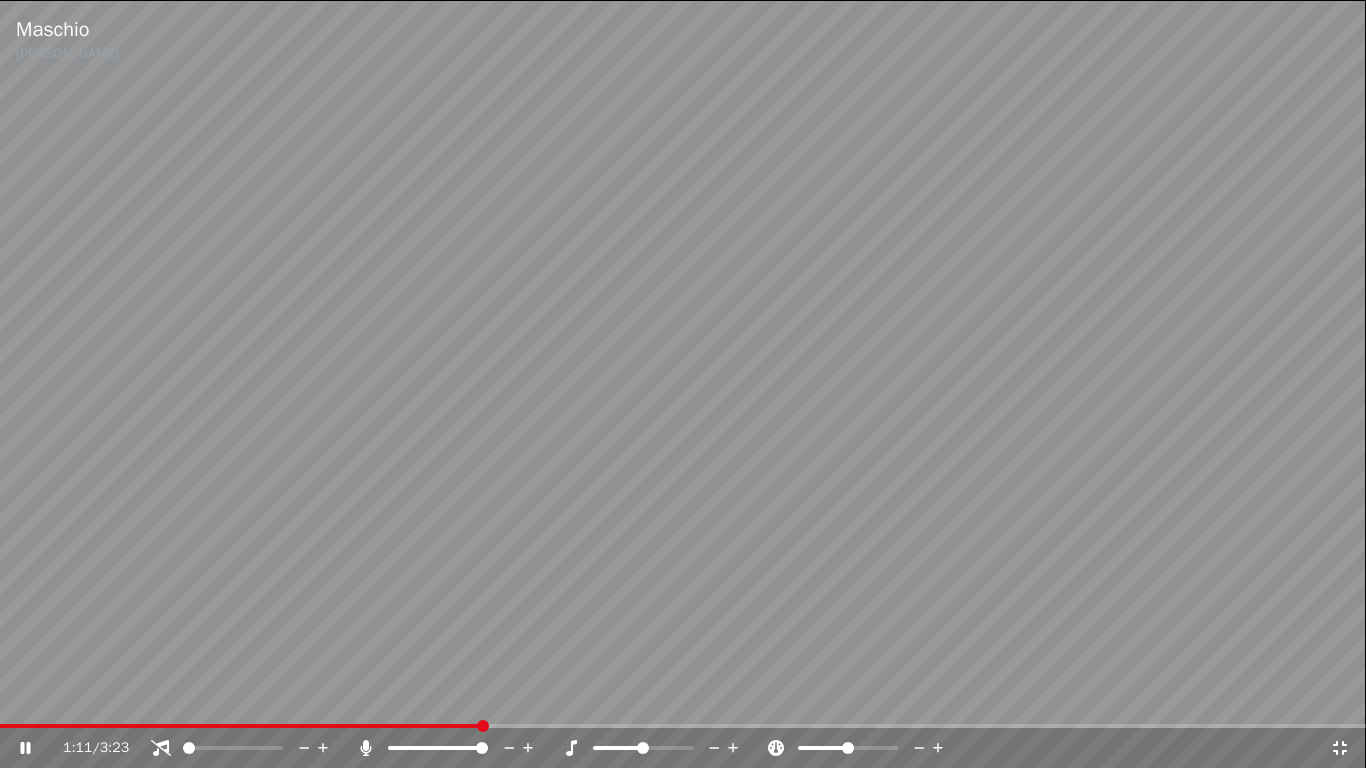 click 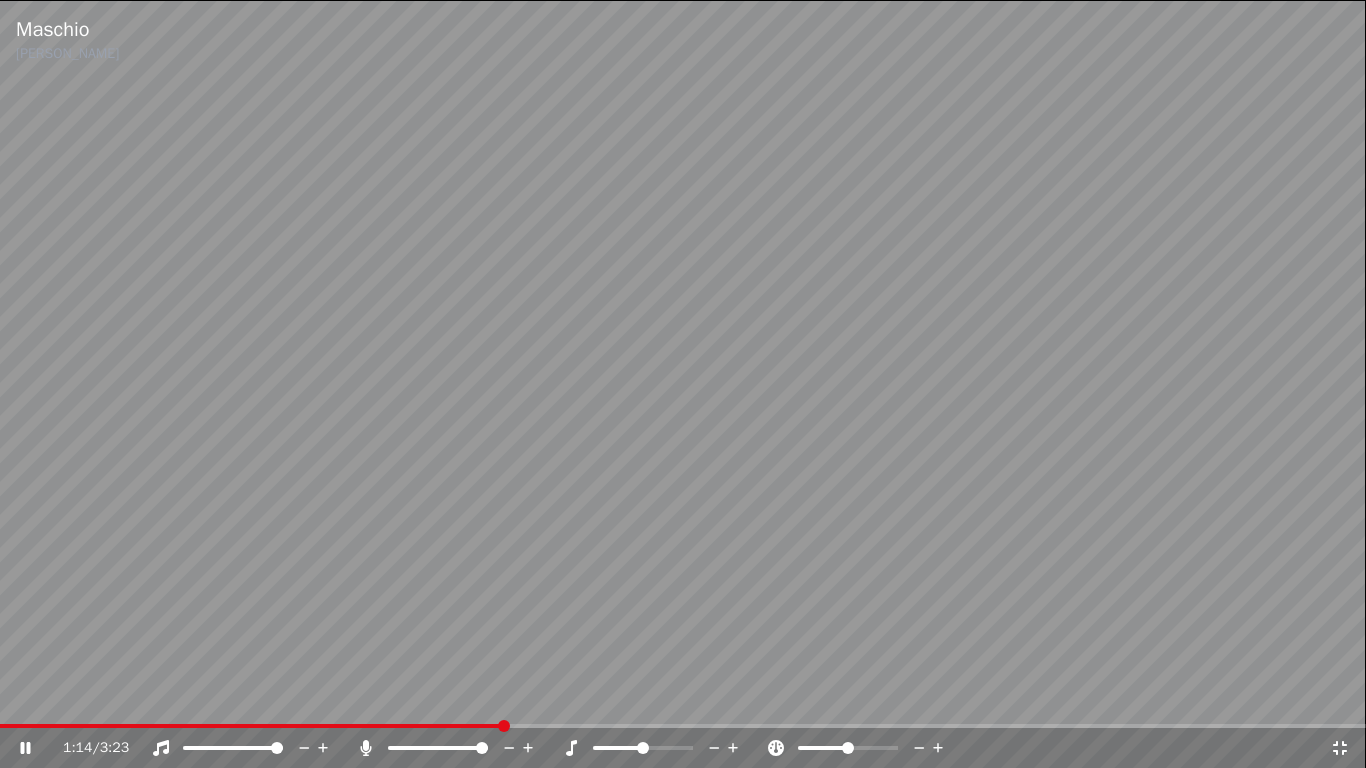 click 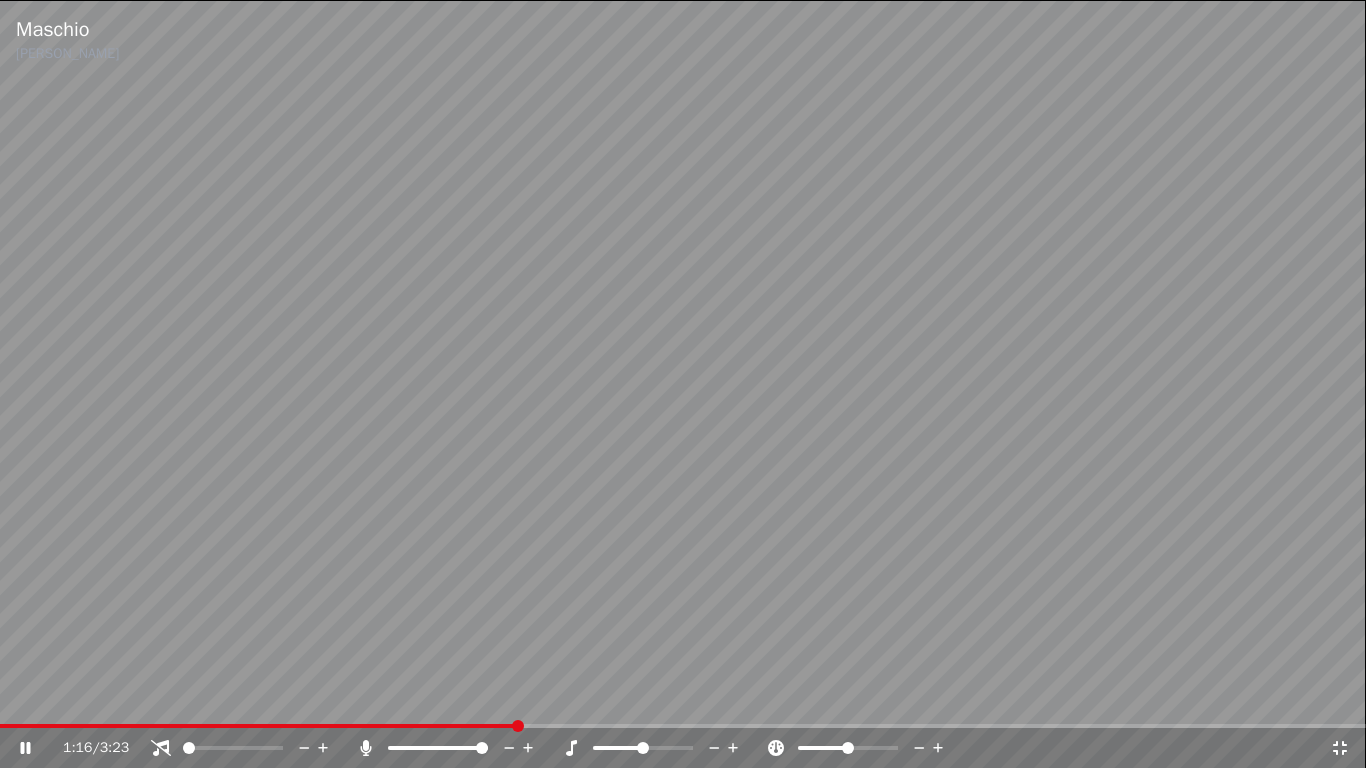 click 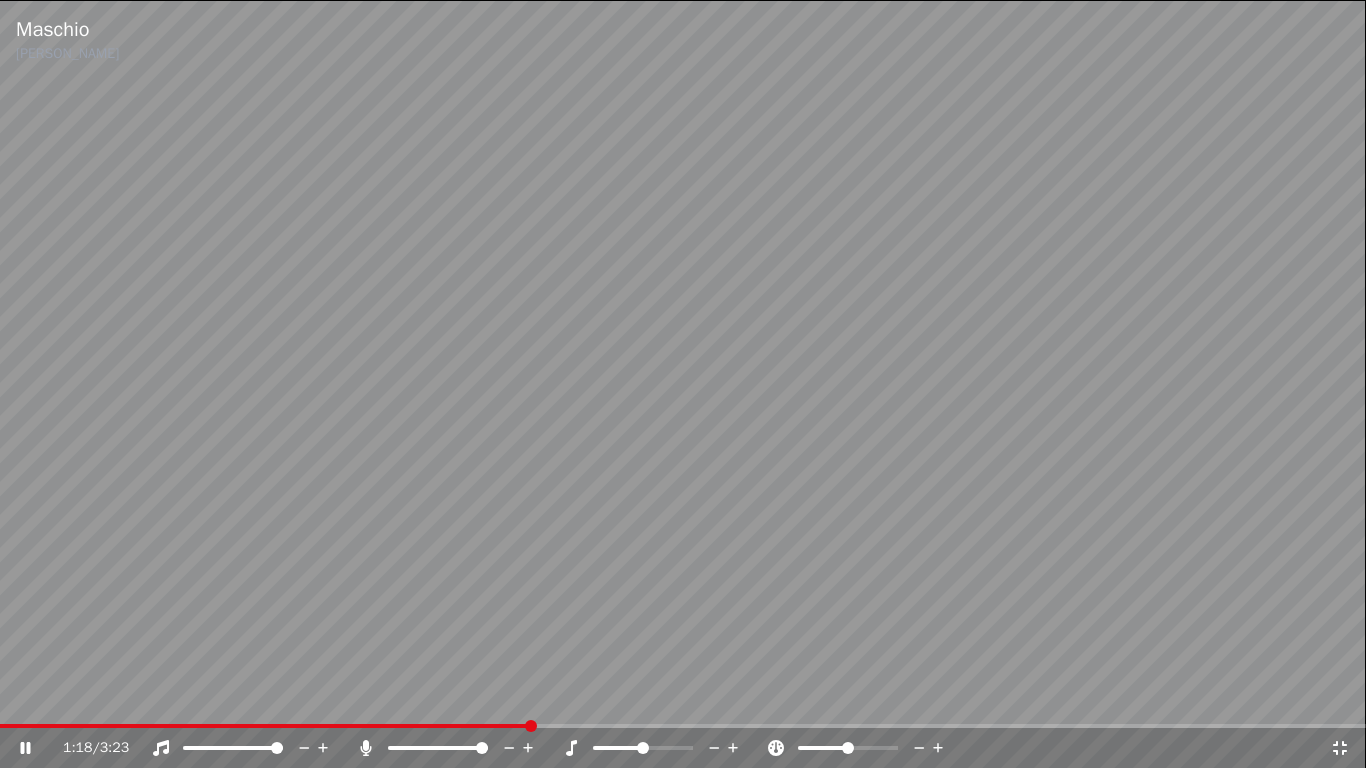 click 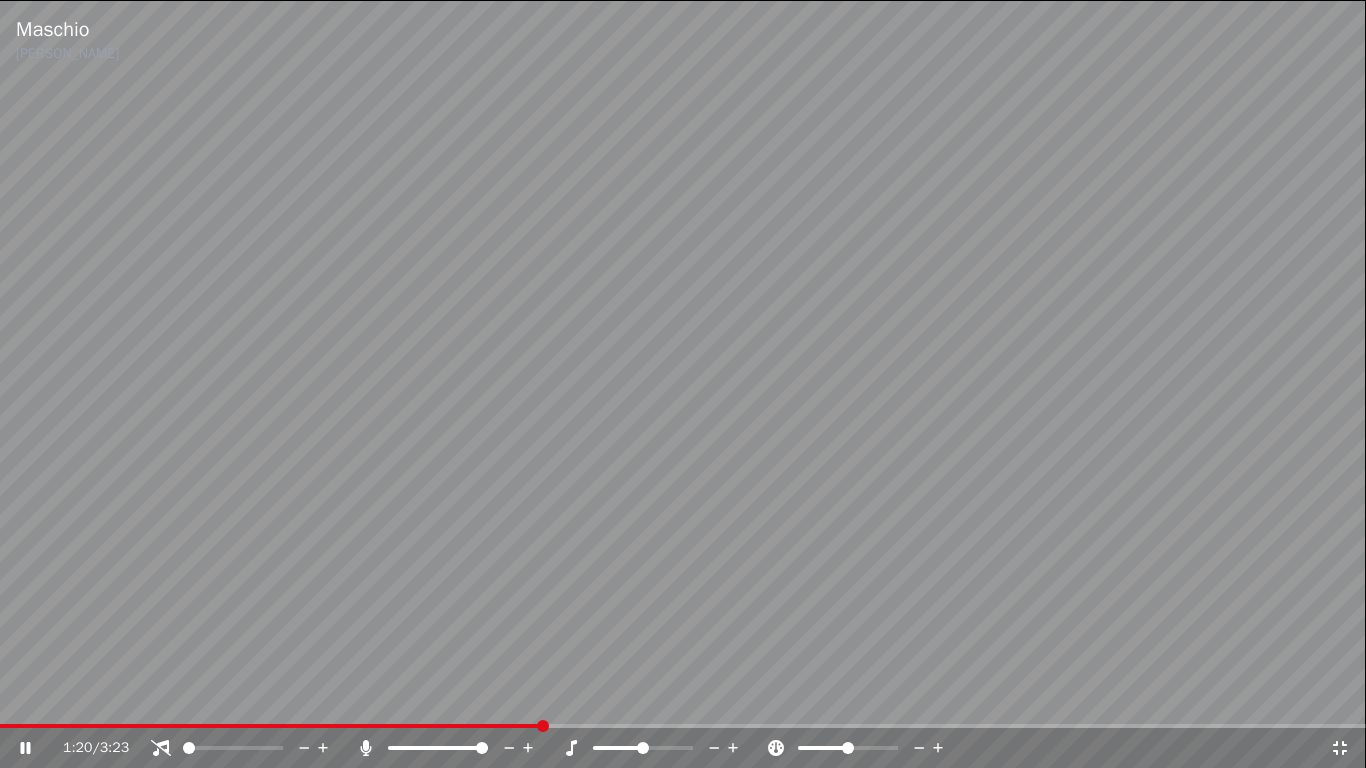 click 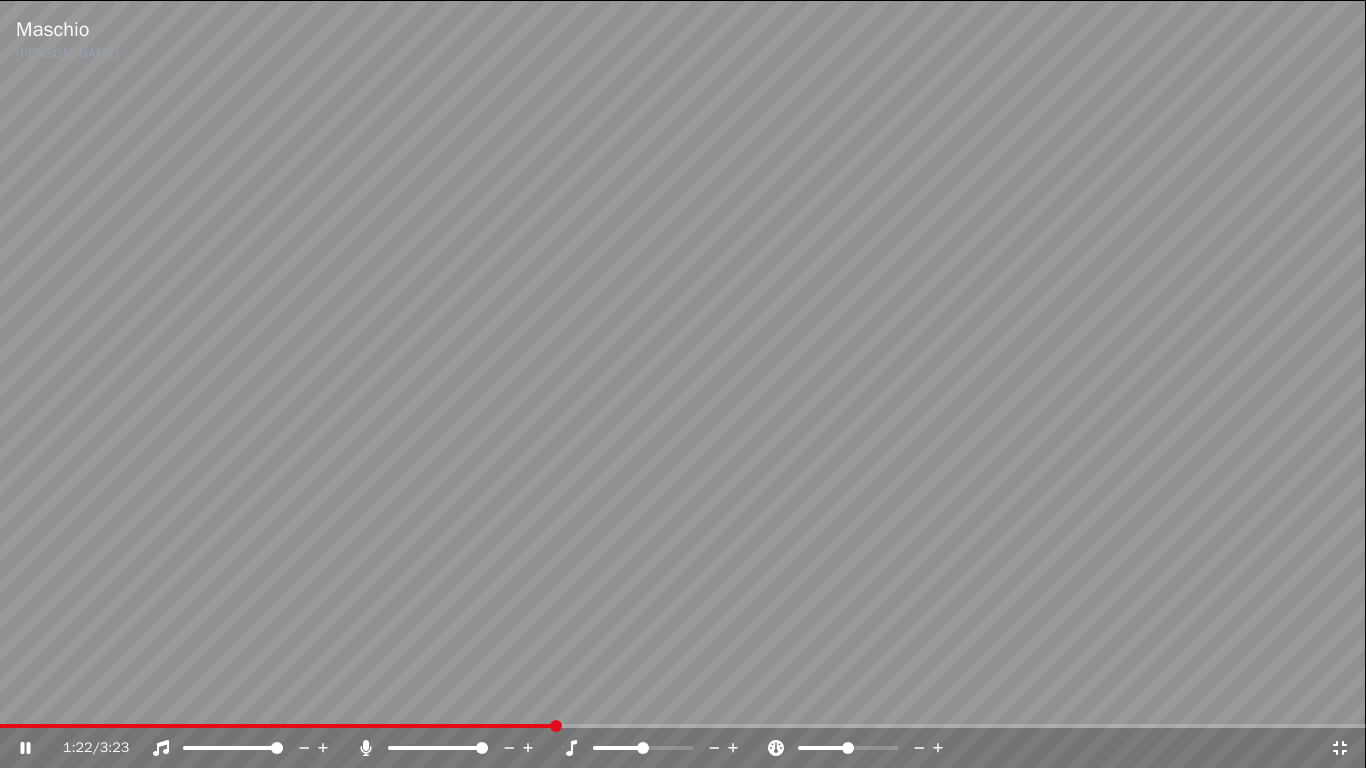 click 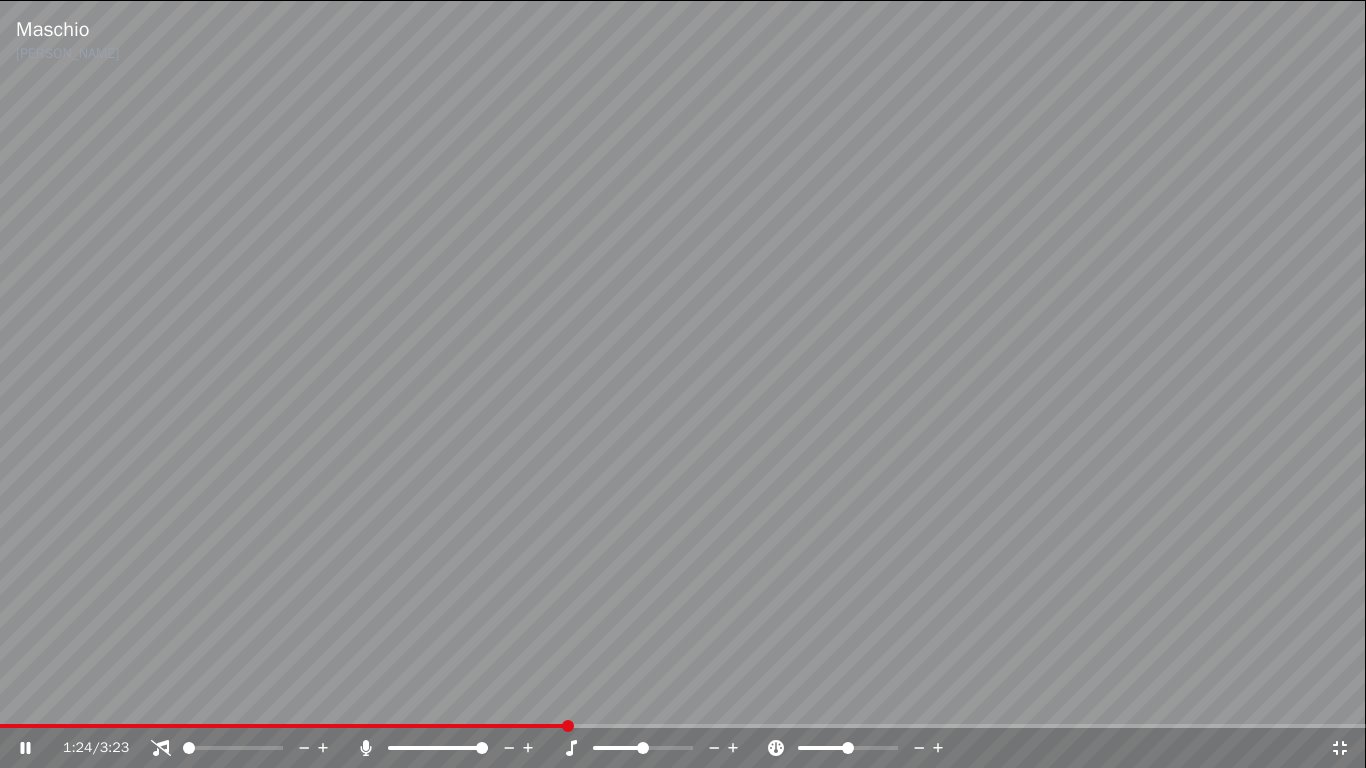 click 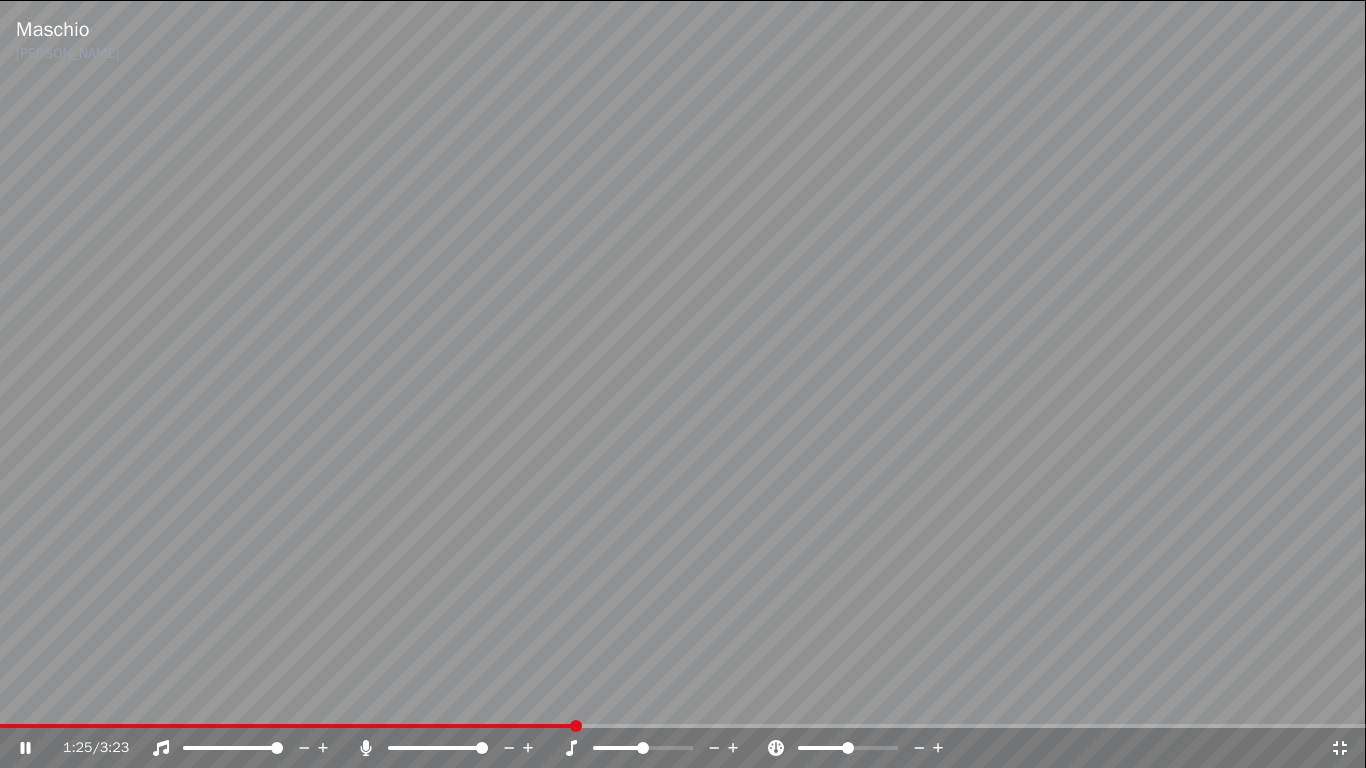 click 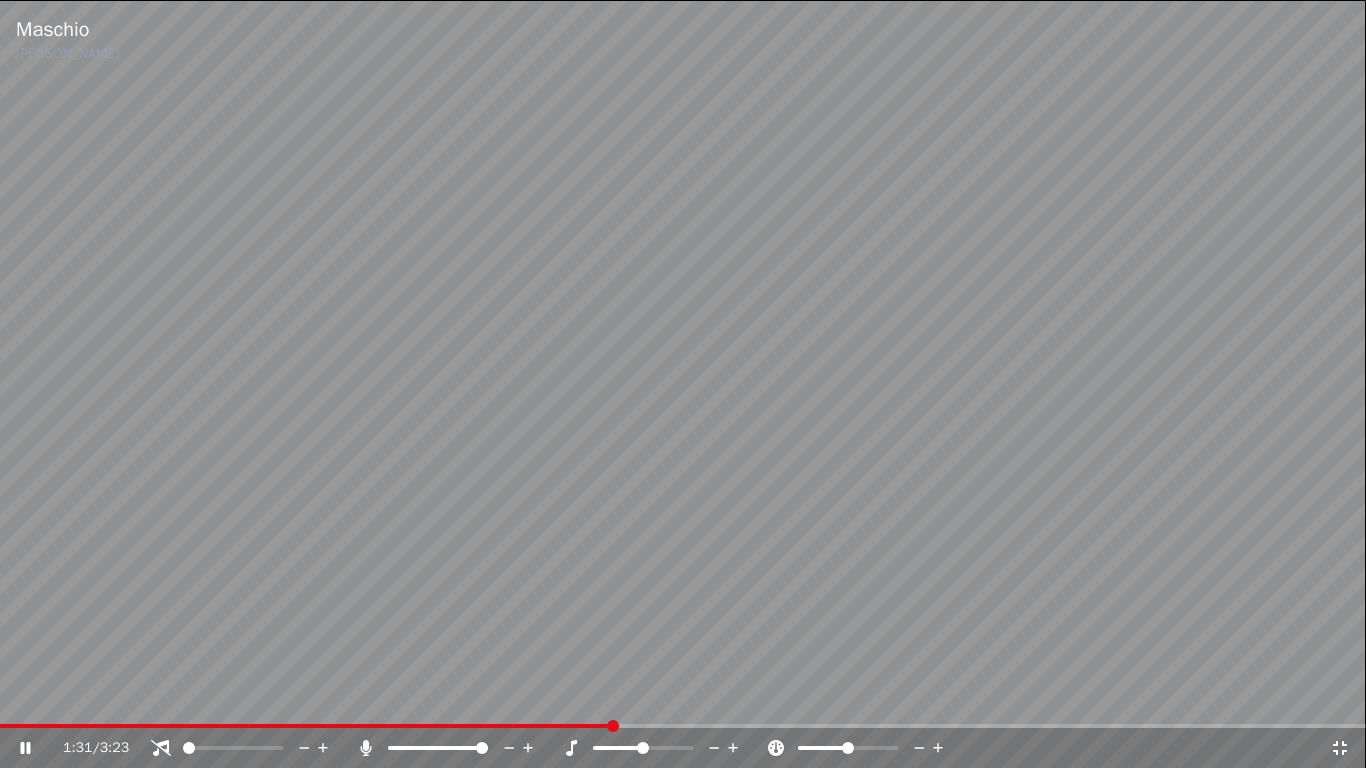 click 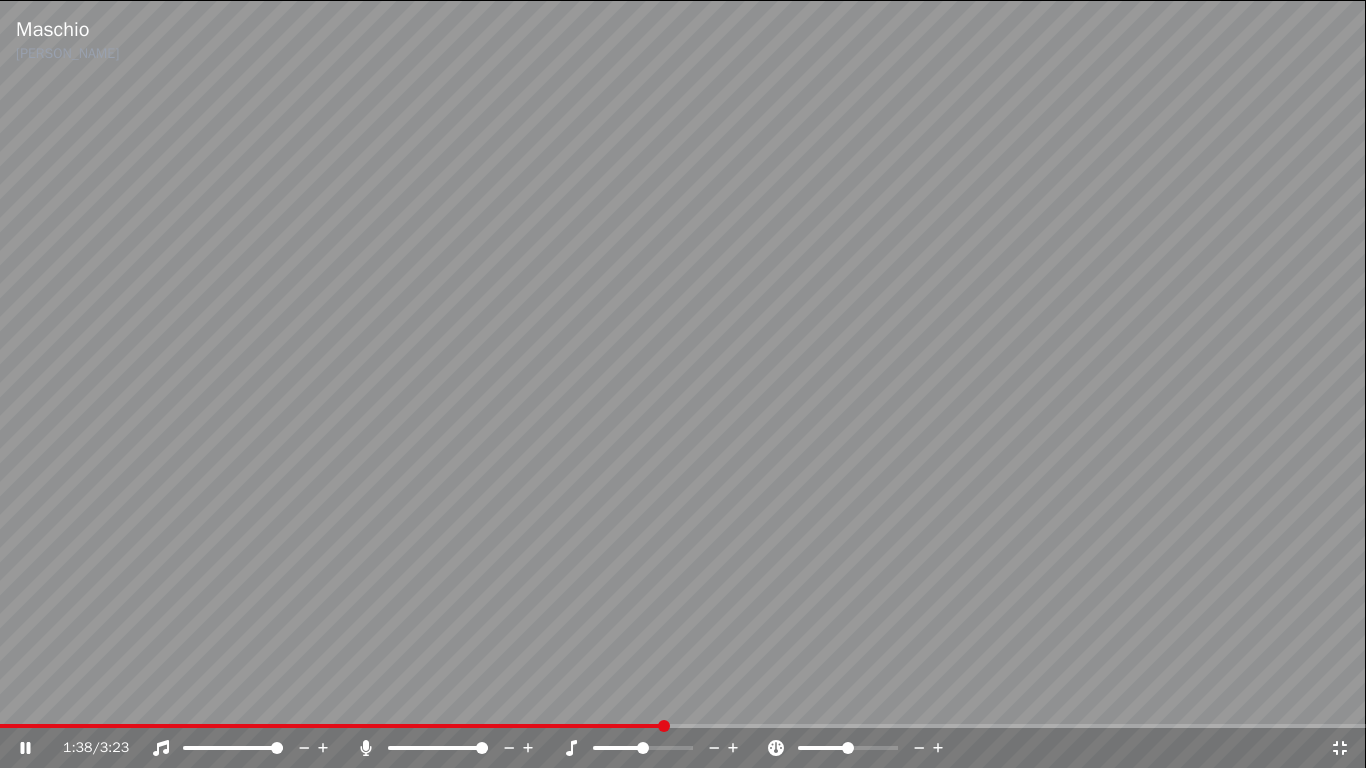 click 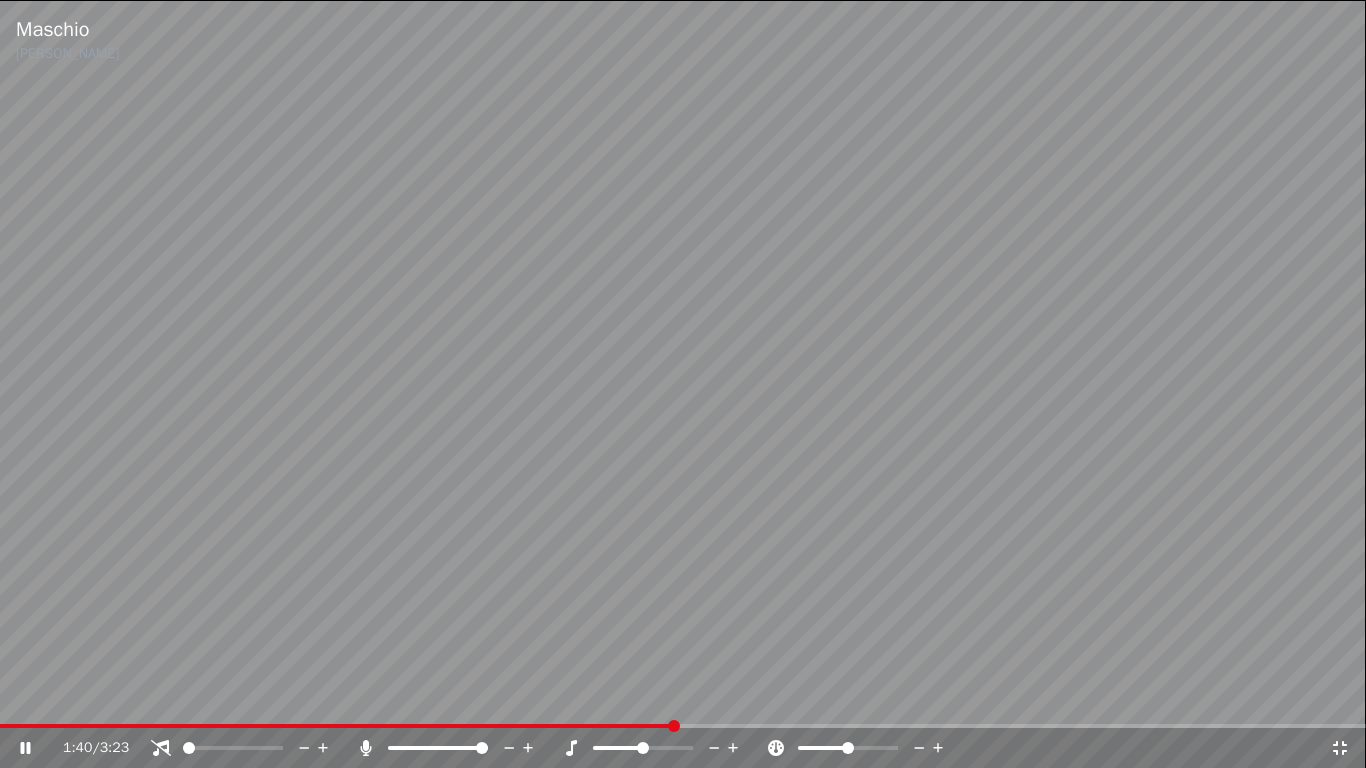 click 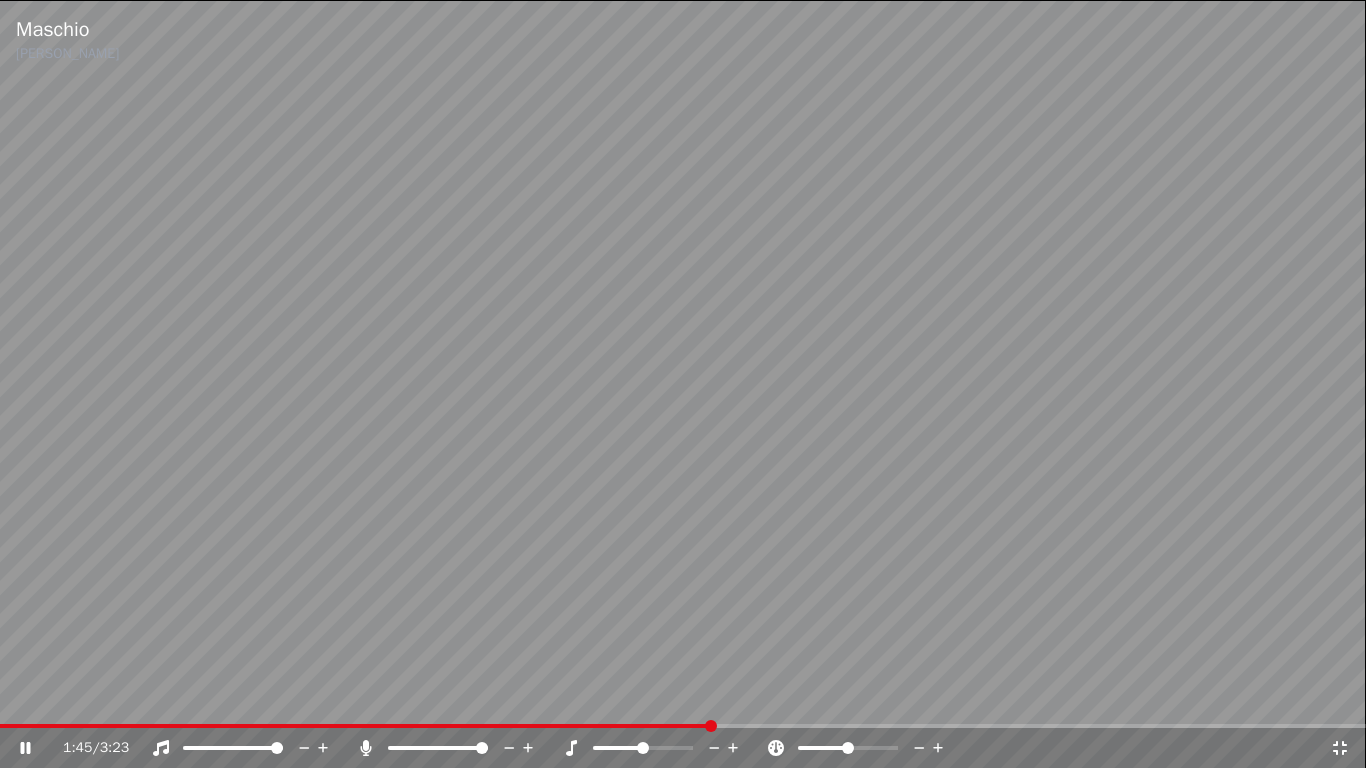 click 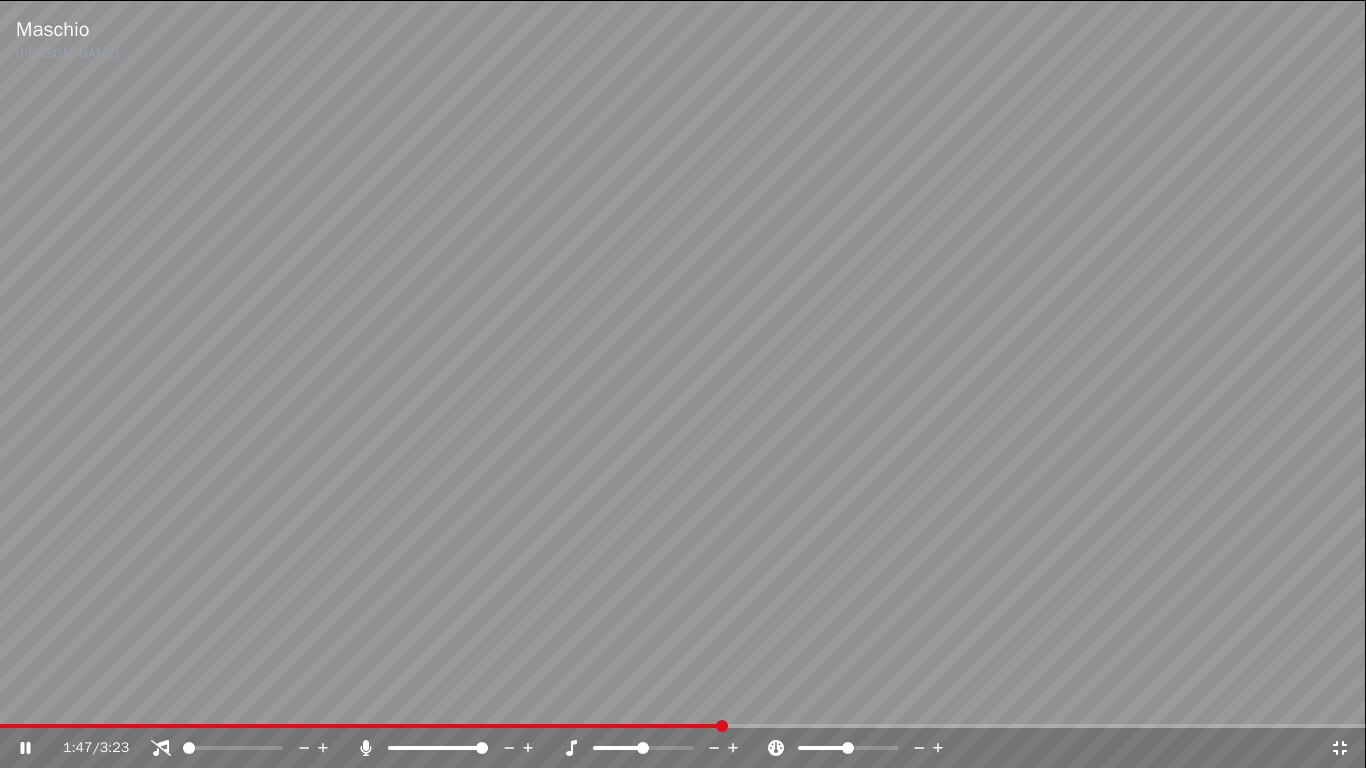 click 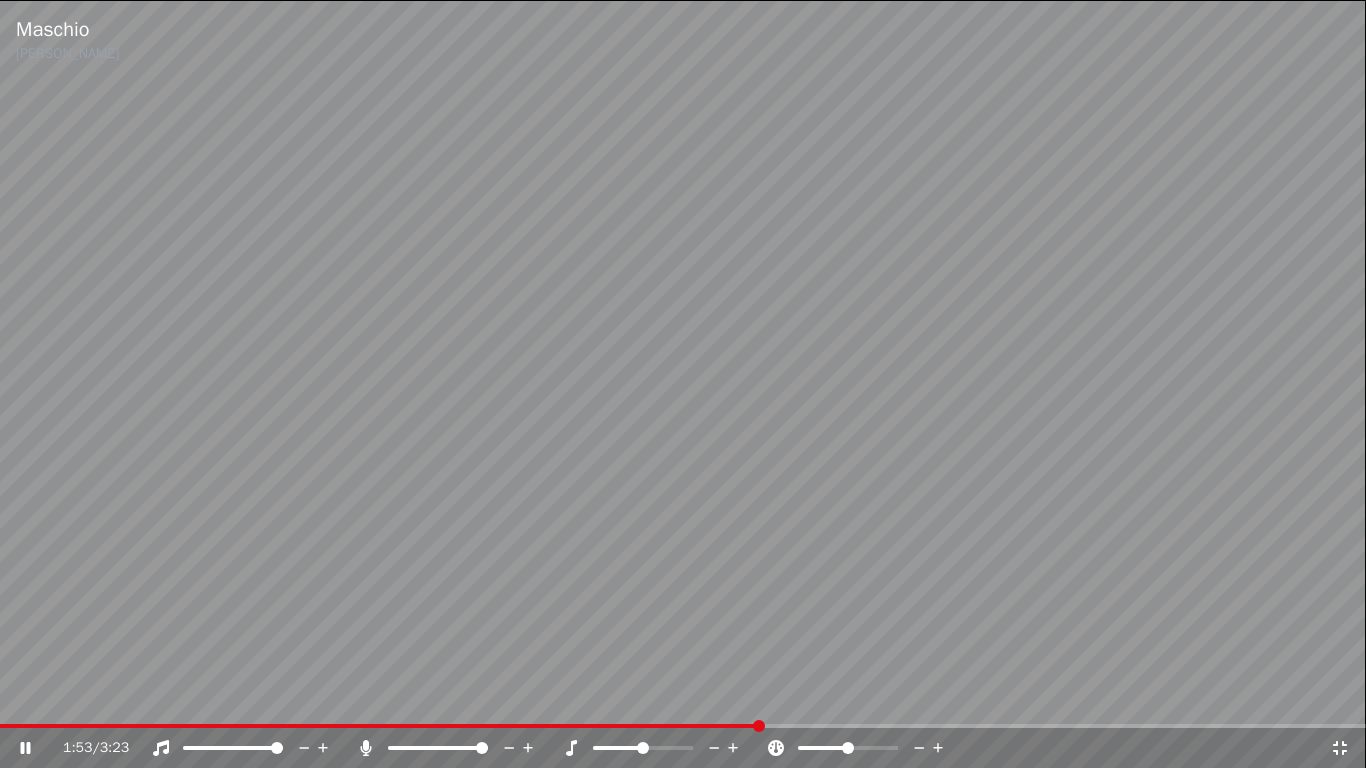 click 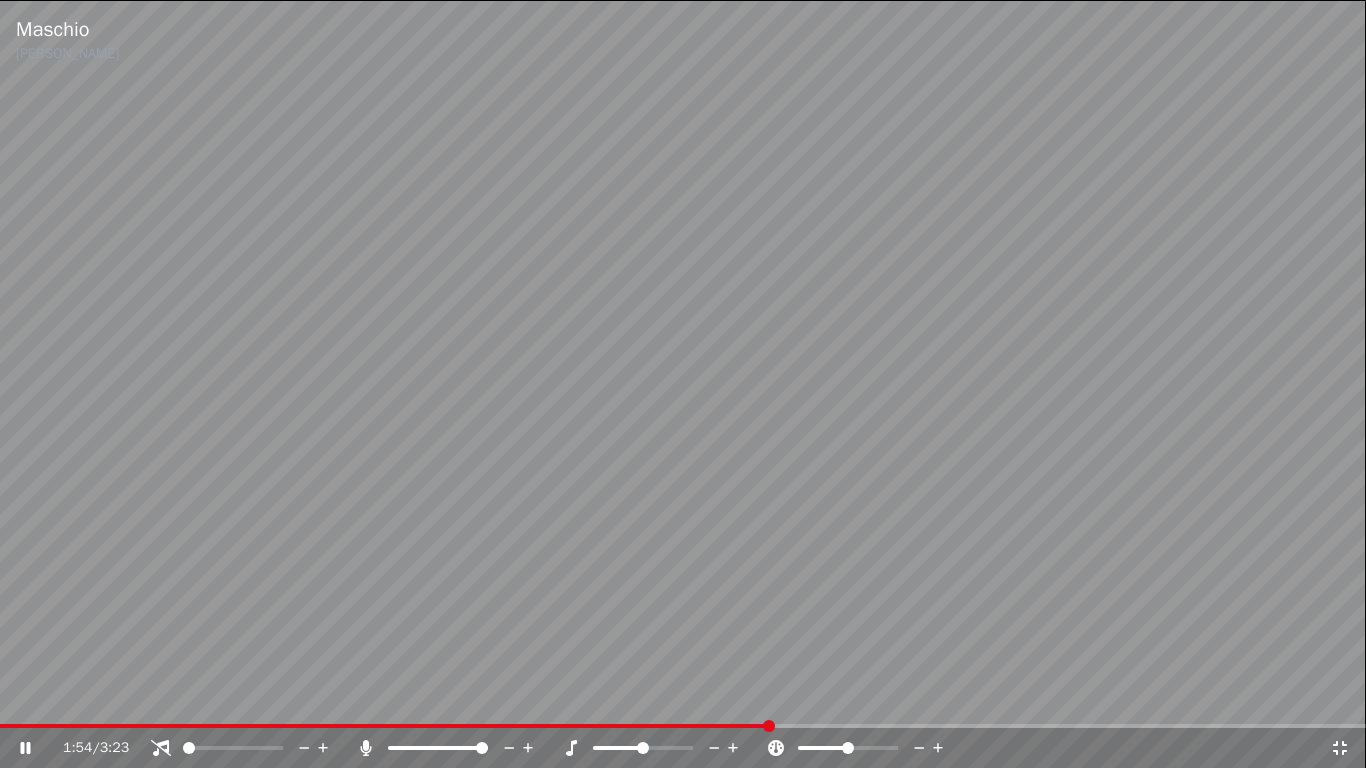 click 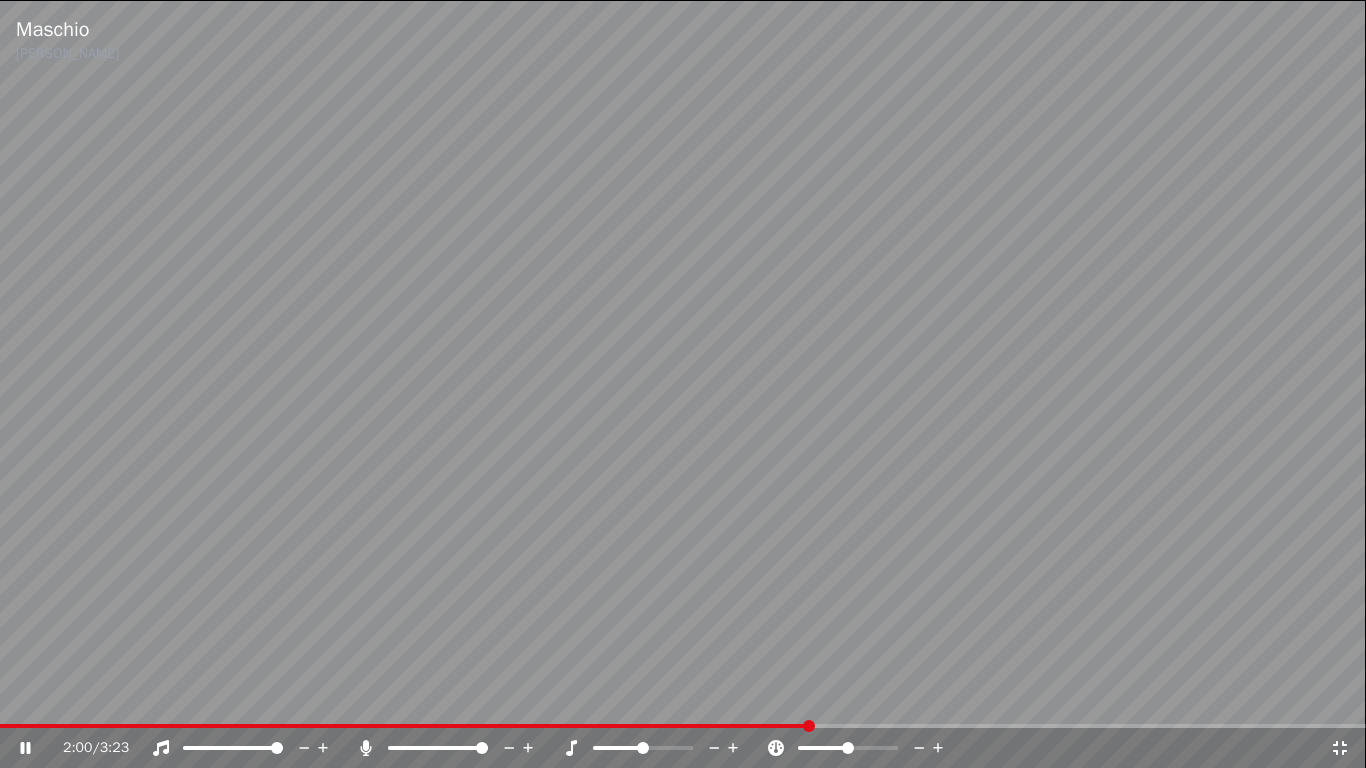 click 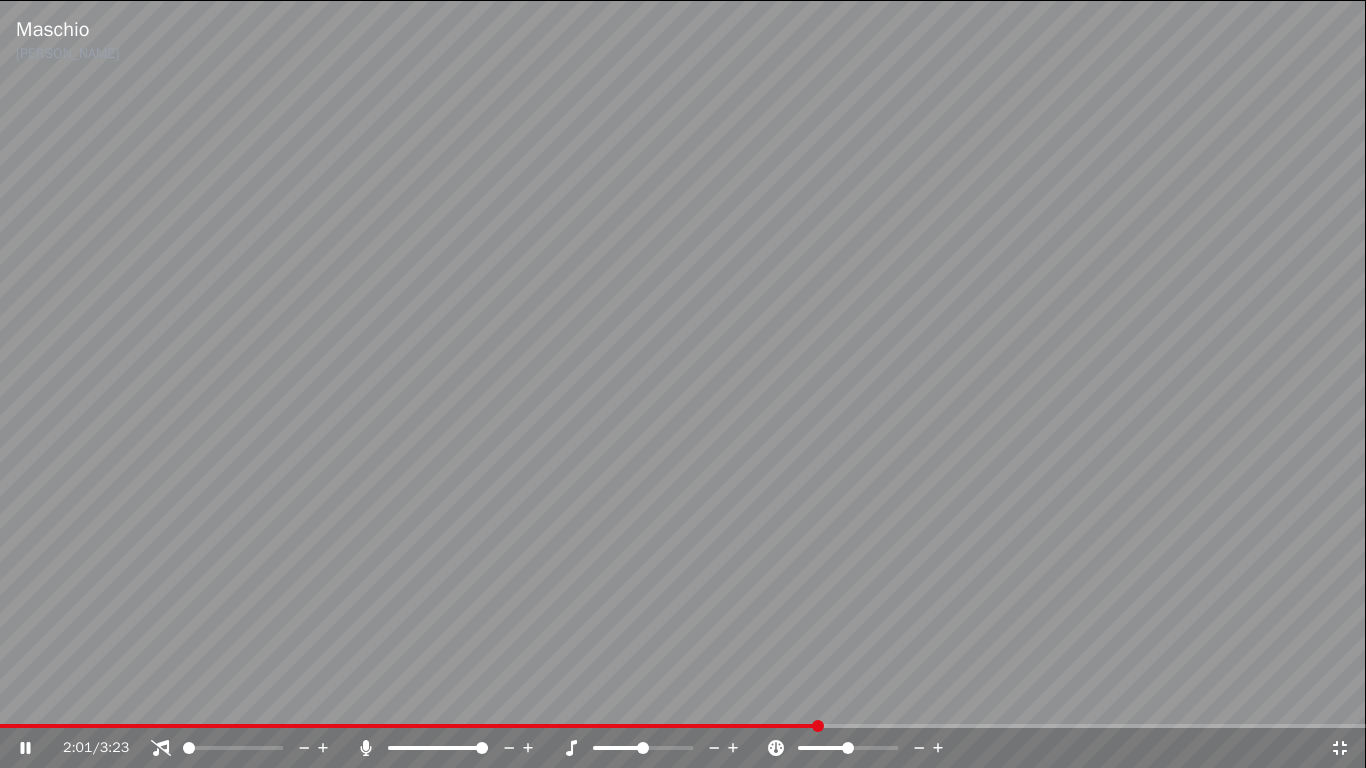 click 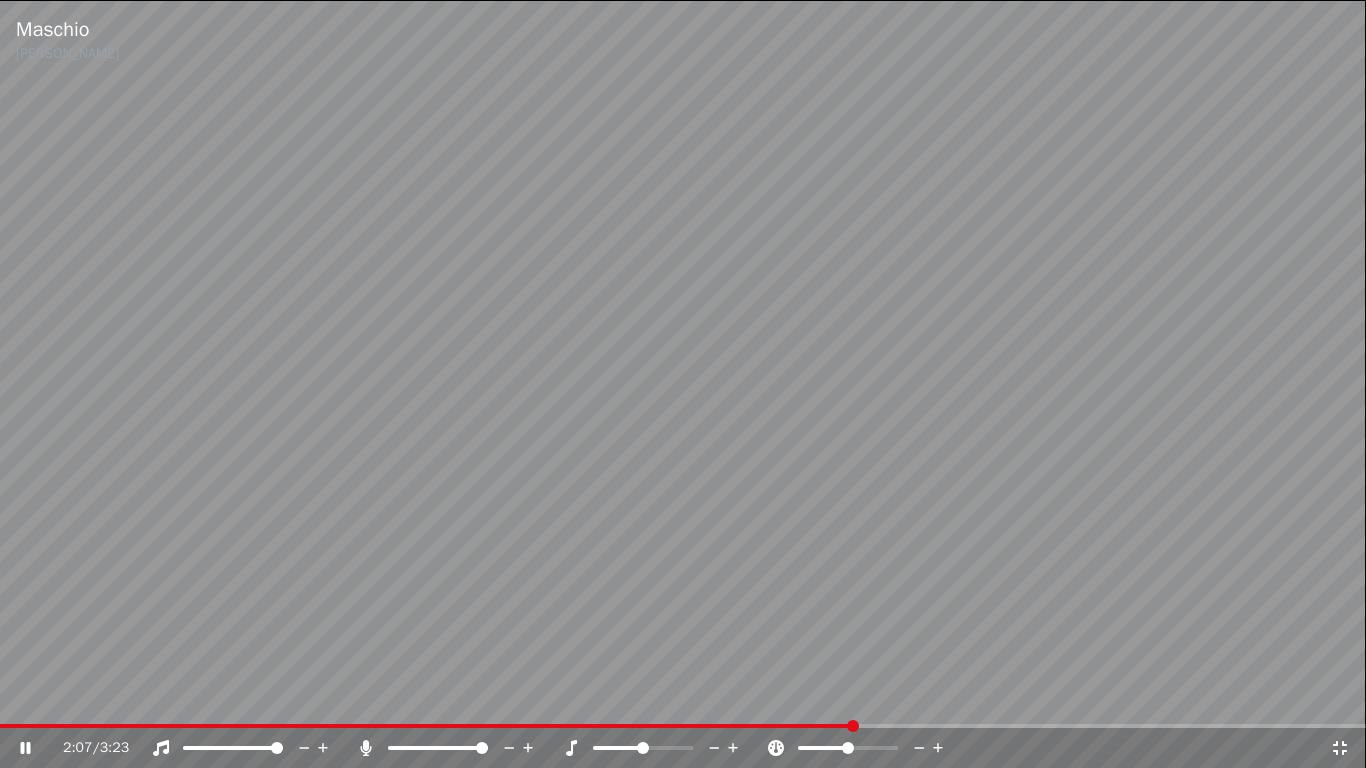 click 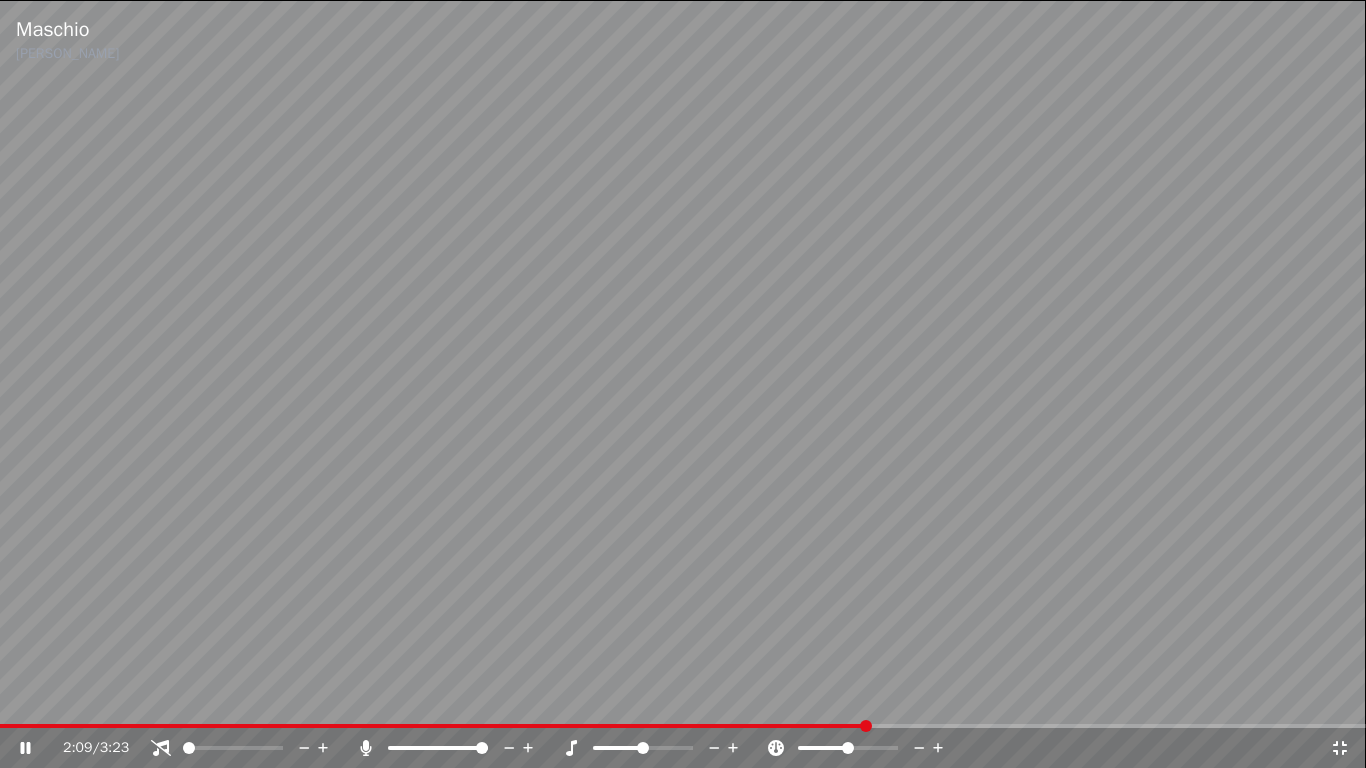 click 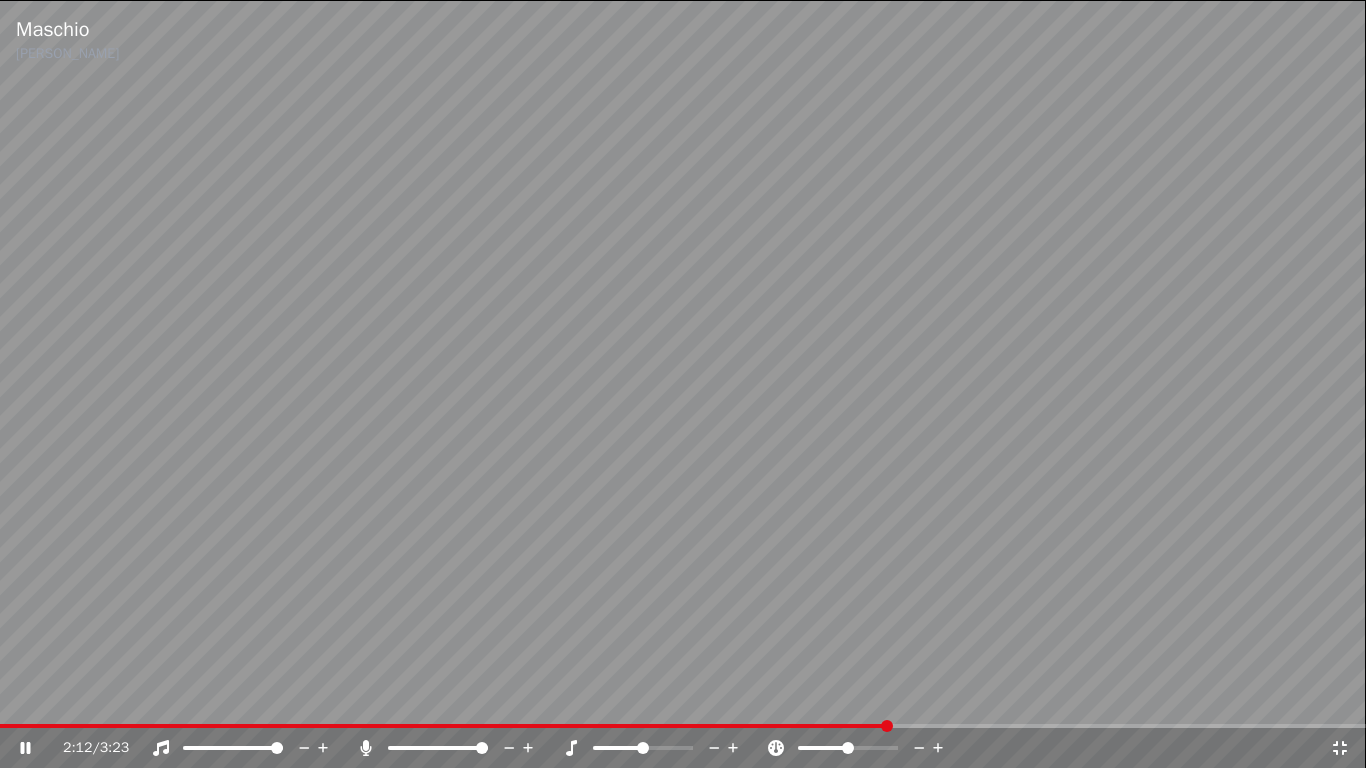 click 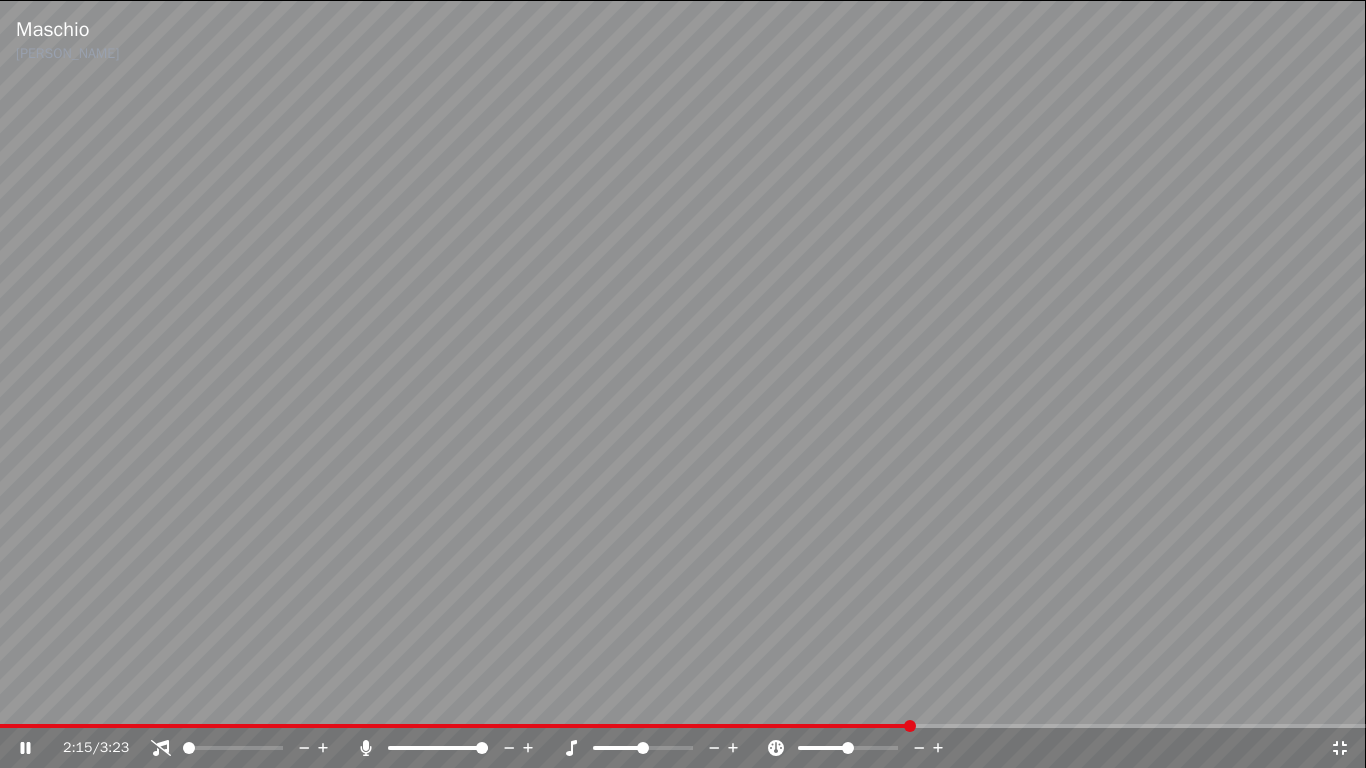 click 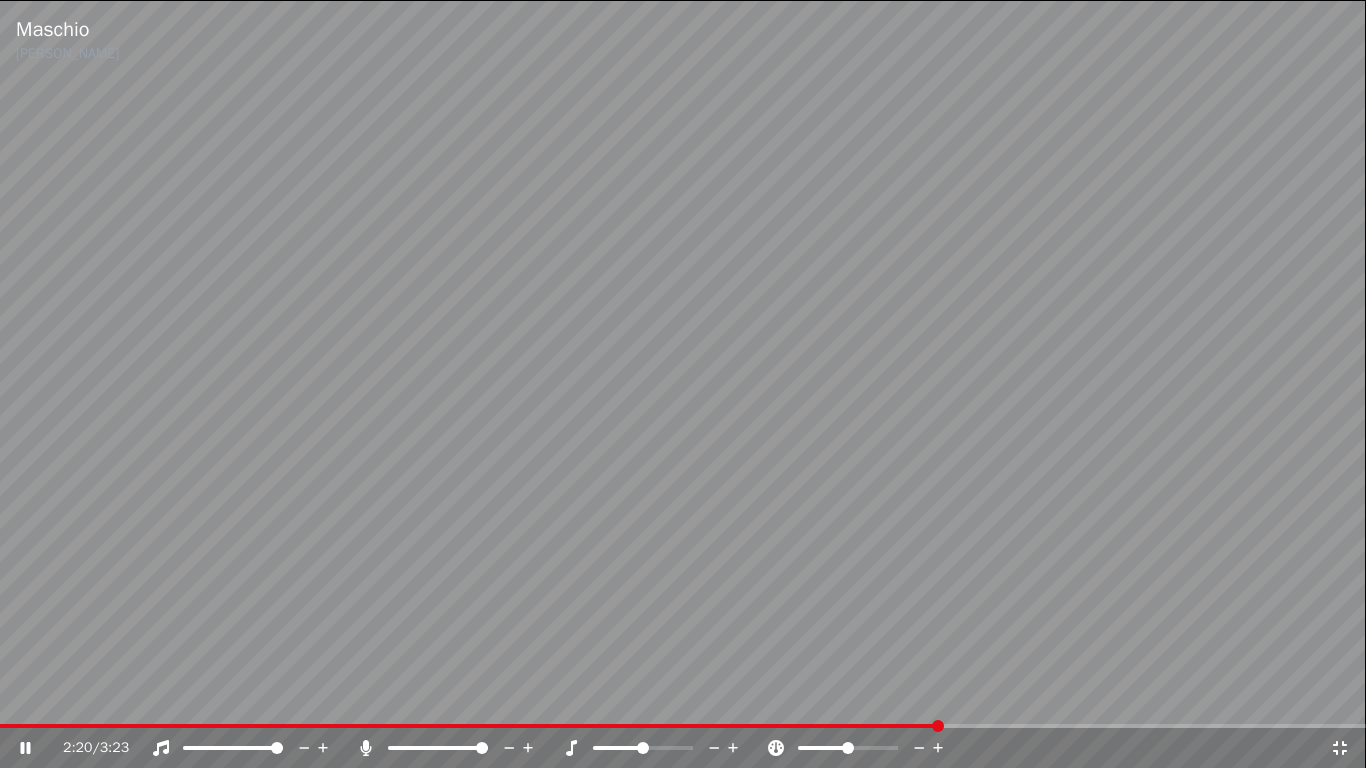 click 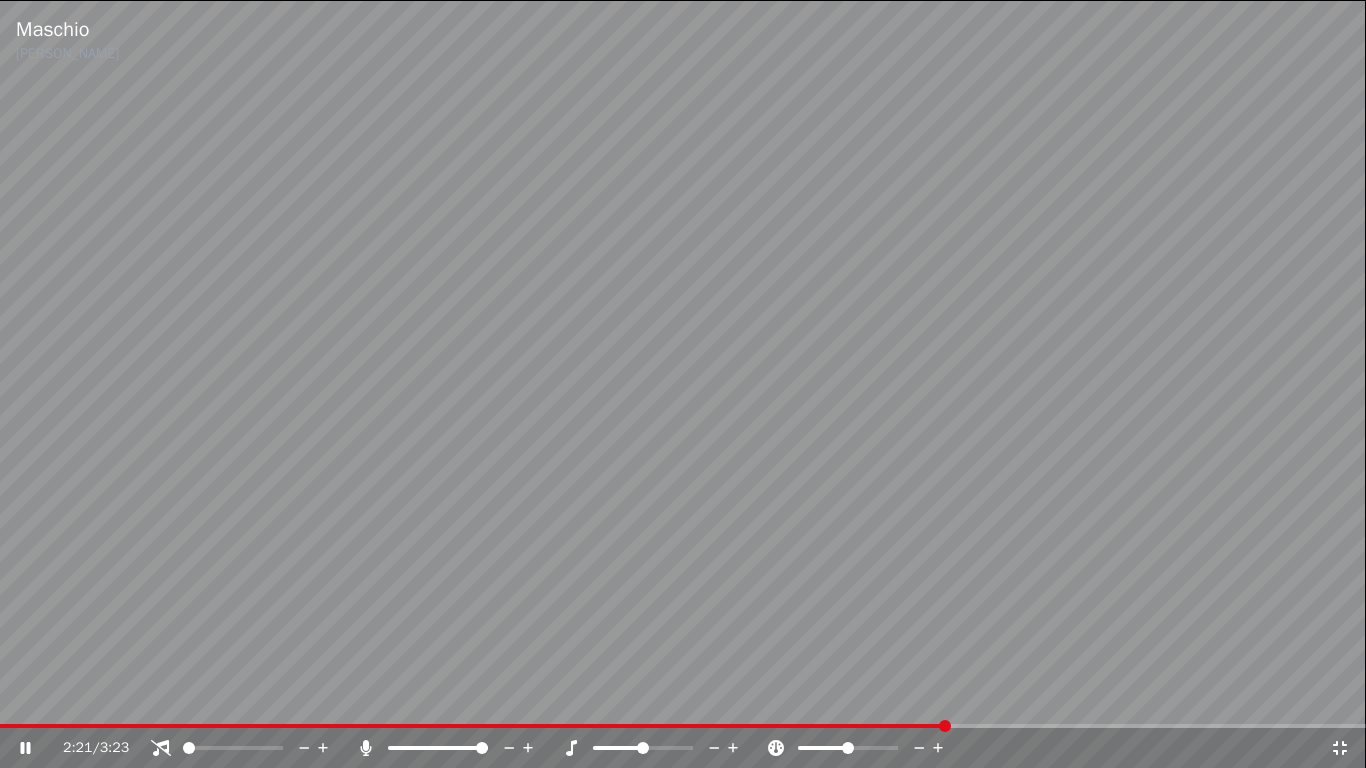 click 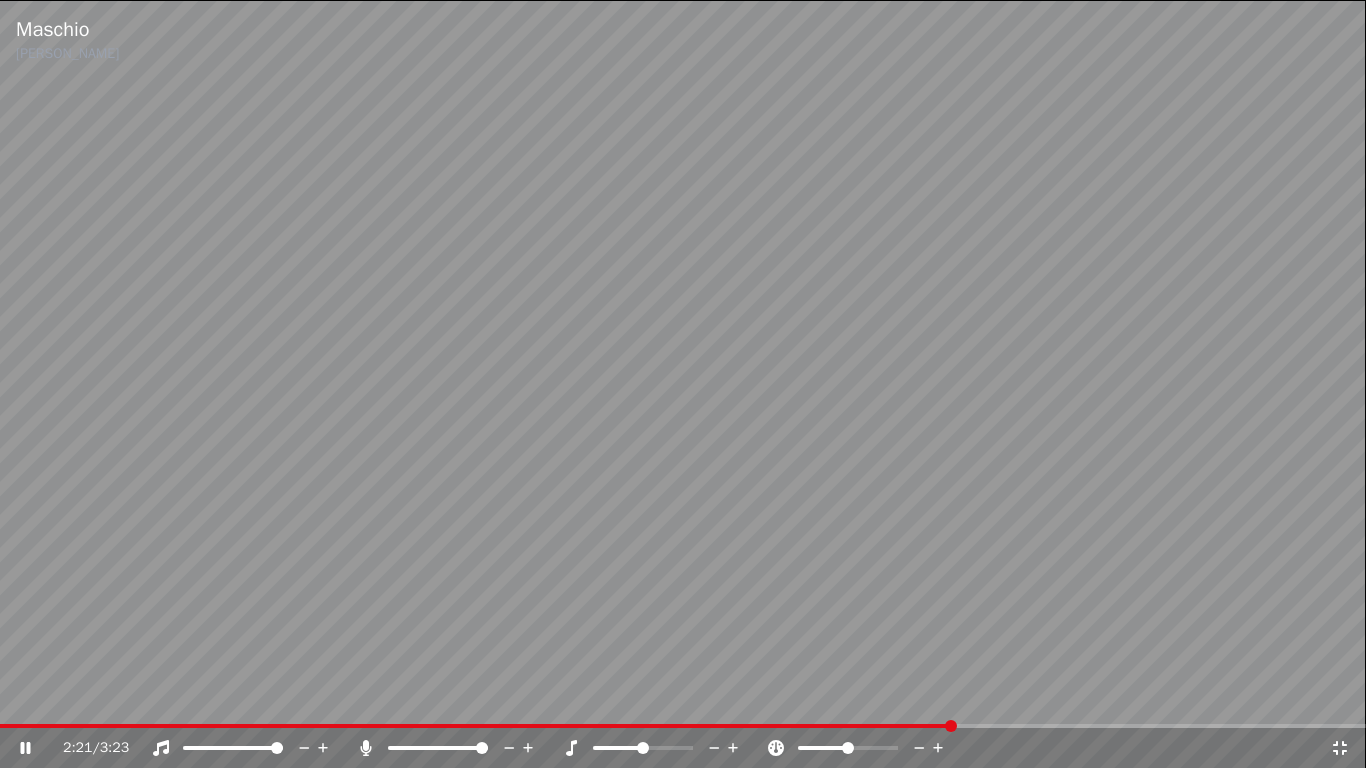 click 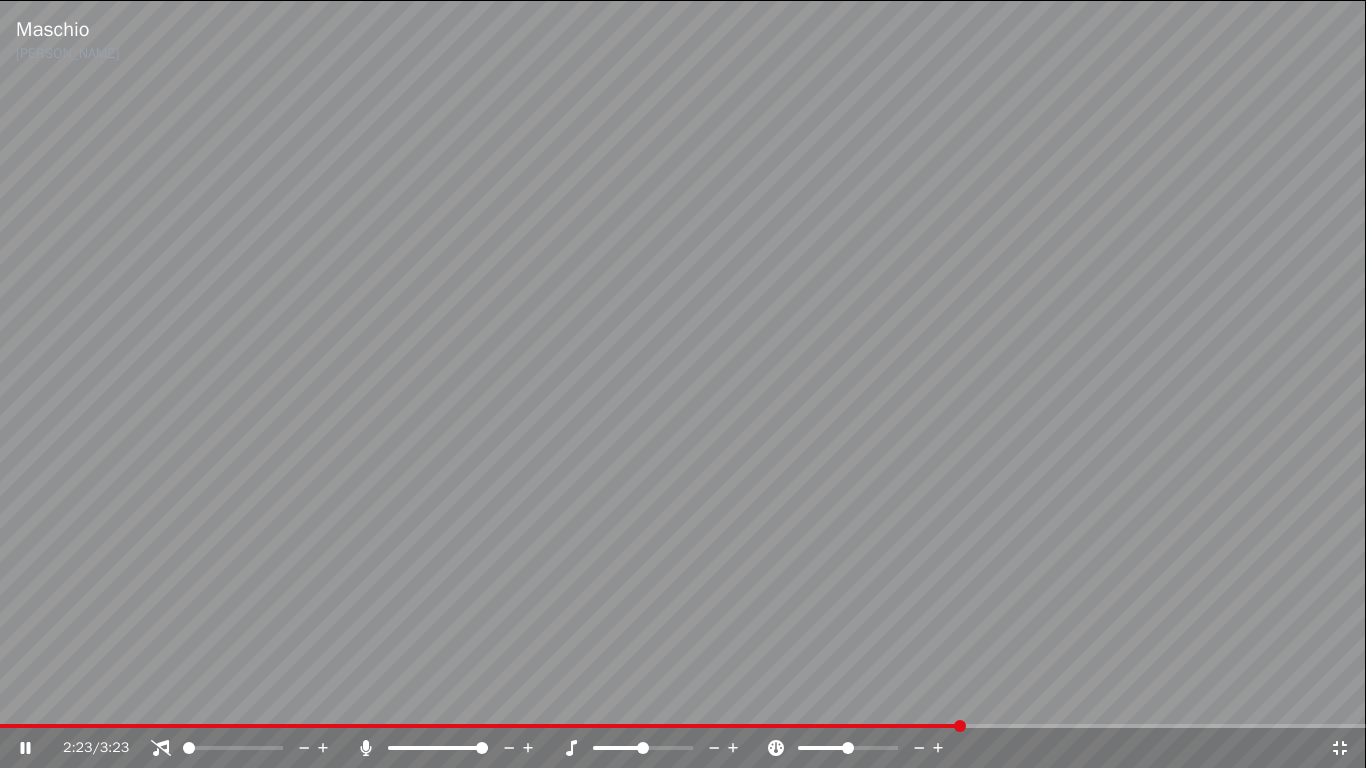 click 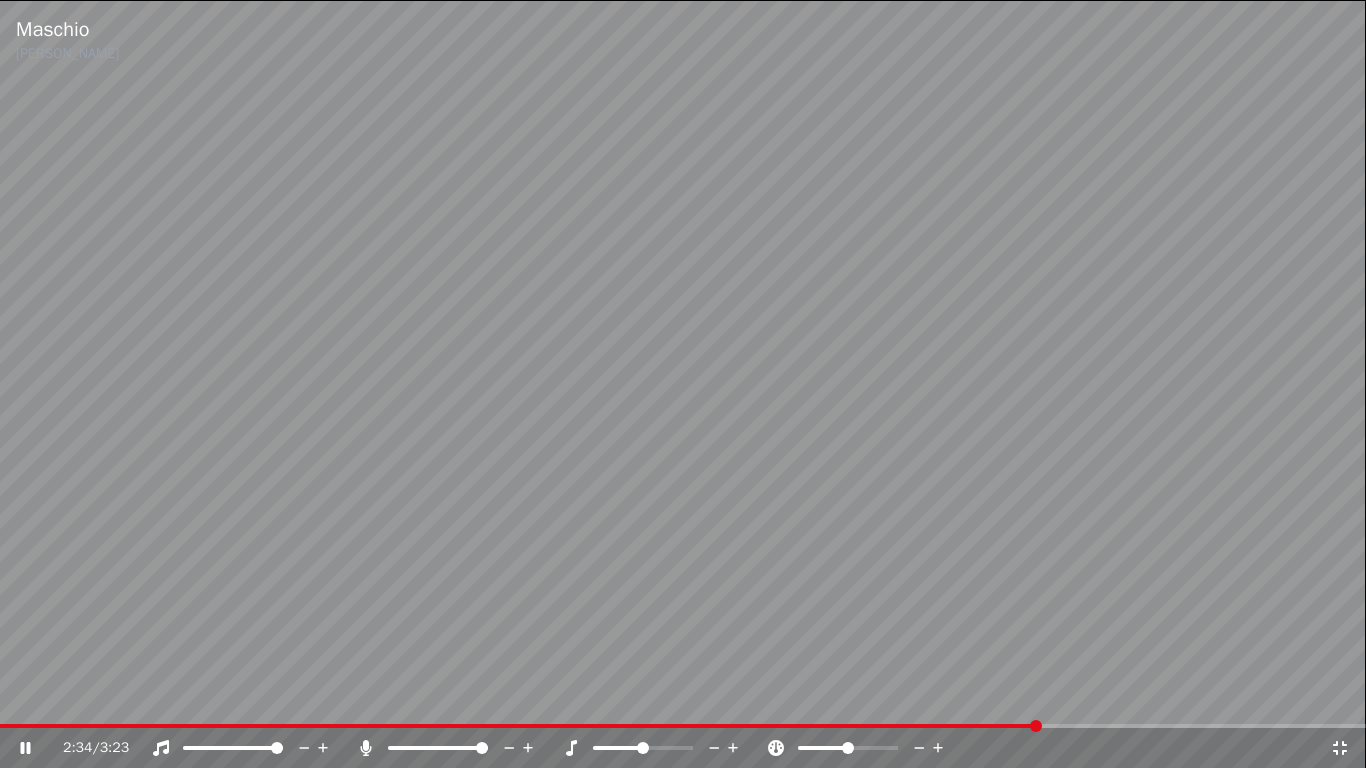 click 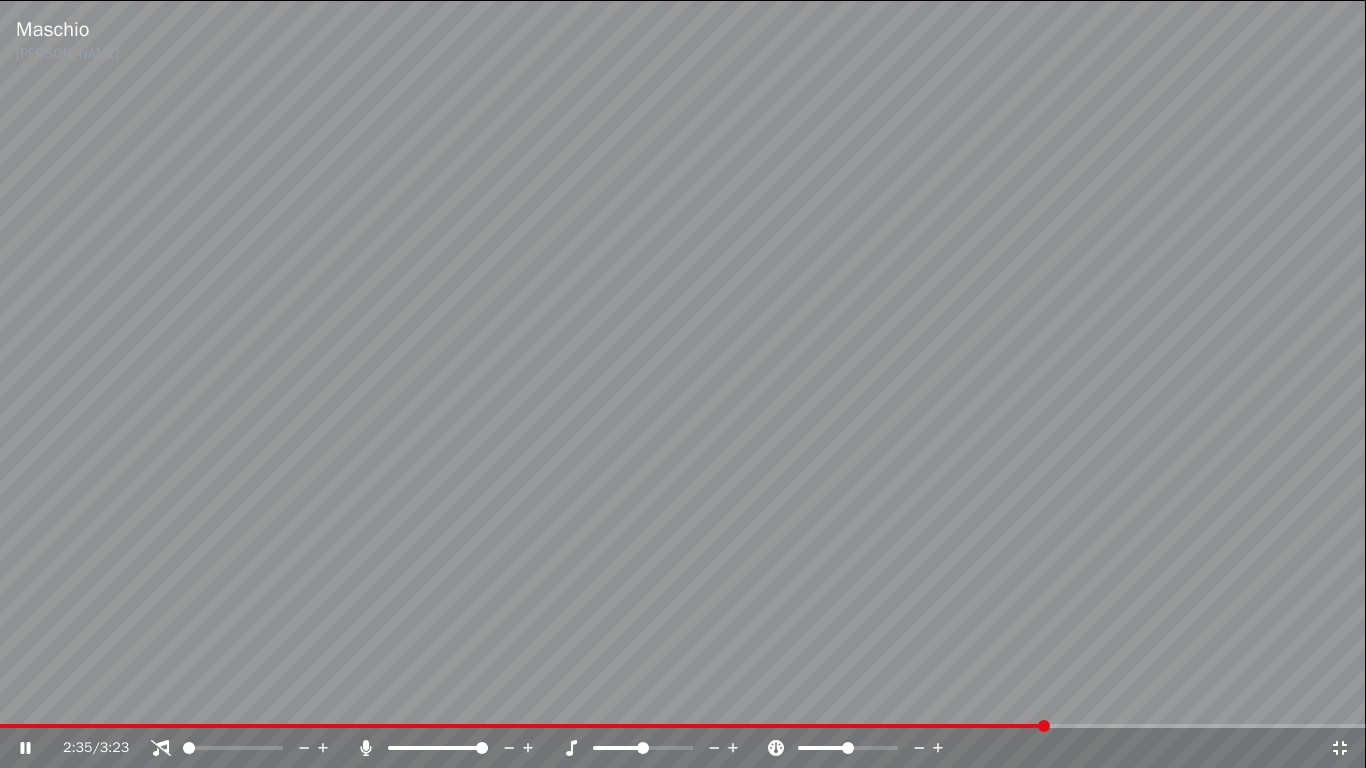 click 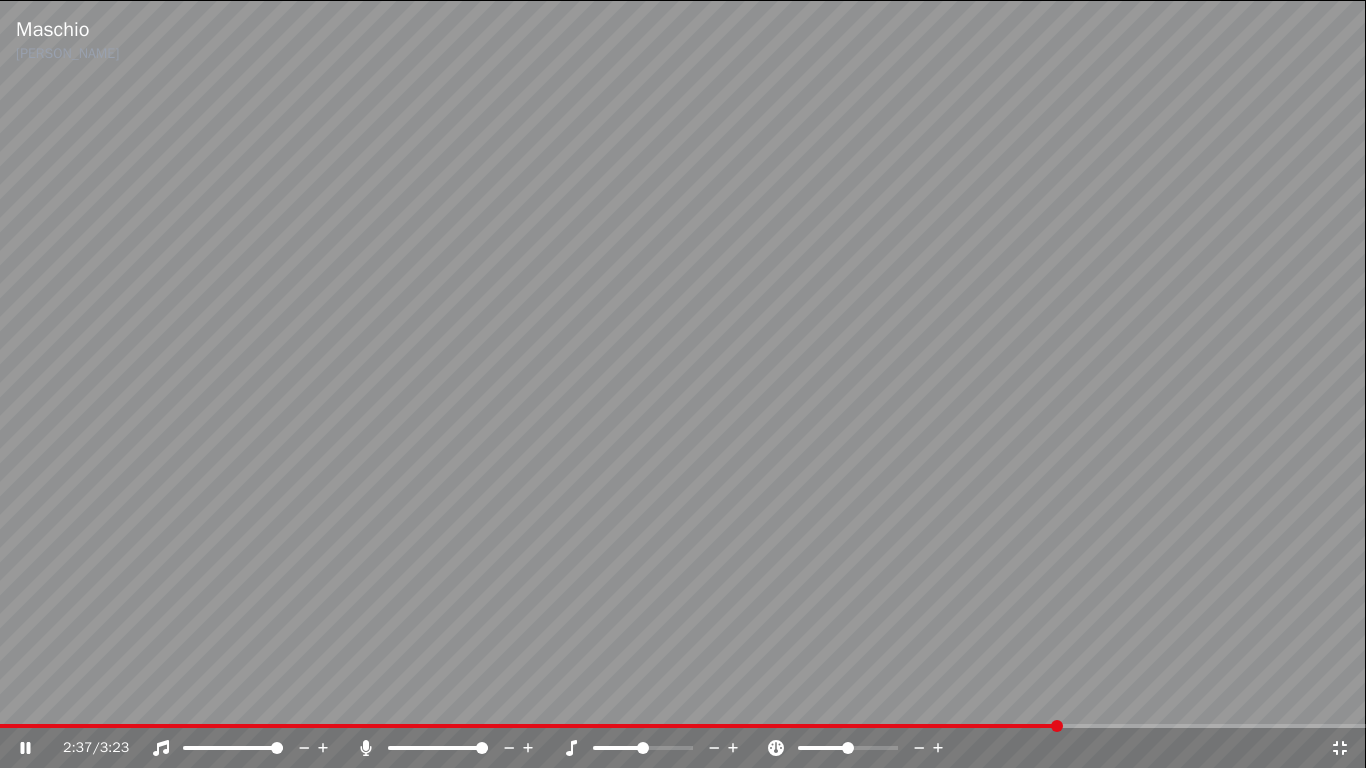 click 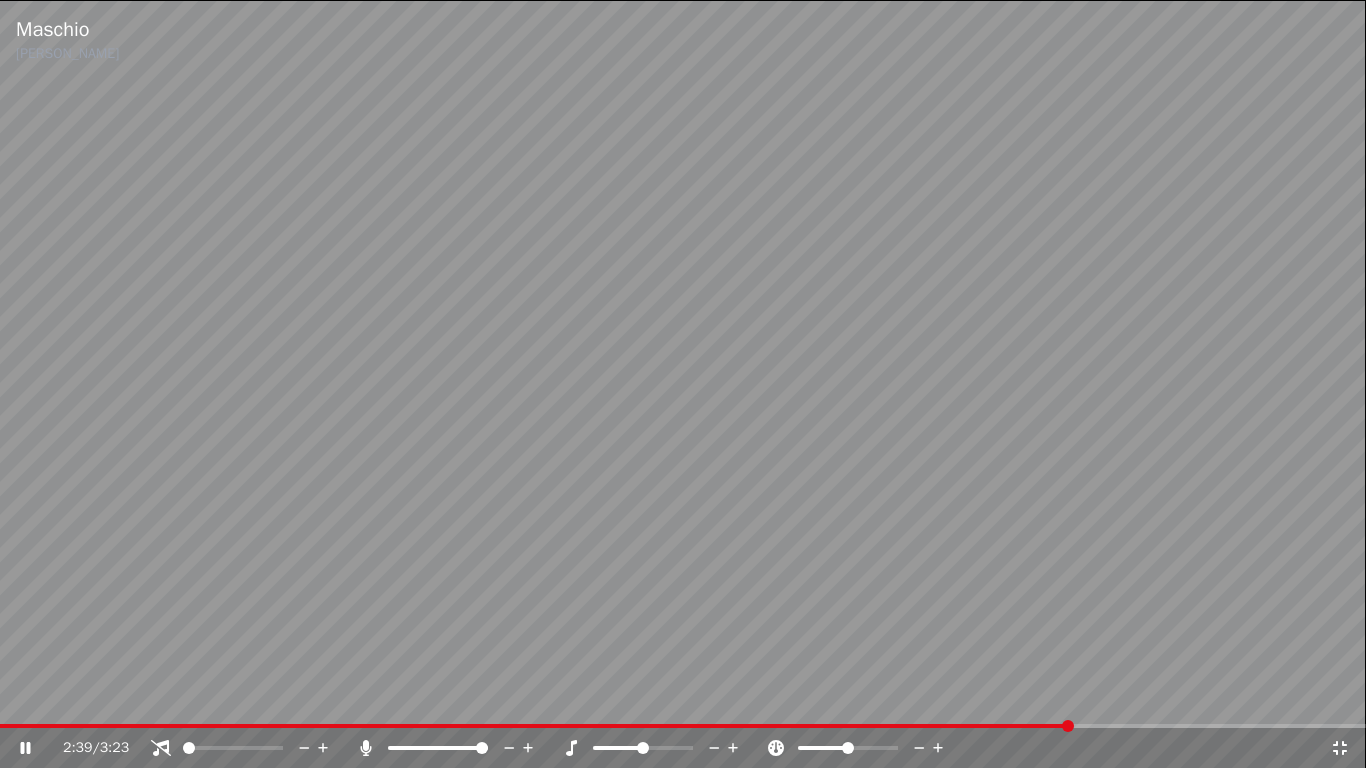 click 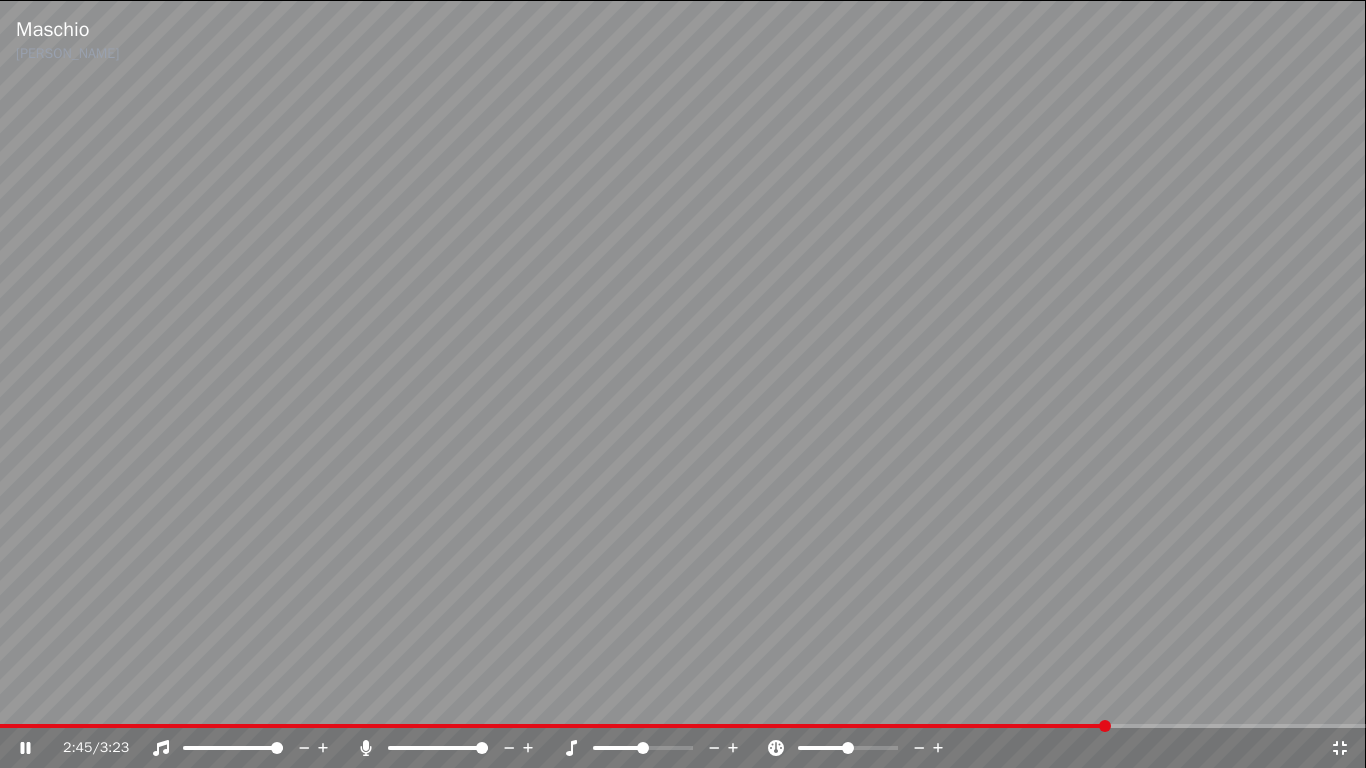 click 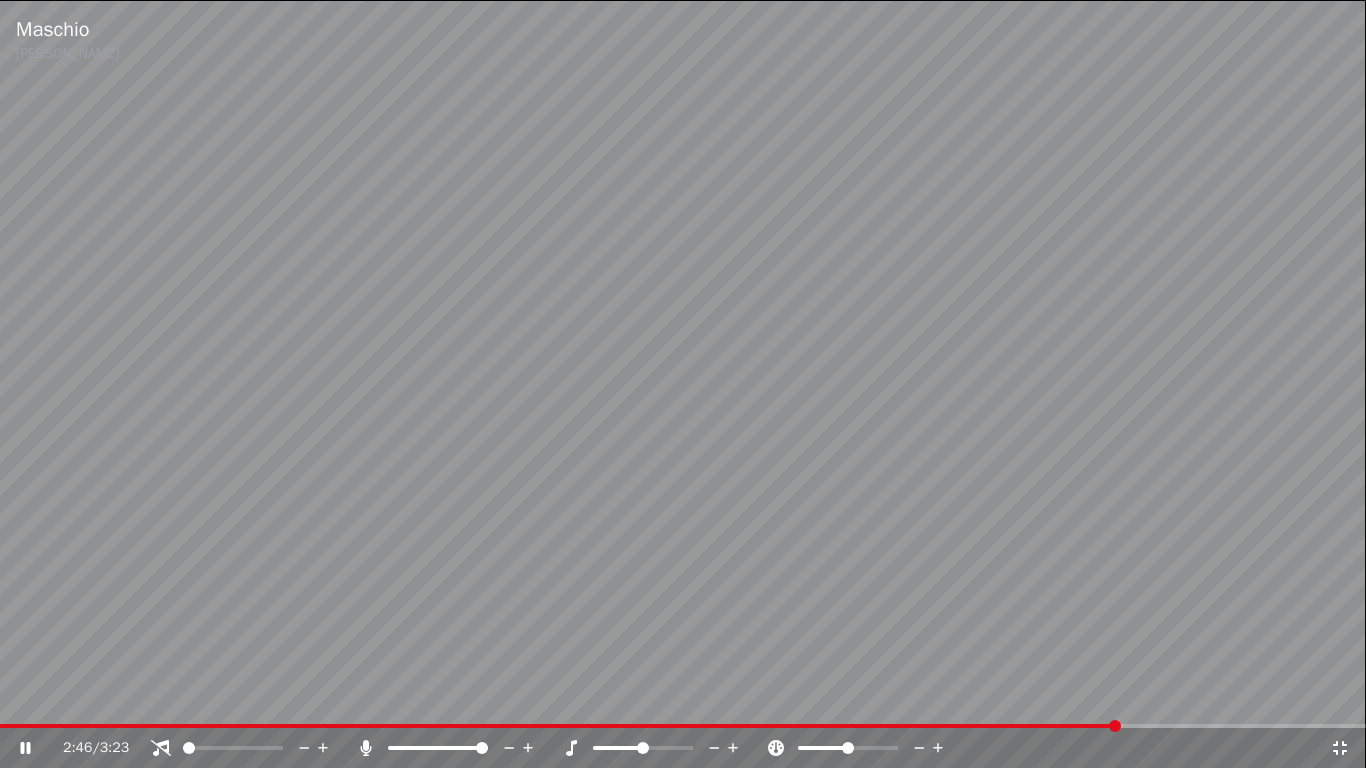 click 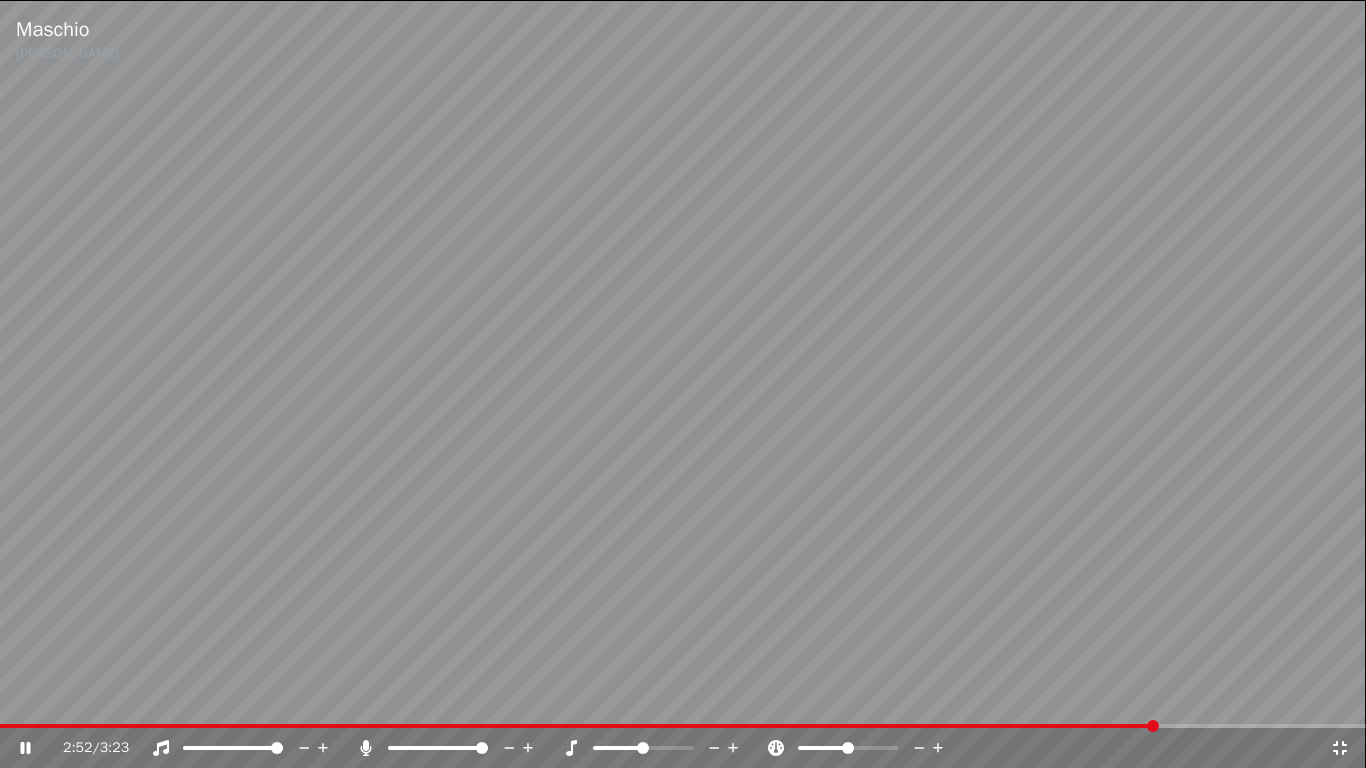 click 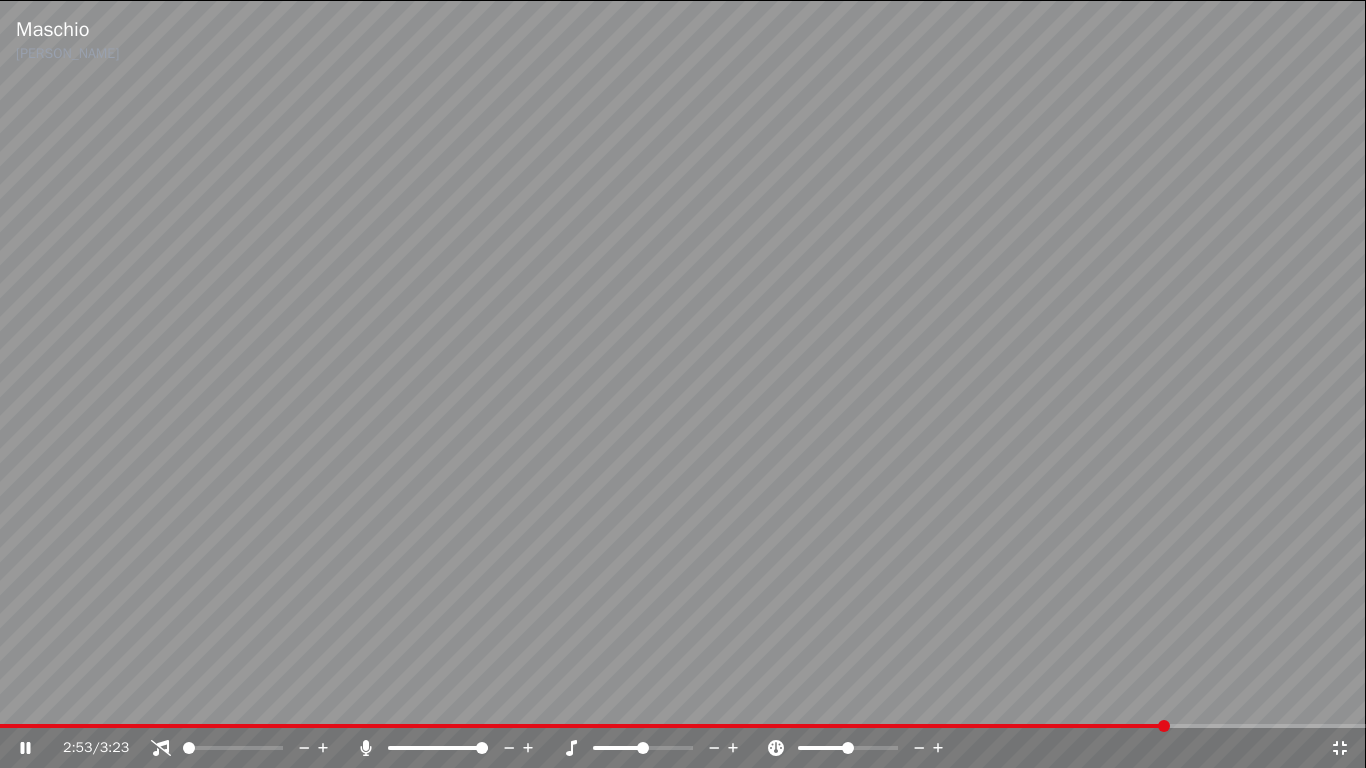 click 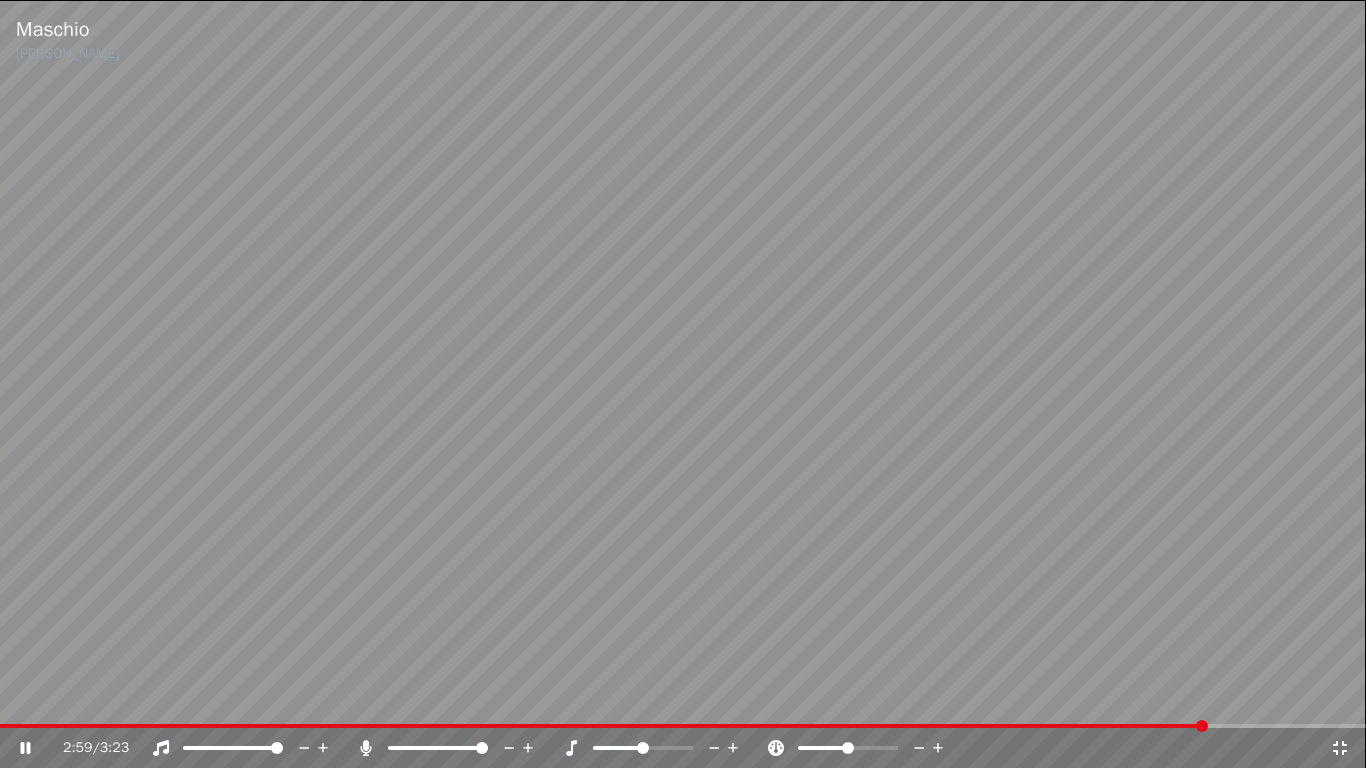 click 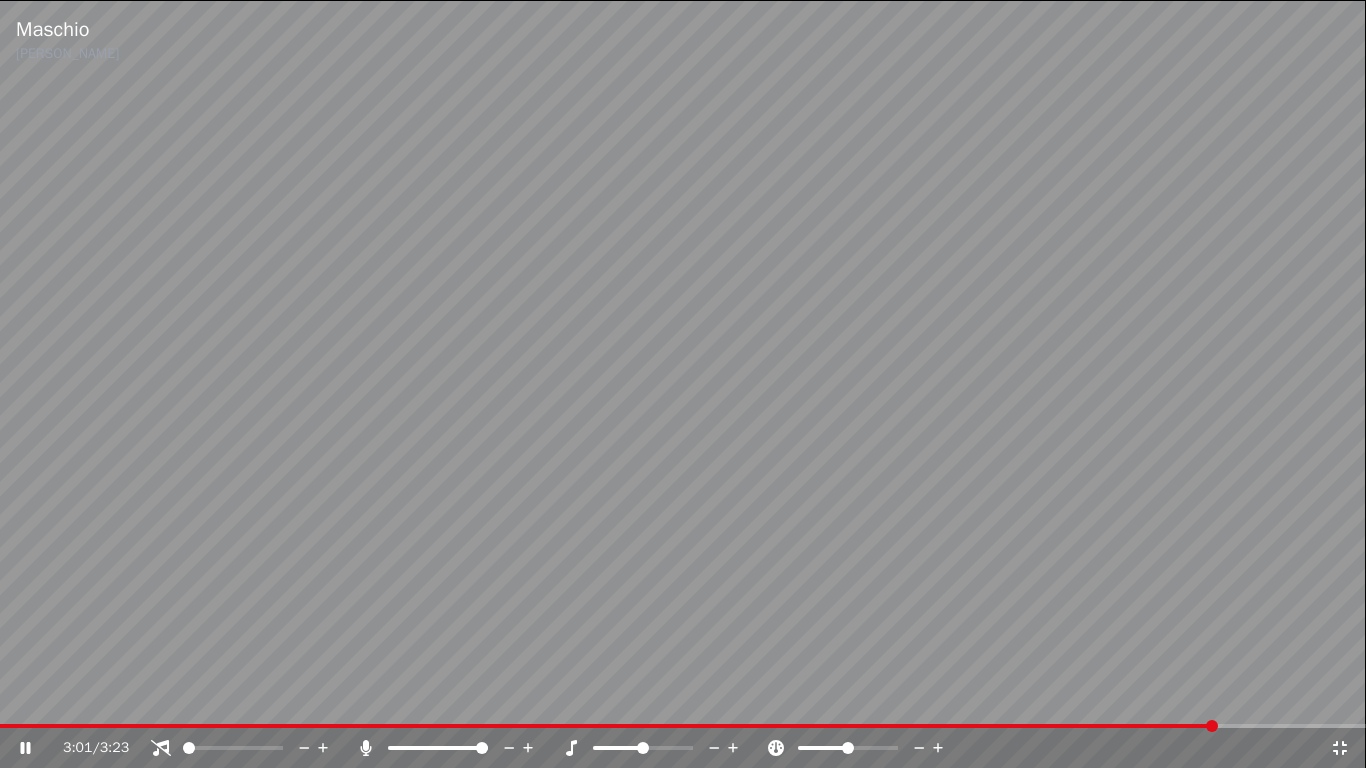 click 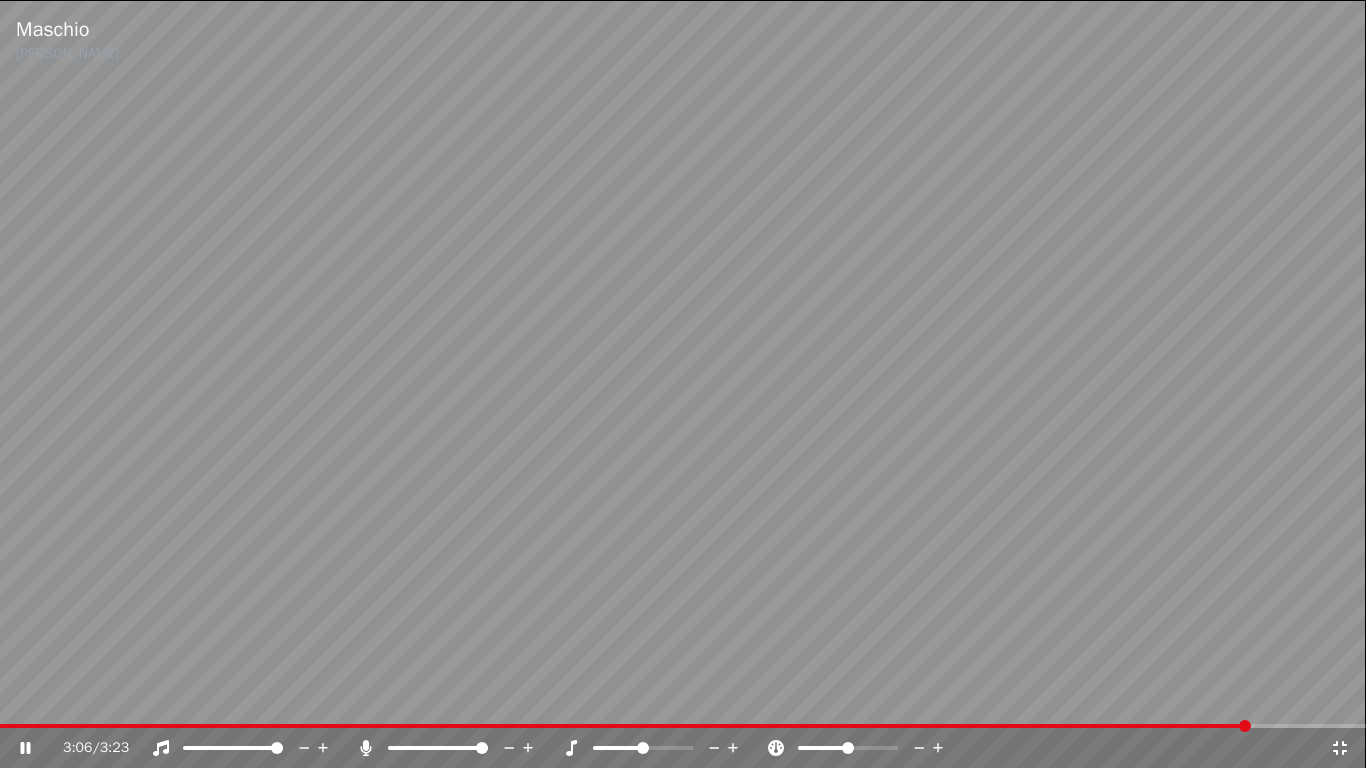 click 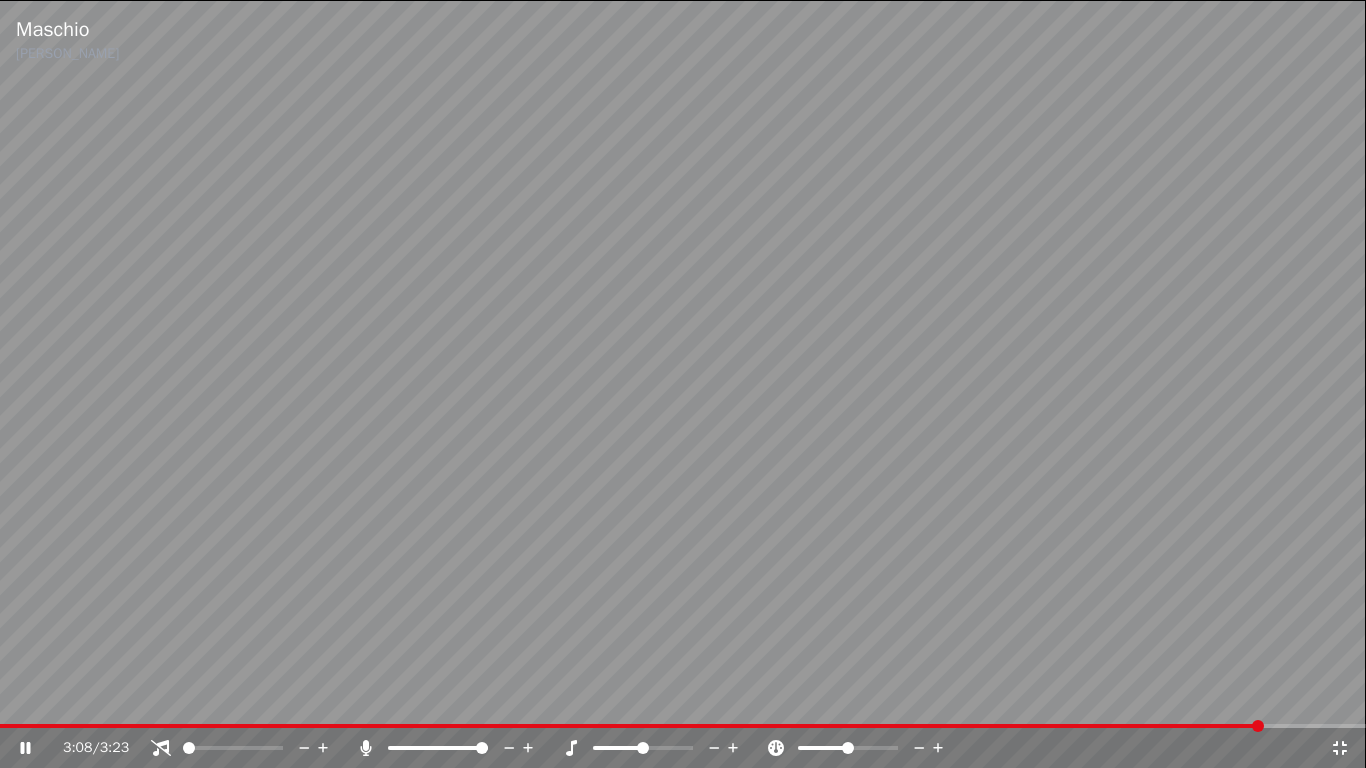 click 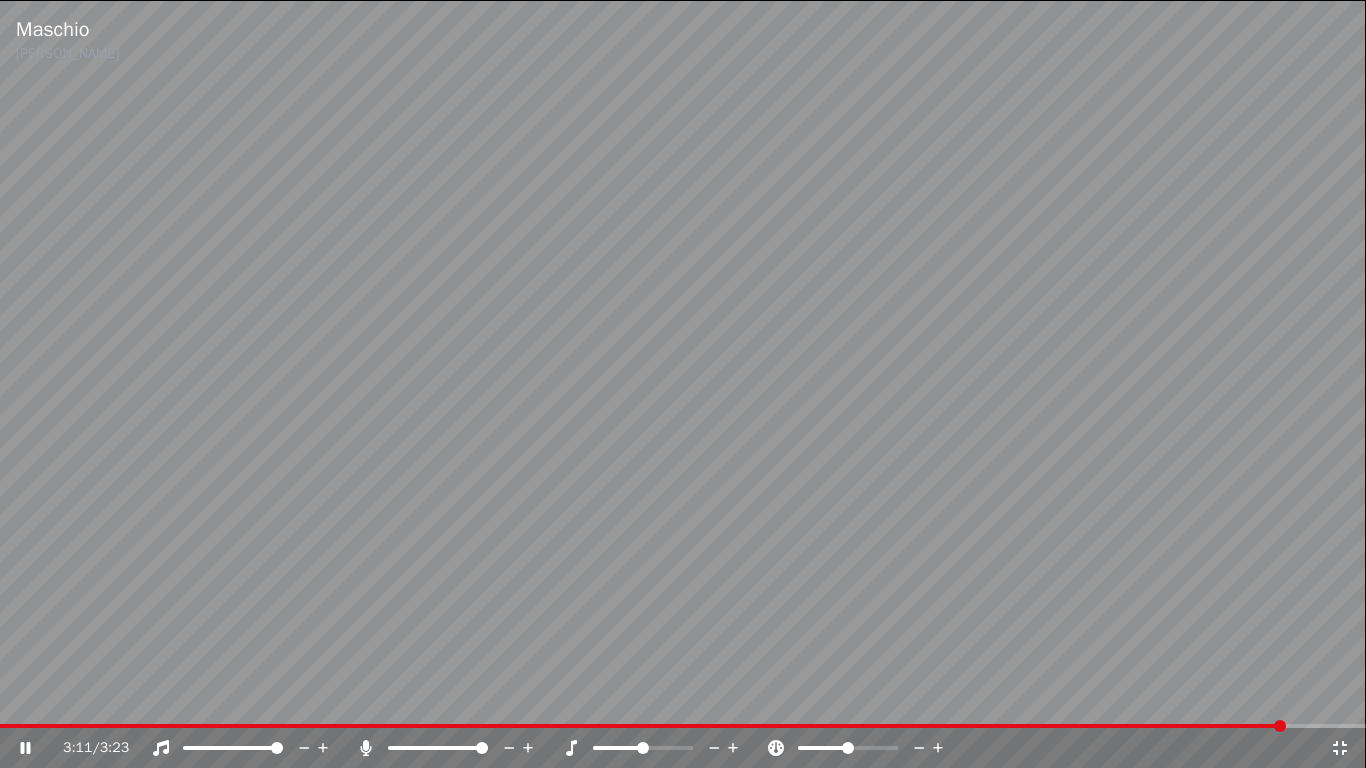 click 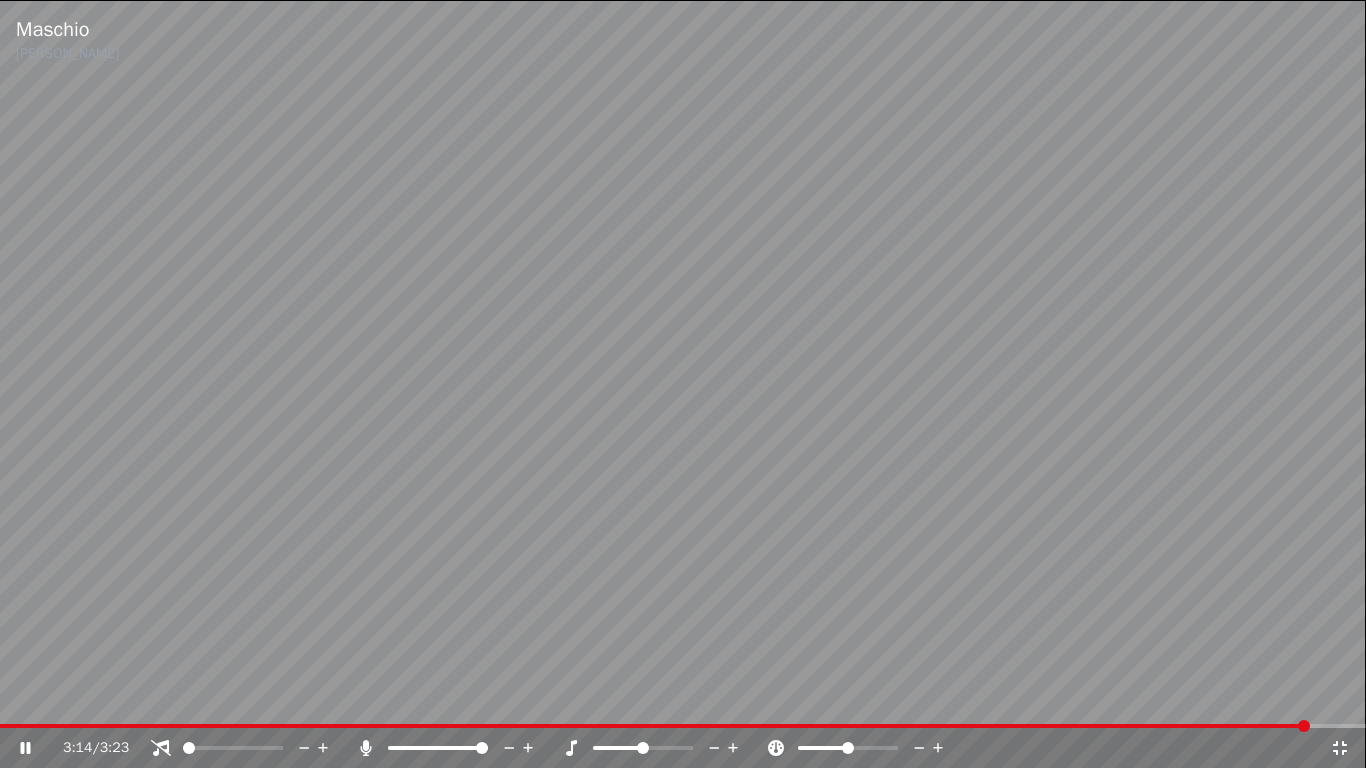 click 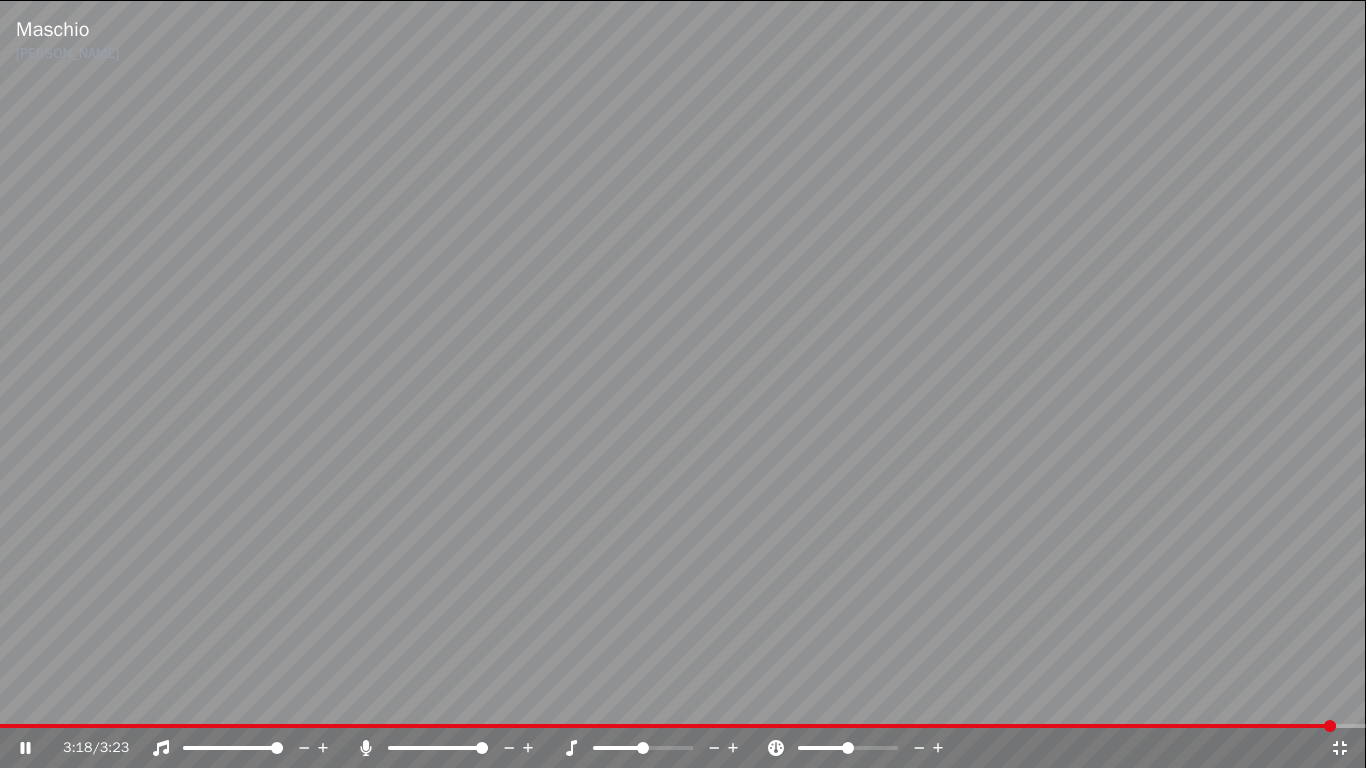 click 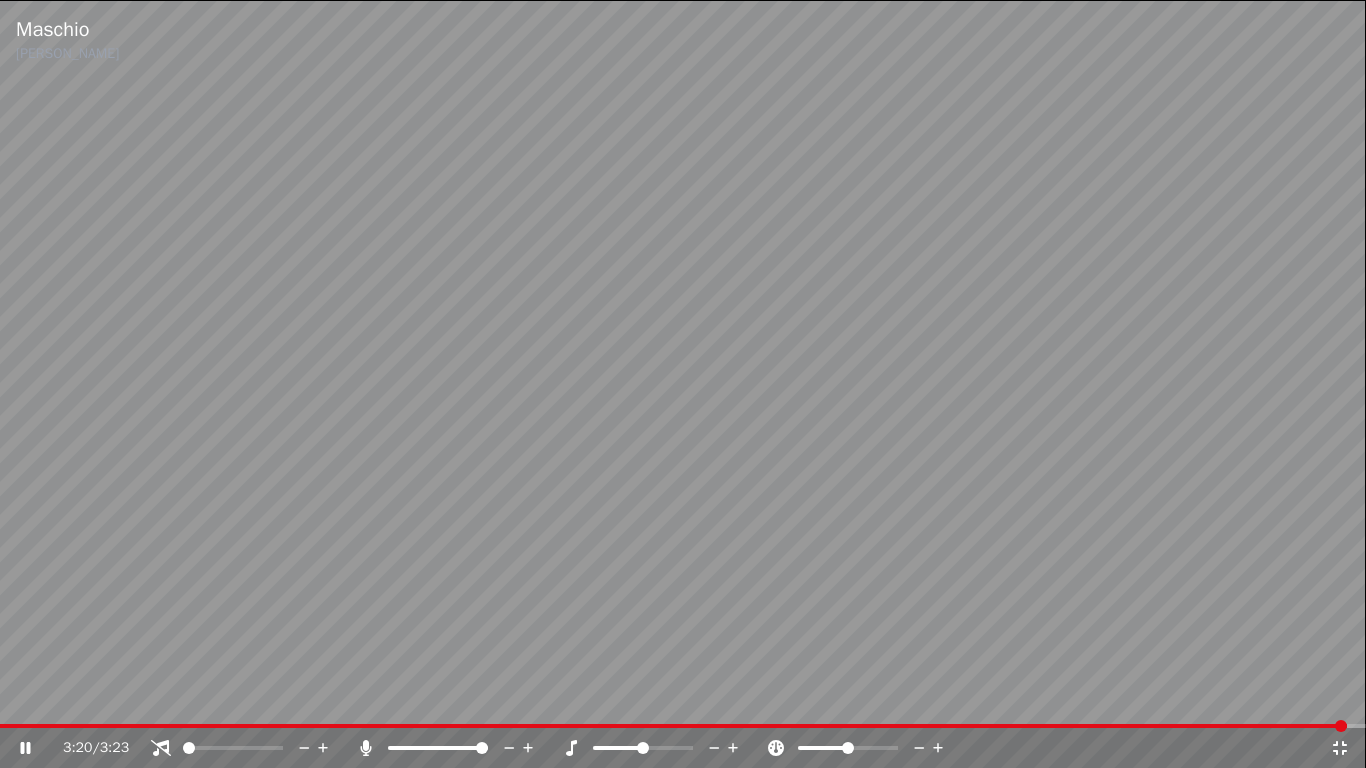 click 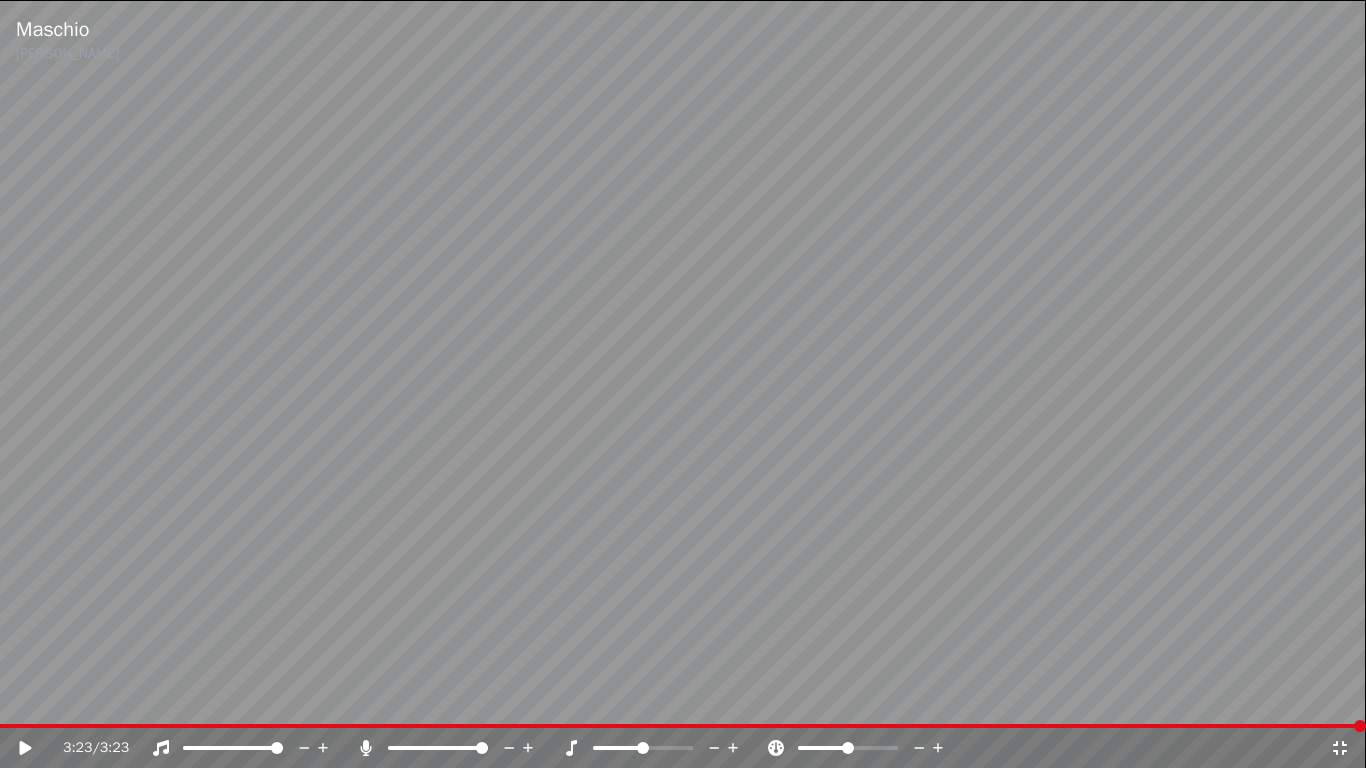 click on "3:23  /  3:23" at bounding box center [683, 748] 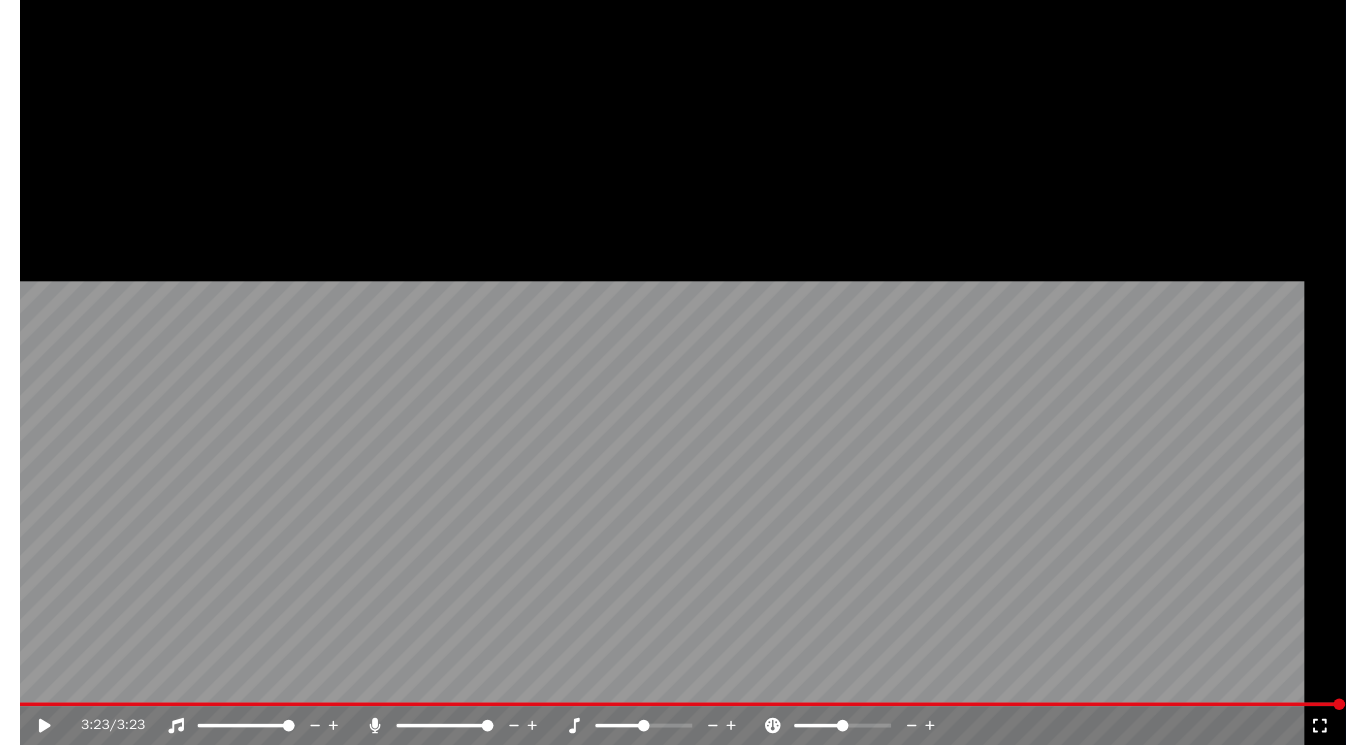 scroll, scrollTop: 256, scrollLeft: 0, axis: vertical 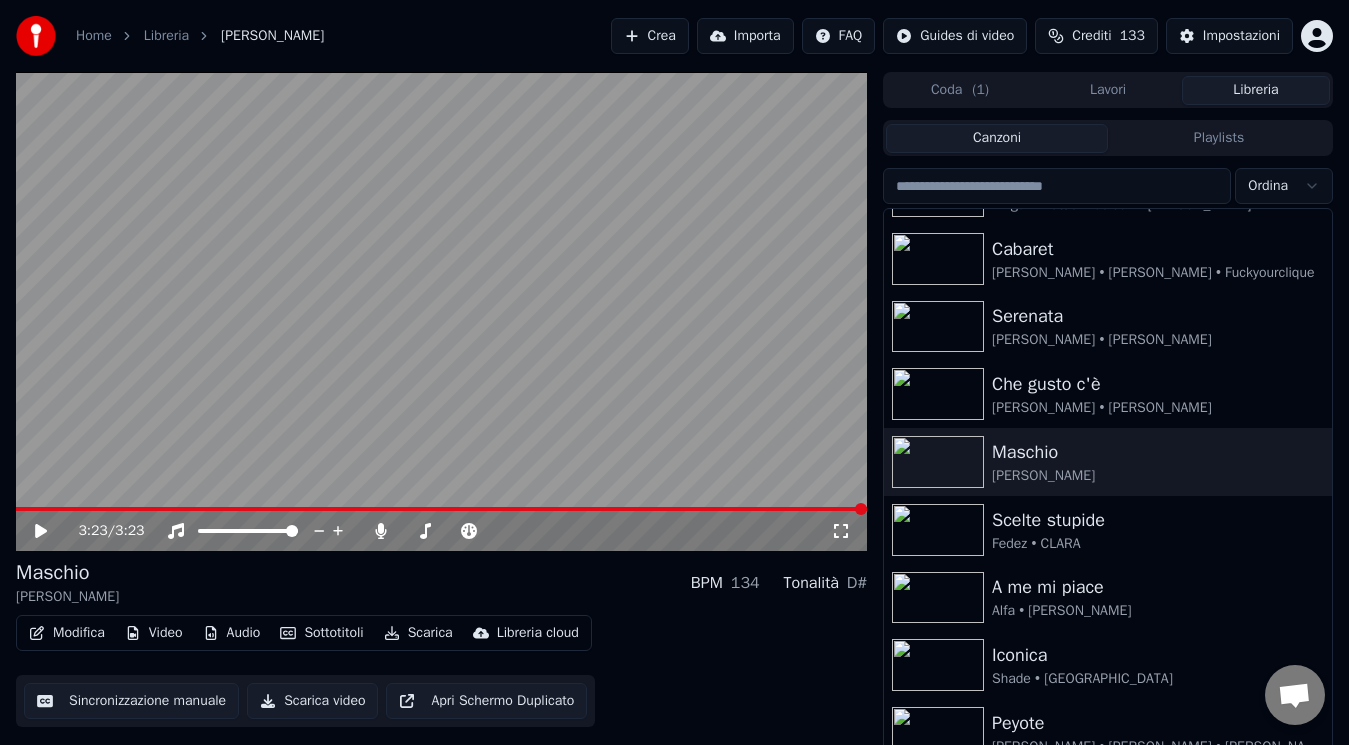 click on "Crea" at bounding box center [650, 36] 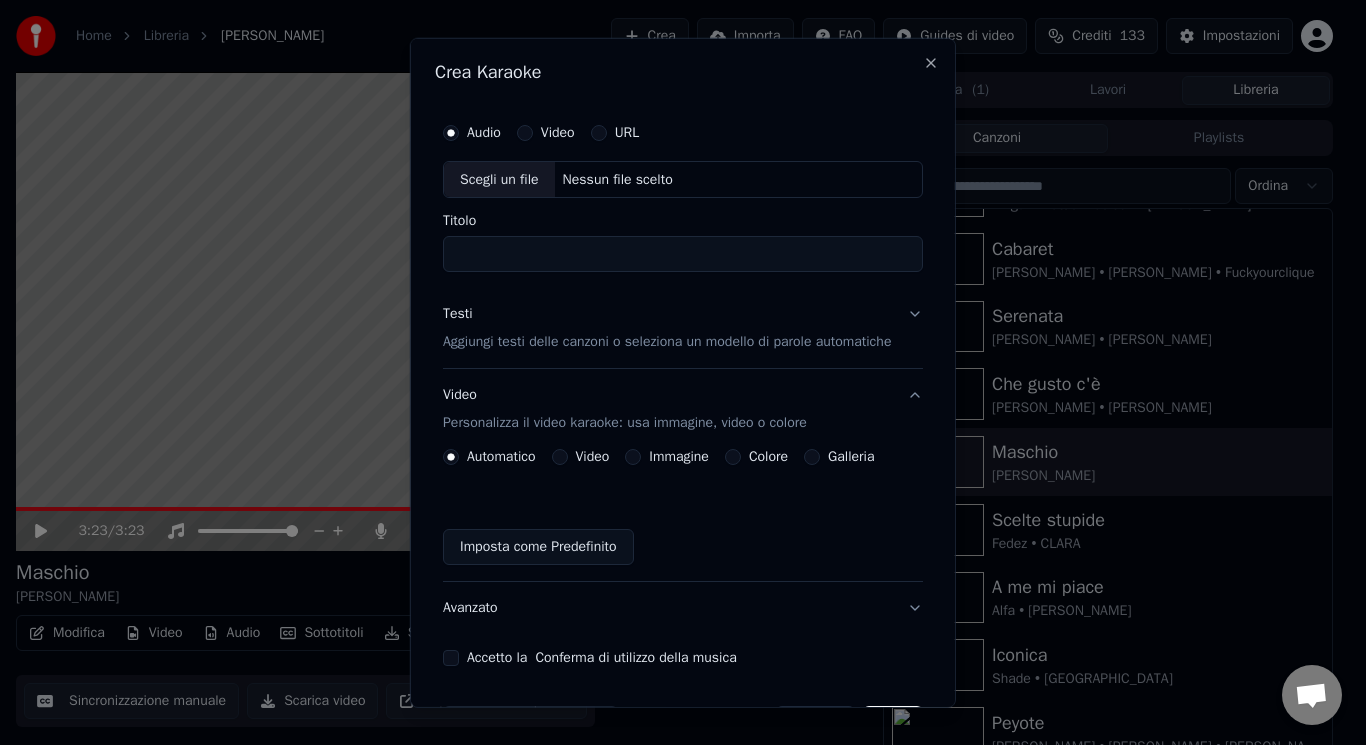 click on "Scegli un file" at bounding box center [499, 179] 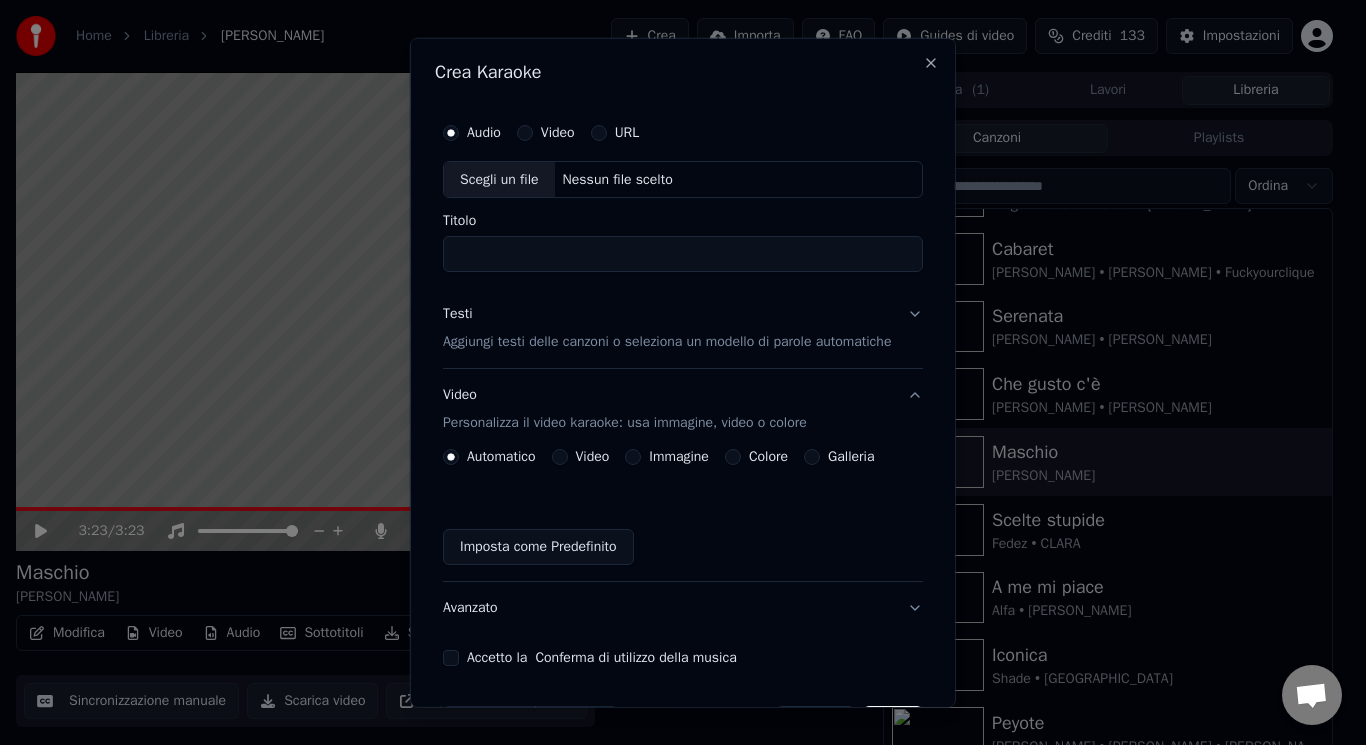 click on "Automatico Video Immagine Colore Galleria Imposta come Predefinito" at bounding box center (683, 507) 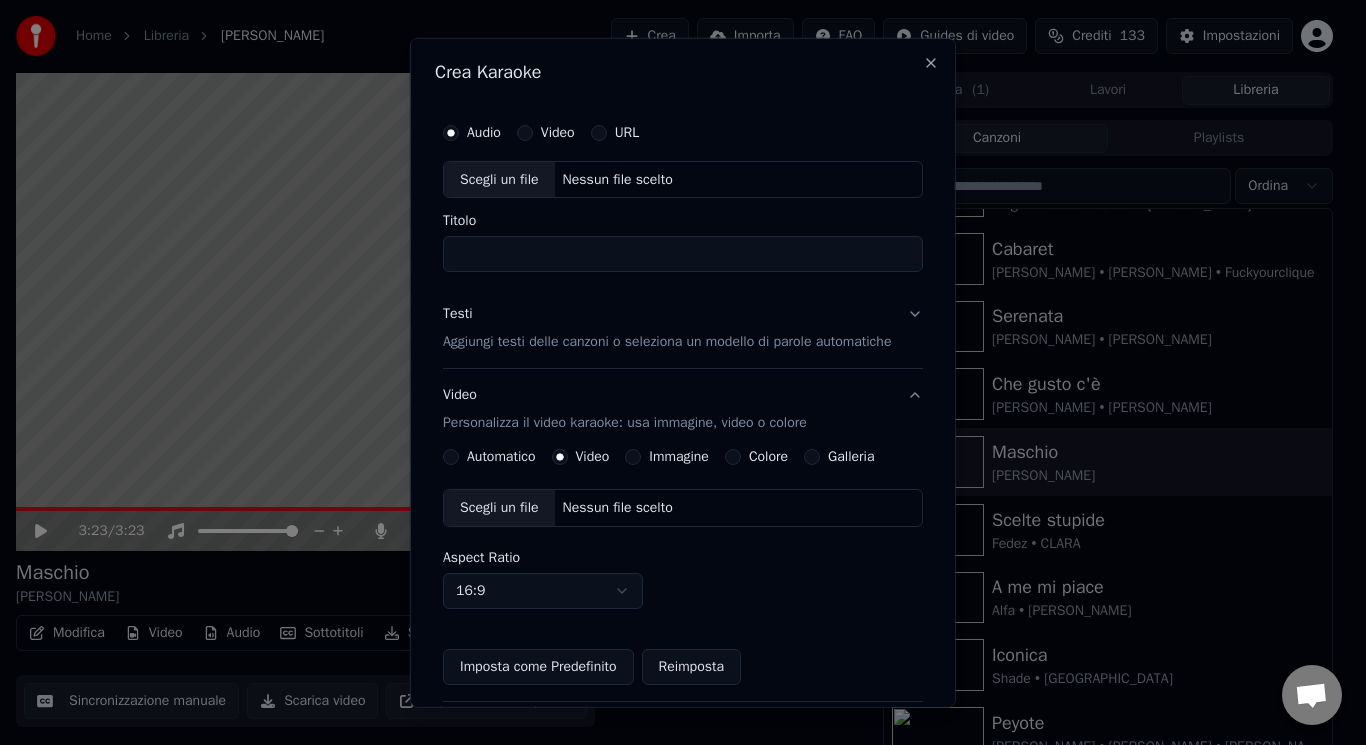 click on "Scegli un file" at bounding box center (499, 508) 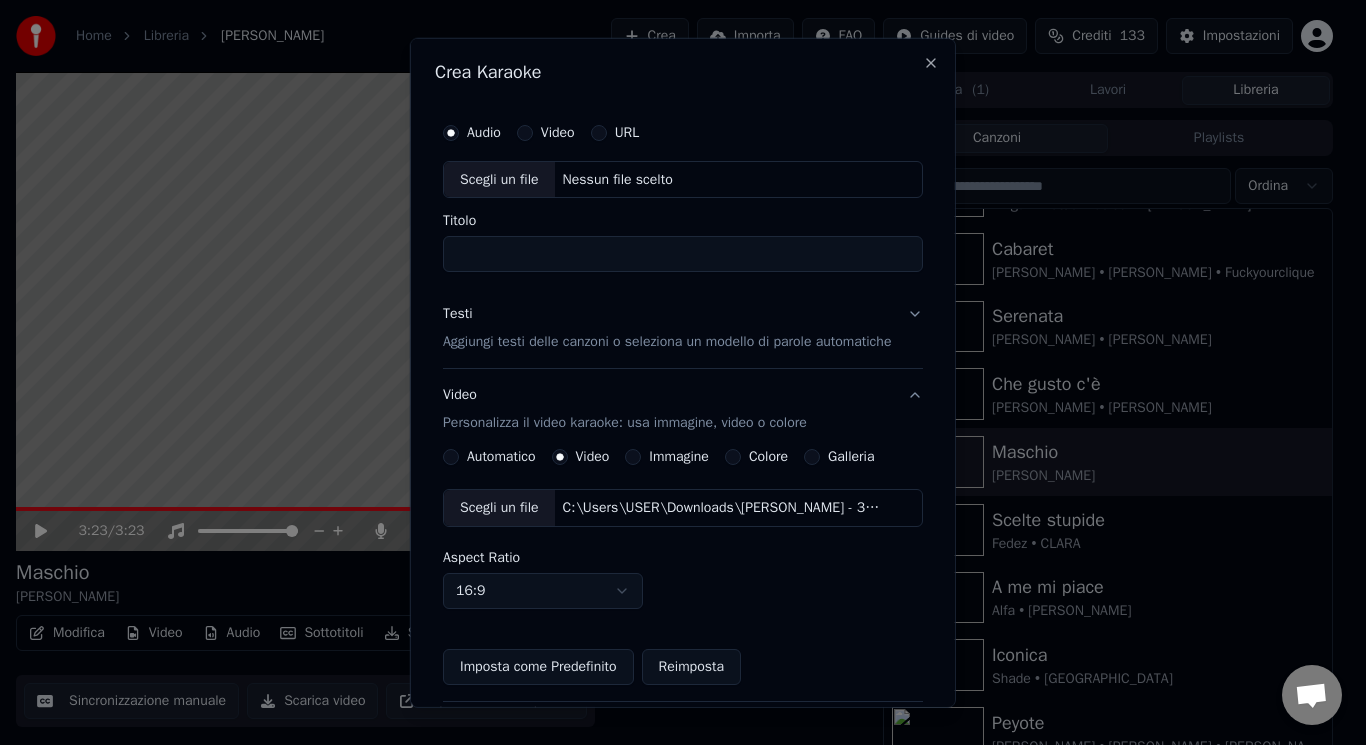 click on "Titolo" at bounding box center (683, 254) 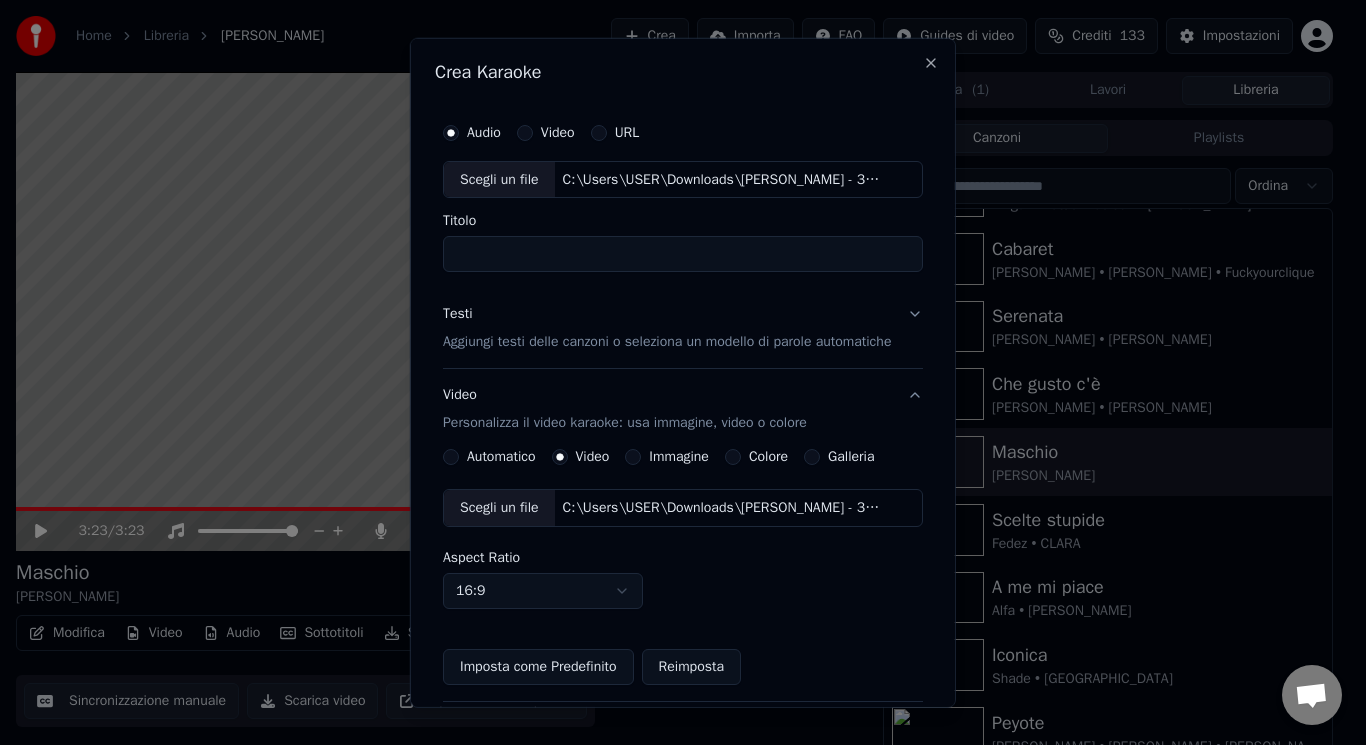 type on "**********" 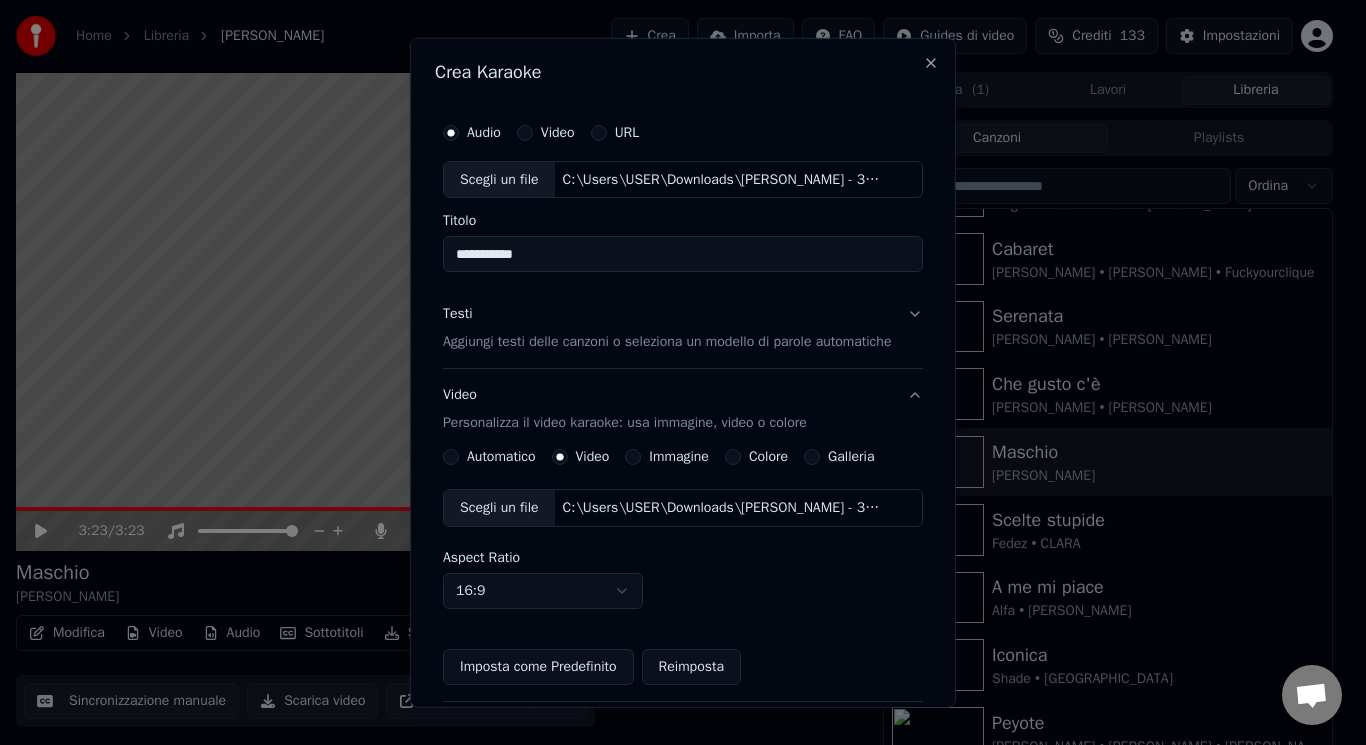 click on "**********" at bounding box center (683, 254) 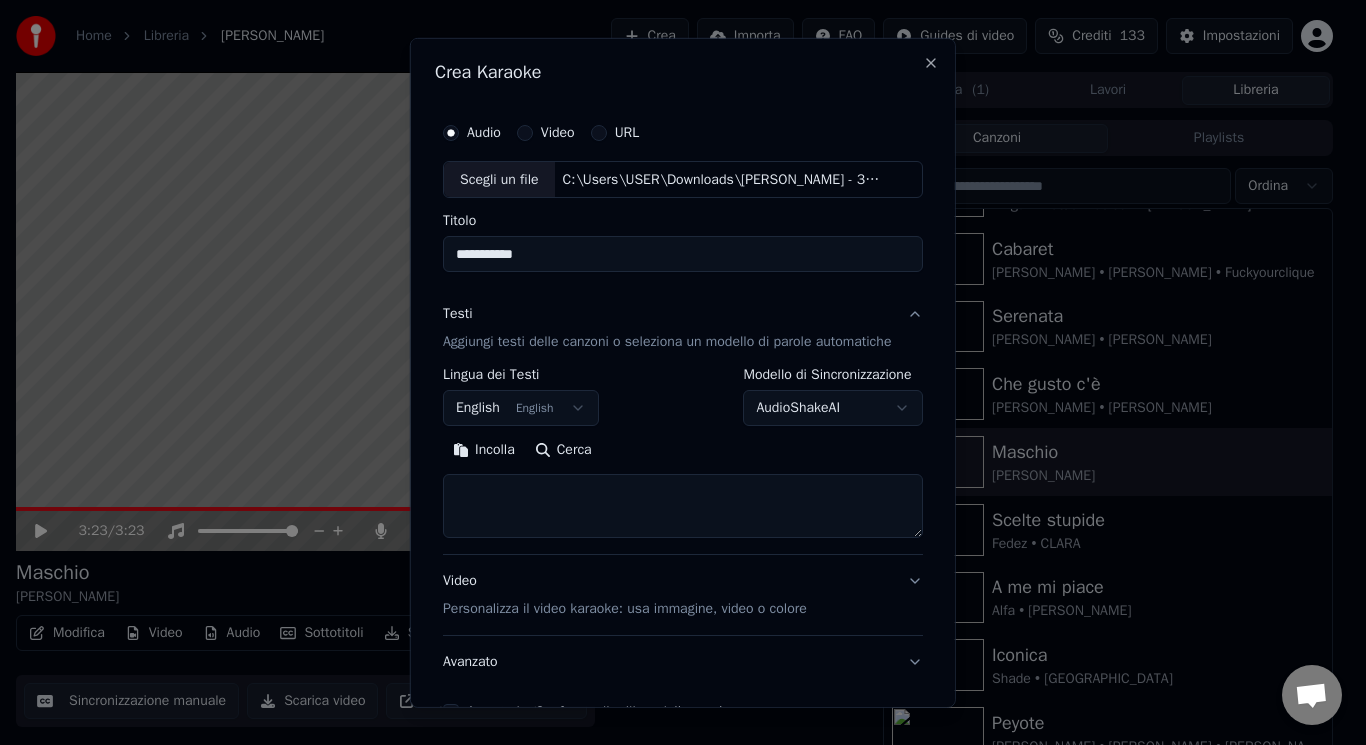 click on "Incolla Cerca" at bounding box center (683, 486) 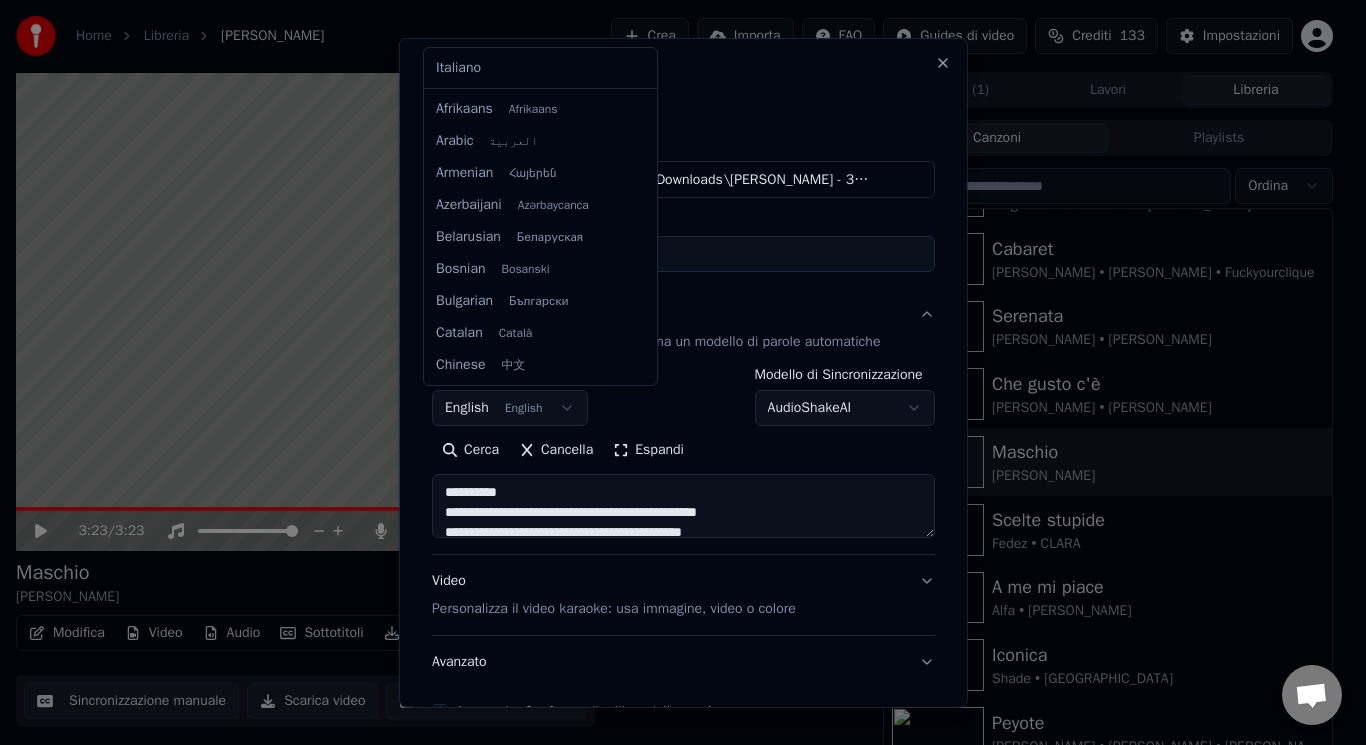 click on "English English" at bounding box center (510, 408) 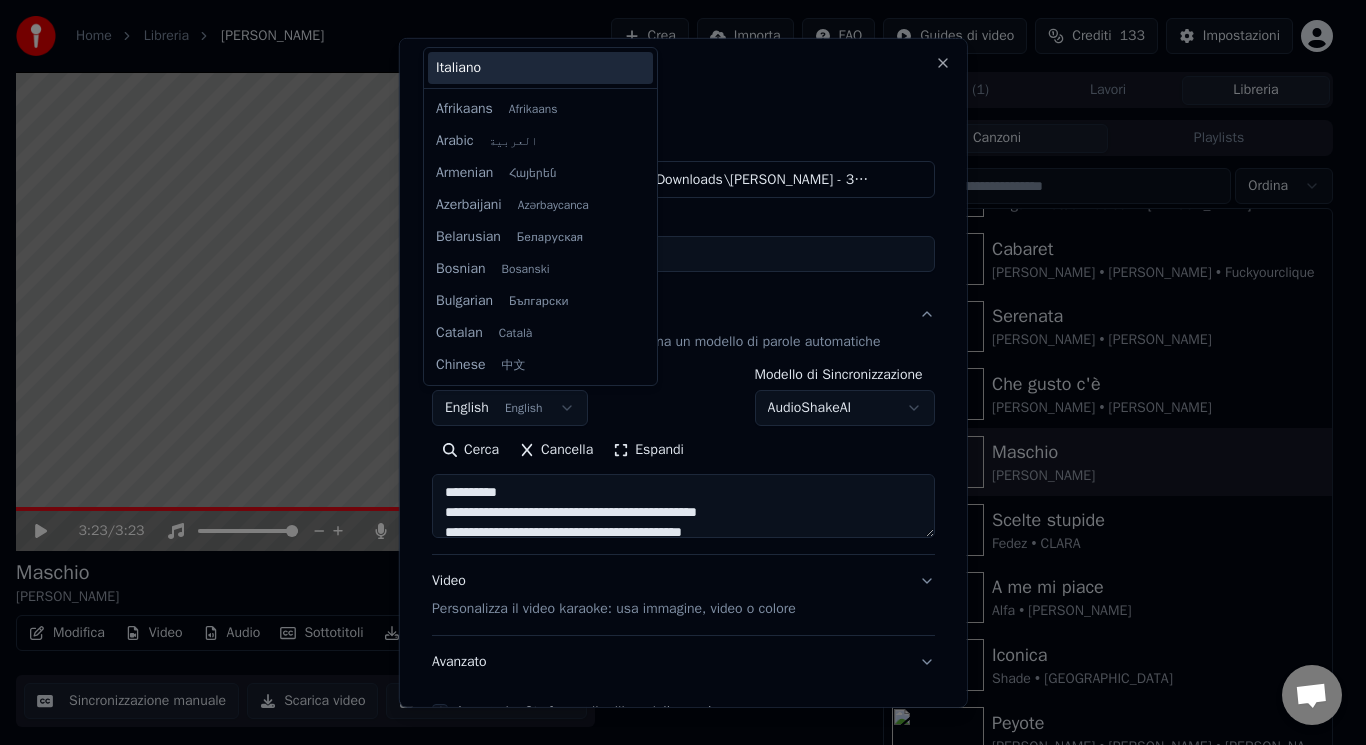 scroll, scrollTop: 160, scrollLeft: 0, axis: vertical 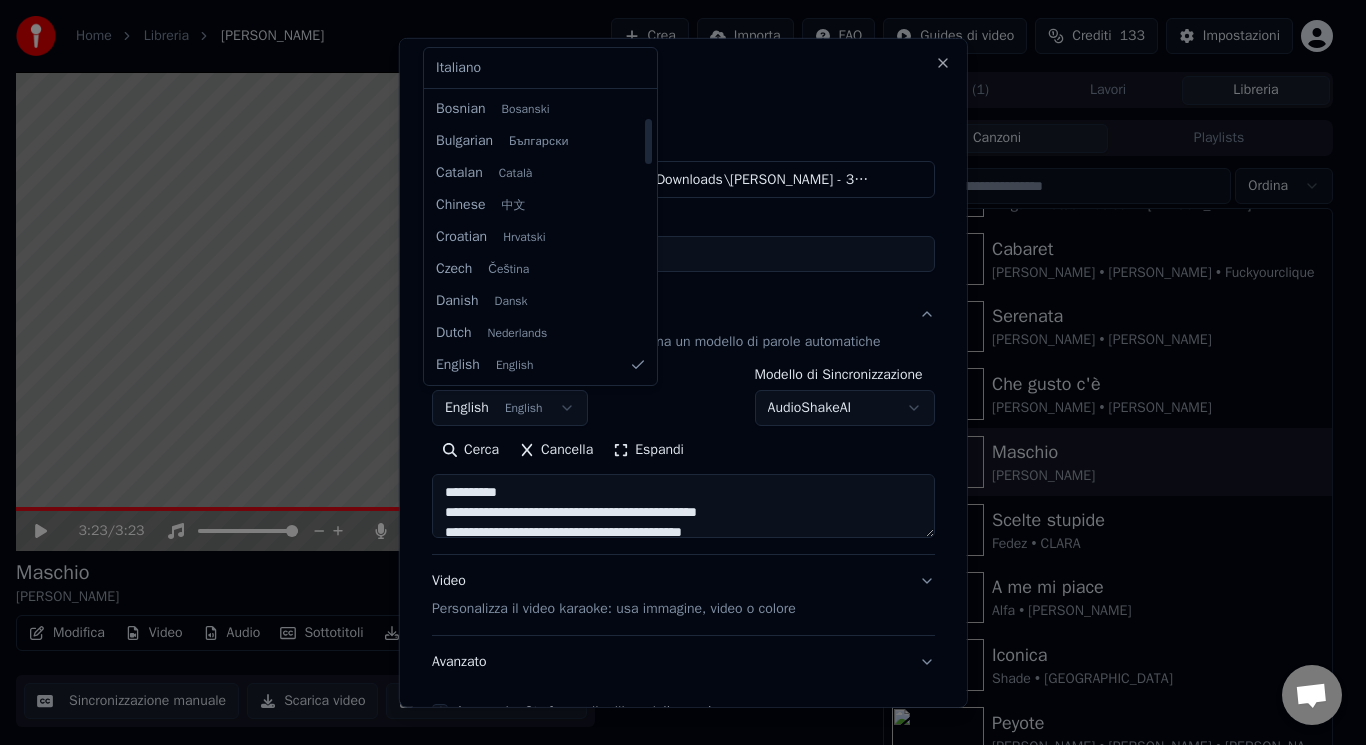 select on "**" 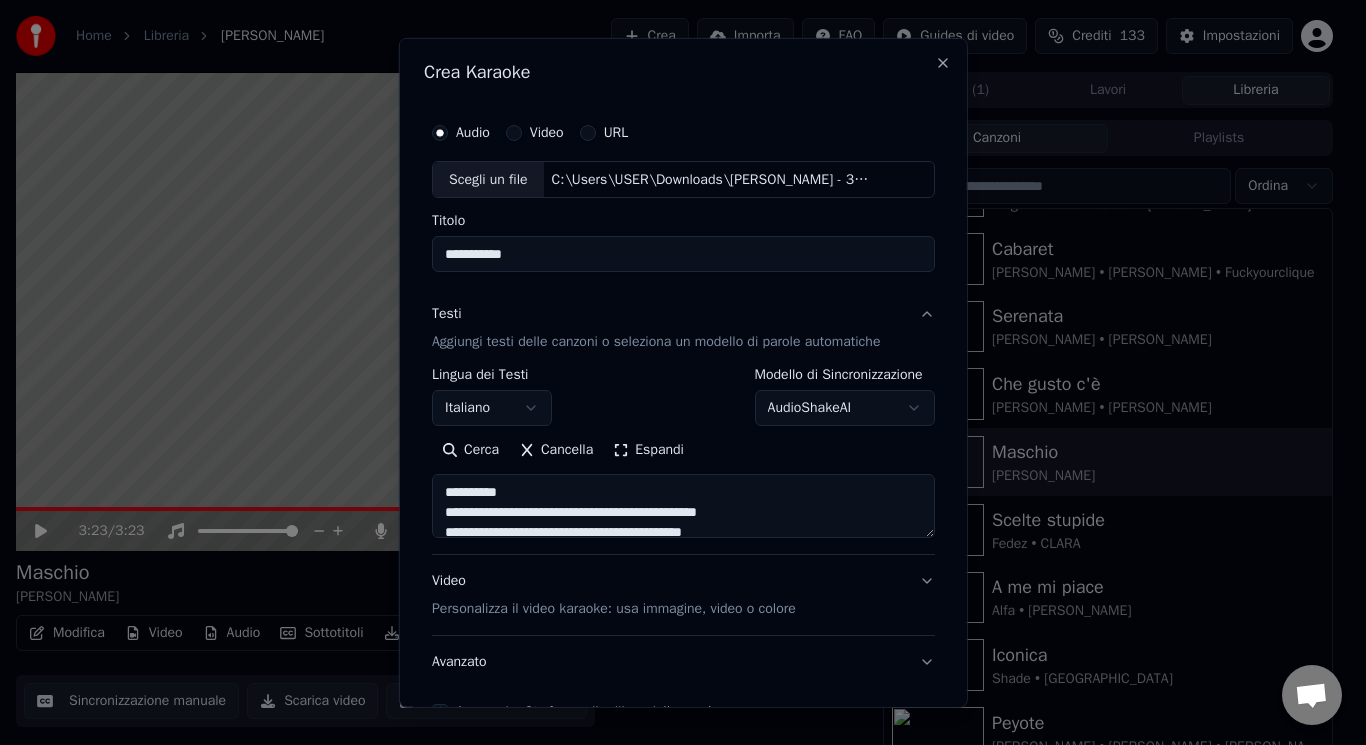 drag, startPoint x: 505, startPoint y: 489, endPoint x: 416, endPoint y: 489, distance: 89 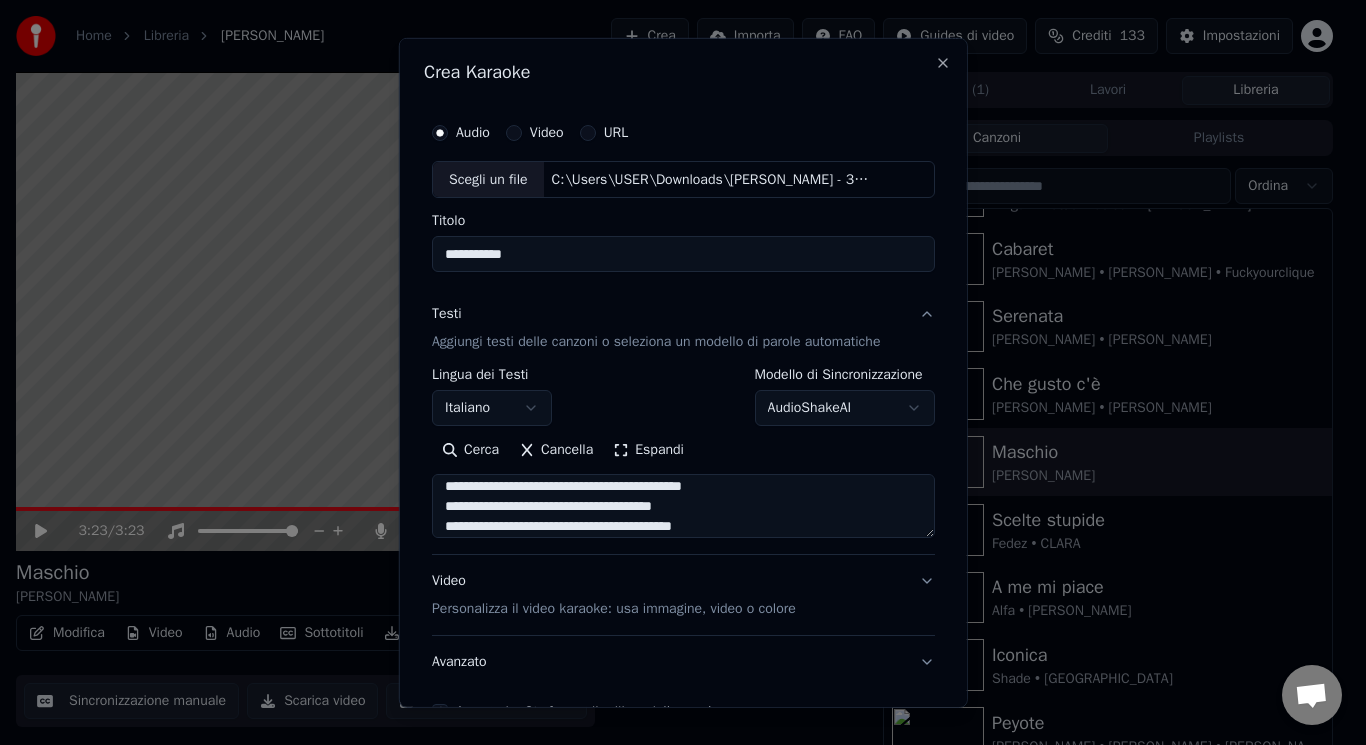click on "Espandi" at bounding box center [648, 450] 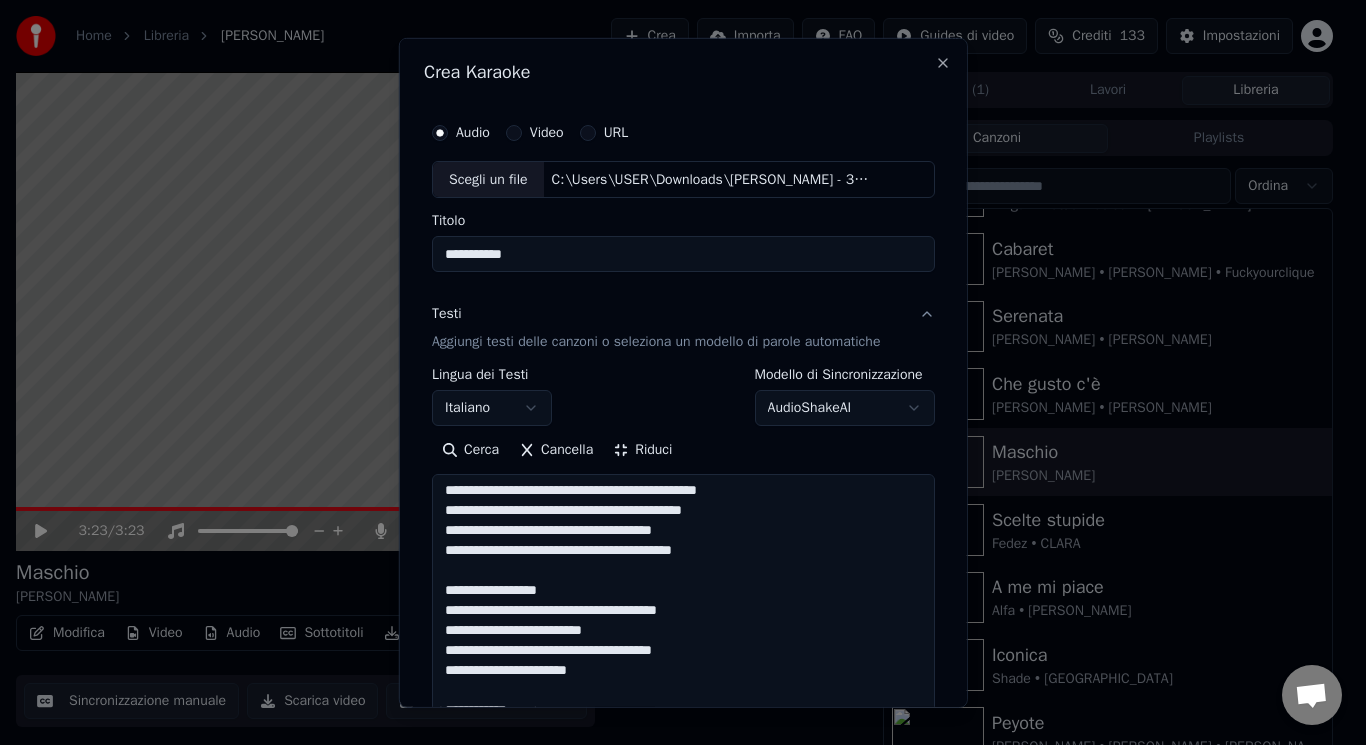 click at bounding box center [683, 1211] 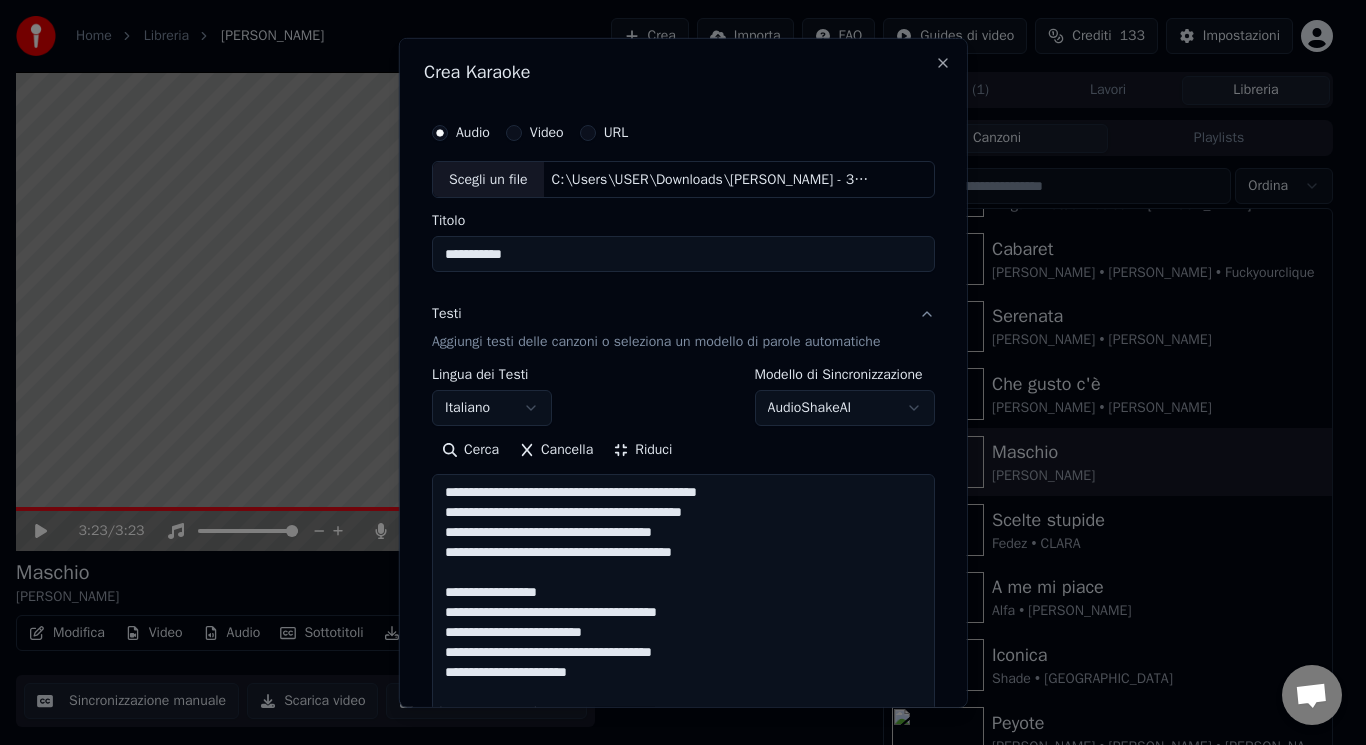 drag, startPoint x: 758, startPoint y: 497, endPoint x: 691, endPoint y: 491, distance: 67.26812 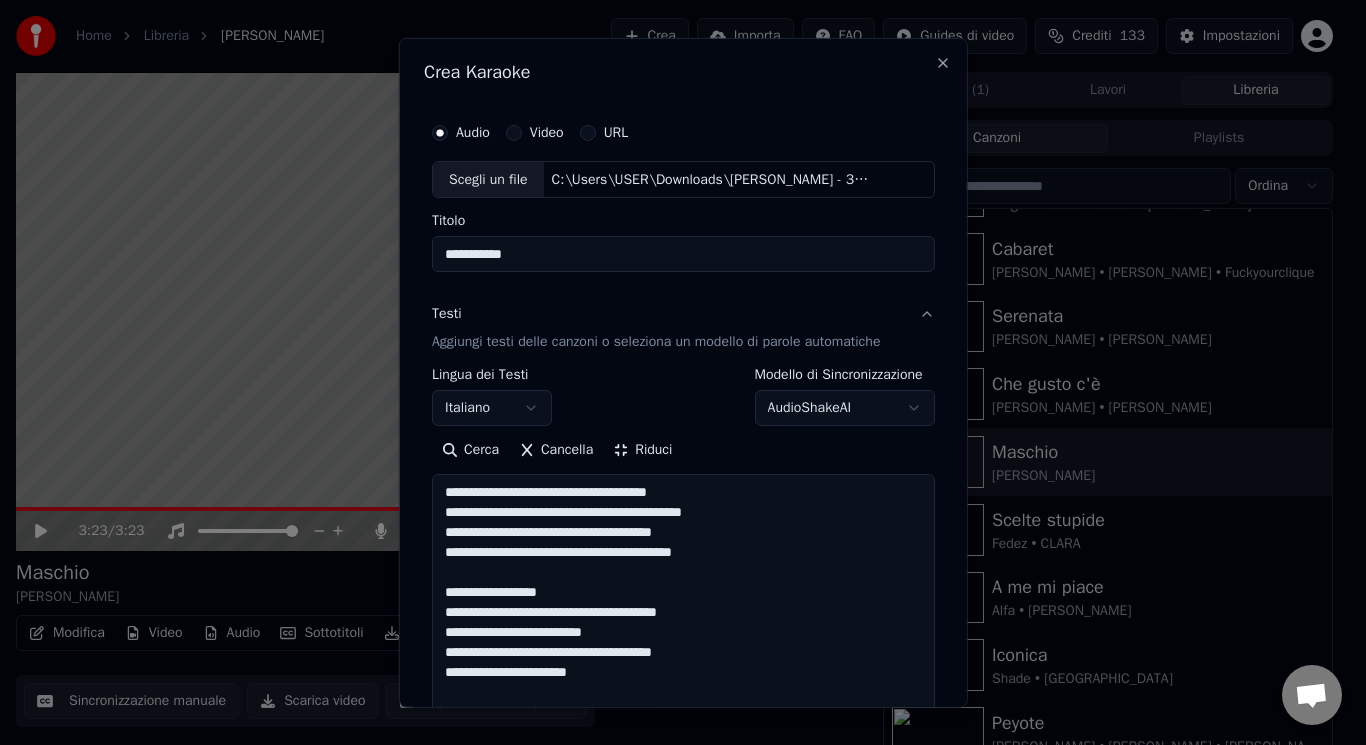 drag, startPoint x: 739, startPoint y: 562, endPoint x: 683, endPoint y: 557, distance: 56.22277 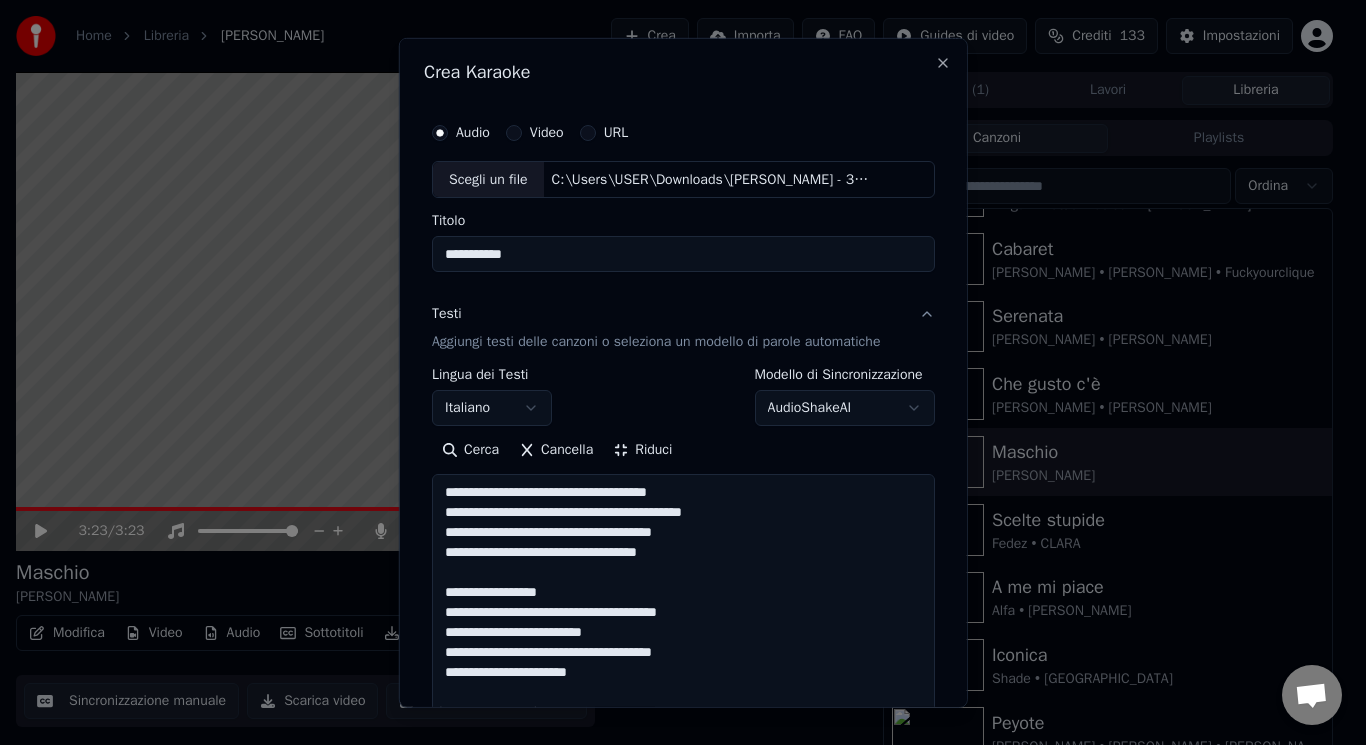 drag, startPoint x: 574, startPoint y: 588, endPoint x: 489, endPoint y: 567, distance: 87.555695 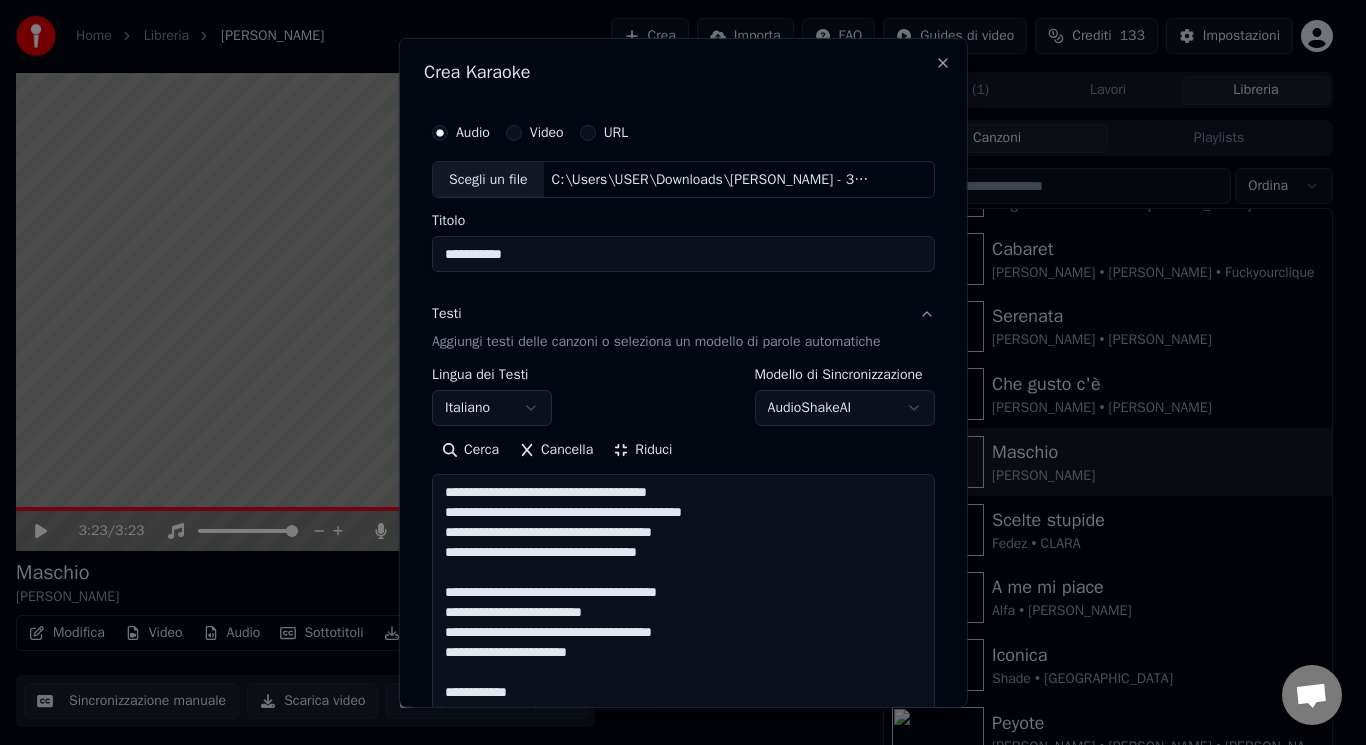 scroll, scrollTop: 135, scrollLeft: 0, axis: vertical 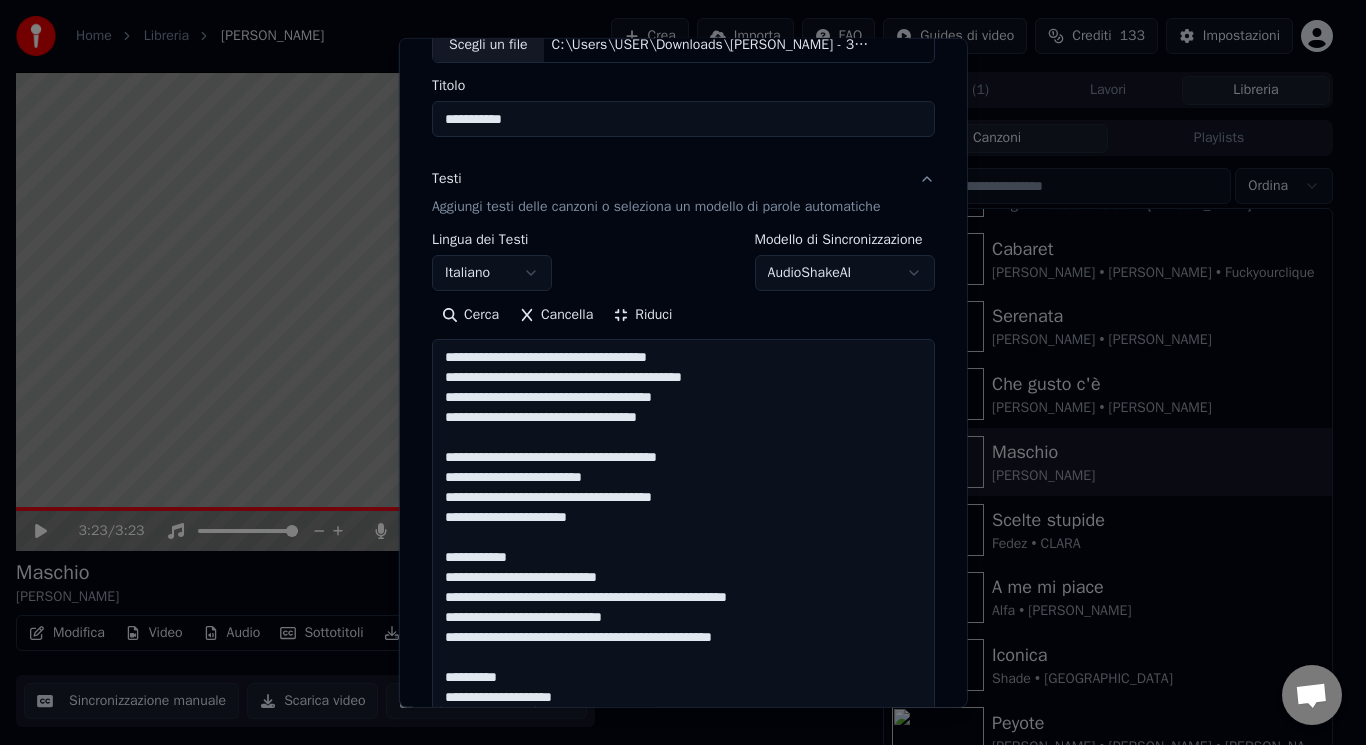 drag, startPoint x: 515, startPoint y: 563, endPoint x: 459, endPoint y: 537, distance: 61.741398 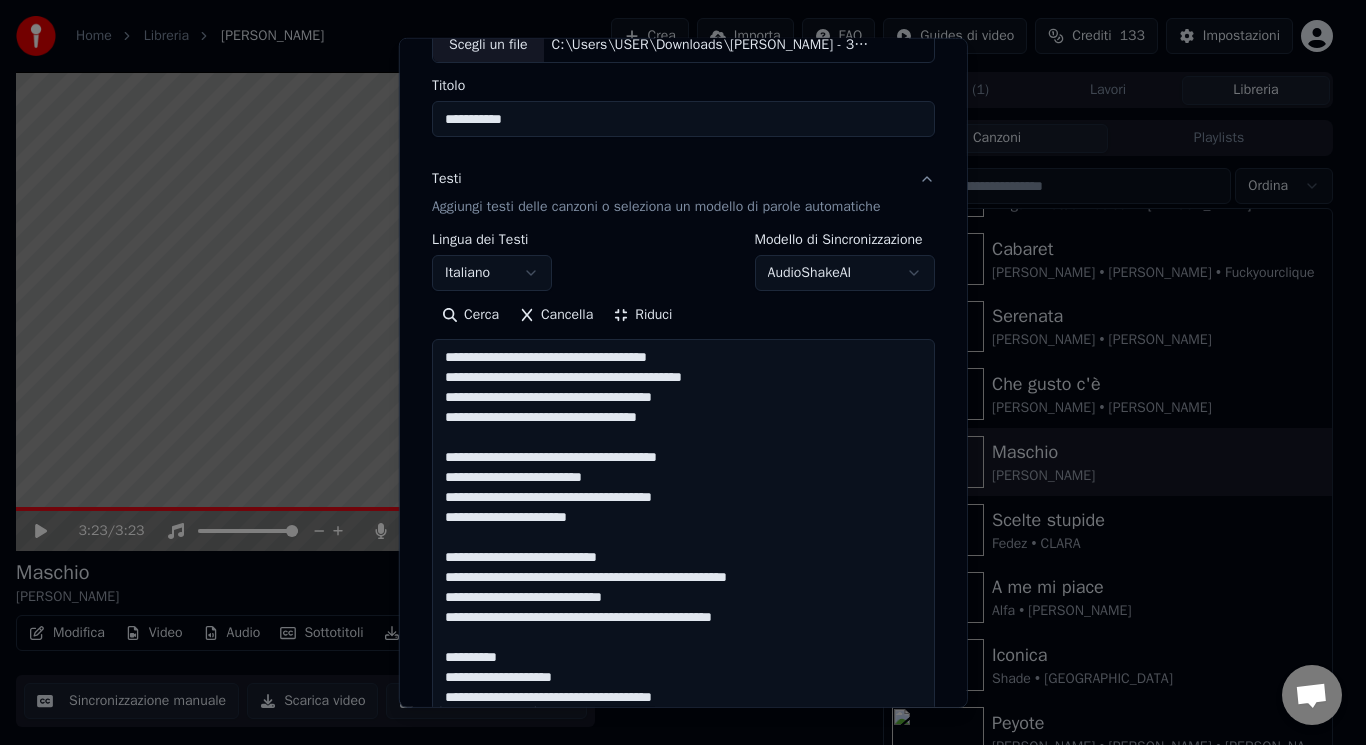 drag, startPoint x: 779, startPoint y: 619, endPoint x: 715, endPoint y: 615, distance: 64.12488 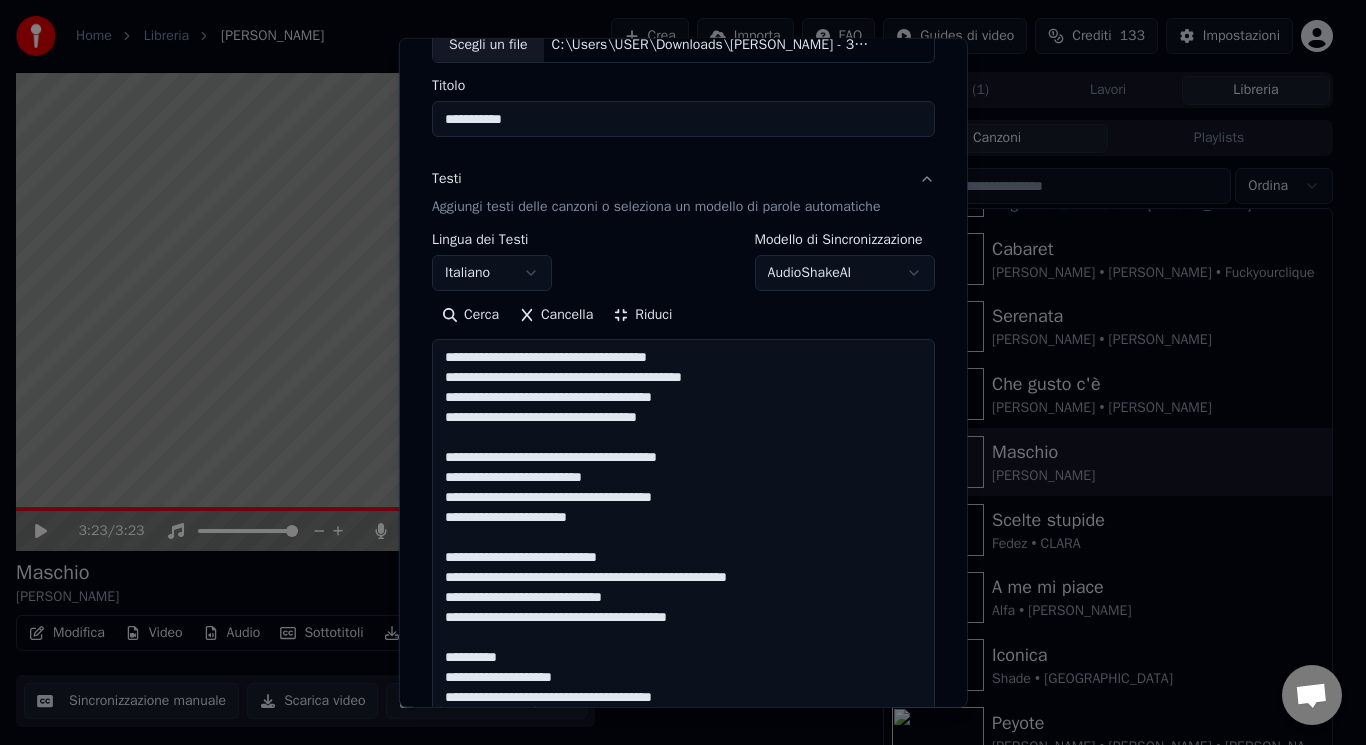drag, startPoint x: 522, startPoint y: 656, endPoint x: 489, endPoint y: 640, distance: 36.67424 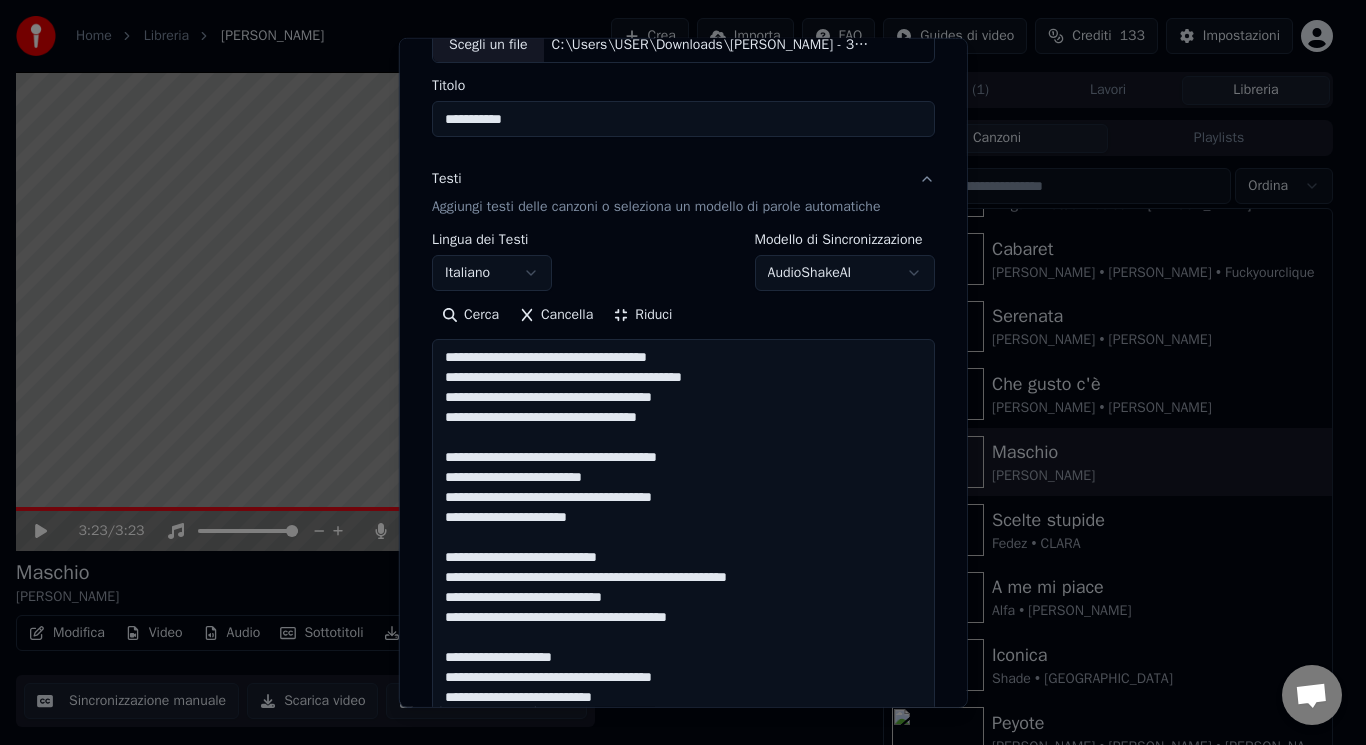 drag, startPoint x: 690, startPoint y: 673, endPoint x: 646, endPoint y: 674, distance: 44.011364 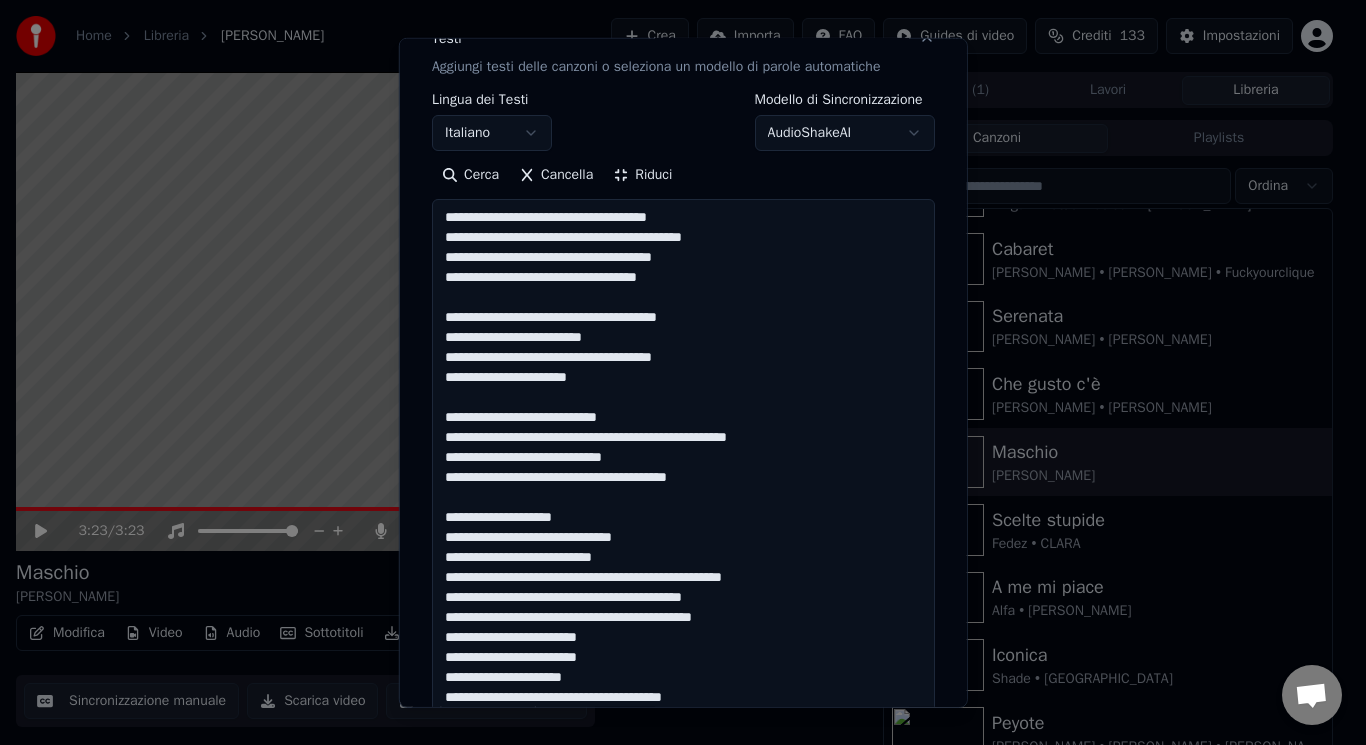 scroll, scrollTop: 295, scrollLeft: 0, axis: vertical 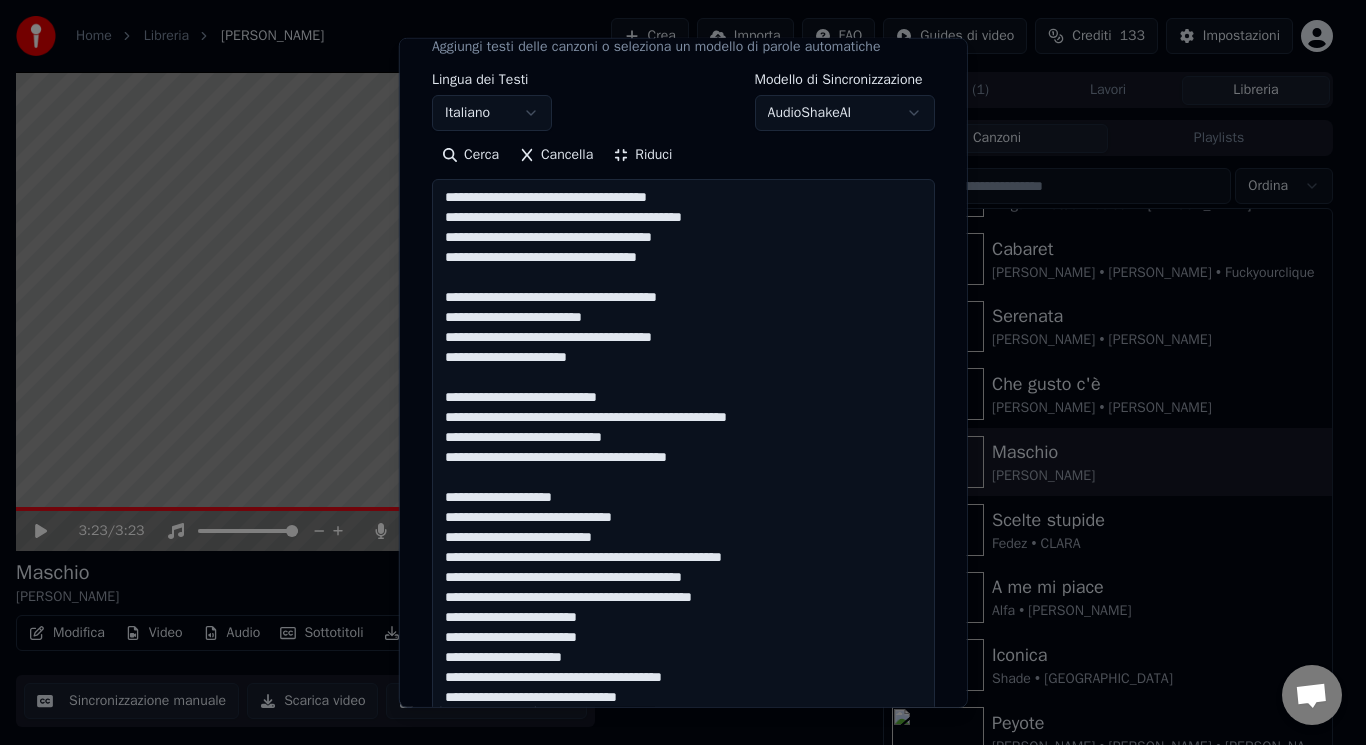 drag, startPoint x: 803, startPoint y: 547, endPoint x: 799, endPoint y: 566, distance: 19.416489 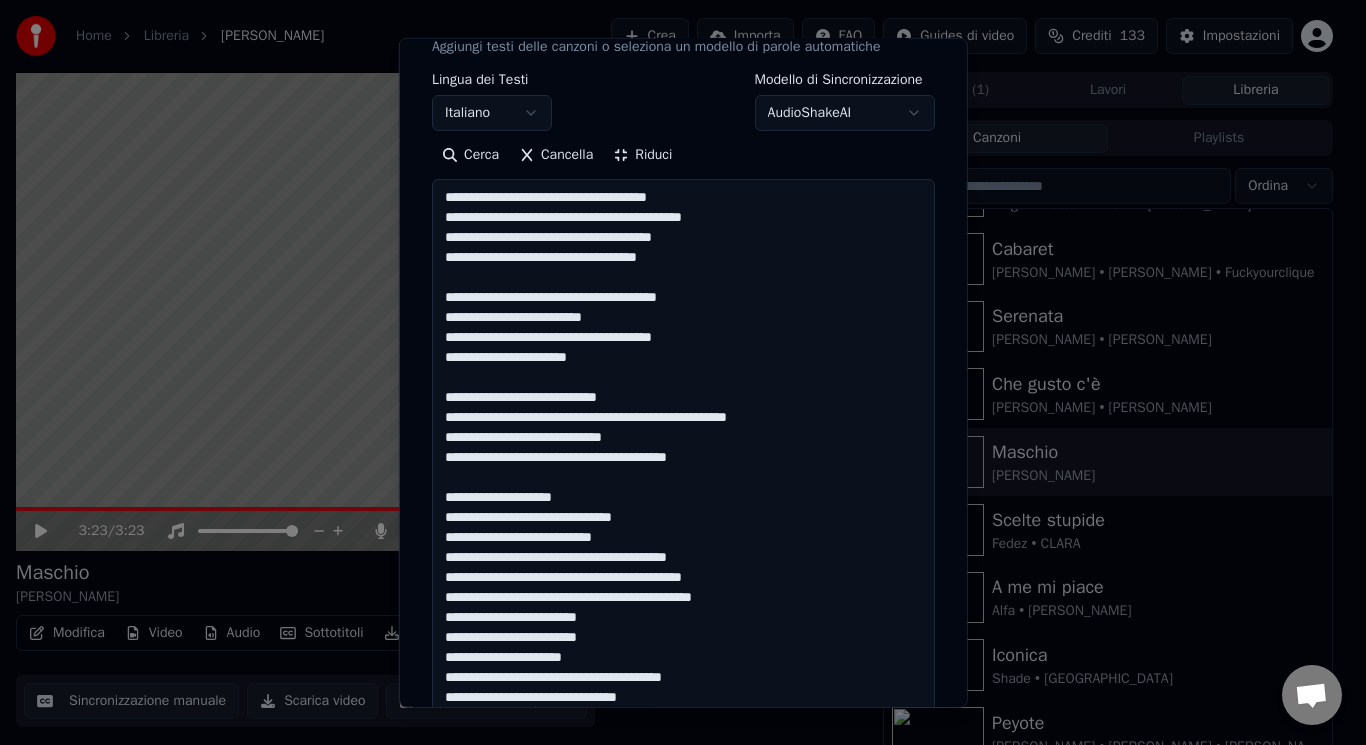 drag, startPoint x: 760, startPoint y: 580, endPoint x: 658, endPoint y: 580, distance: 102 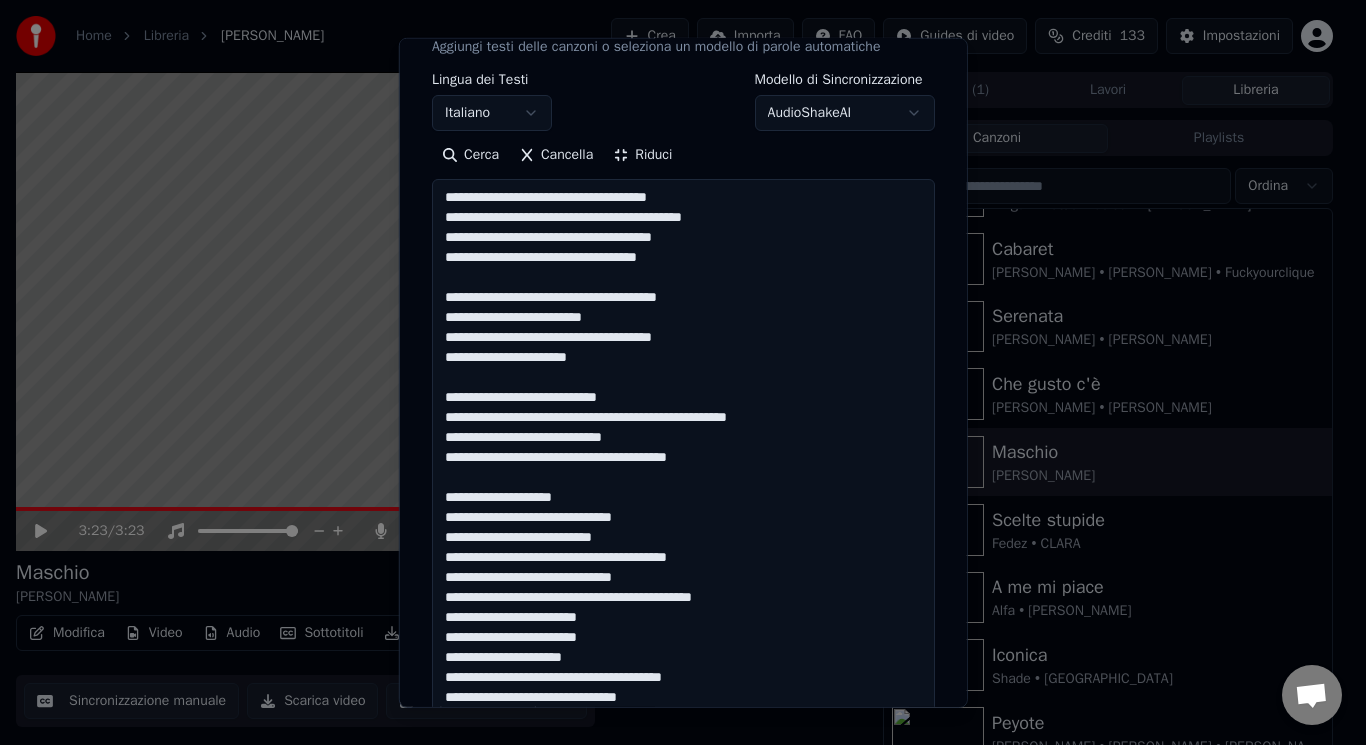 drag, startPoint x: 739, startPoint y: 601, endPoint x: 638, endPoint y: 598, distance: 101.04455 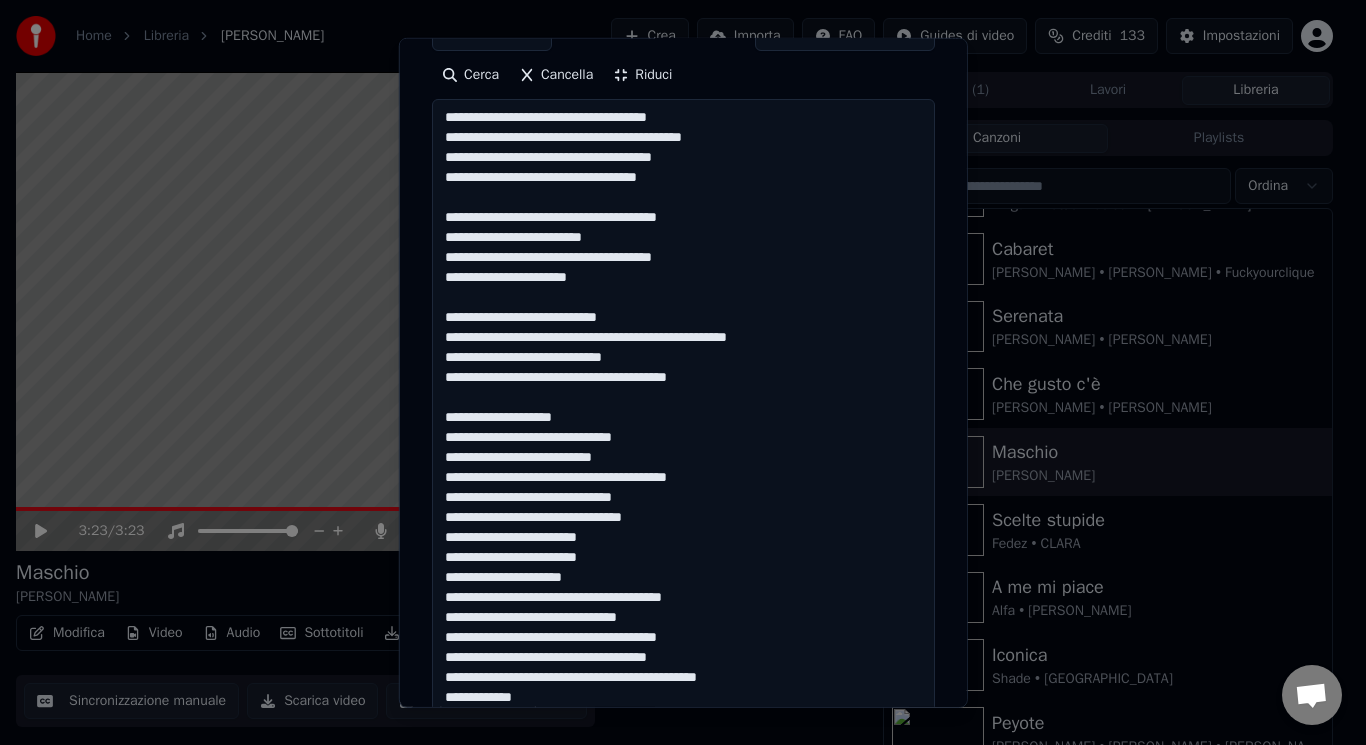 scroll, scrollTop: 395, scrollLeft: 0, axis: vertical 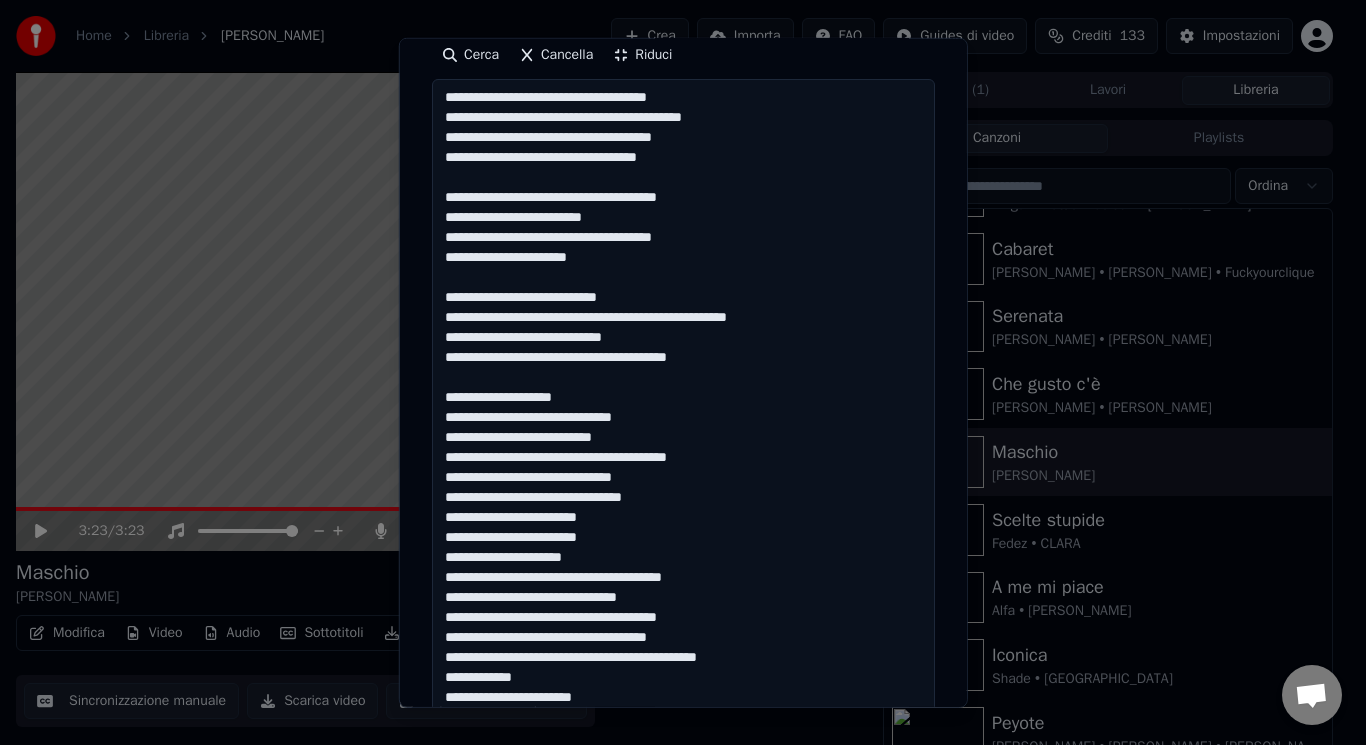 drag, startPoint x: 682, startPoint y: 576, endPoint x: 626, endPoint y: 575, distance: 56.008926 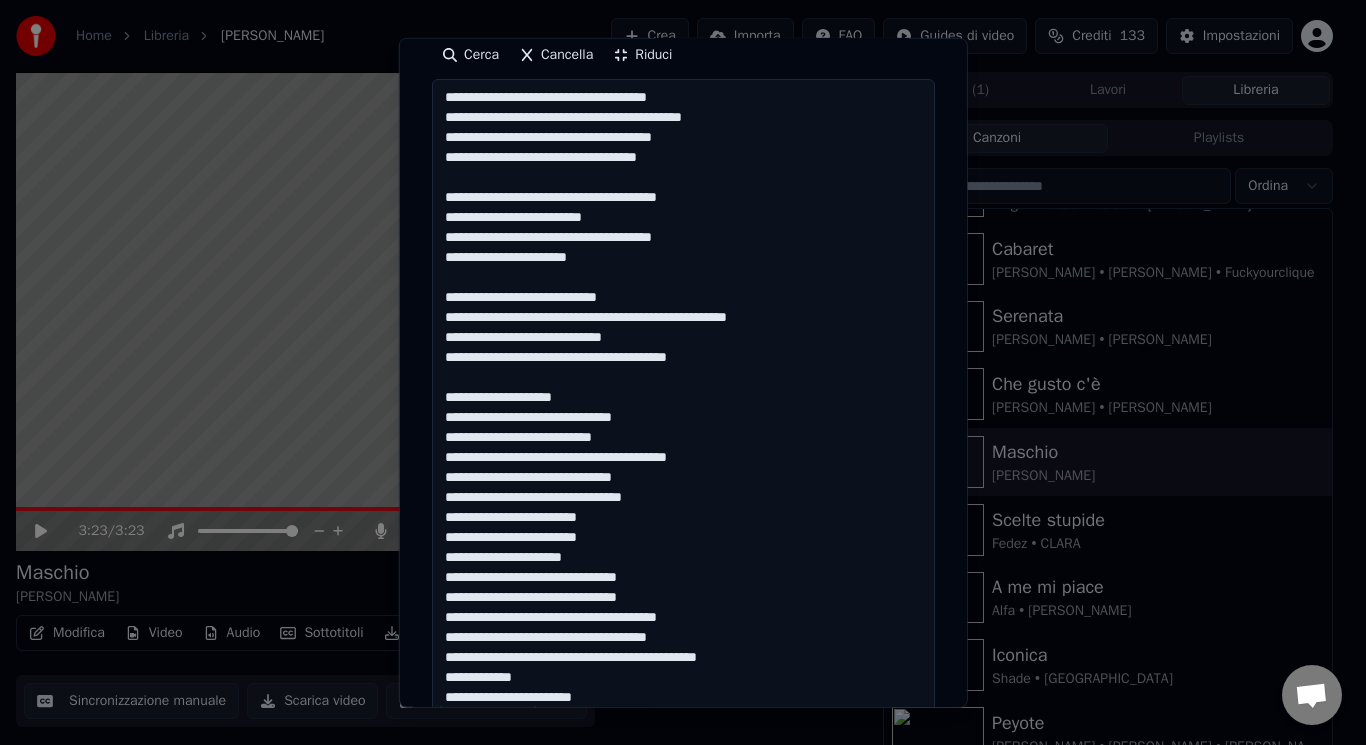 drag, startPoint x: 699, startPoint y: 617, endPoint x: 640, endPoint y: 618, distance: 59.008472 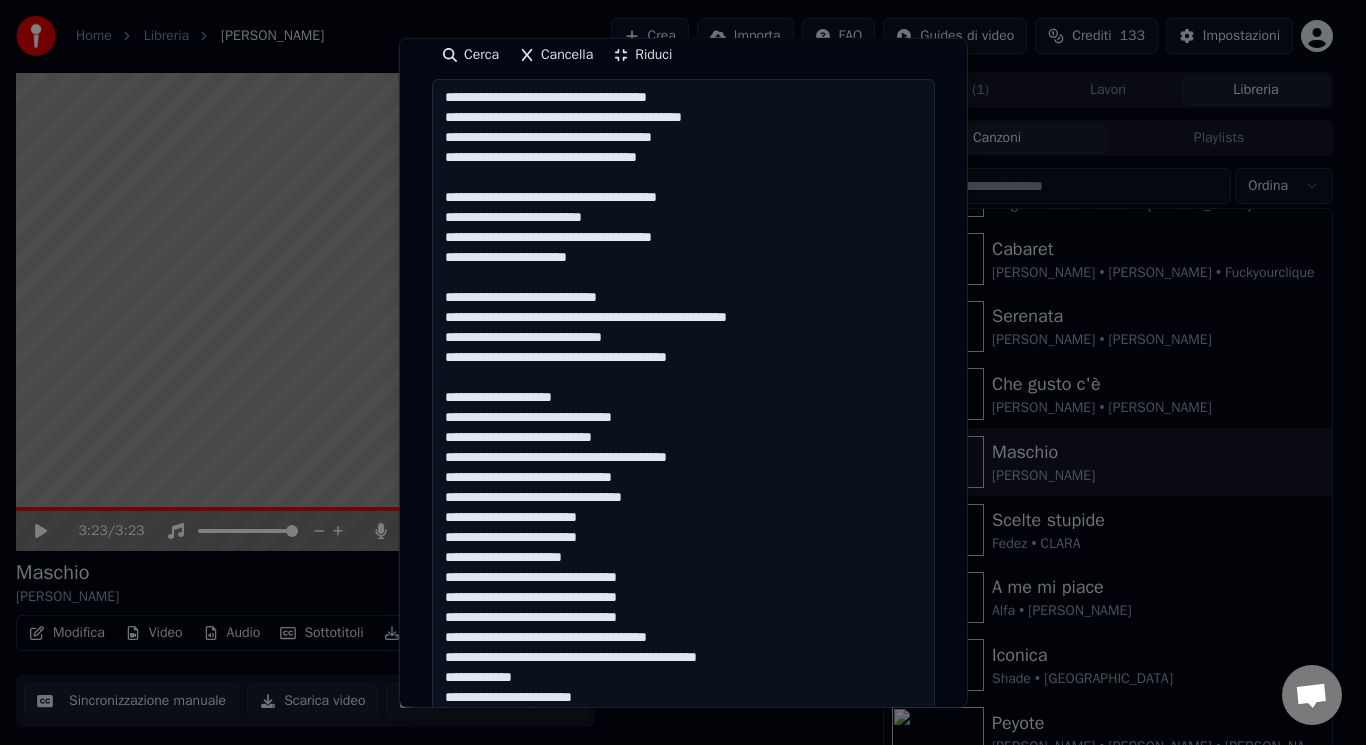 drag, startPoint x: 694, startPoint y: 629, endPoint x: 651, endPoint y: 635, distance: 43.416588 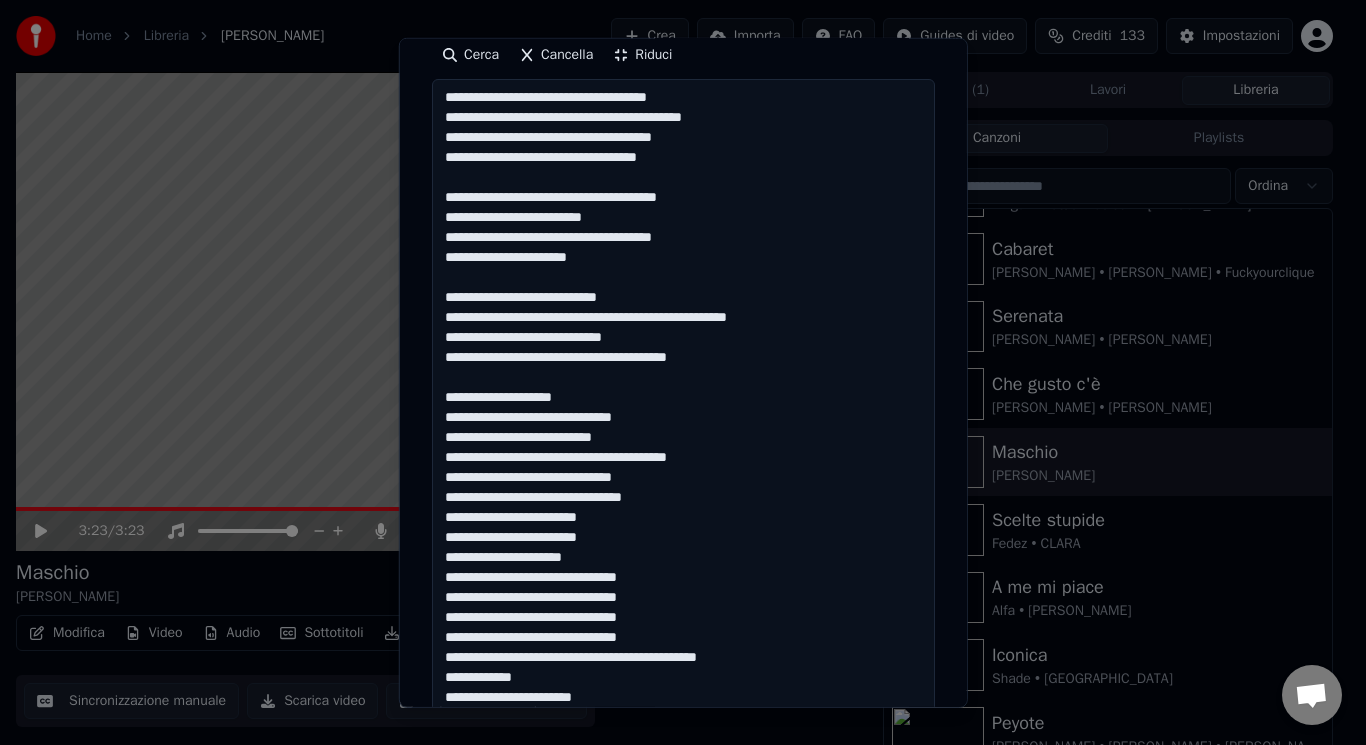 drag, startPoint x: 763, startPoint y: 657, endPoint x: 673, endPoint y: 656, distance: 90.005554 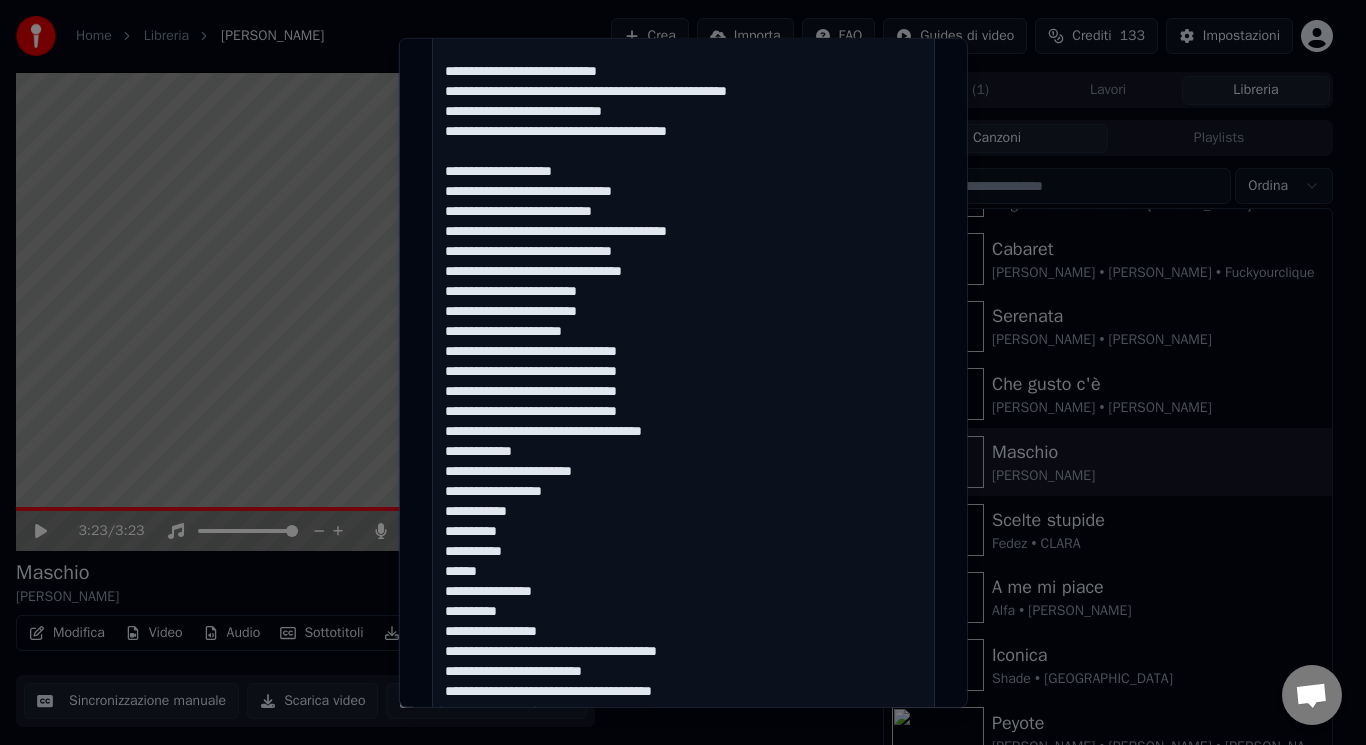 scroll, scrollTop: 668, scrollLeft: 0, axis: vertical 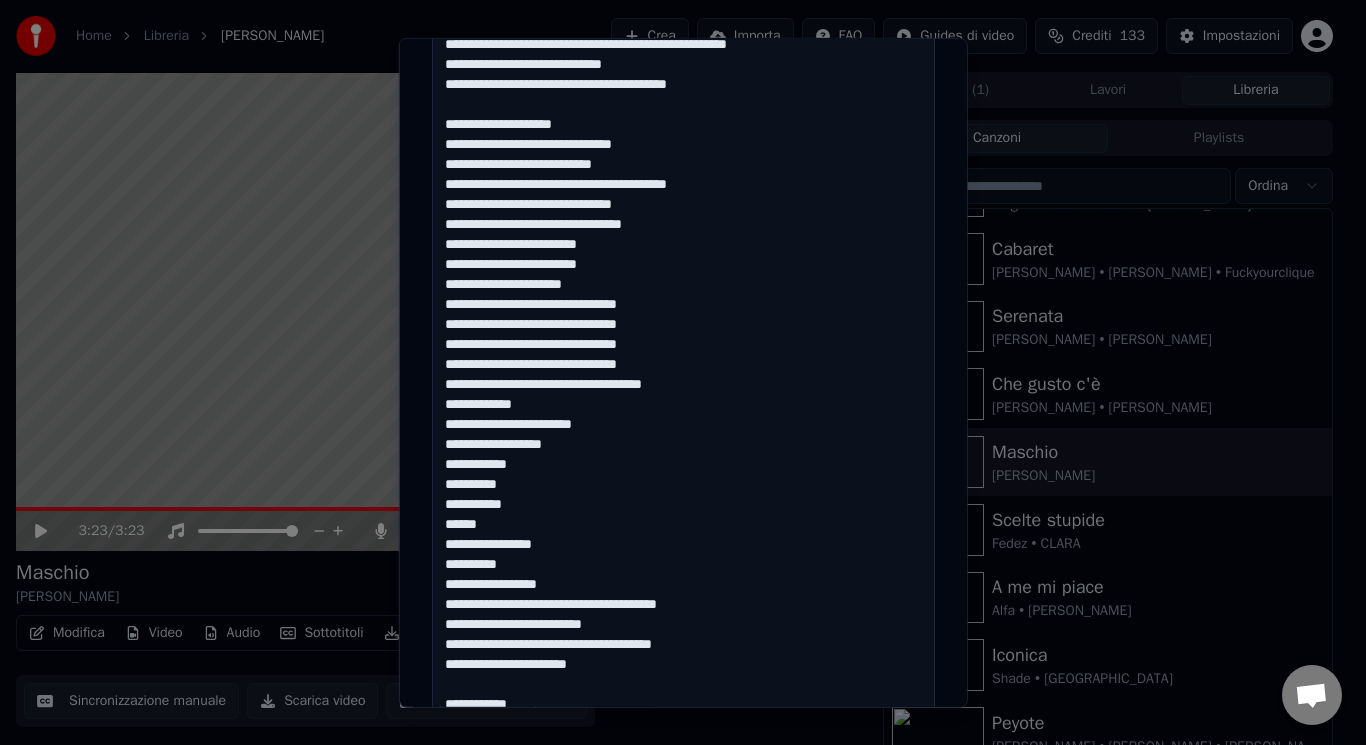 drag, startPoint x: 430, startPoint y: 676, endPoint x: 566, endPoint y: 590, distance: 160.90991 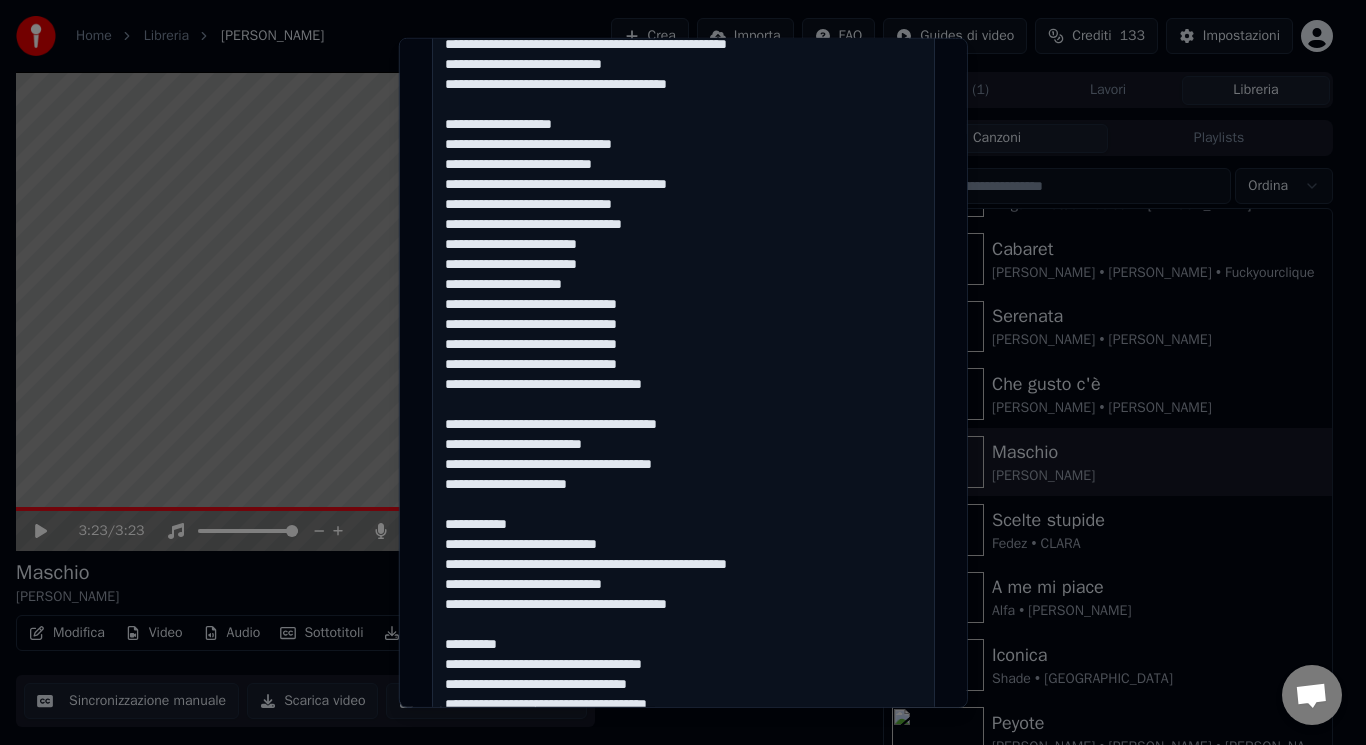 scroll, scrollTop: 695, scrollLeft: 0, axis: vertical 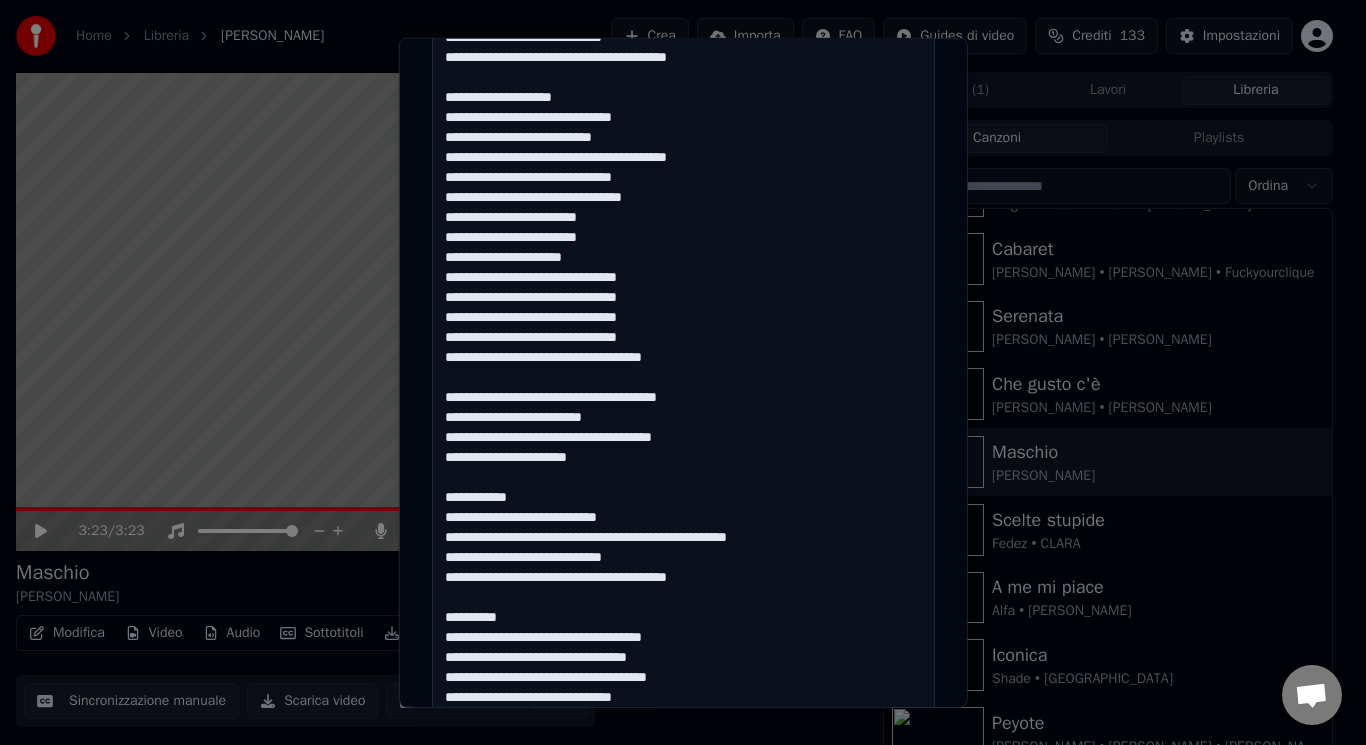 drag, startPoint x: 529, startPoint y: 491, endPoint x: 490, endPoint y: 480, distance: 40.5216 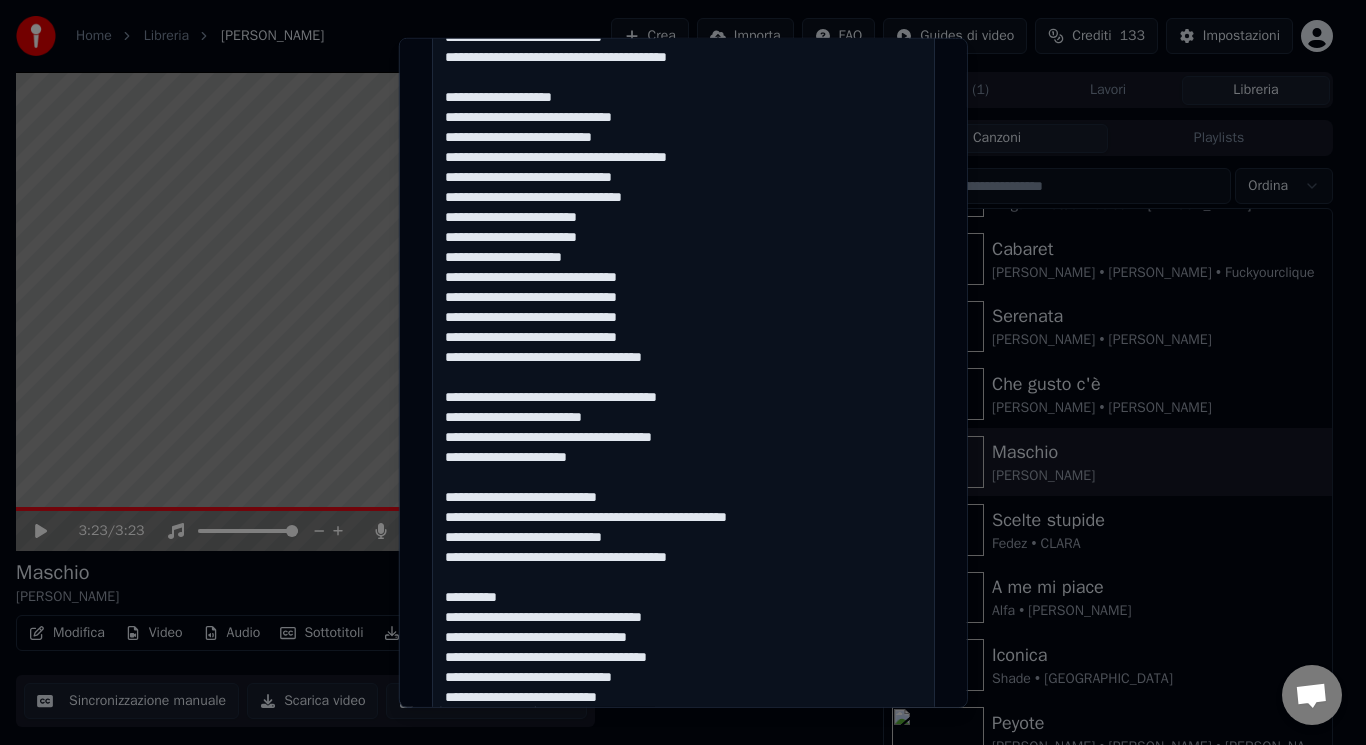 drag, startPoint x: 521, startPoint y: 588, endPoint x: 470, endPoint y: 578, distance: 51.971146 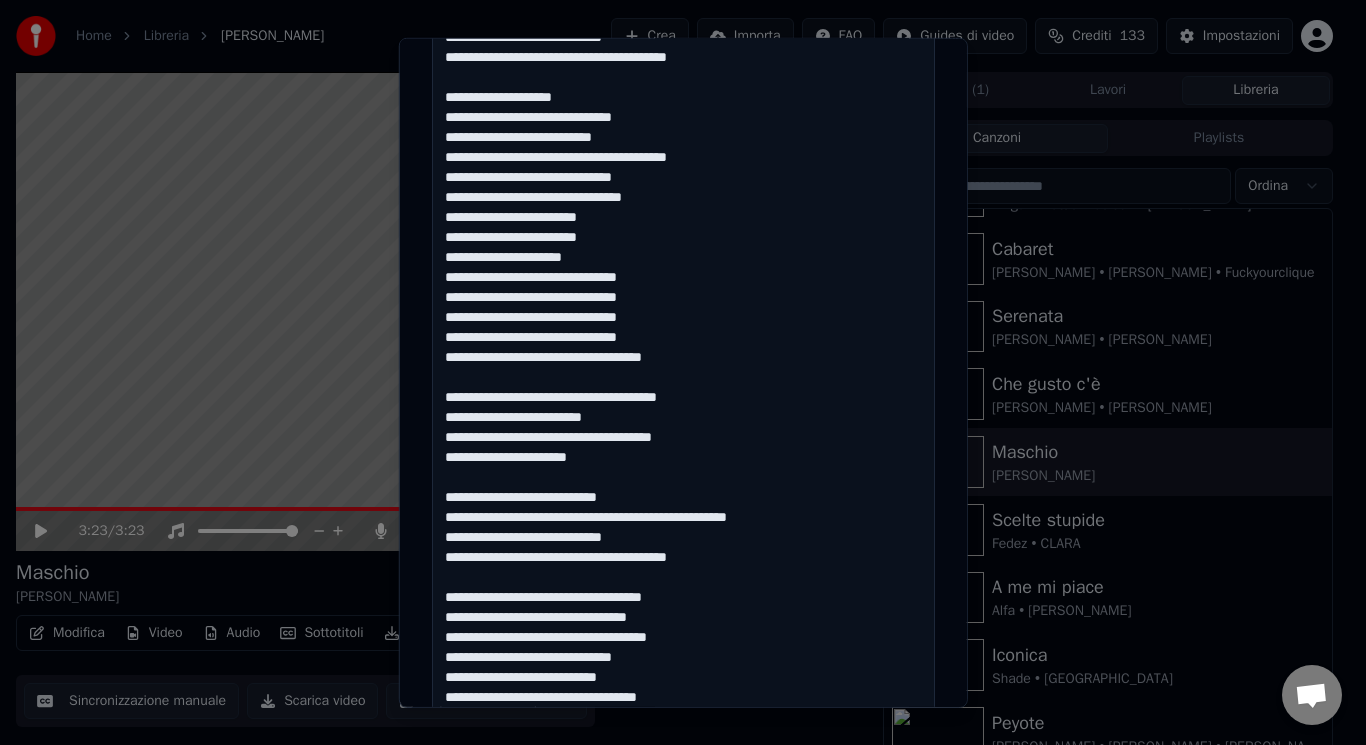 drag, startPoint x: 706, startPoint y: 594, endPoint x: 641, endPoint y: 594, distance: 65 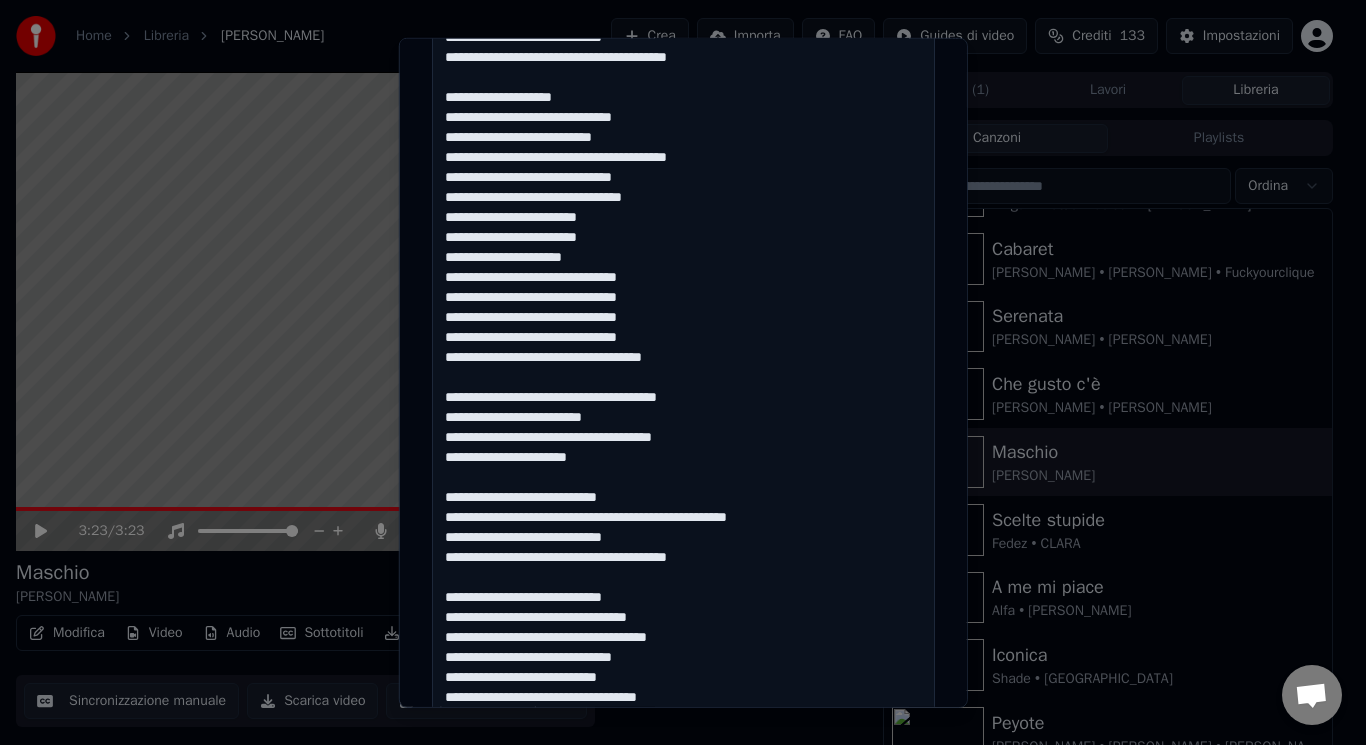drag, startPoint x: 669, startPoint y: 617, endPoint x: 643, endPoint y: 618, distance: 26.019224 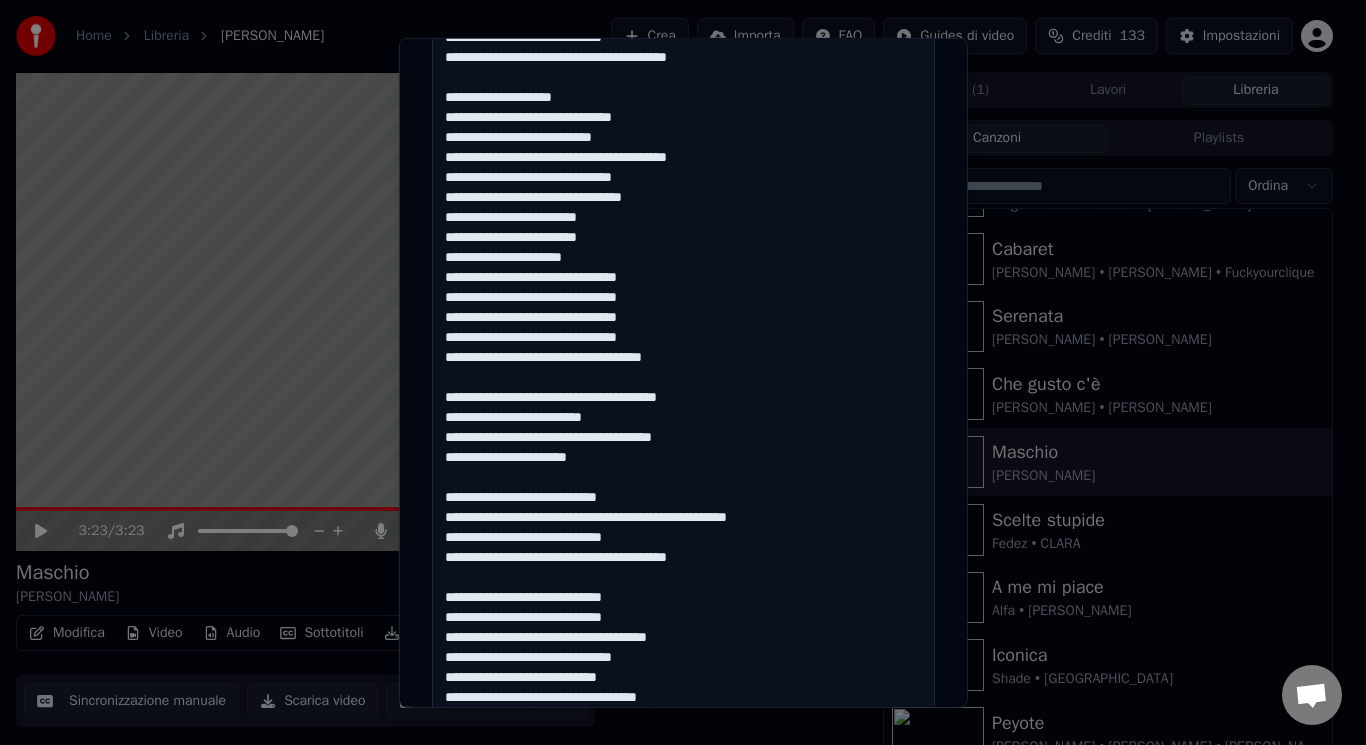 drag, startPoint x: 673, startPoint y: 643, endPoint x: 622, endPoint y: 641, distance: 51.0392 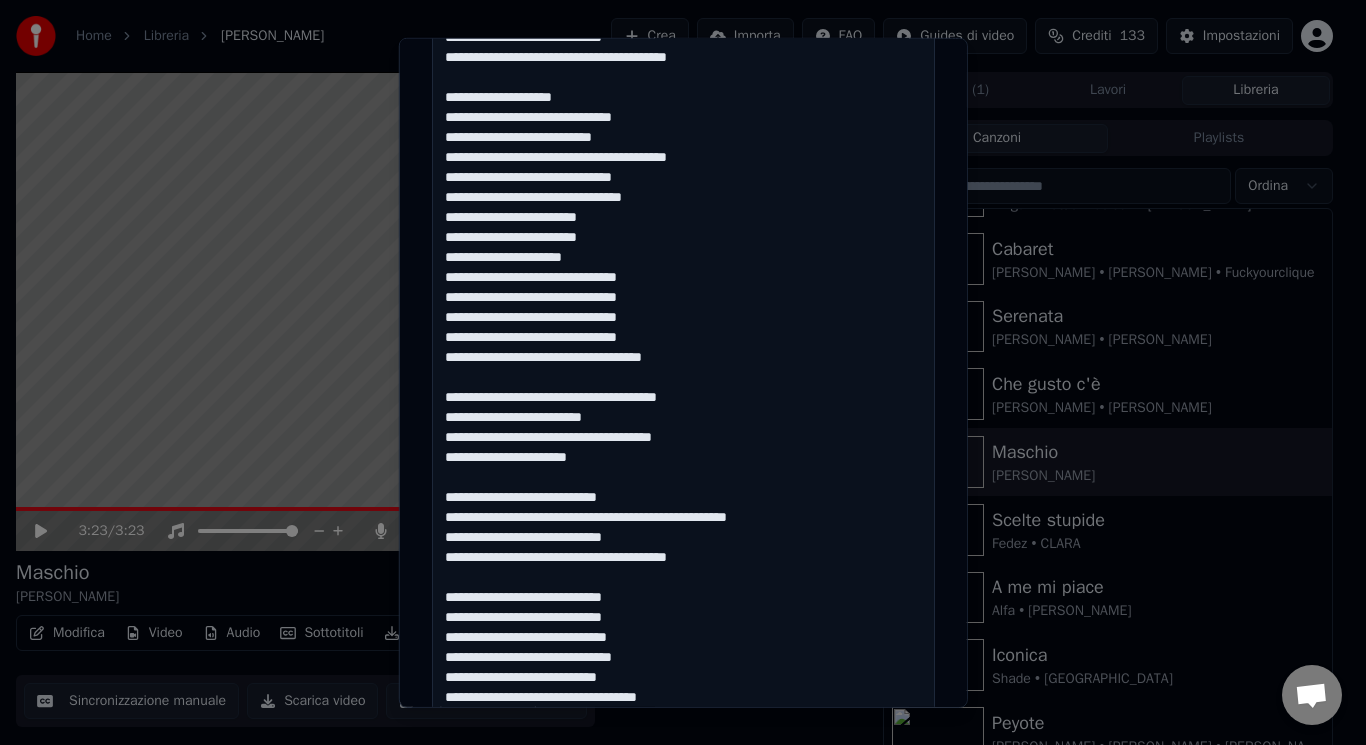 drag, startPoint x: 653, startPoint y: 657, endPoint x: 628, endPoint y: 658, distance: 25.019993 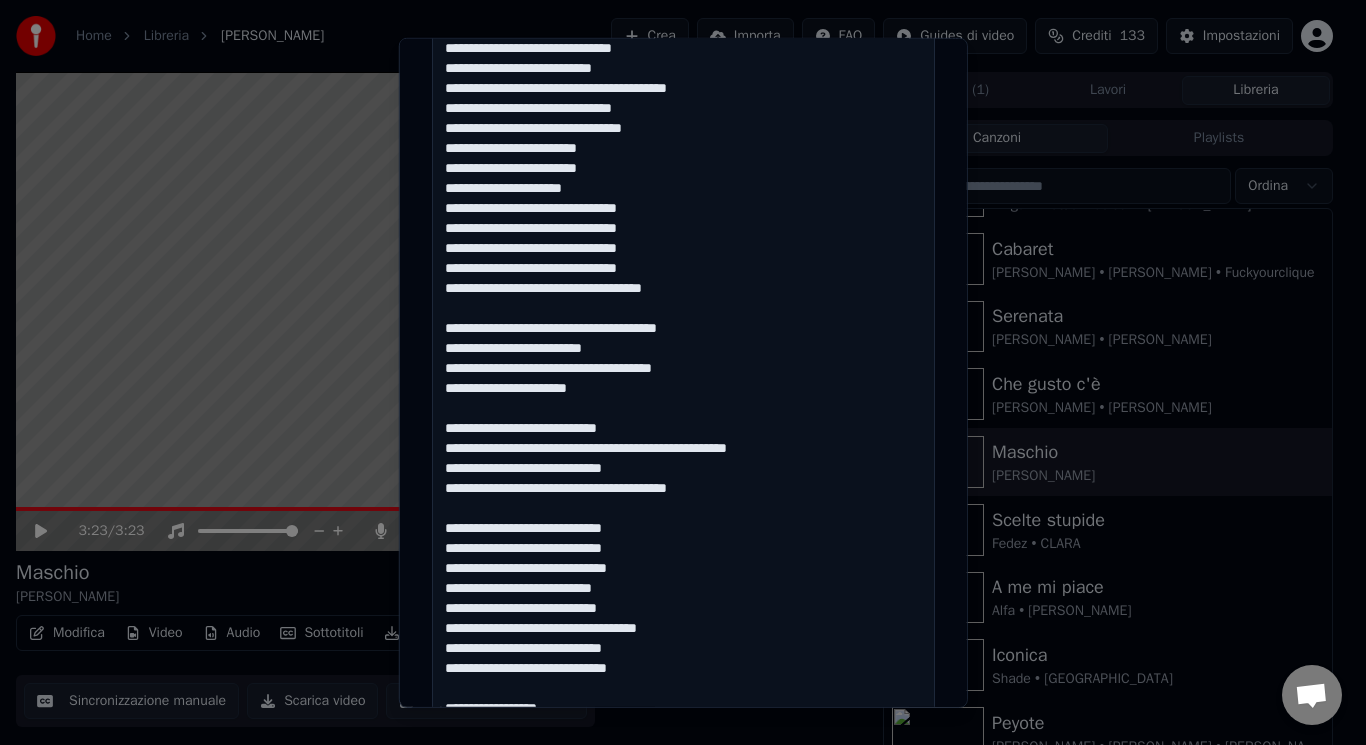 scroll, scrollTop: 782, scrollLeft: 0, axis: vertical 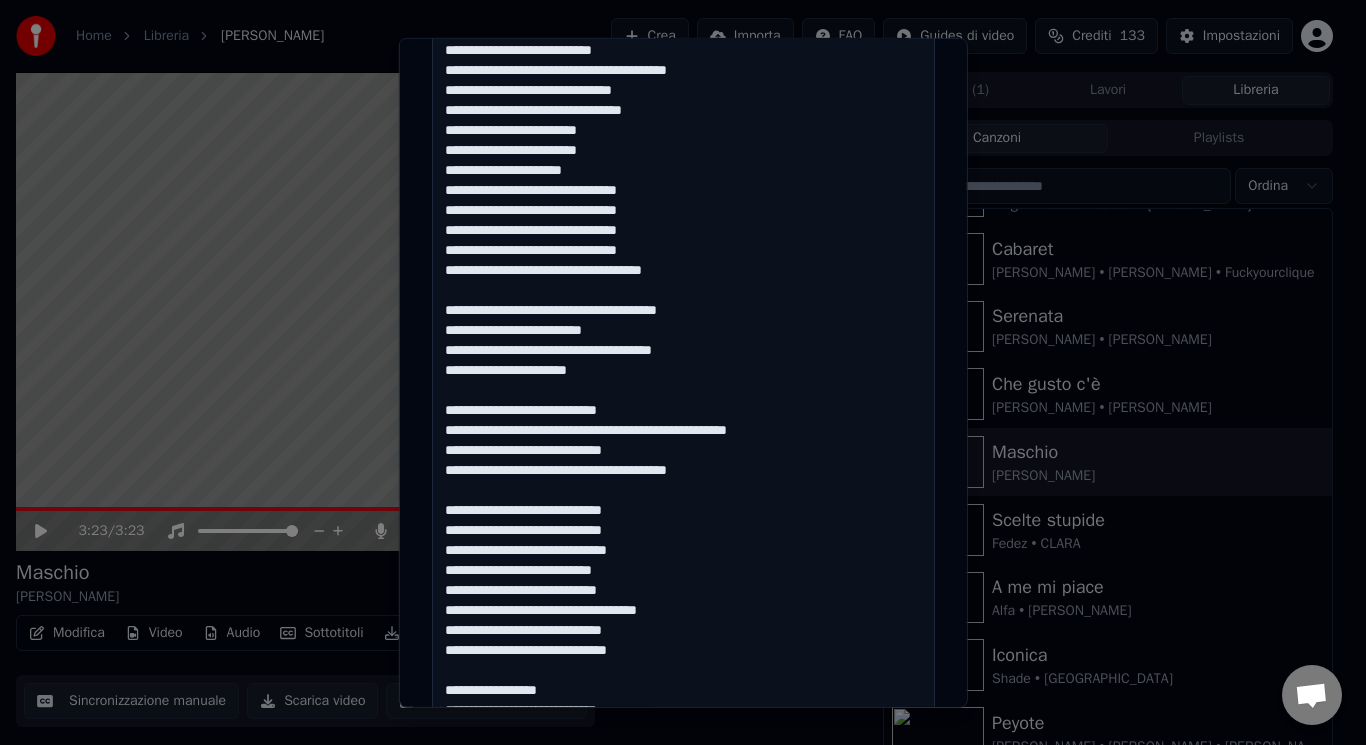 drag, startPoint x: 665, startPoint y: 696, endPoint x: 577, endPoint y: 594, distance: 134.71451 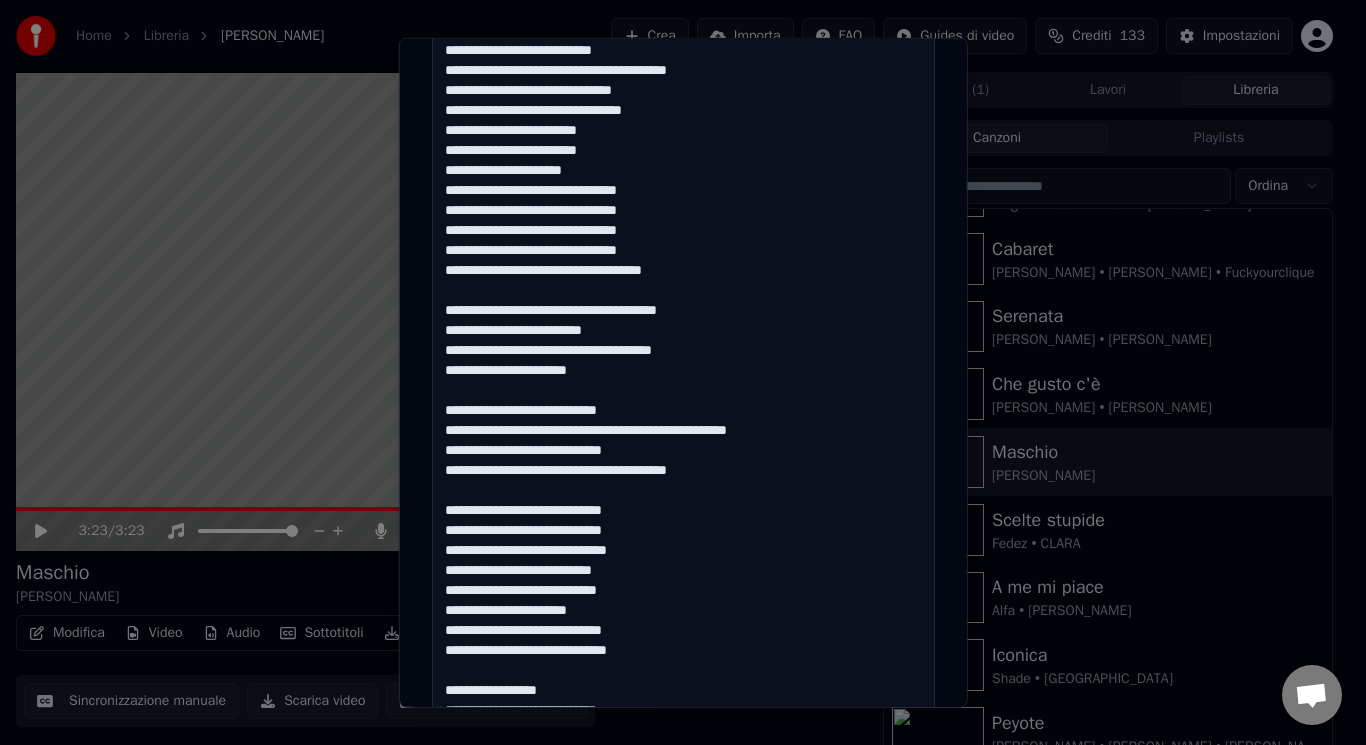 drag, startPoint x: 635, startPoint y: 653, endPoint x: 571, endPoint y: 653, distance: 64 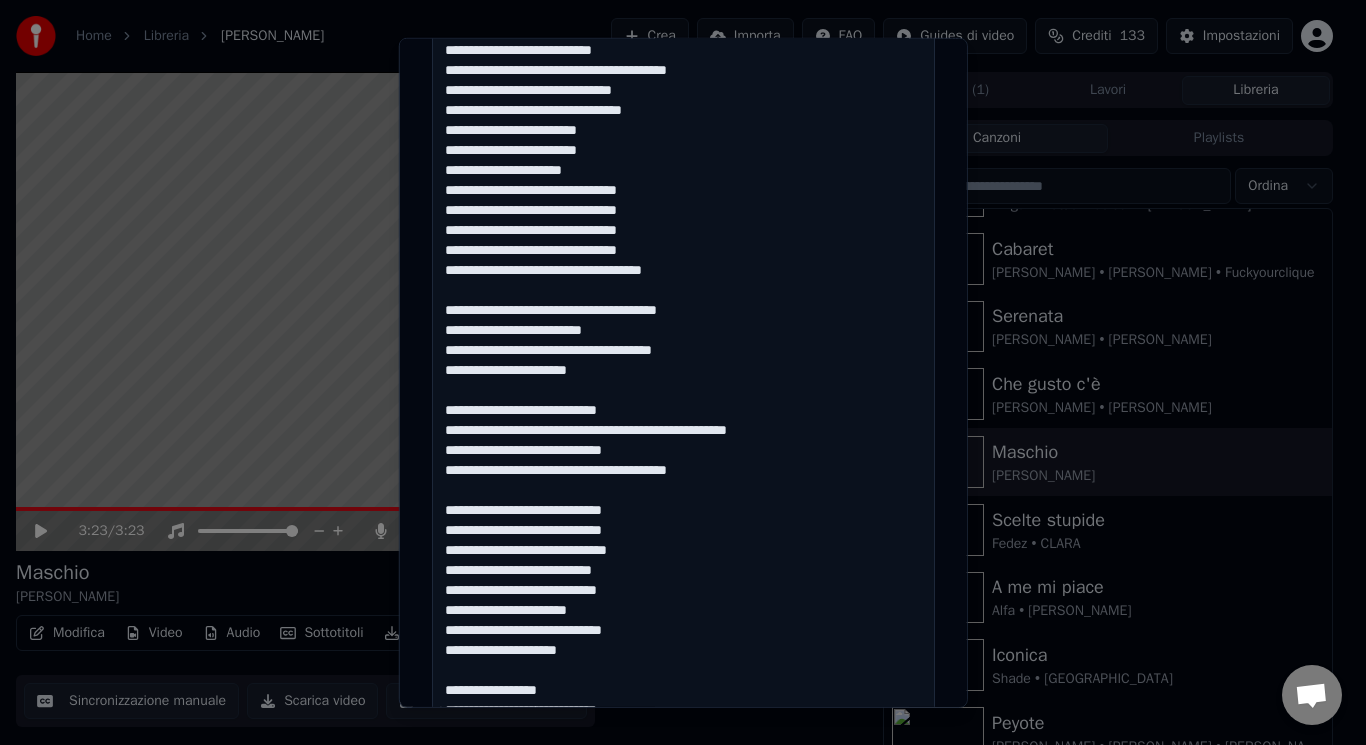 drag, startPoint x: 546, startPoint y: 690, endPoint x: 469, endPoint y: 663, distance: 81.596565 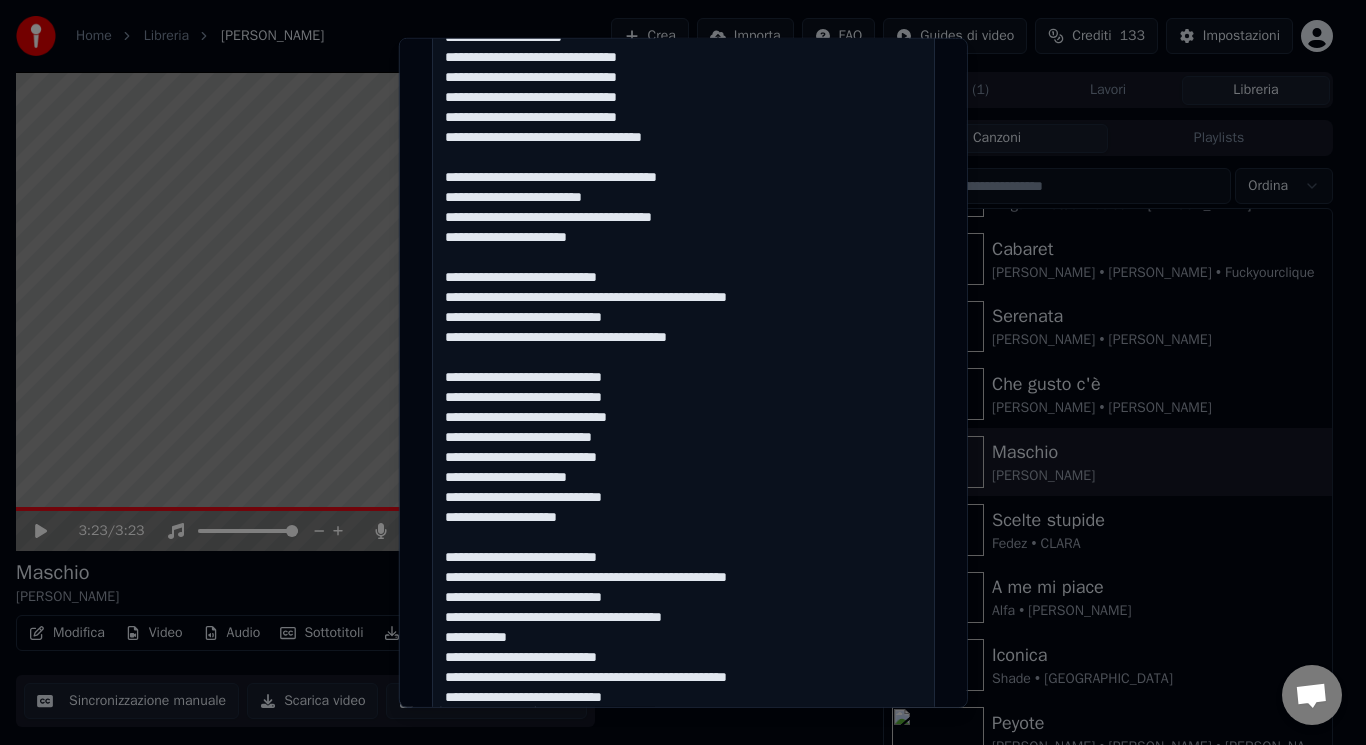 scroll, scrollTop: 935, scrollLeft: 0, axis: vertical 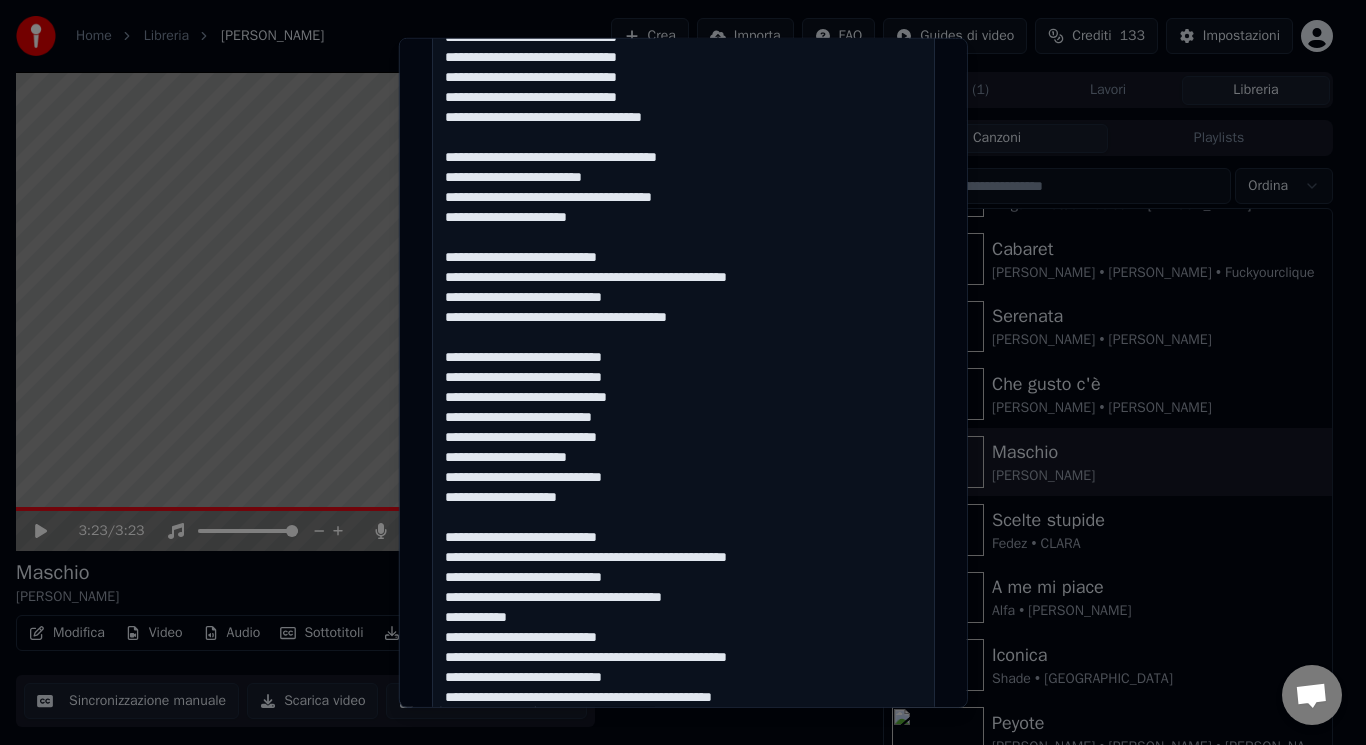 drag, startPoint x: 518, startPoint y: 621, endPoint x: 384, endPoint y: 630, distance: 134.3019 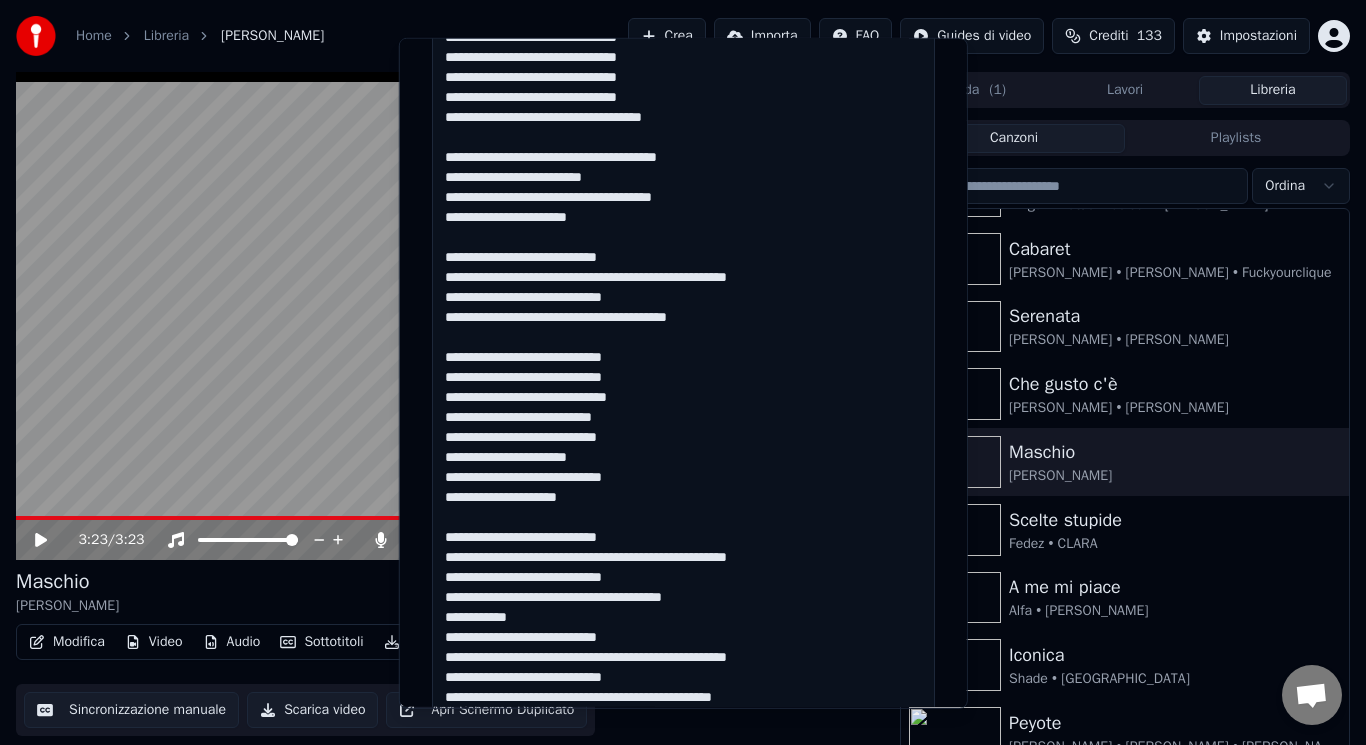 type 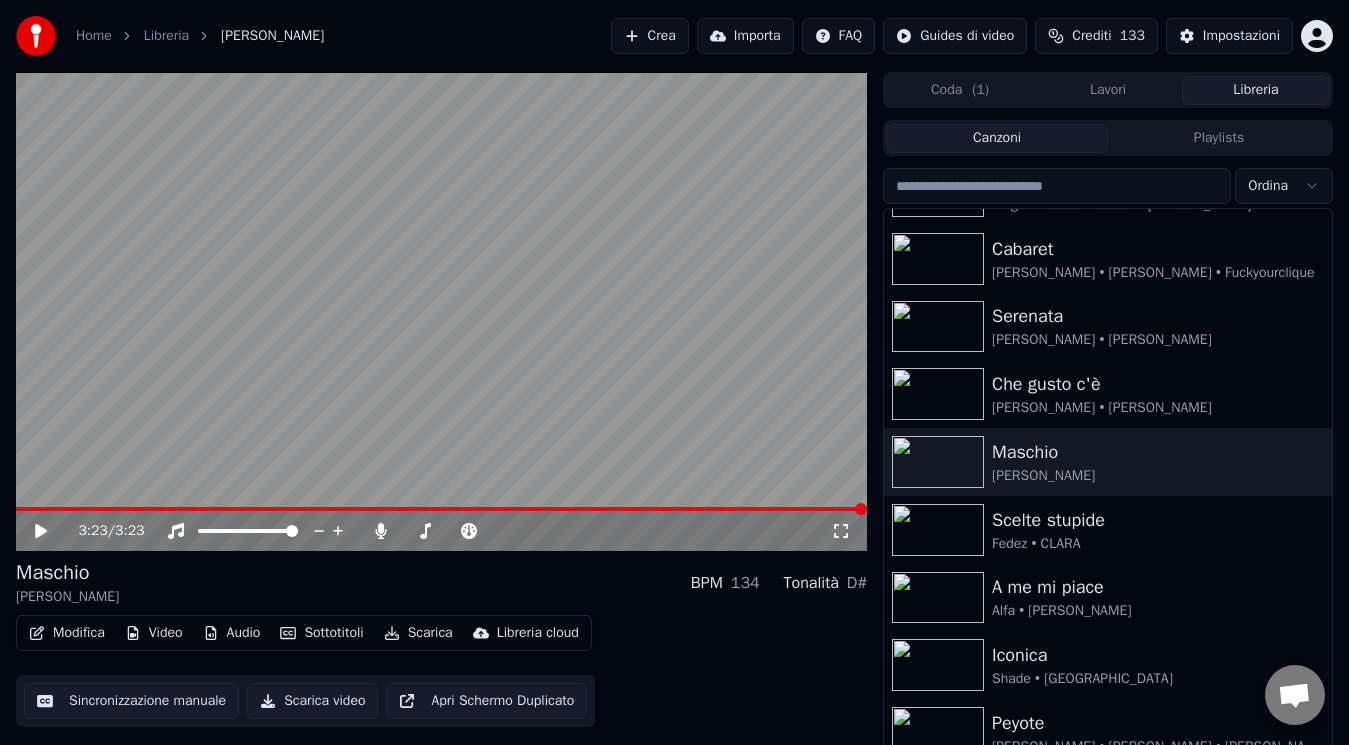 click on "Crea" at bounding box center [650, 36] 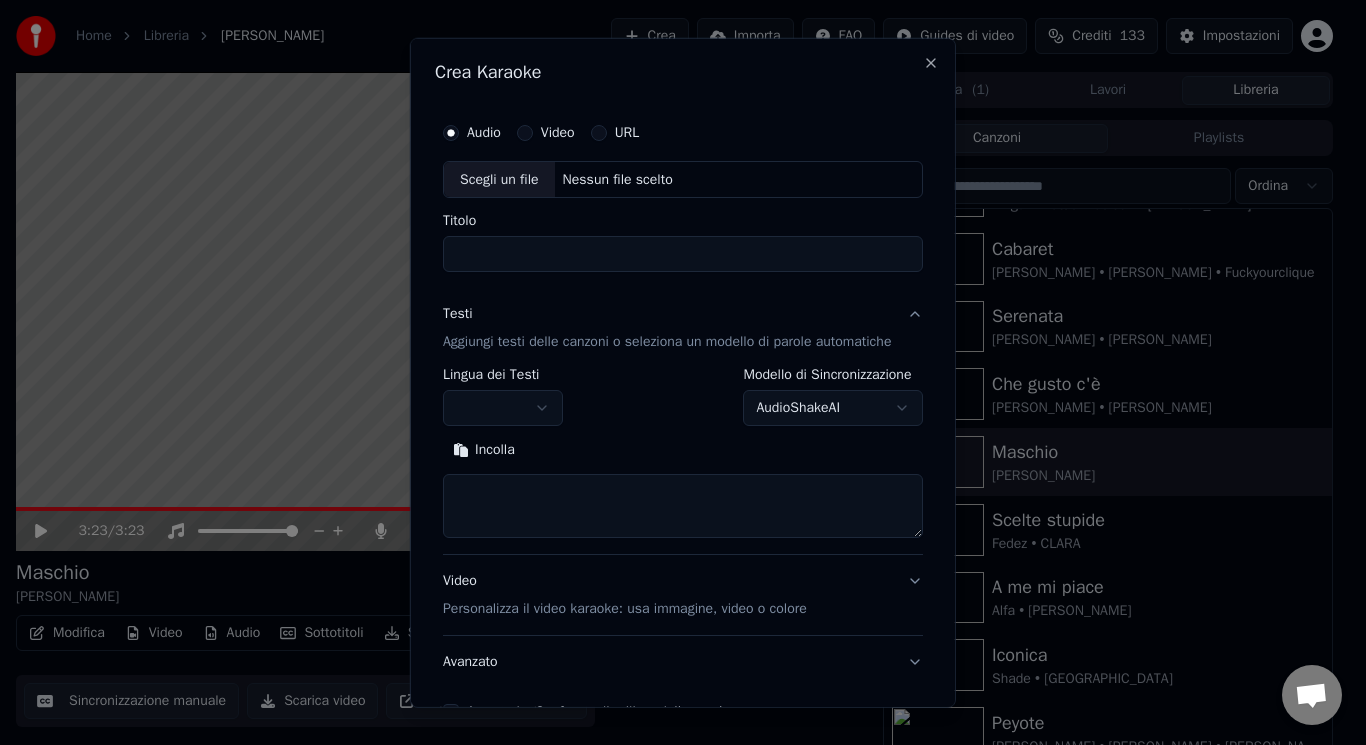click on "Incolla" at bounding box center [484, 450] 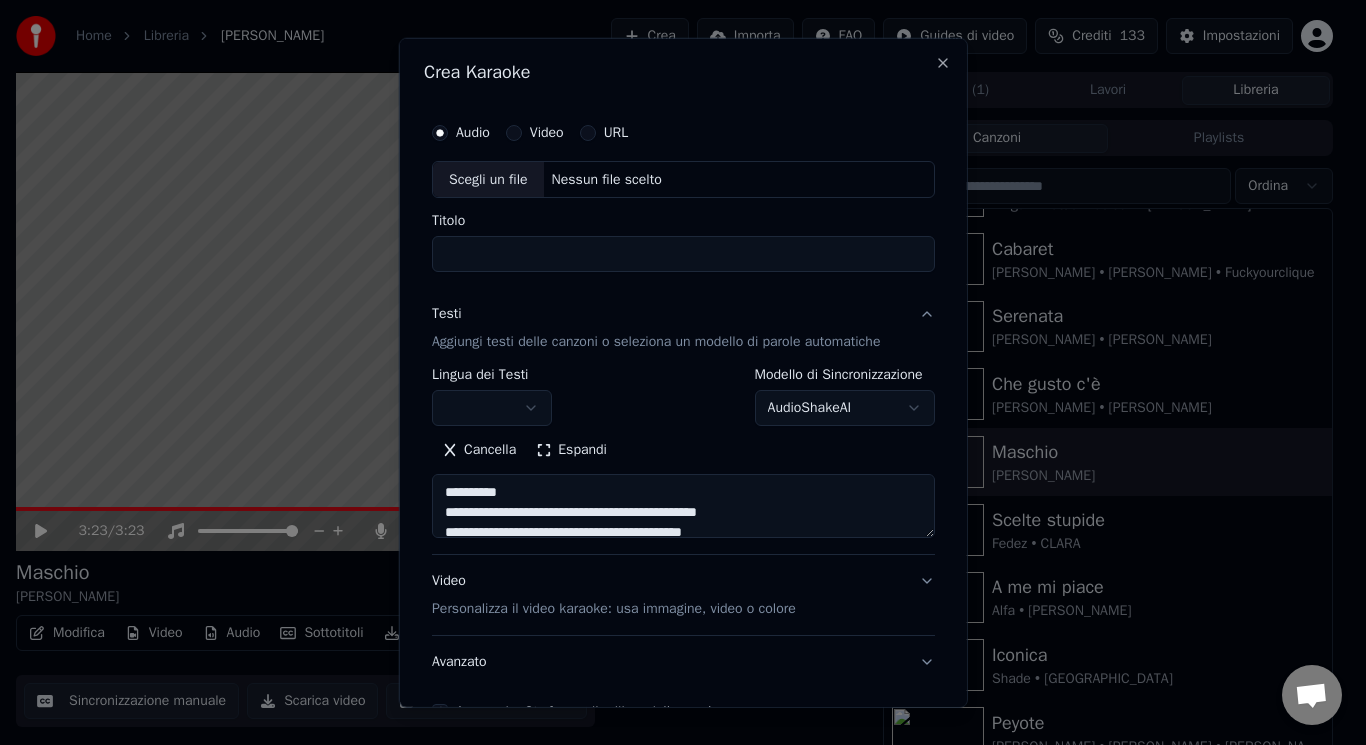 drag, startPoint x: 498, startPoint y: 485, endPoint x: 366, endPoint y: 489, distance: 132.0606 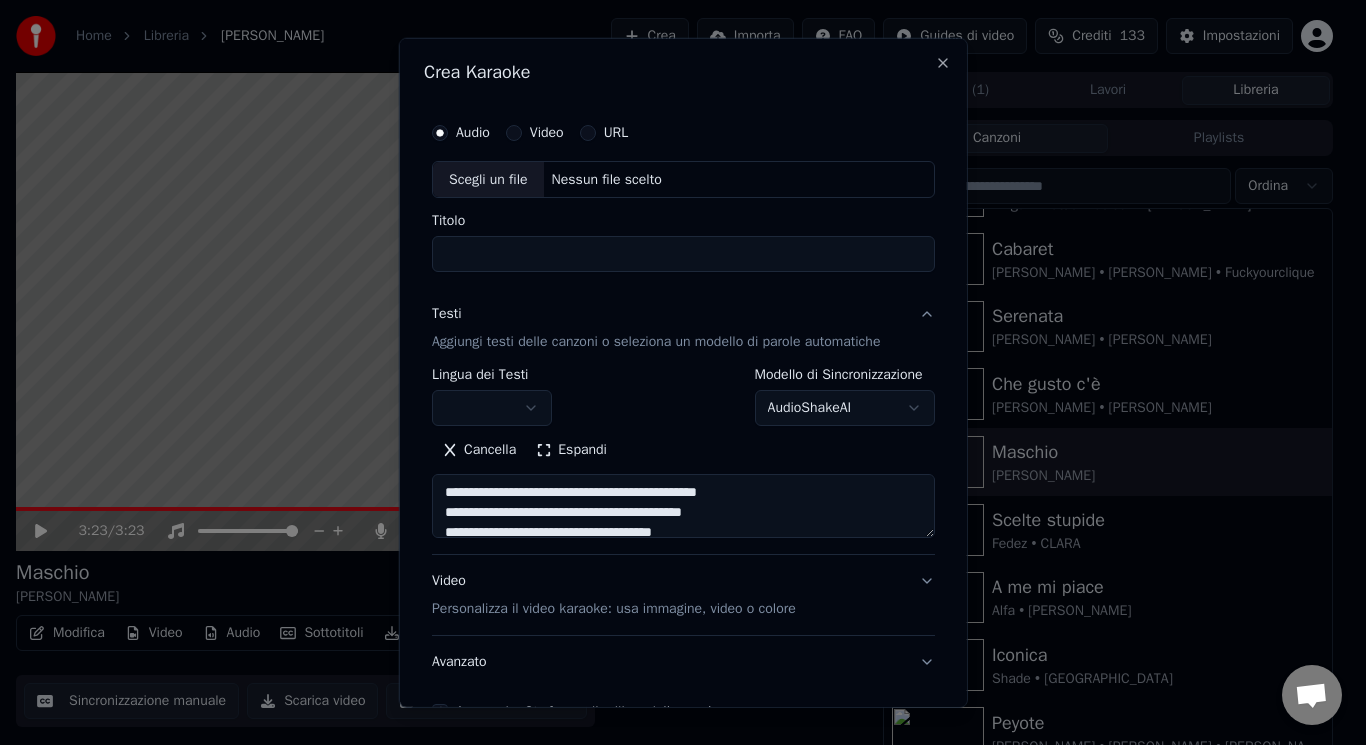 drag, startPoint x: 758, startPoint y: 494, endPoint x: 691, endPoint y: 490, distance: 67.11929 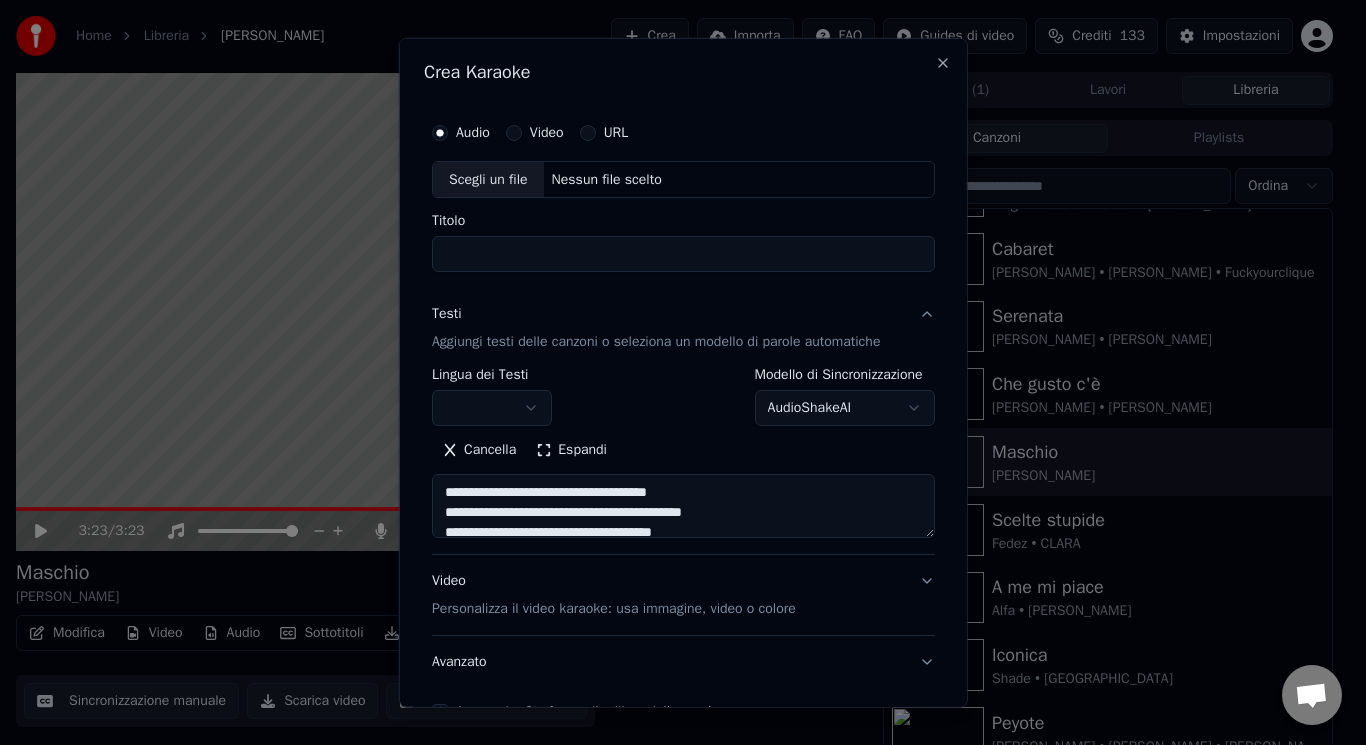 type on "**********" 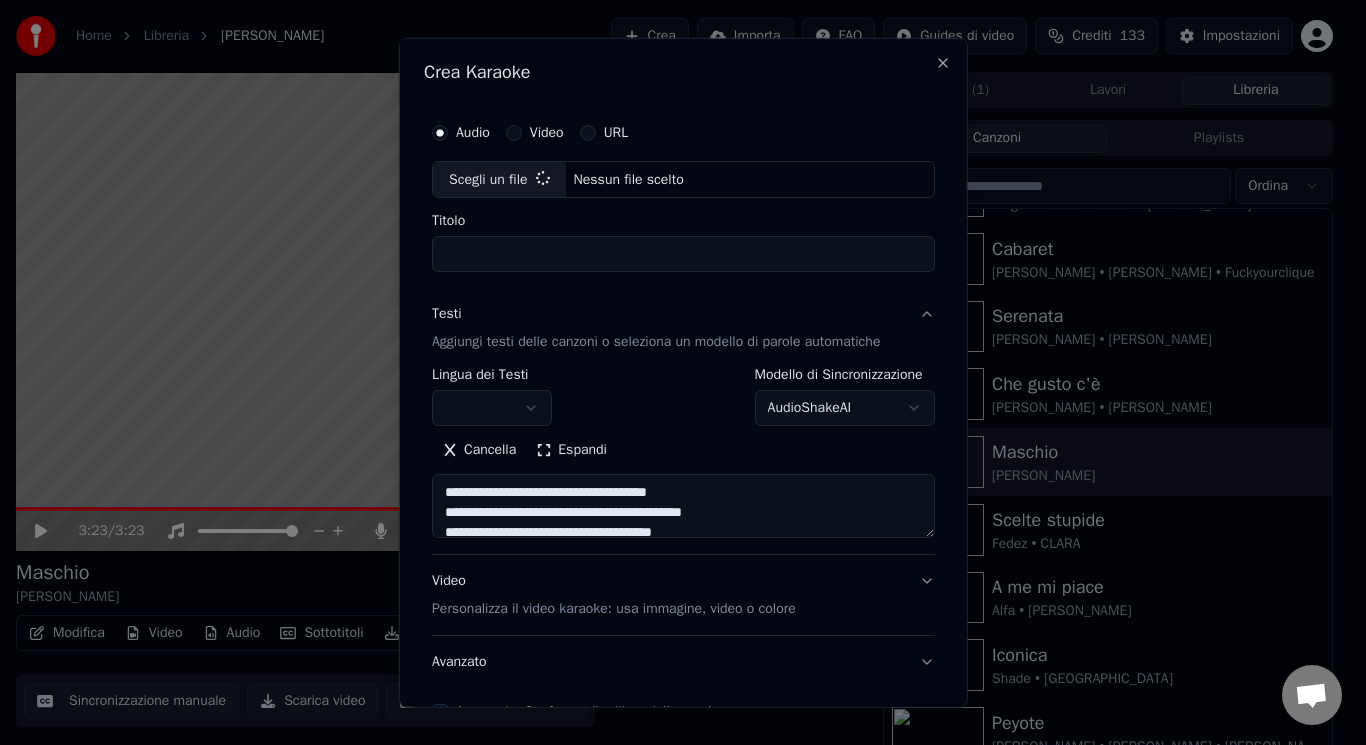 type on "**********" 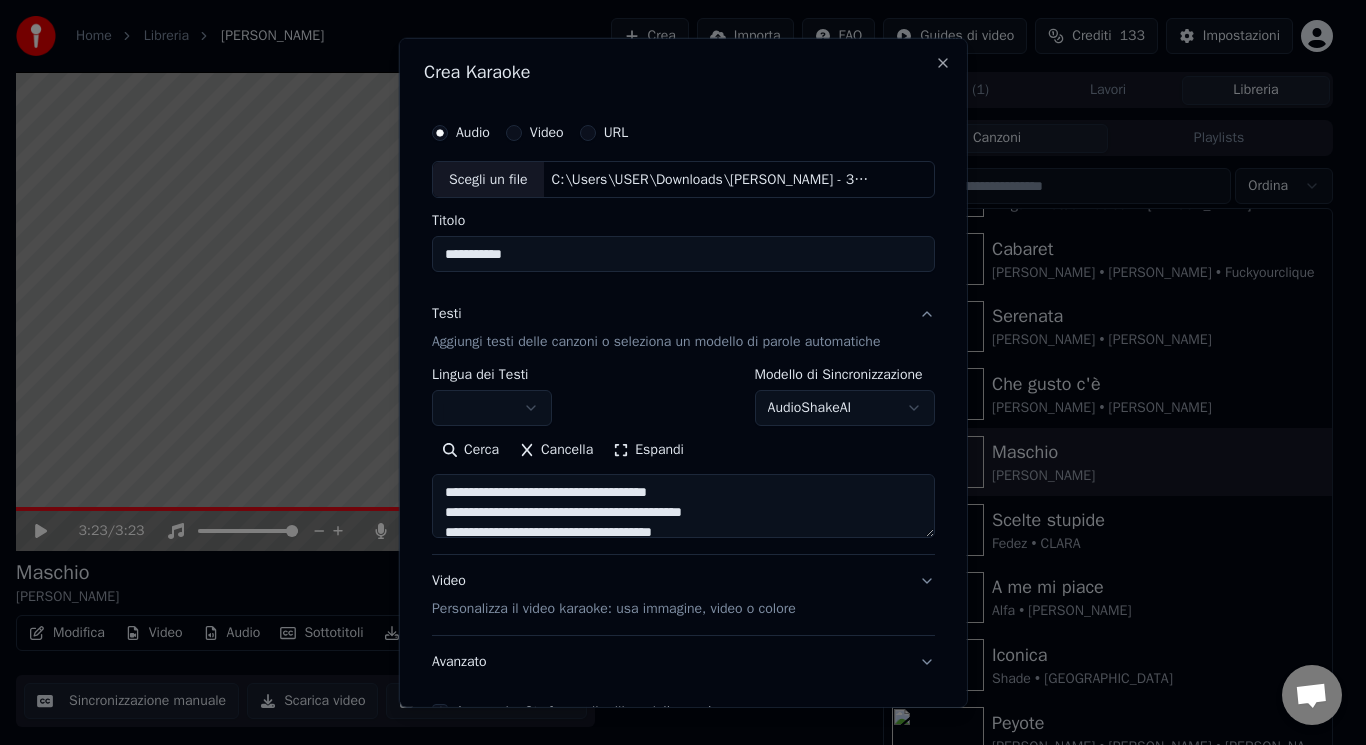 click on "**********" at bounding box center [683, 372] 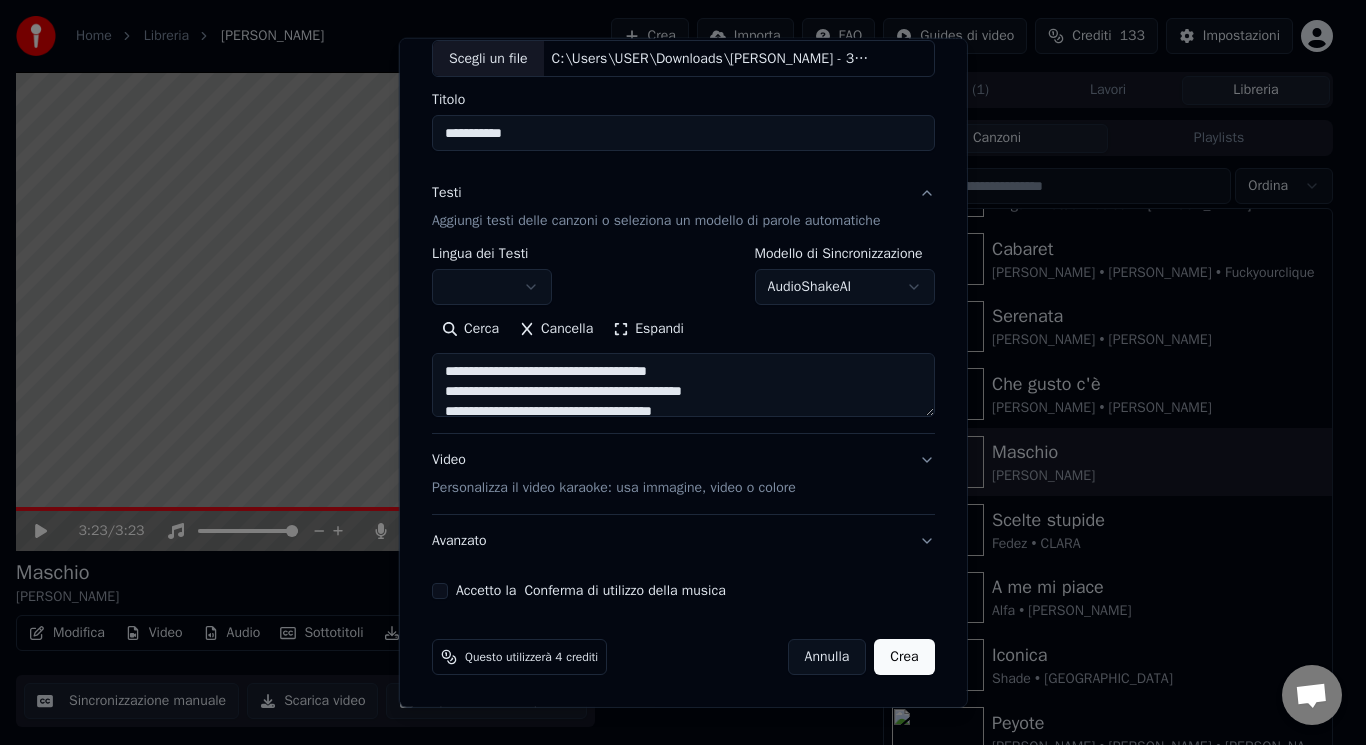 click on "Accetto la   Conferma di utilizzo della musica" at bounding box center (440, 591) 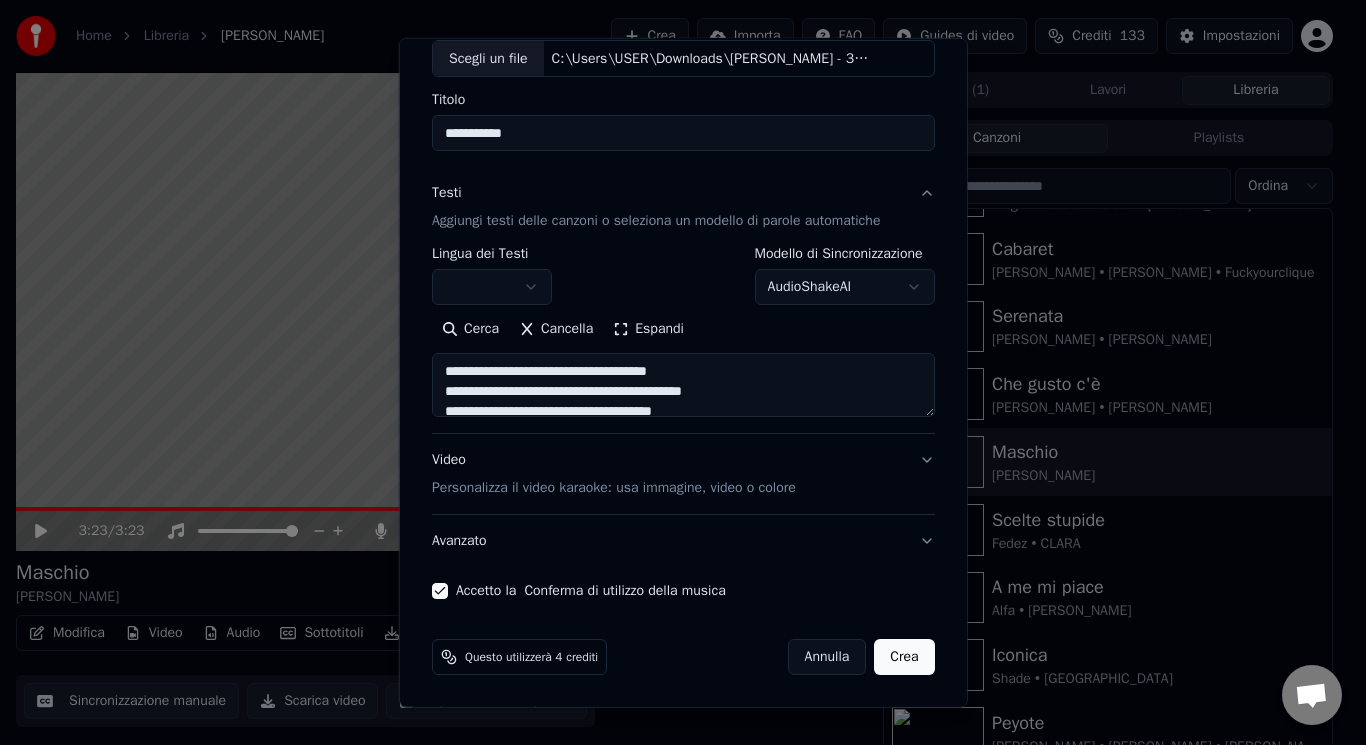 click on "Video Personalizza il video karaoke: usa immagine, video o colore" at bounding box center [683, 474] 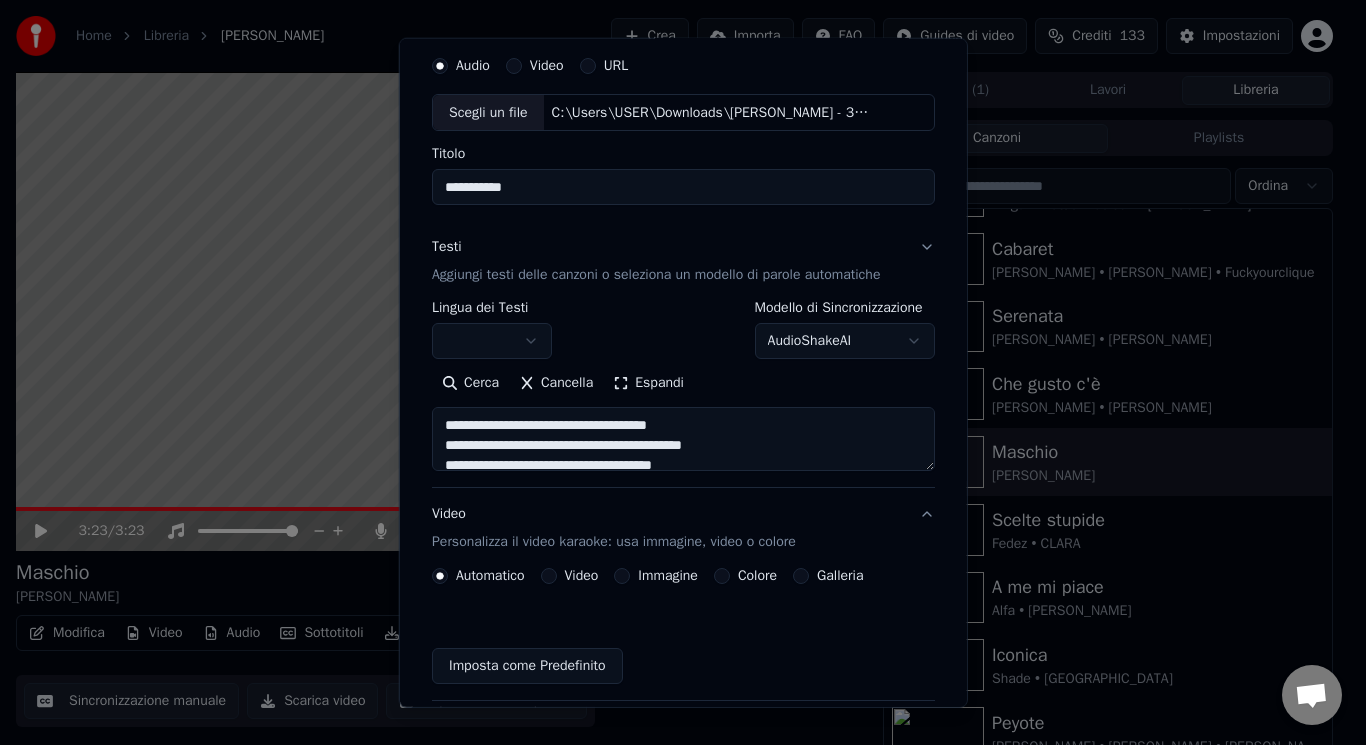 scroll, scrollTop: 67, scrollLeft: 0, axis: vertical 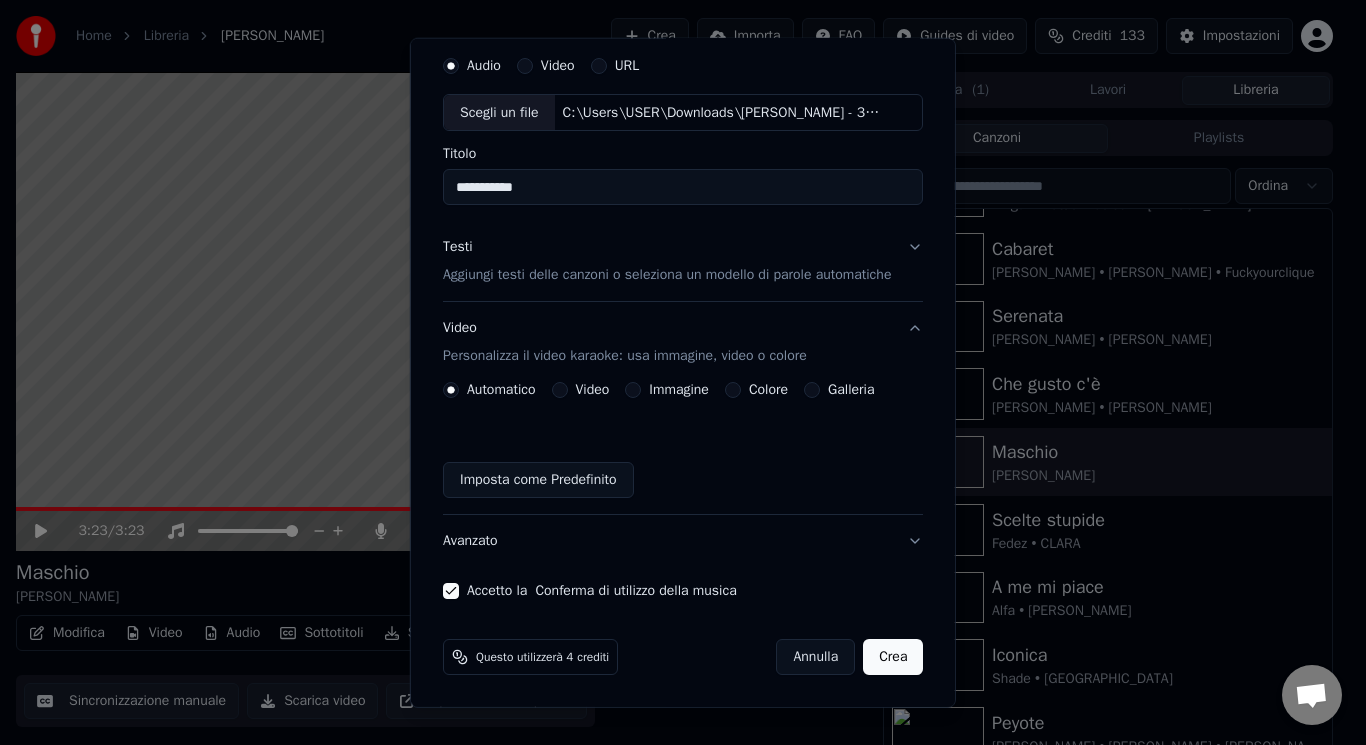 click on "Video" at bounding box center [580, 390] 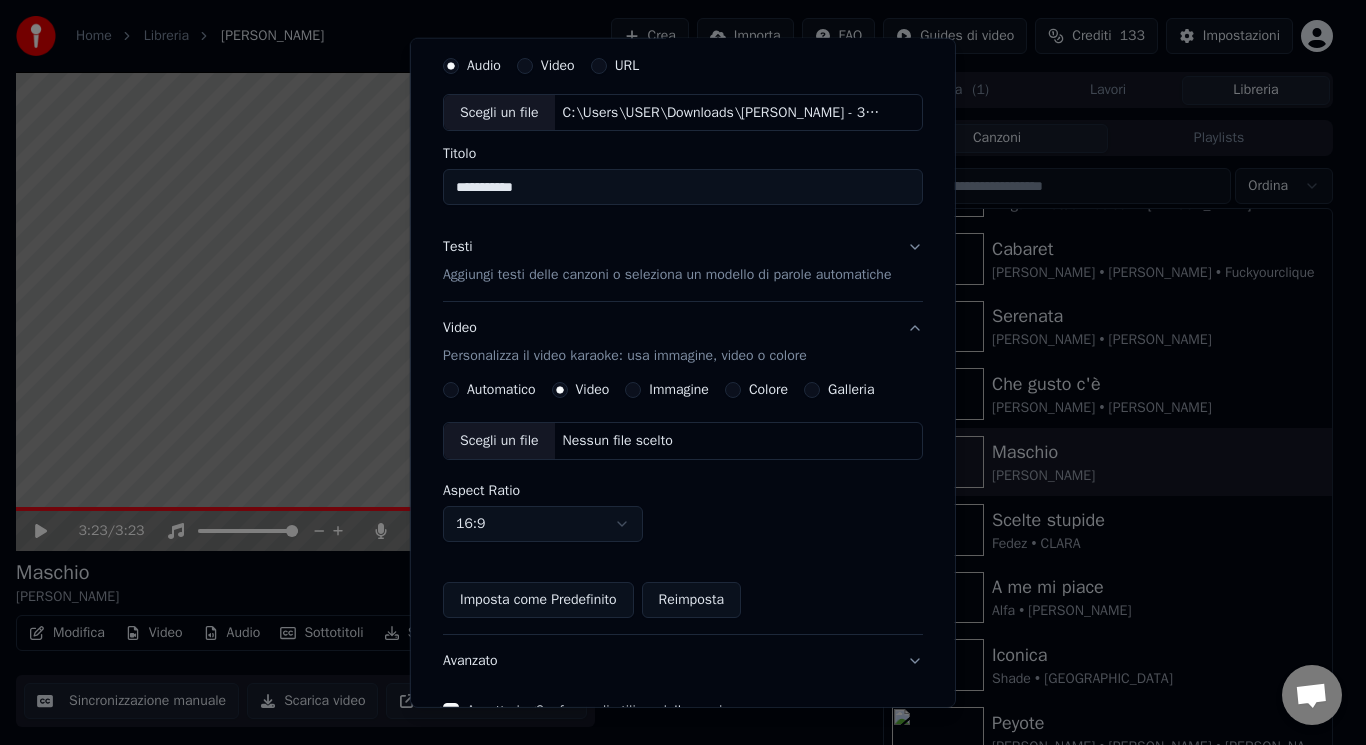 click on "Scegli un file" at bounding box center (499, 441) 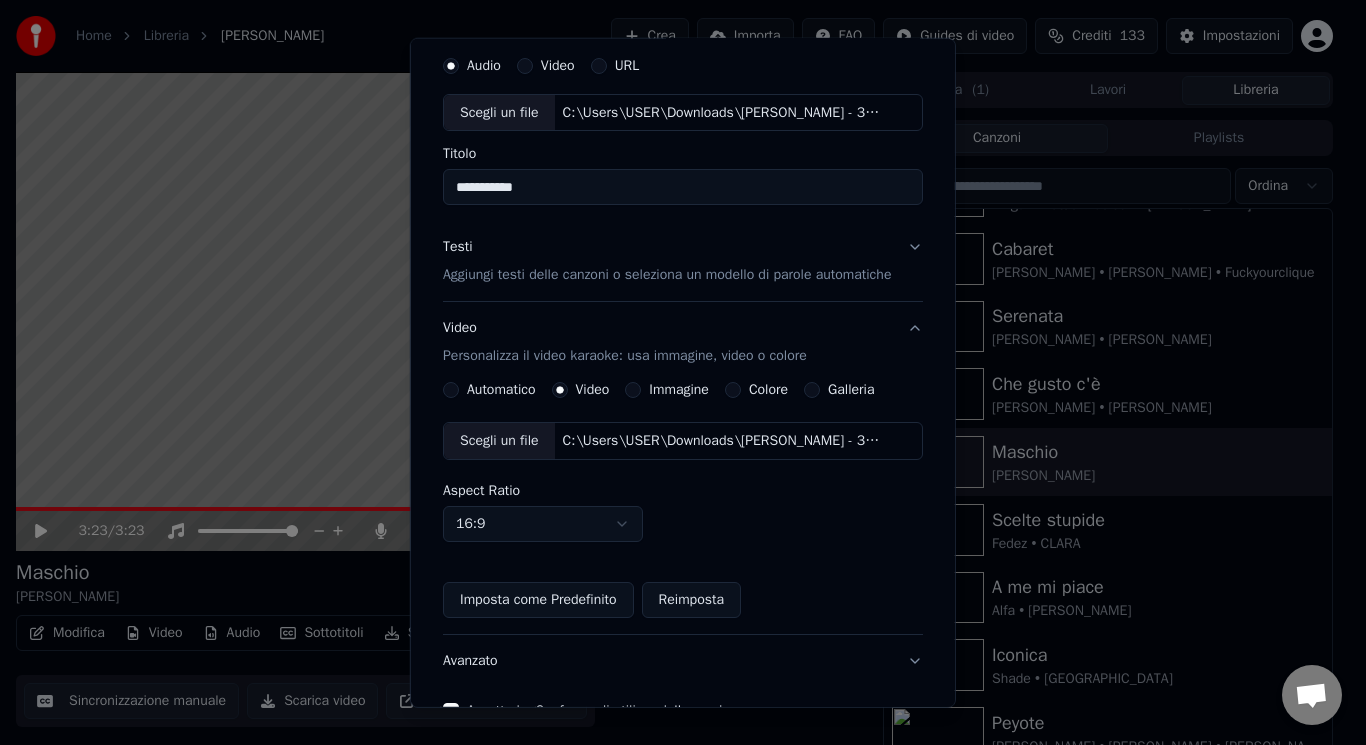click on "Aggiungi testi delle canzoni o seleziona un modello di parole automatiche" at bounding box center (667, 275) 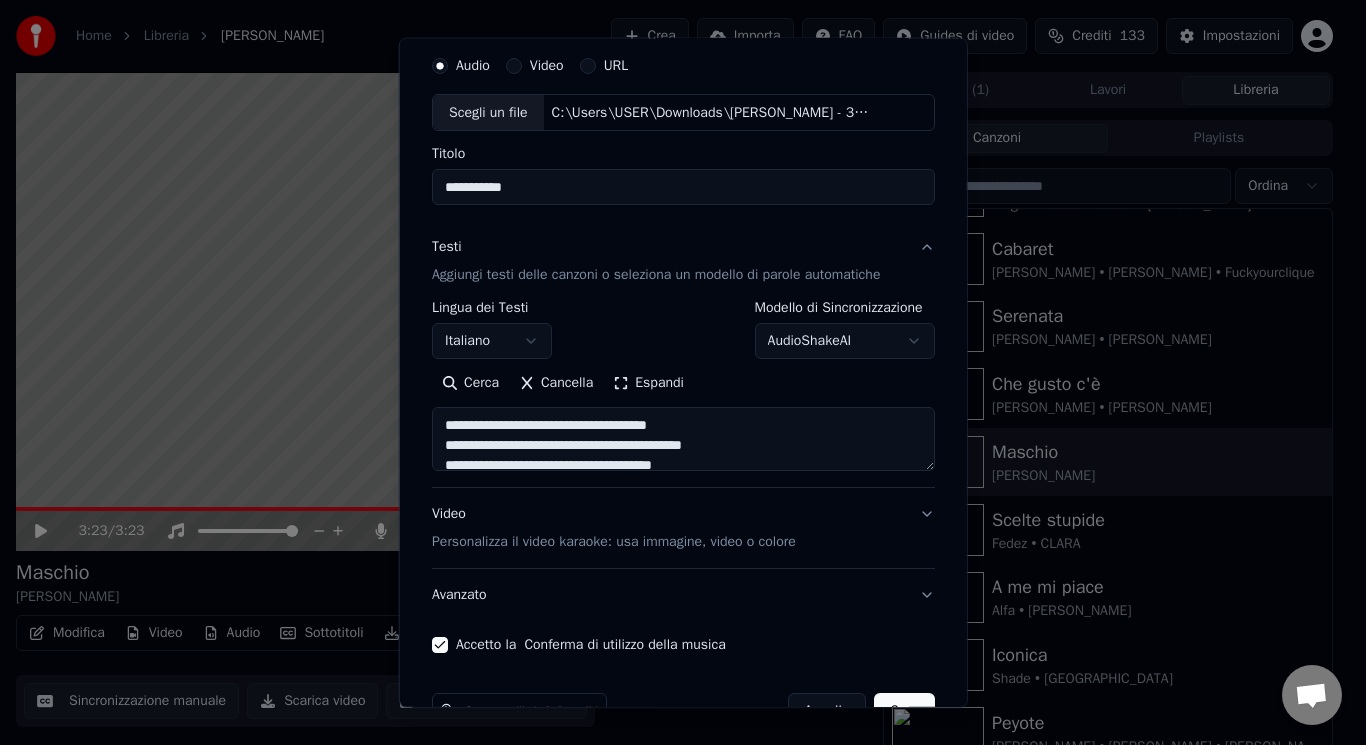click at bounding box center (683, 439) 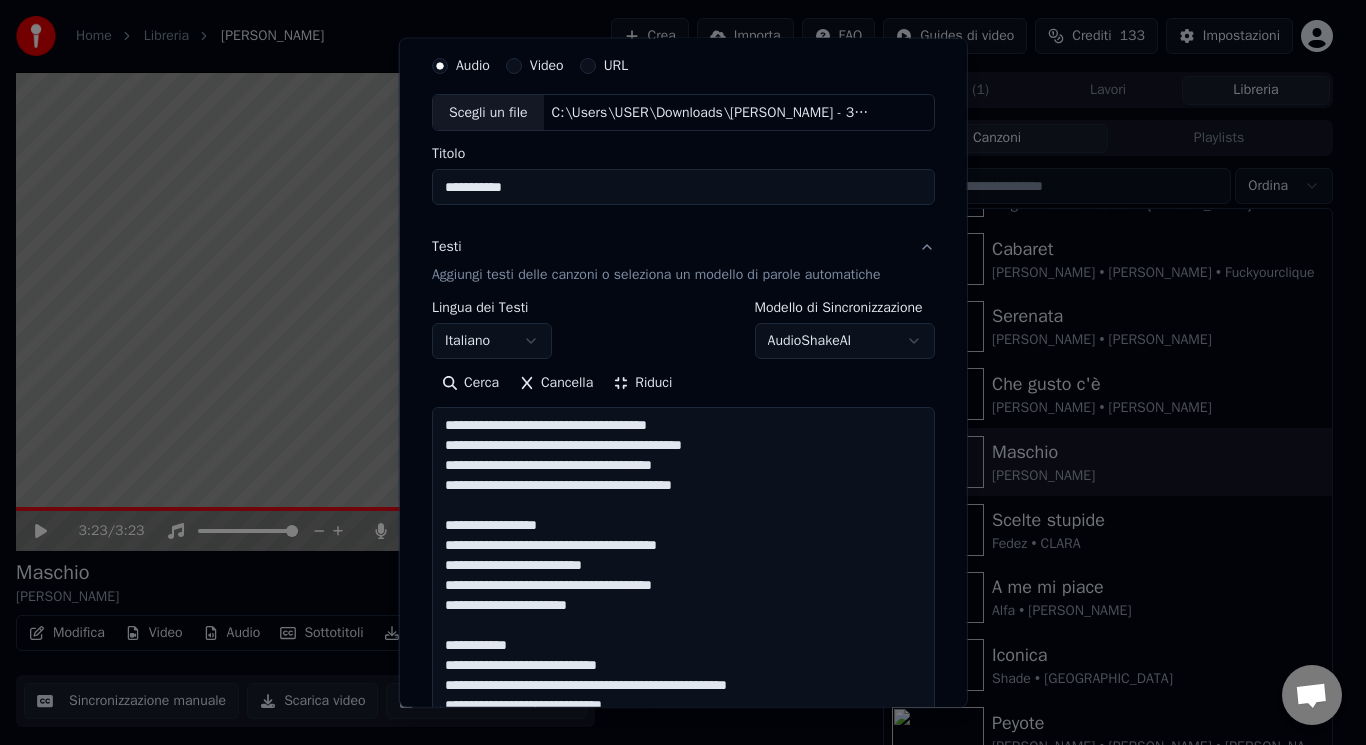 drag, startPoint x: 570, startPoint y: 530, endPoint x: 473, endPoint y: 512, distance: 98.65597 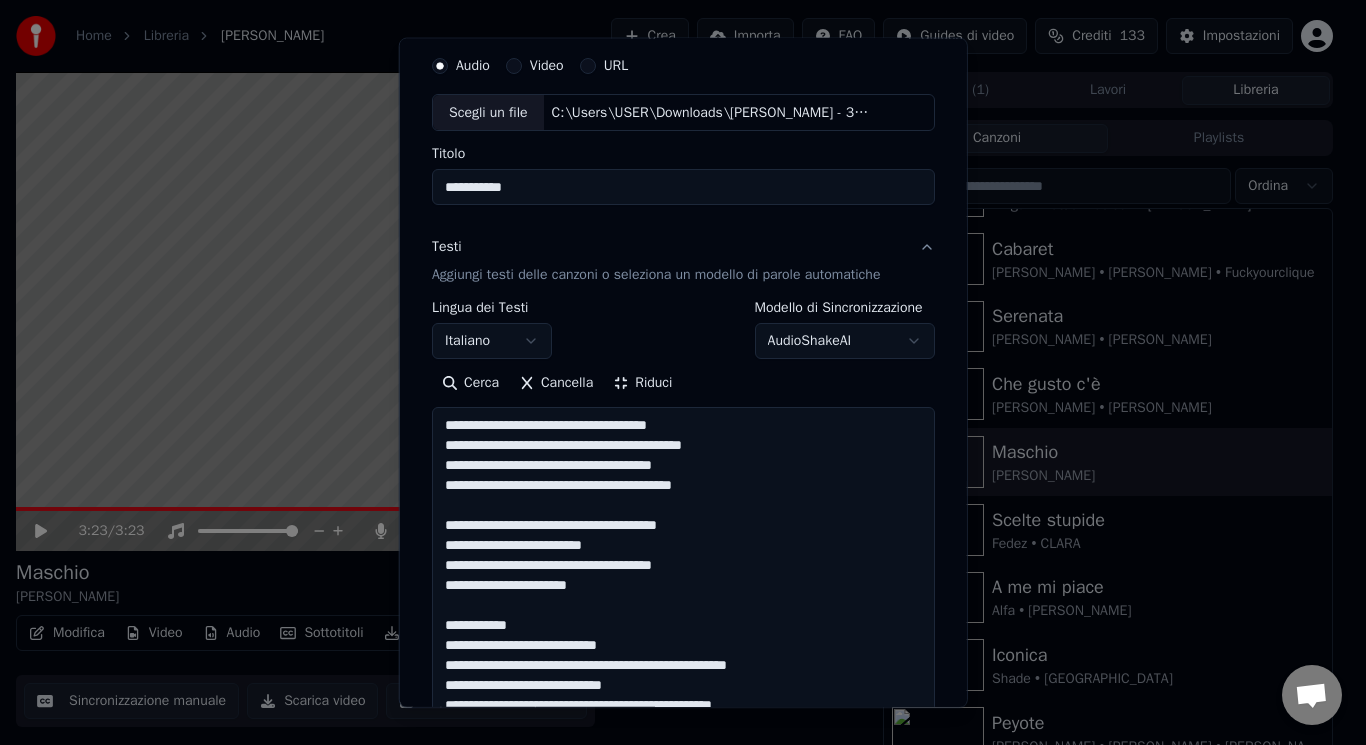 drag, startPoint x: 780, startPoint y: 471, endPoint x: 715, endPoint y: 491, distance: 68.007355 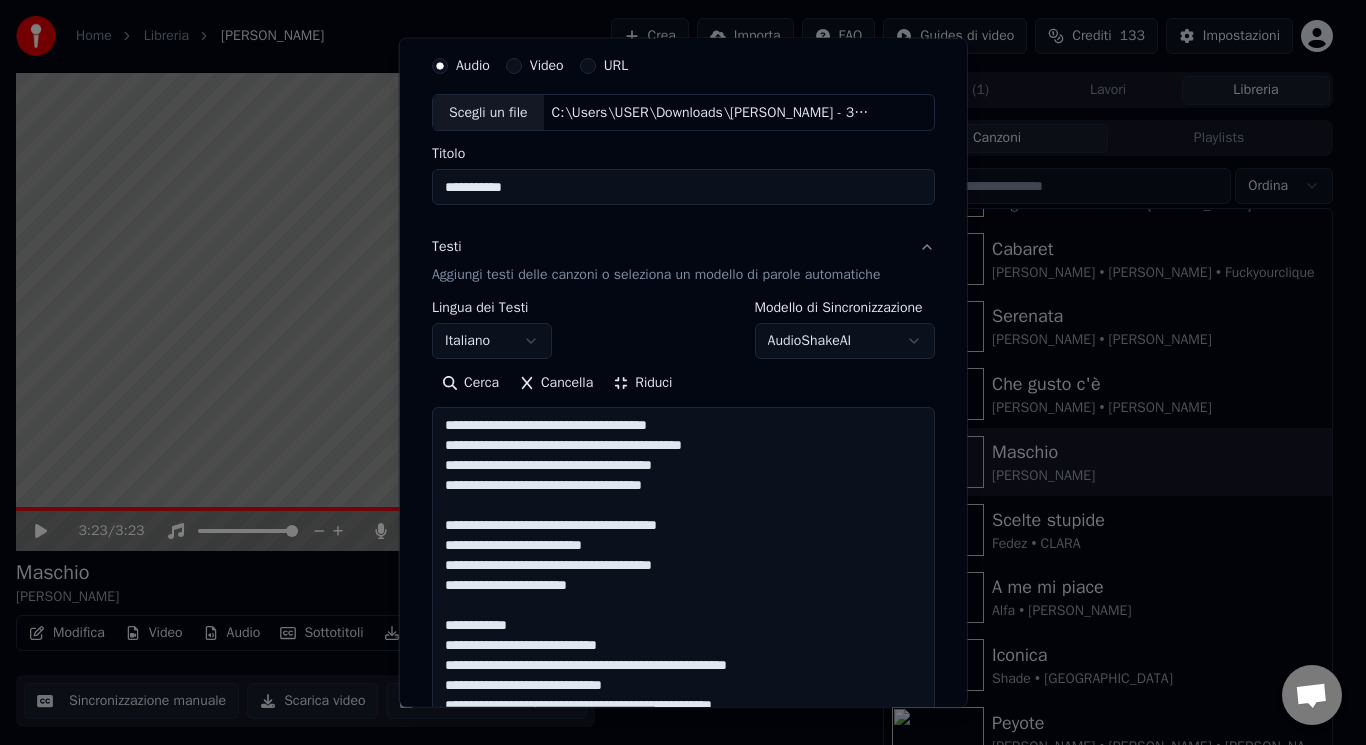 drag, startPoint x: 504, startPoint y: 624, endPoint x: 486, endPoint y: 604, distance: 26.907248 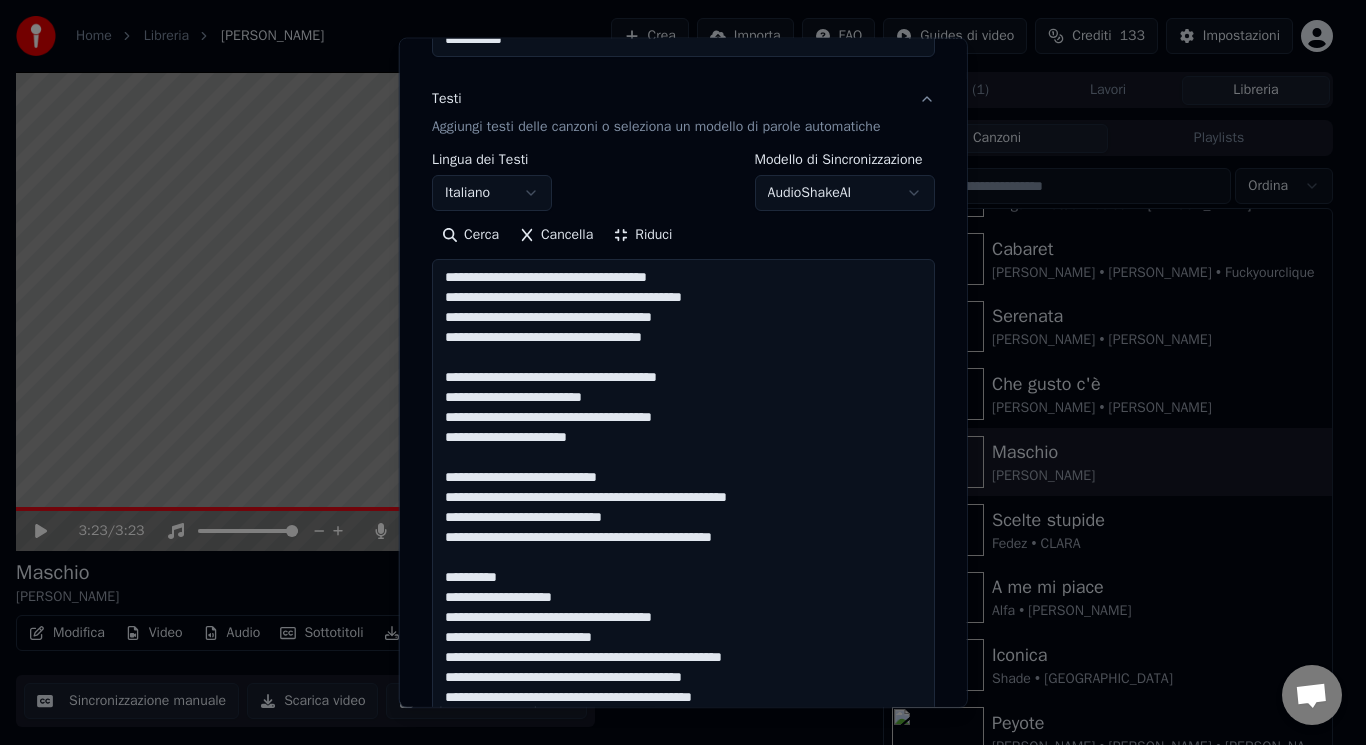 scroll, scrollTop: 255, scrollLeft: 0, axis: vertical 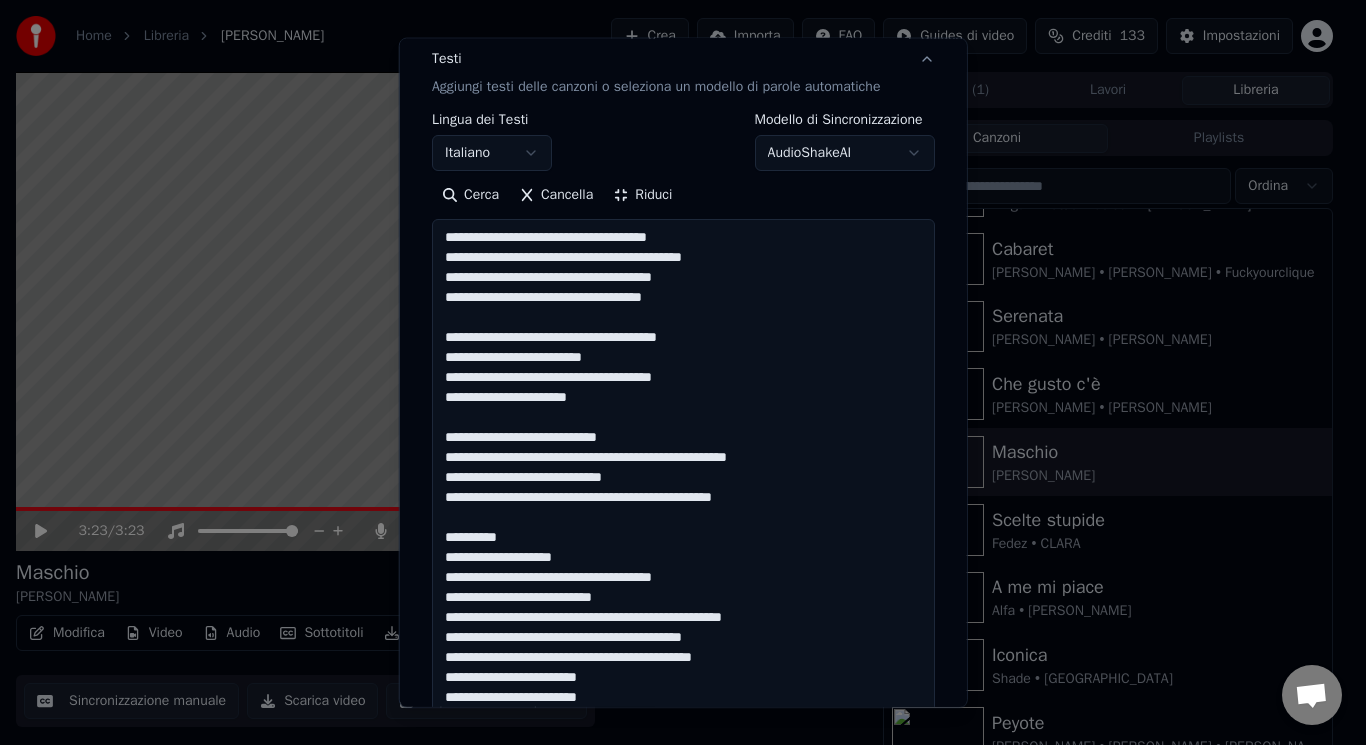 drag, startPoint x: 786, startPoint y: 508, endPoint x: 720, endPoint y: 498, distance: 66.75328 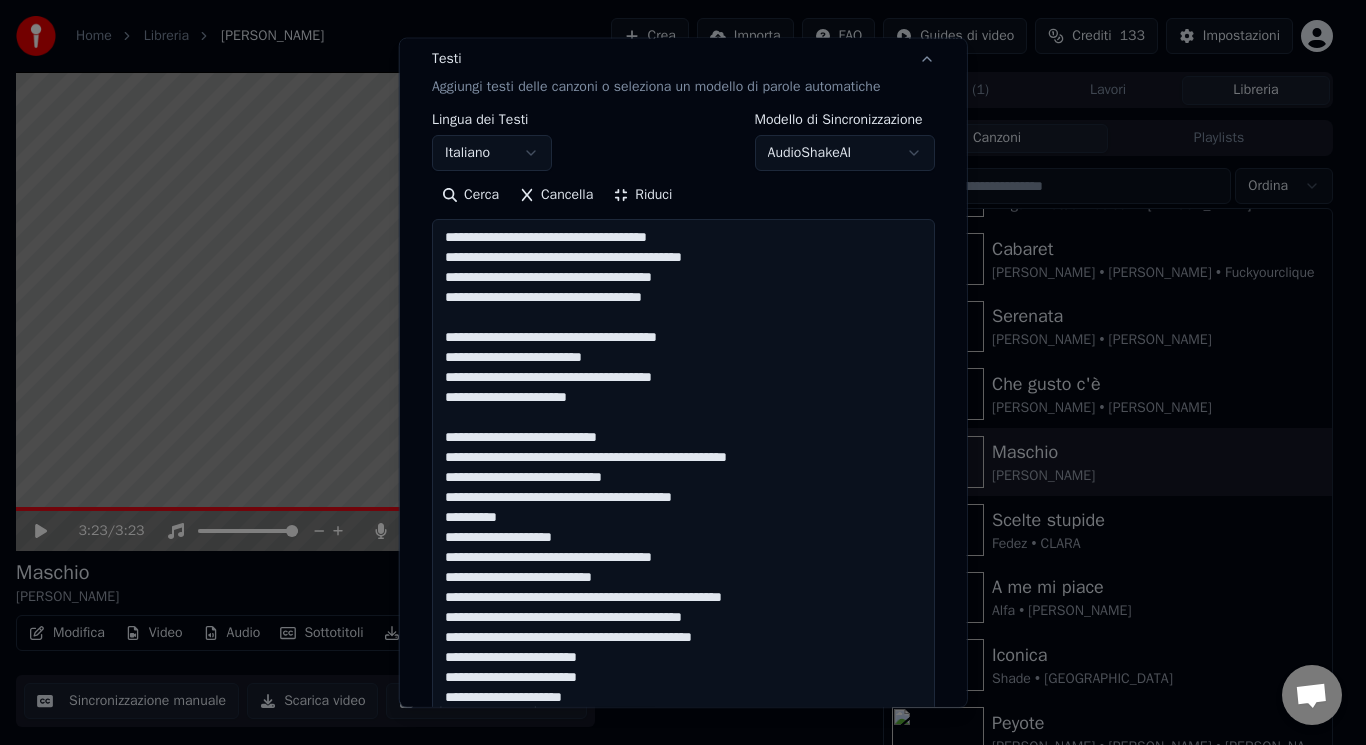 drag, startPoint x: 494, startPoint y: 520, endPoint x: 416, endPoint y: 515, distance: 78.160095 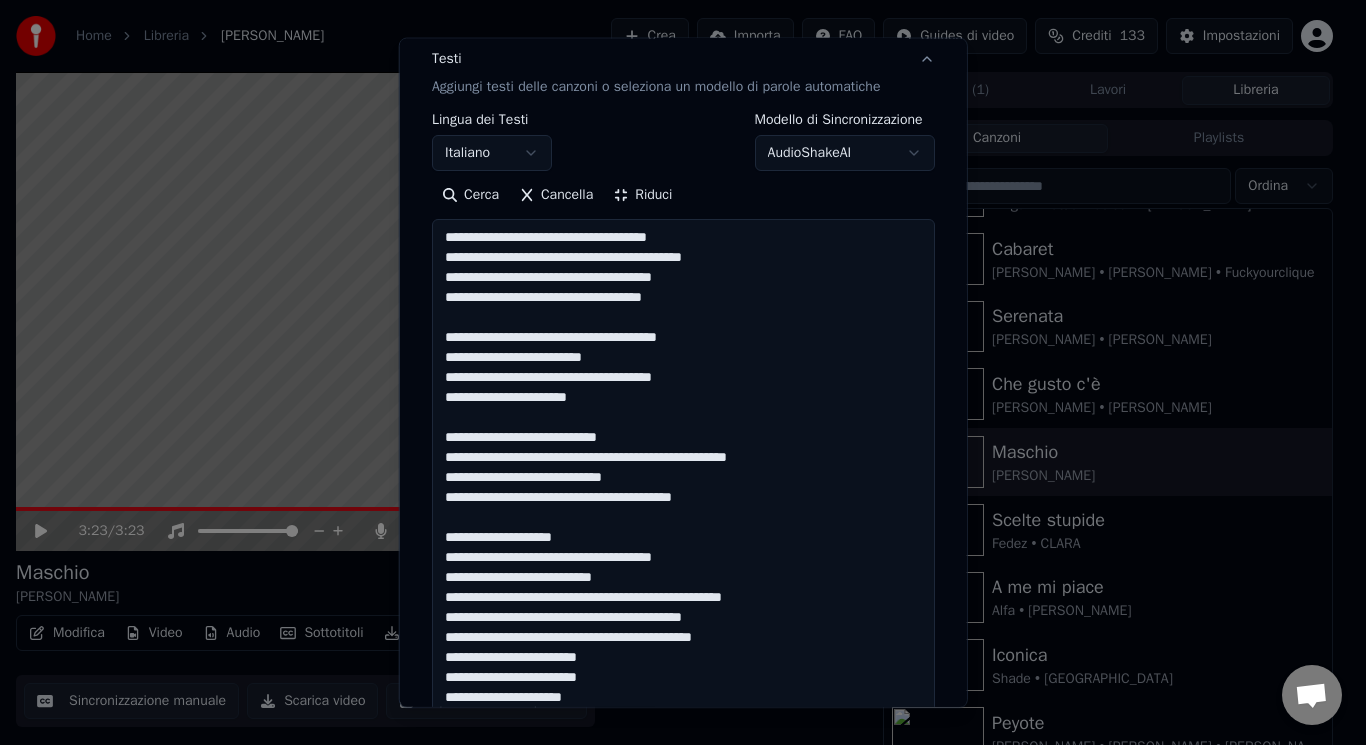 drag, startPoint x: 696, startPoint y: 555, endPoint x: 644, endPoint y: 552, distance: 52.086468 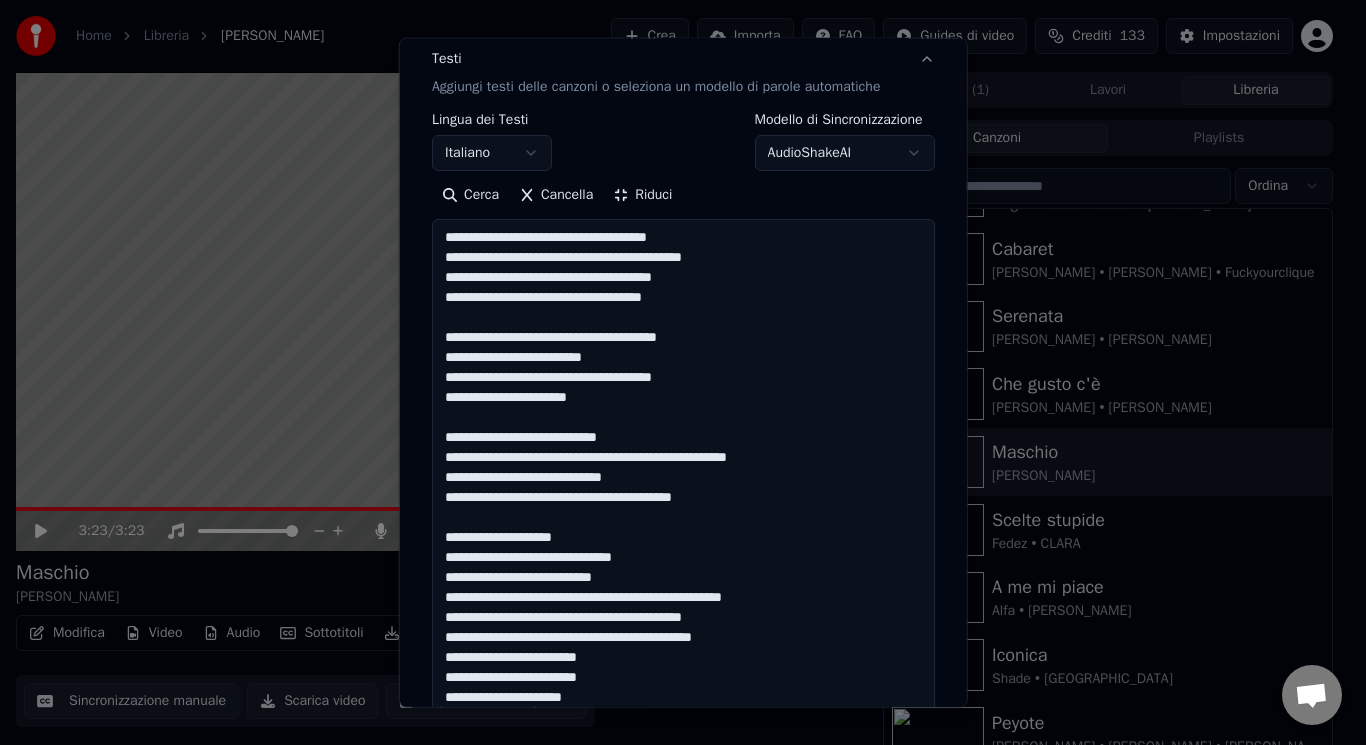 drag, startPoint x: 794, startPoint y: 597, endPoint x: 723, endPoint y: 602, distance: 71.17584 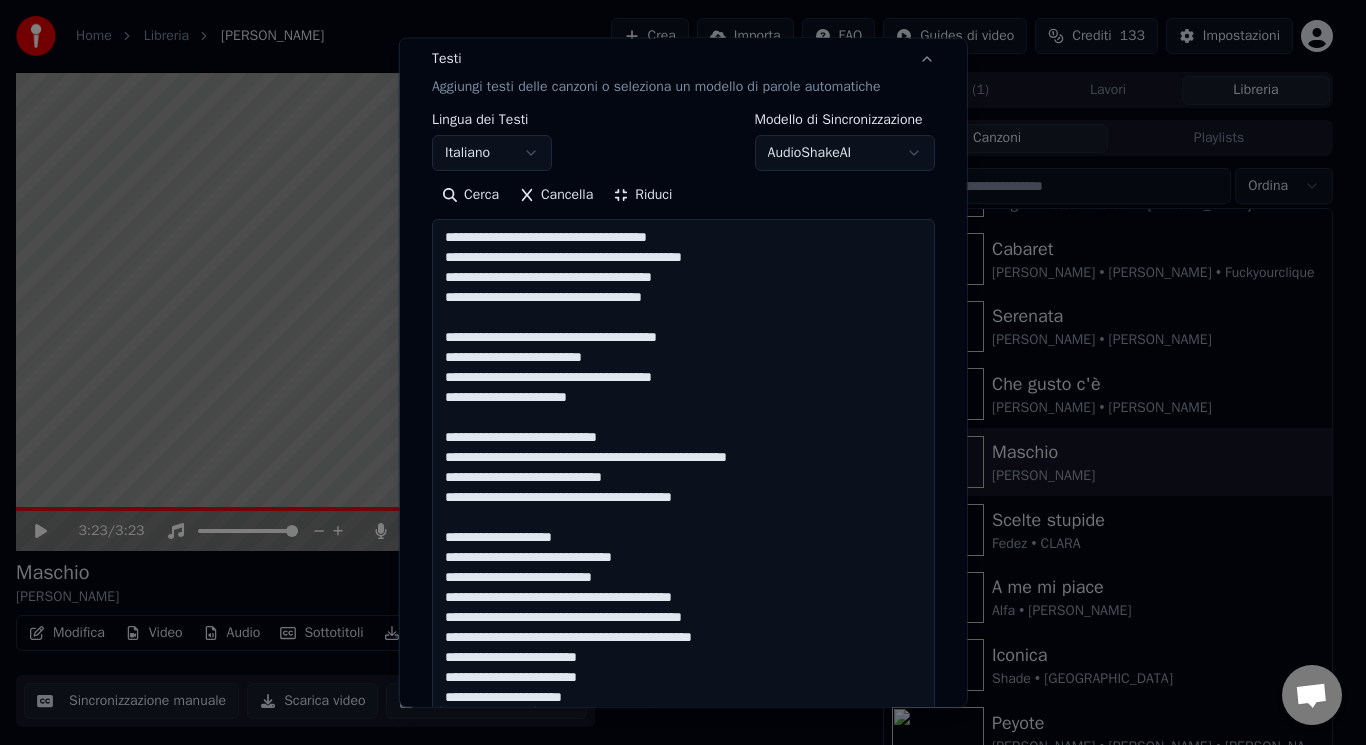 drag, startPoint x: 761, startPoint y: 615, endPoint x: 656, endPoint y: 616, distance: 105.00476 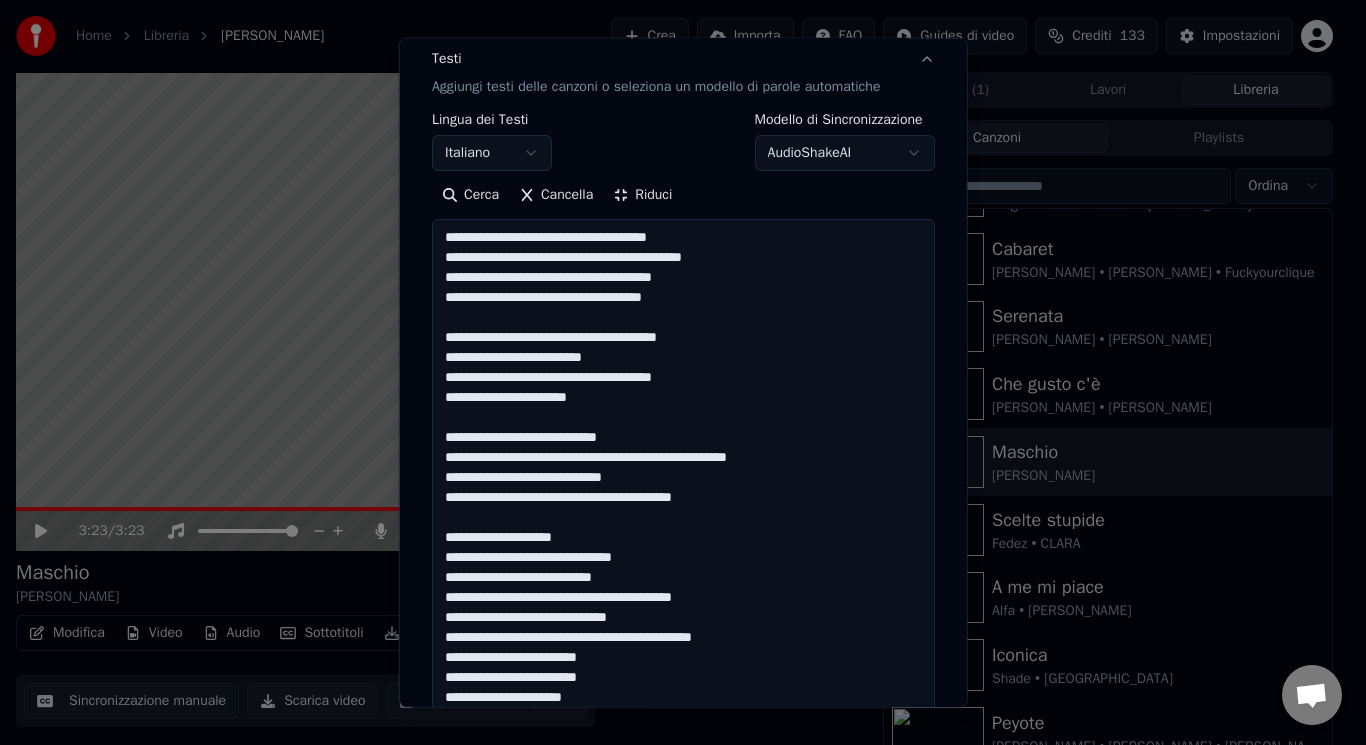drag, startPoint x: 724, startPoint y: 647, endPoint x: 638, endPoint y: 642, distance: 86.145226 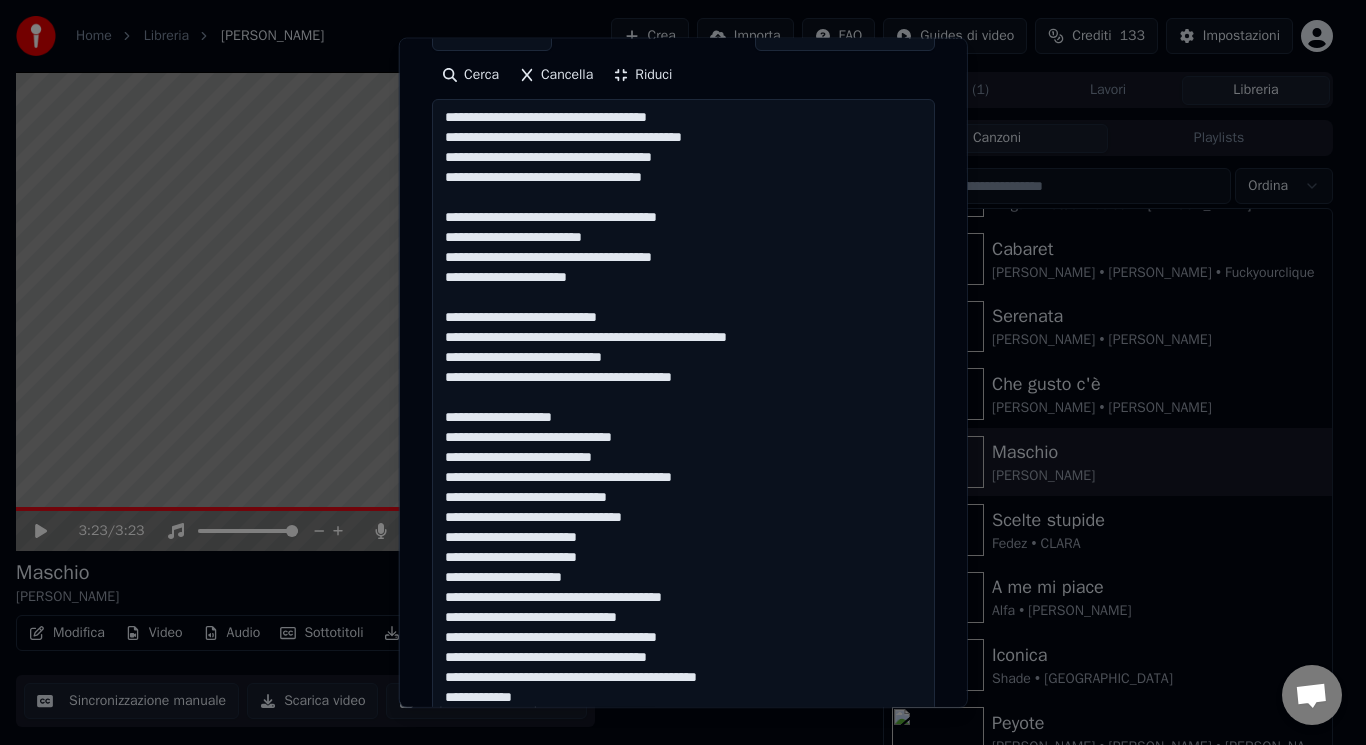 scroll, scrollTop: 395, scrollLeft: 0, axis: vertical 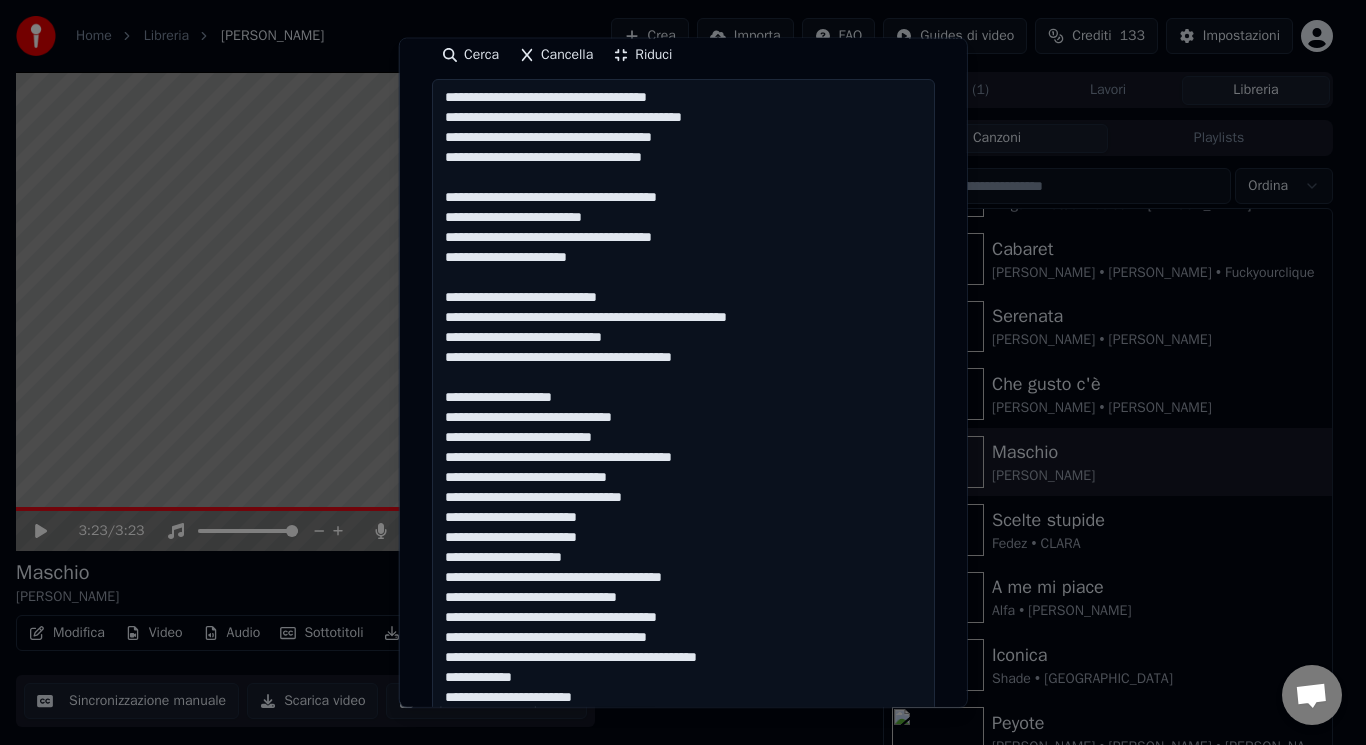 drag, startPoint x: 633, startPoint y: 573, endPoint x: 699, endPoint y: 587, distance: 67.46851 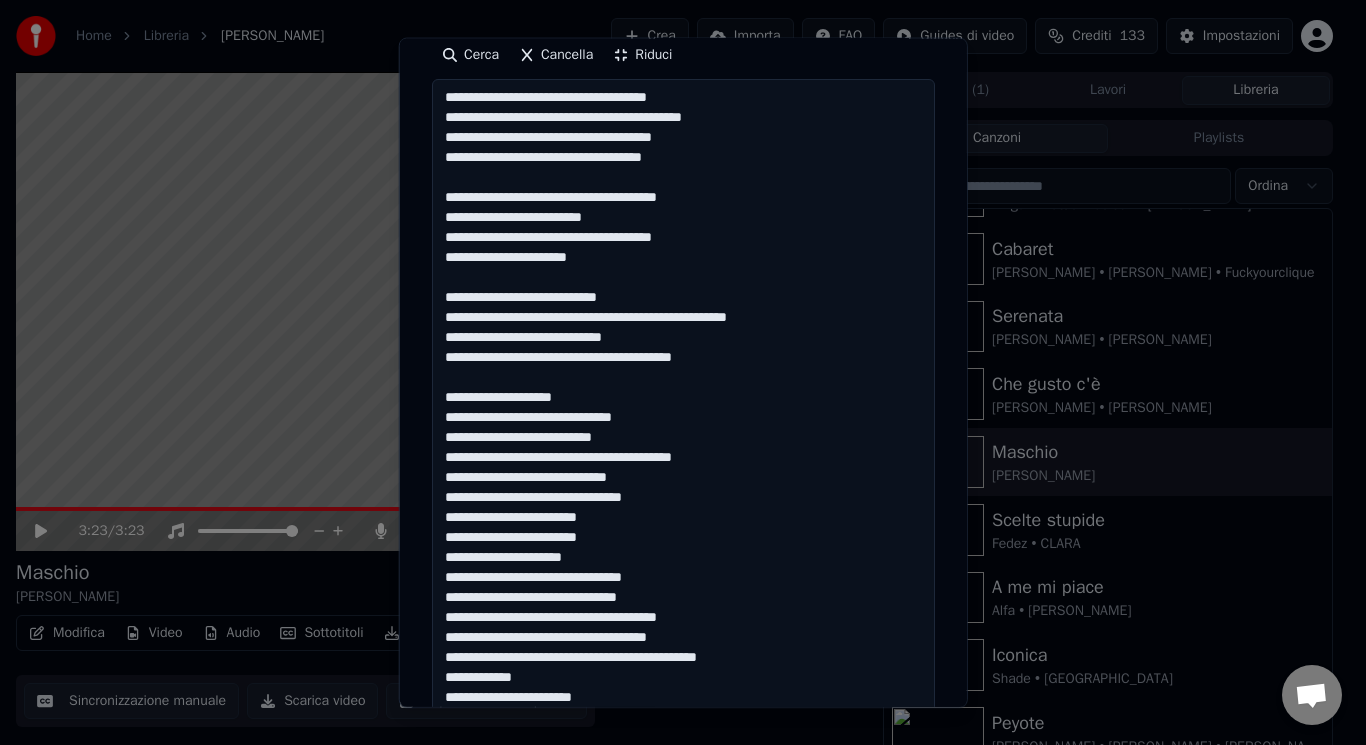 drag, startPoint x: 693, startPoint y: 623, endPoint x: 642, endPoint y: 616, distance: 51.47815 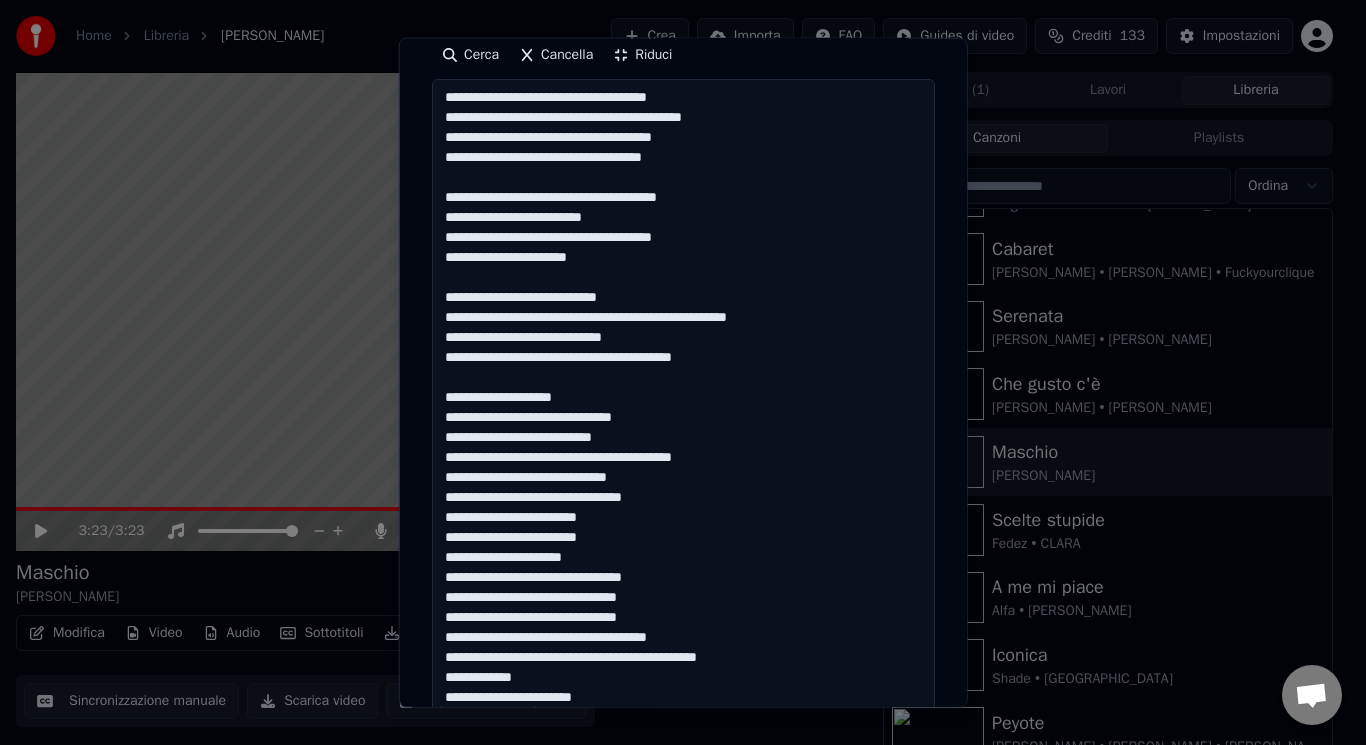 drag, startPoint x: 697, startPoint y: 643, endPoint x: 653, endPoint y: 642, distance: 44.011364 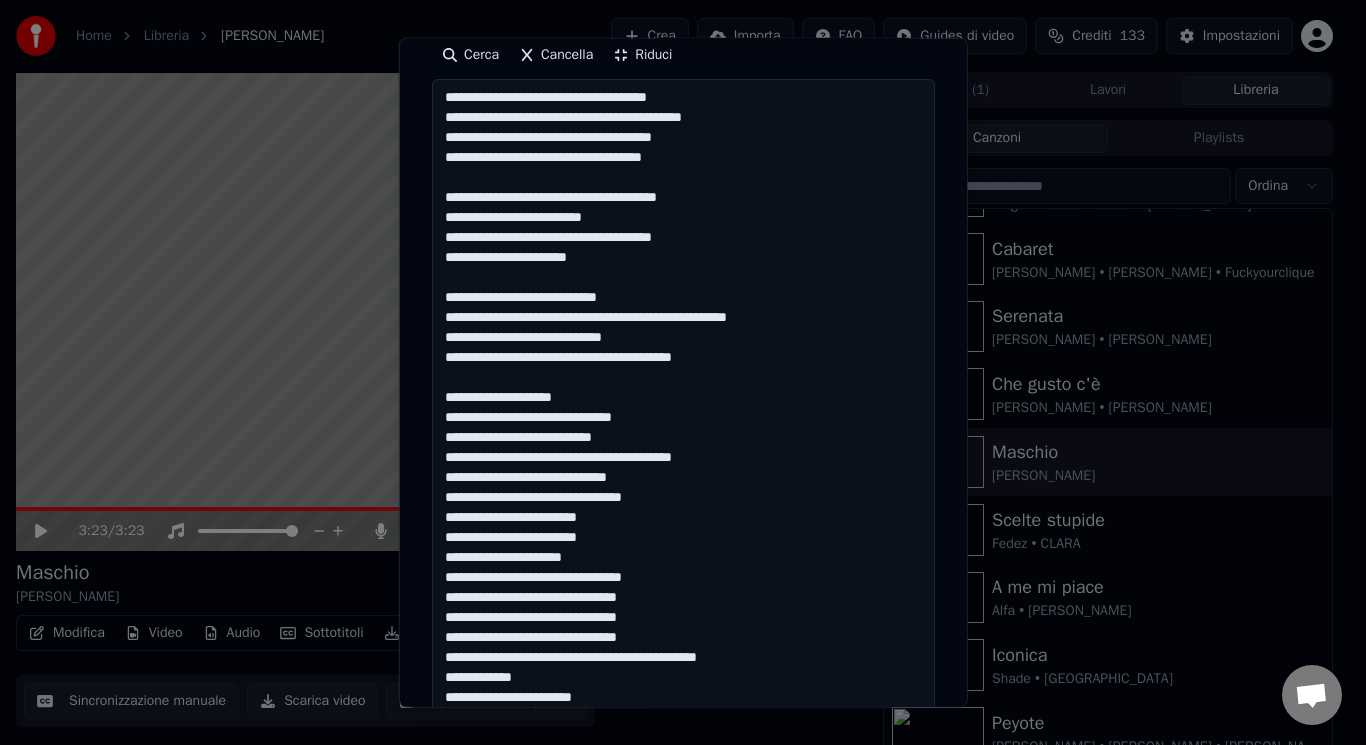 drag, startPoint x: 803, startPoint y: 650, endPoint x: 673, endPoint y: 650, distance: 130 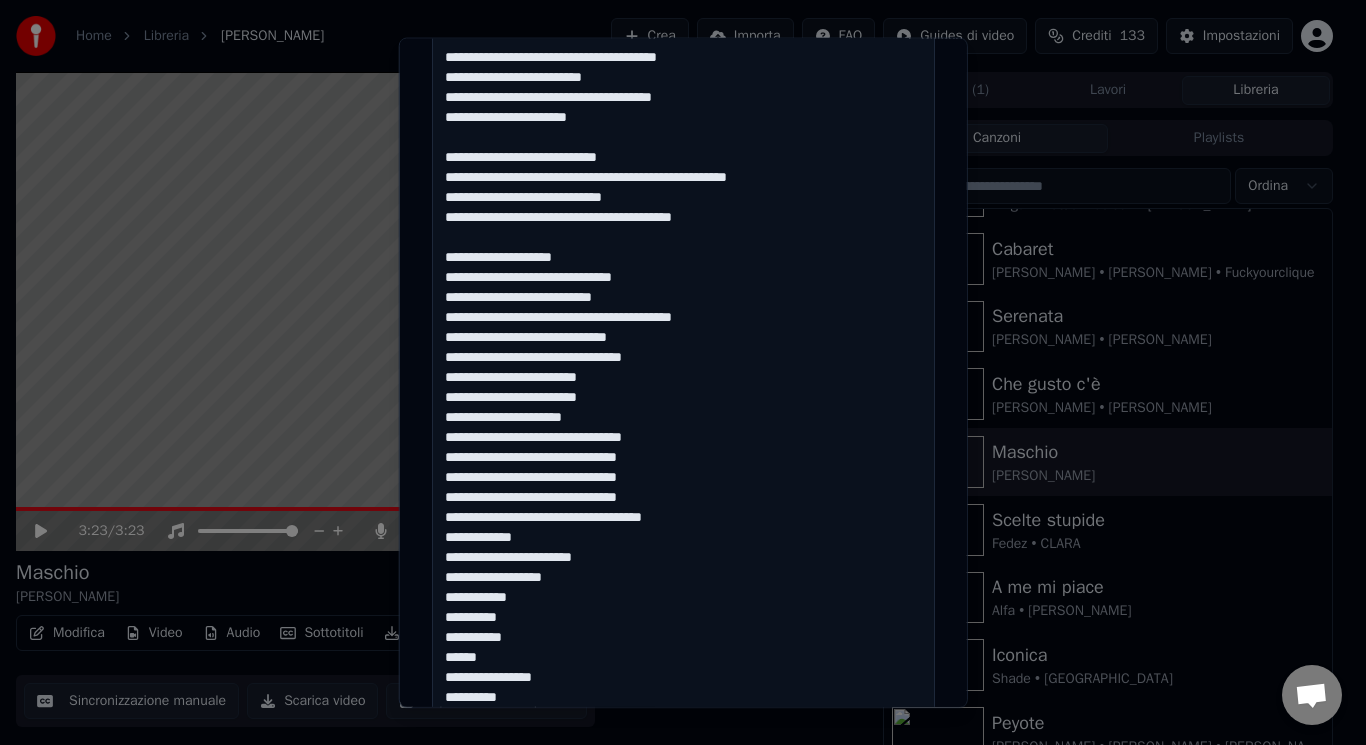 scroll, scrollTop: 595, scrollLeft: 0, axis: vertical 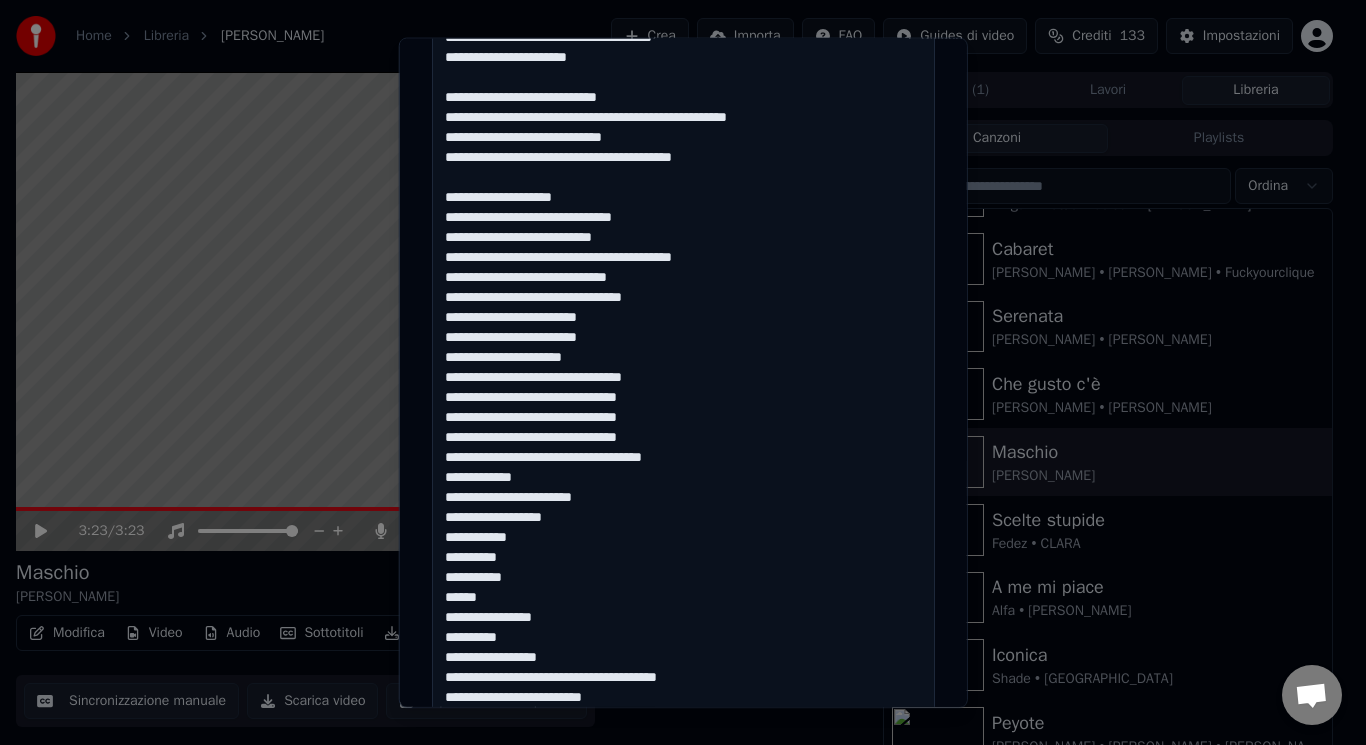 drag, startPoint x: 433, startPoint y: 482, endPoint x: 550, endPoint y: 661, distance: 213.84573 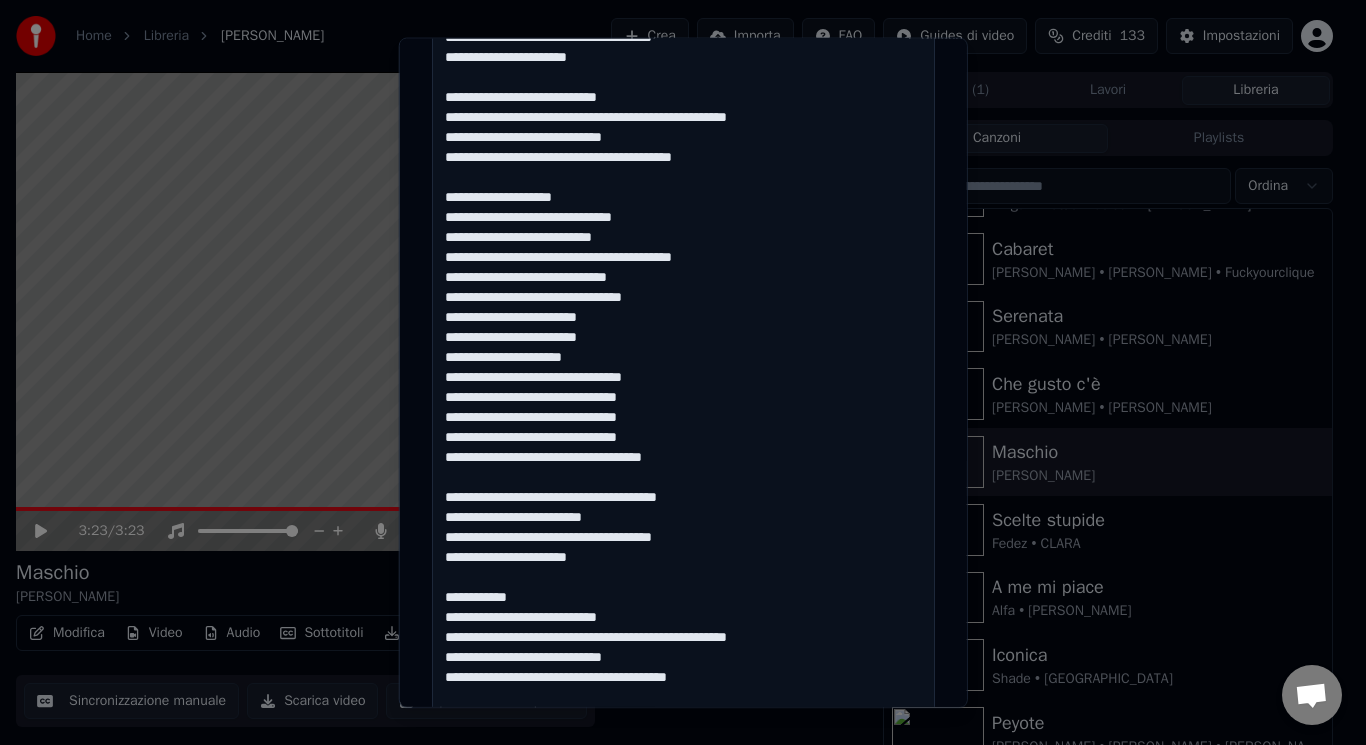 scroll, scrollTop: 615, scrollLeft: 0, axis: vertical 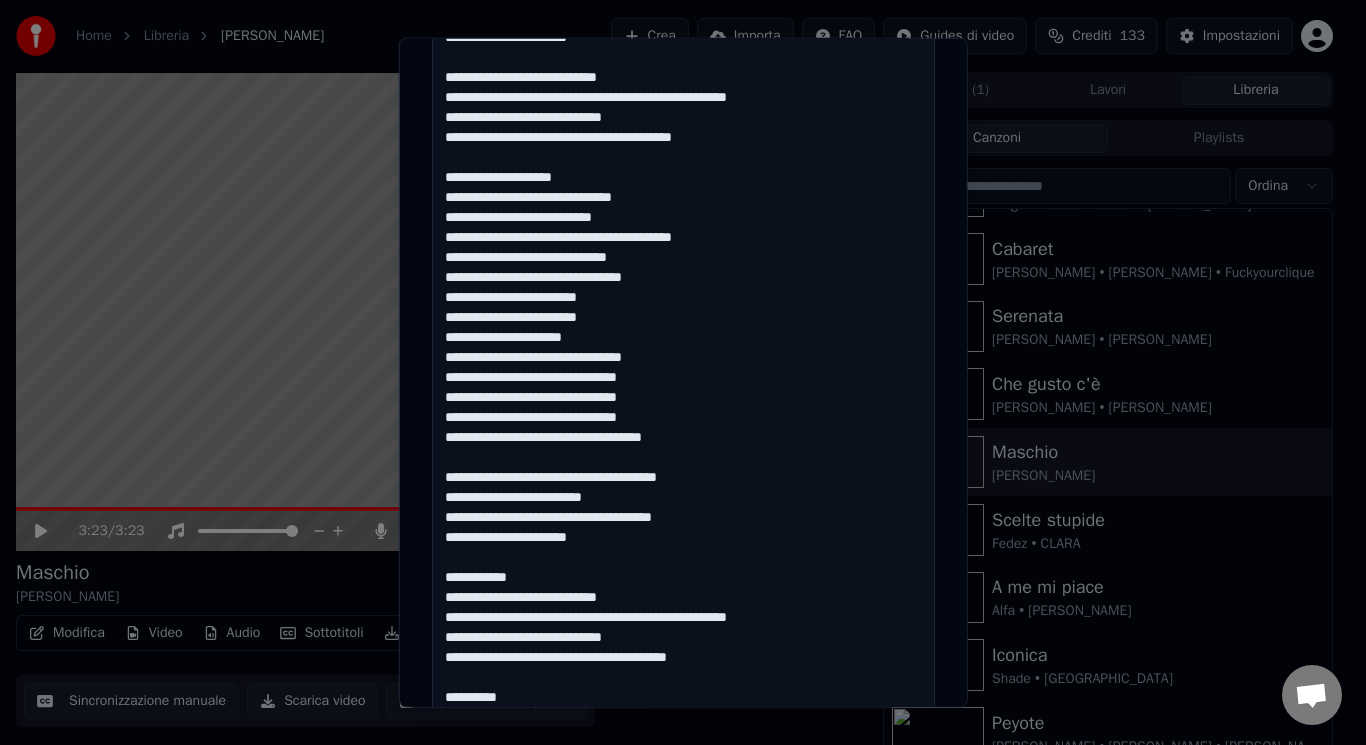 drag, startPoint x: 531, startPoint y: 583, endPoint x: 459, endPoint y: 561, distance: 75.28612 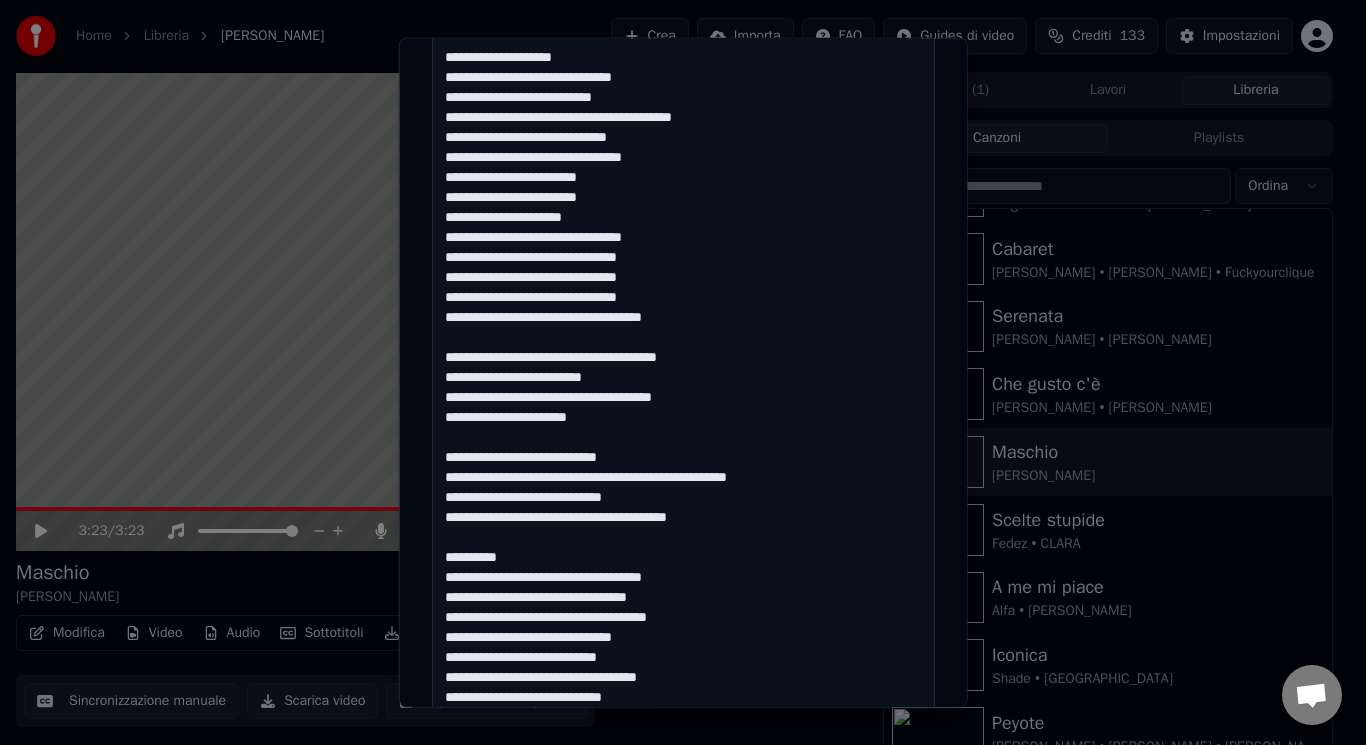 scroll, scrollTop: 795, scrollLeft: 0, axis: vertical 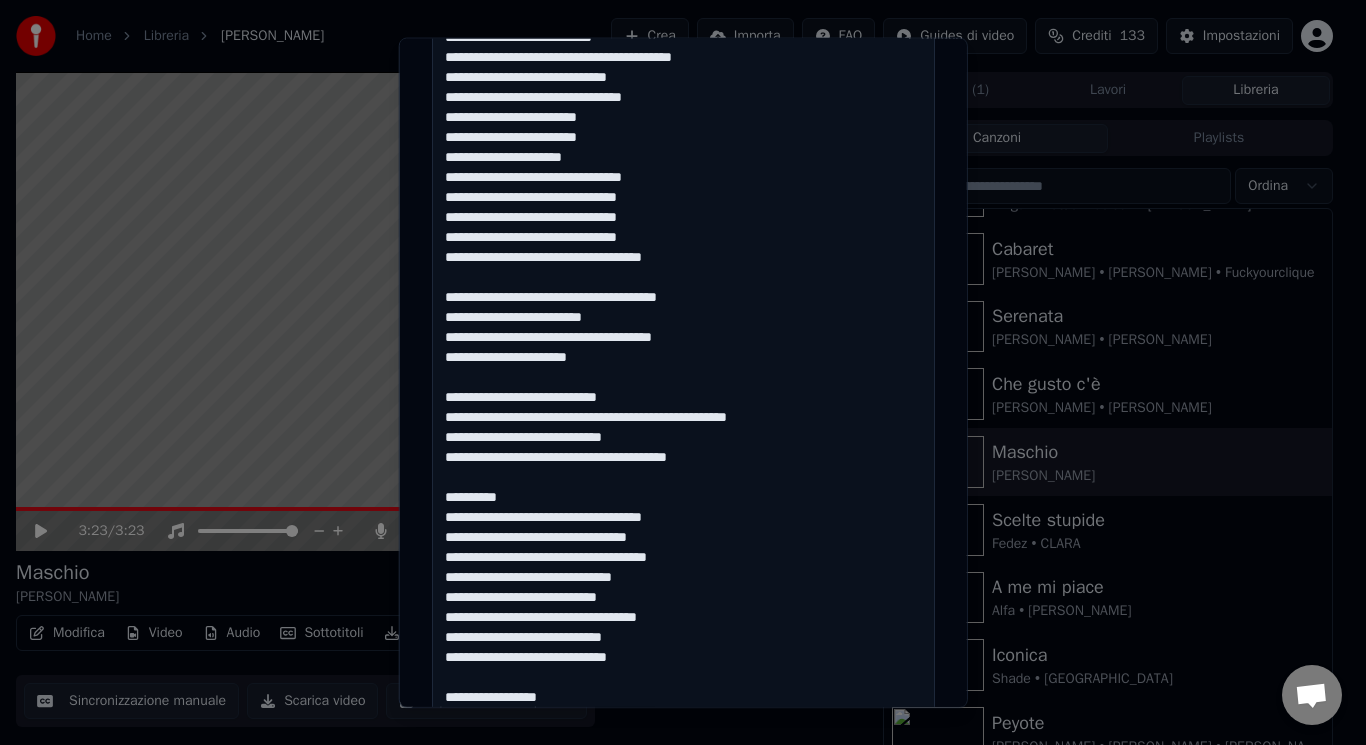 drag, startPoint x: 499, startPoint y: 493, endPoint x: 445, endPoint y: 477, distance: 56.32051 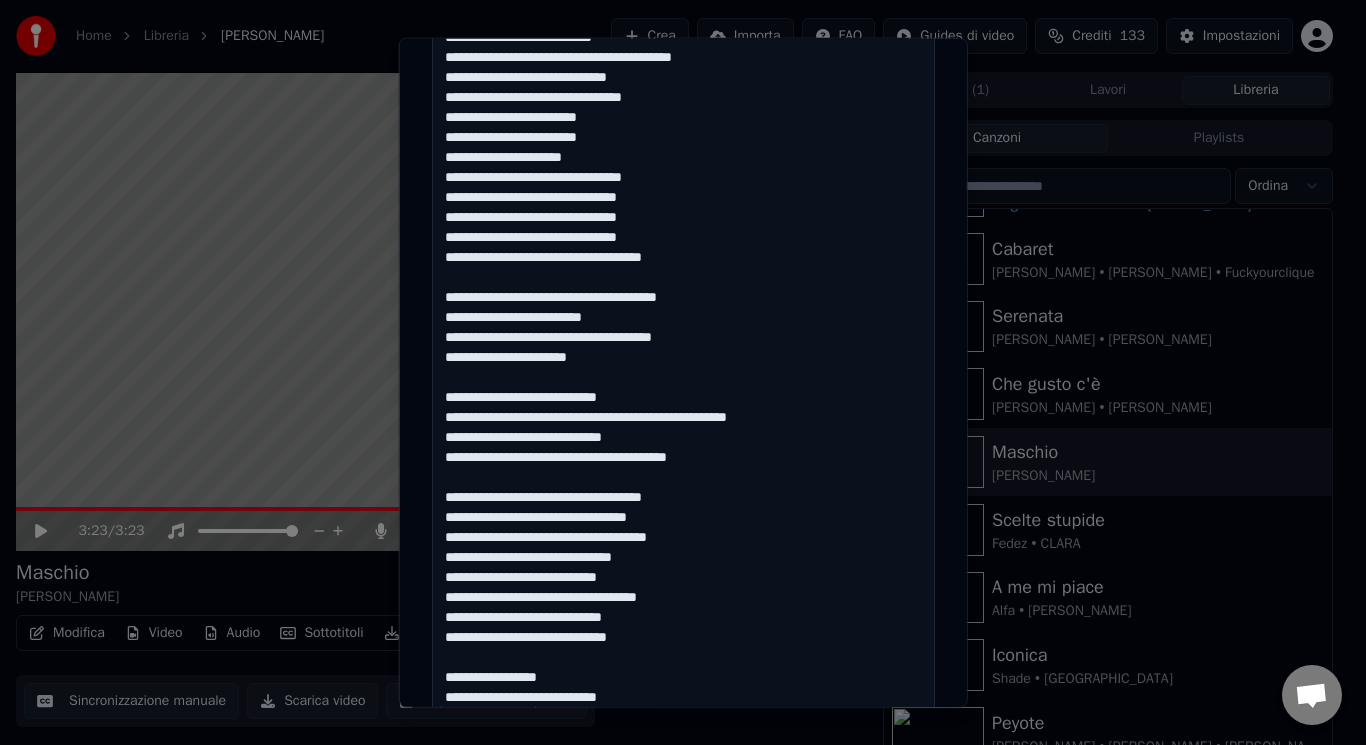 drag, startPoint x: 706, startPoint y: 489, endPoint x: 644, endPoint y: 497, distance: 62.514 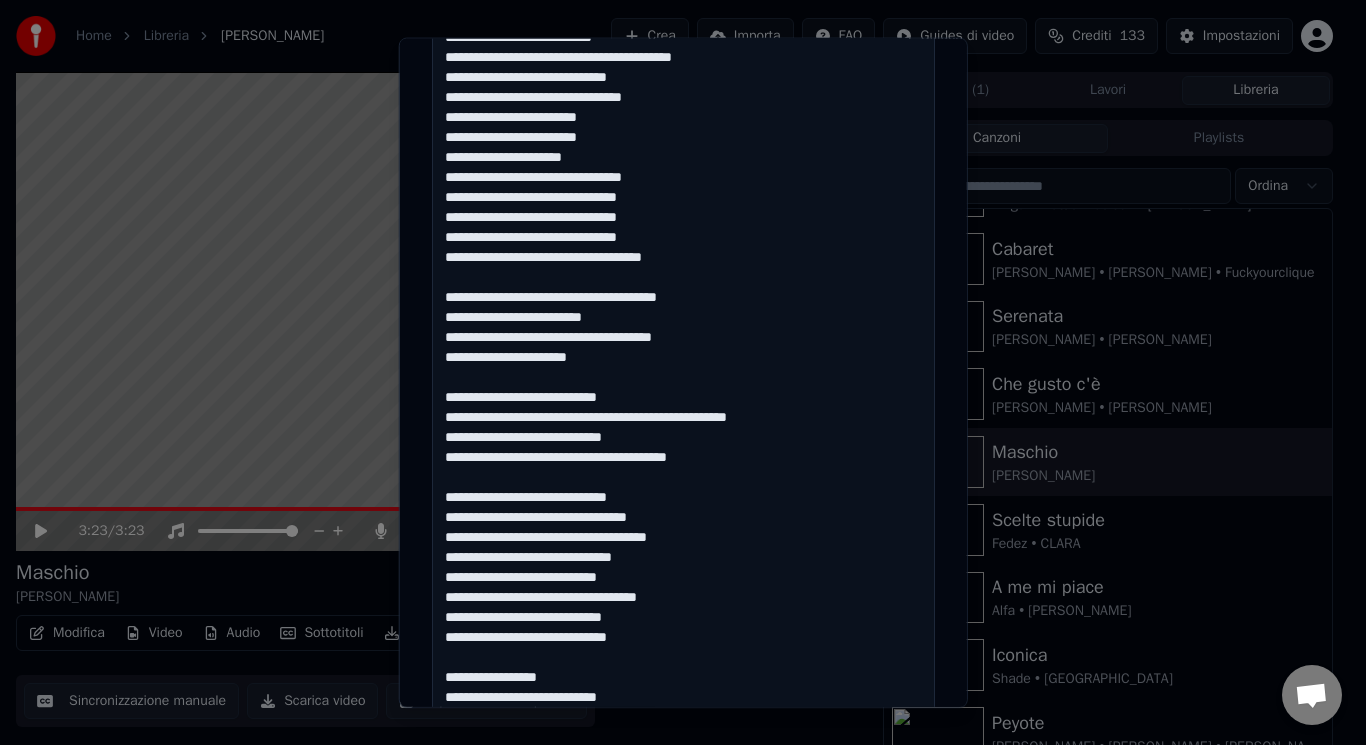 drag, startPoint x: 672, startPoint y: 525, endPoint x: 647, endPoint y: 518, distance: 25.96151 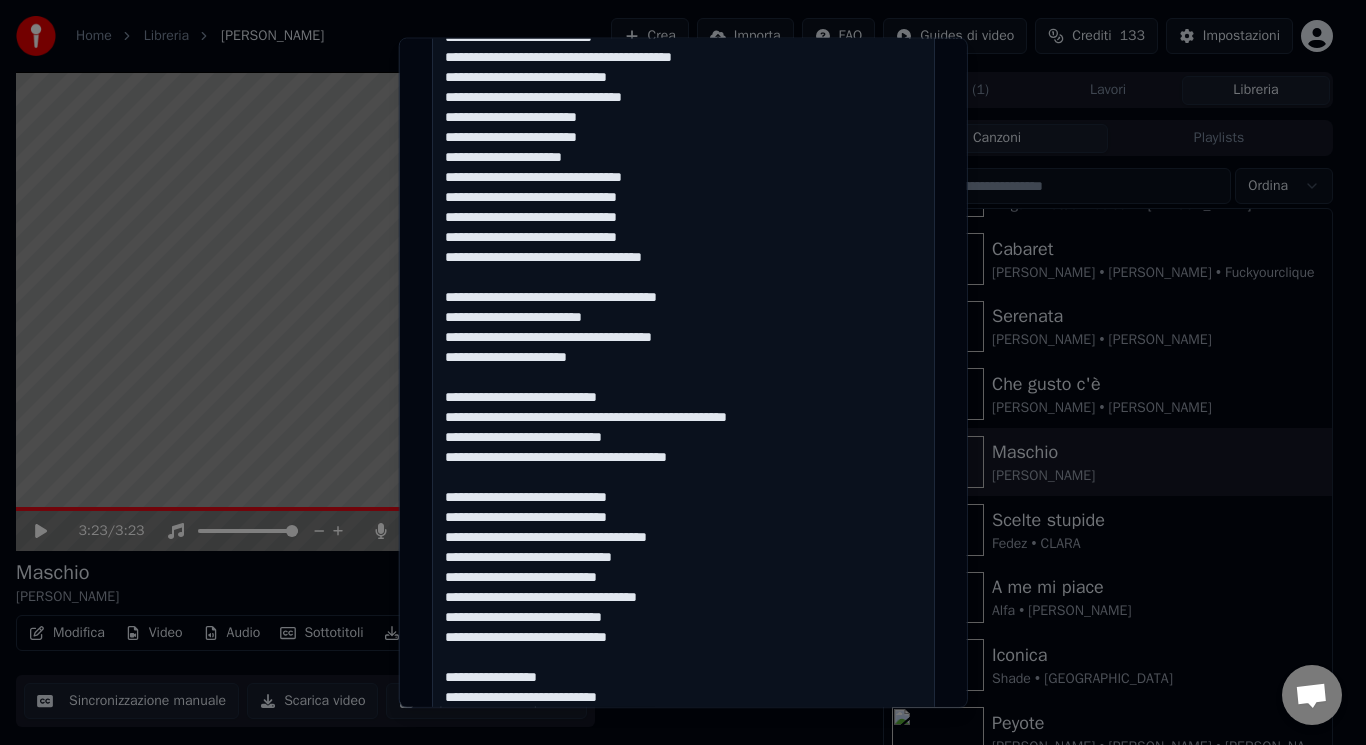 drag, startPoint x: 666, startPoint y: 536, endPoint x: 623, endPoint y: 540, distance: 43.185646 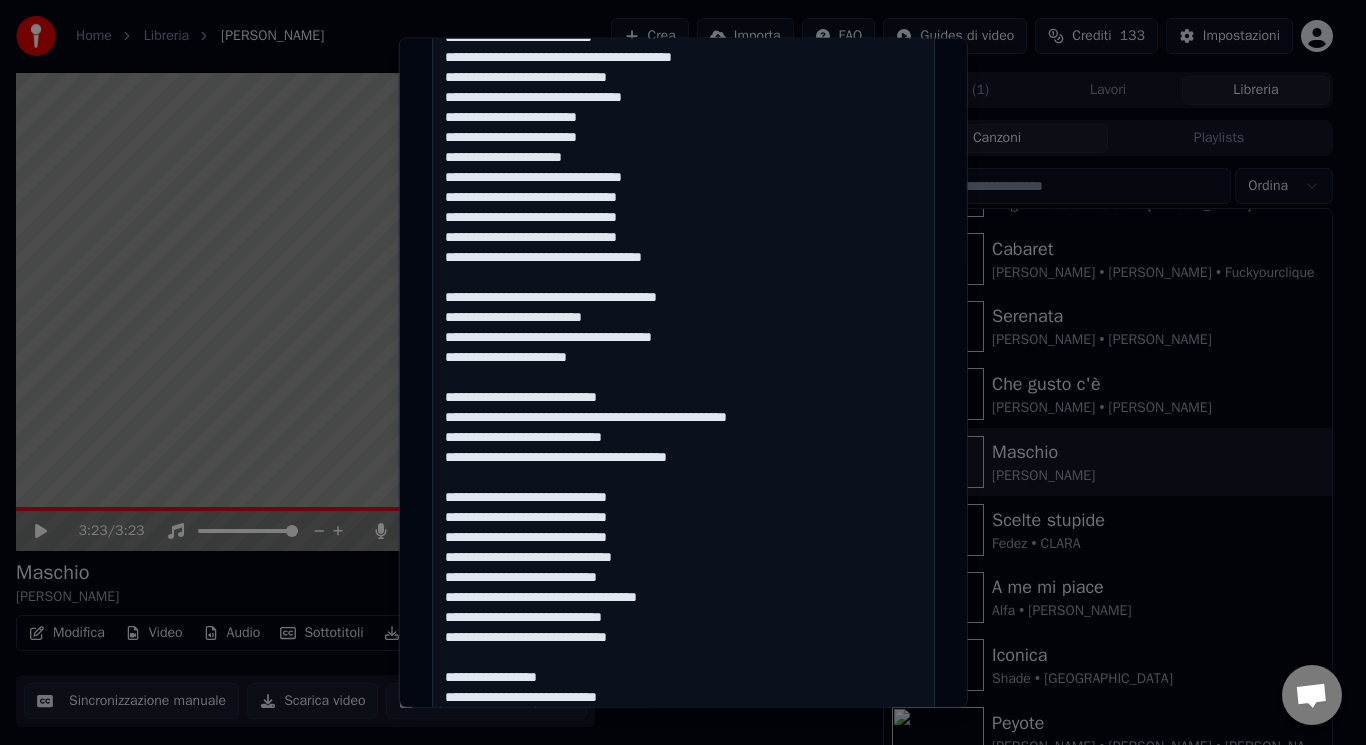drag, startPoint x: 667, startPoint y: 557, endPoint x: 632, endPoint y: 560, distance: 35.128338 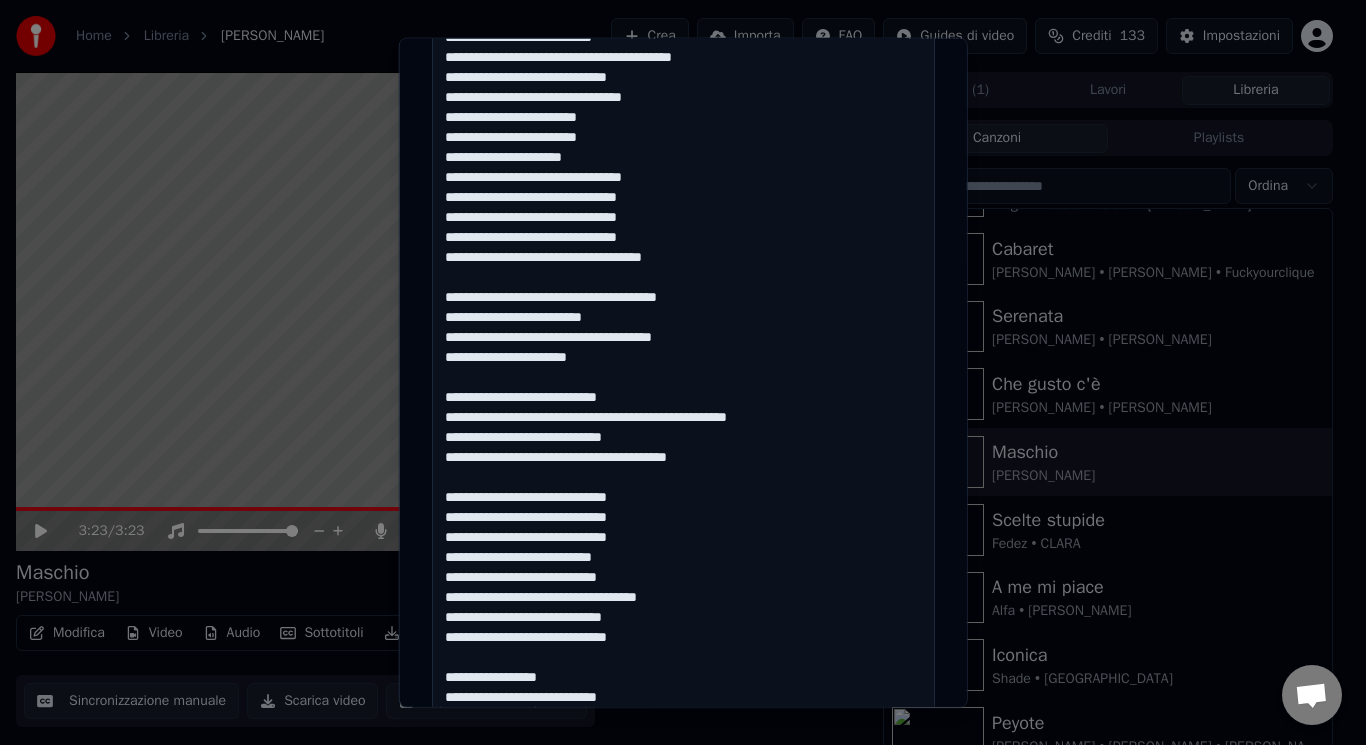 drag, startPoint x: 667, startPoint y: 595, endPoint x: 574, endPoint y: 598, distance: 93.04838 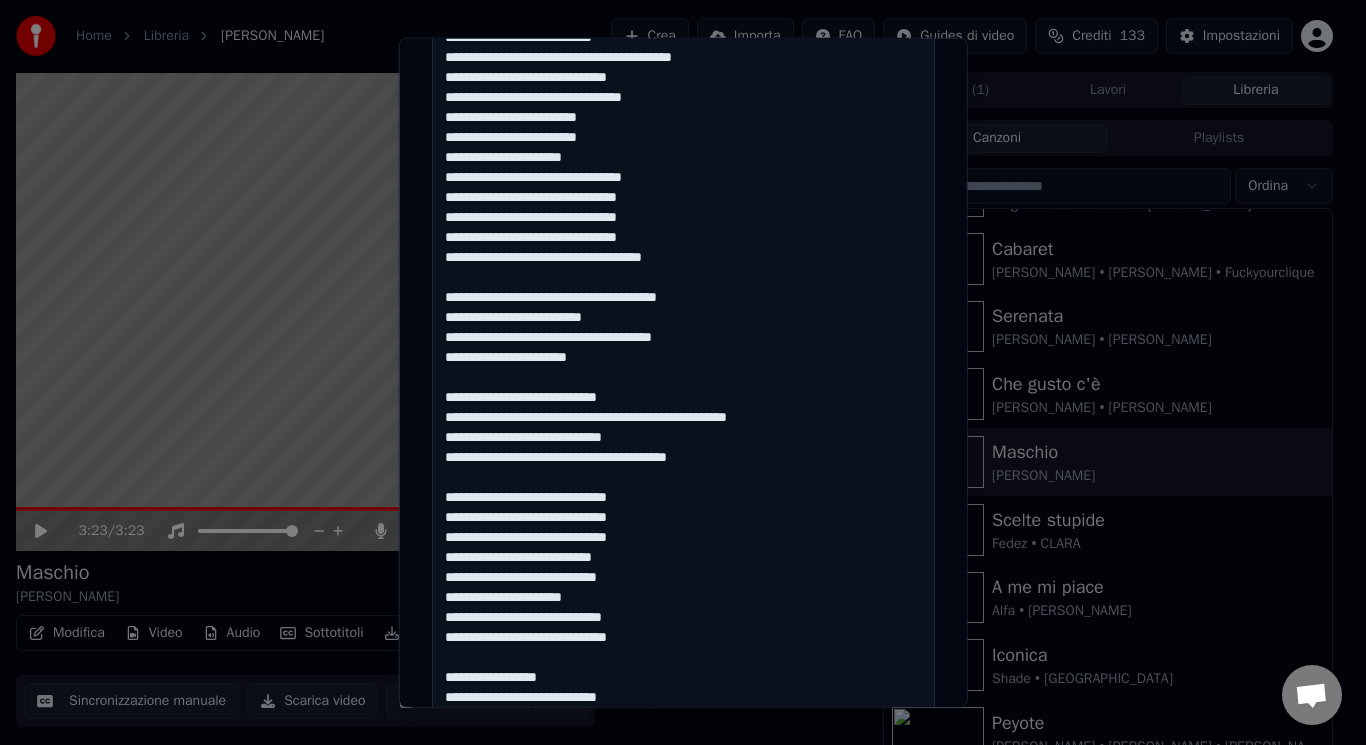 drag, startPoint x: 636, startPoint y: 652, endPoint x: 572, endPoint y: 646, distance: 64.28063 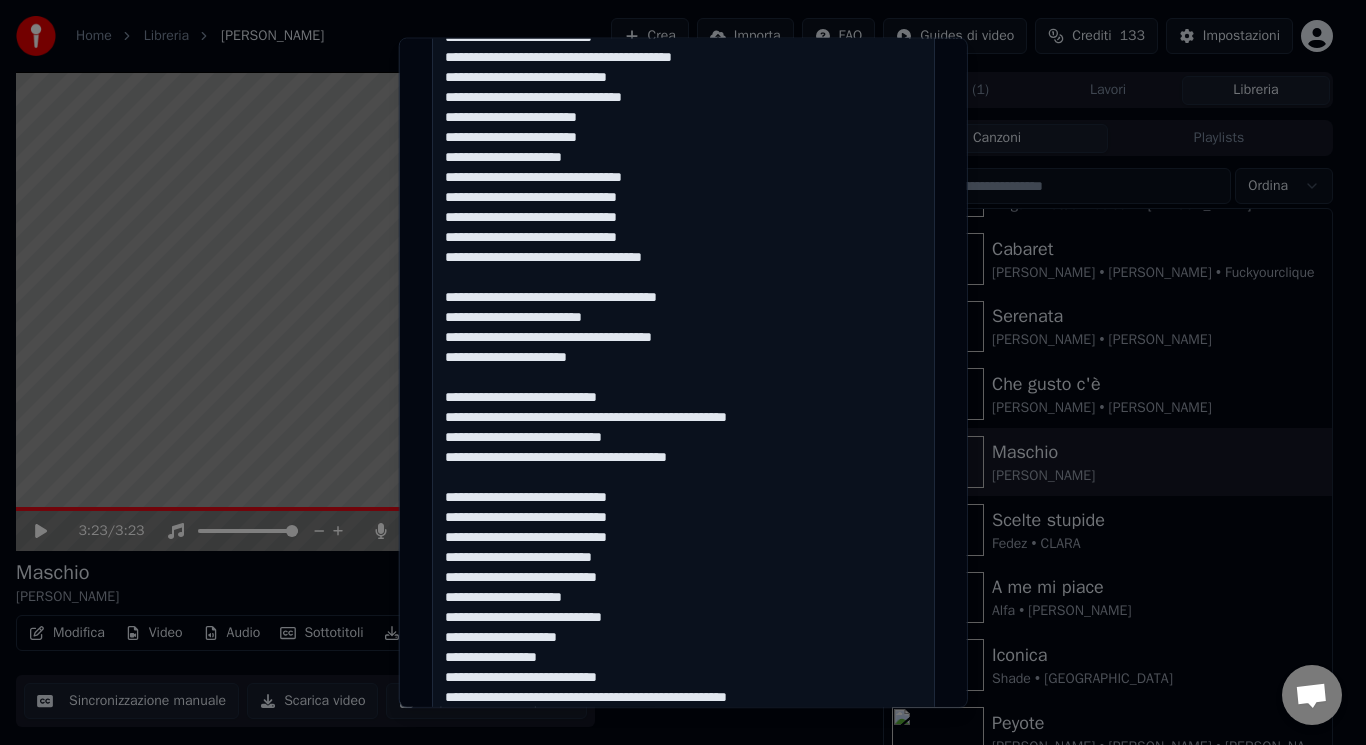 drag, startPoint x: 572, startPoint y: 646, endPoint x: 540, endPoint y: 658, distance: 34.176014 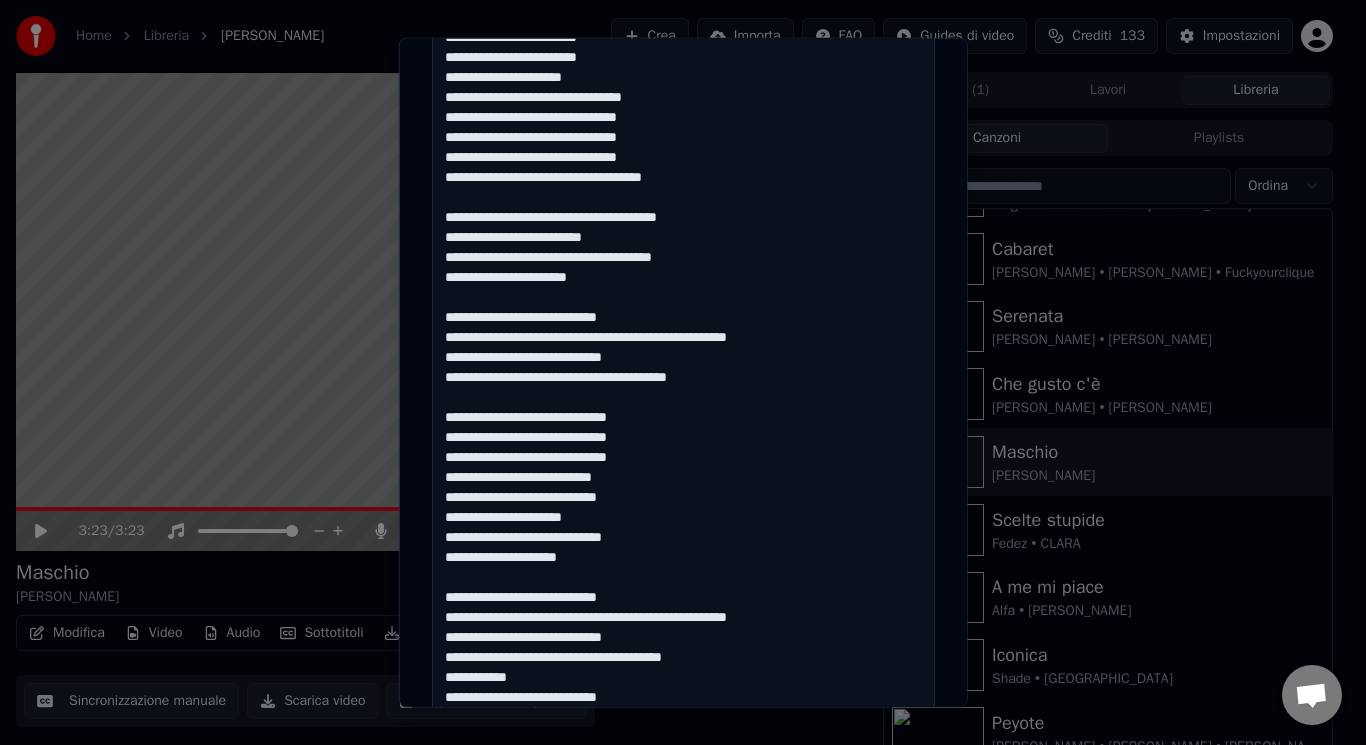 scroll, scrollTop: 935, scrollLeft: 0, axis: vertical 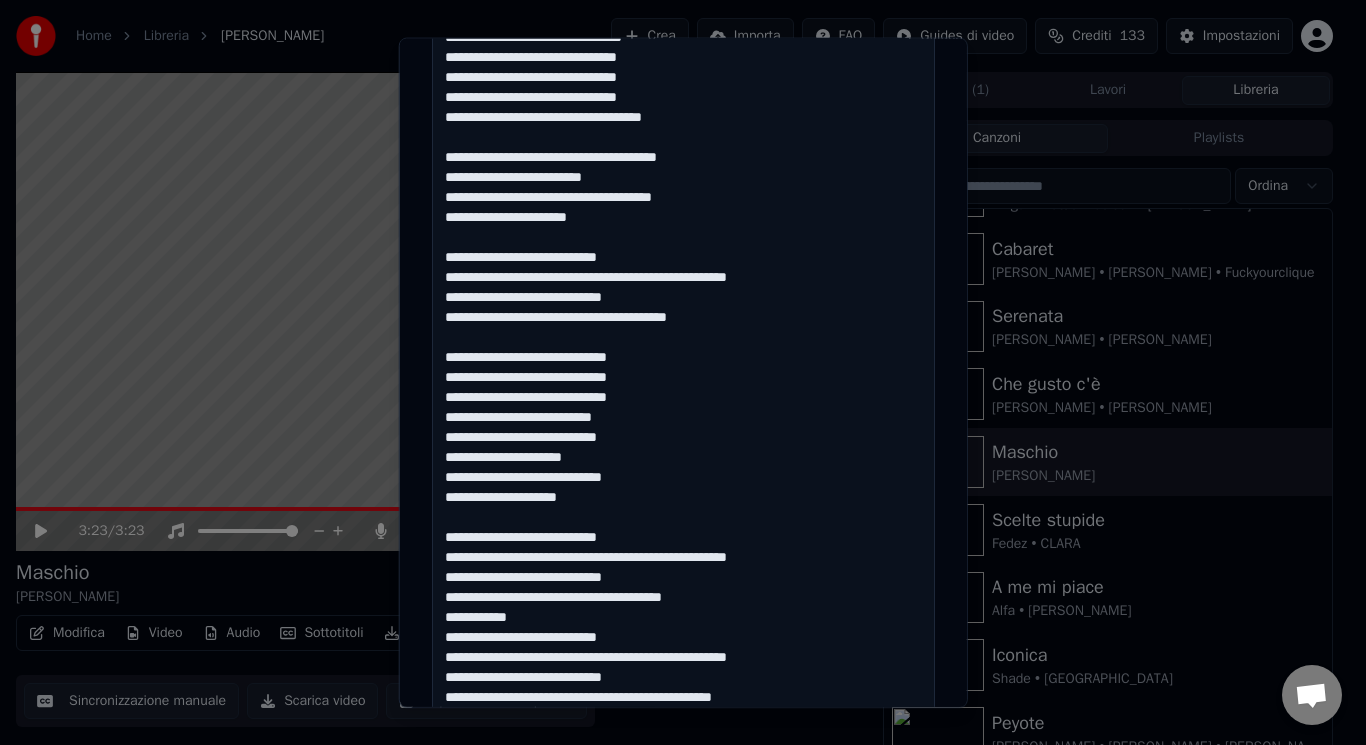 drag, startPoint x: 537, startPoint y: 617, endPoint x: 421, endPoint y: 611, distance: 116.15507 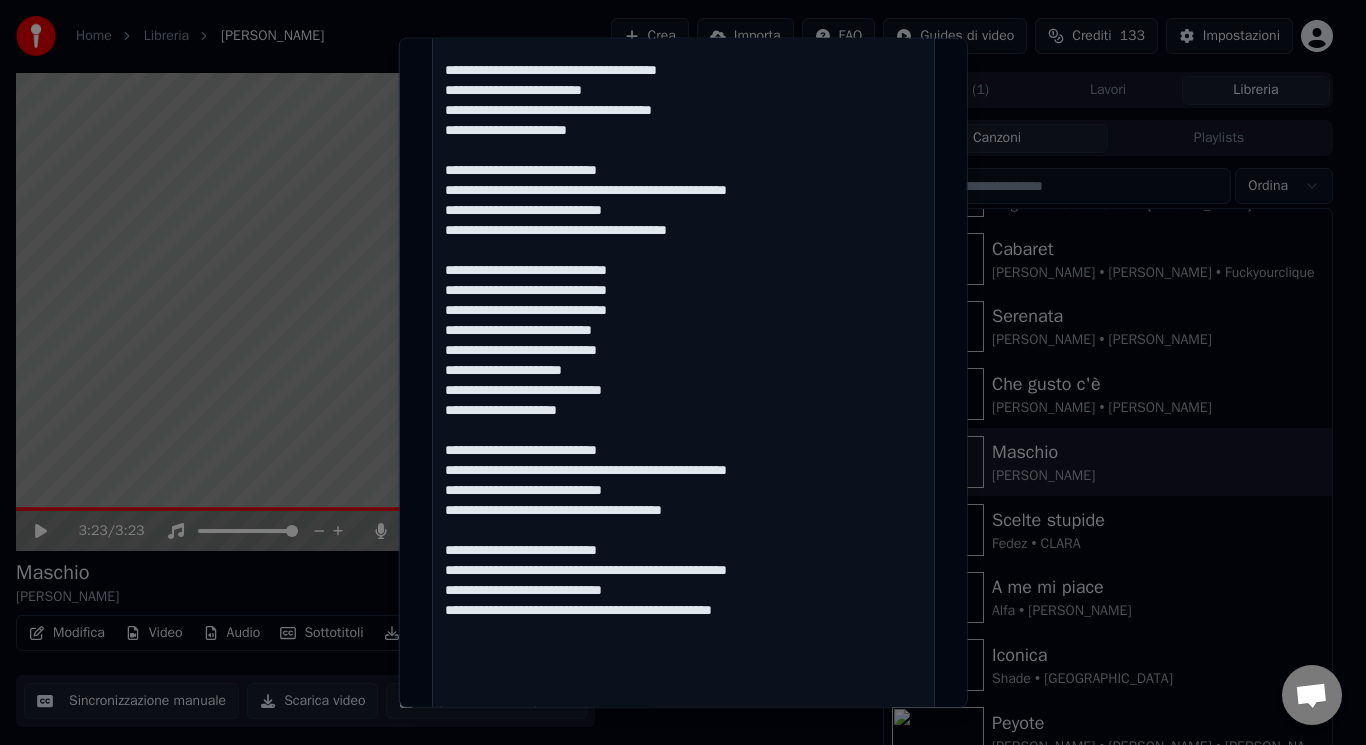 scroll, scrollTop: 1073, scrollLeft: 0, axis: vertical 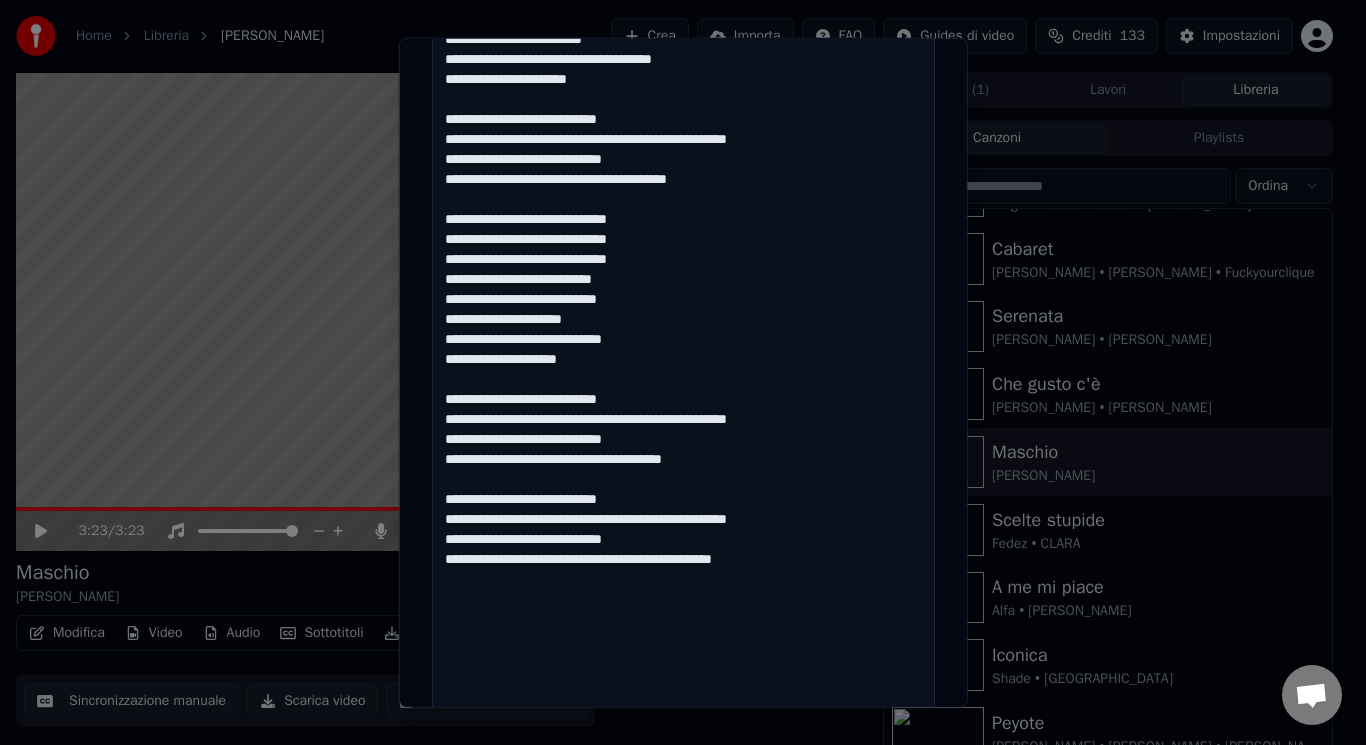 drag, startPoint x: 770, startPoint y: 689, endPoint x: 717, endPoint y: 567, distance: 133.01503 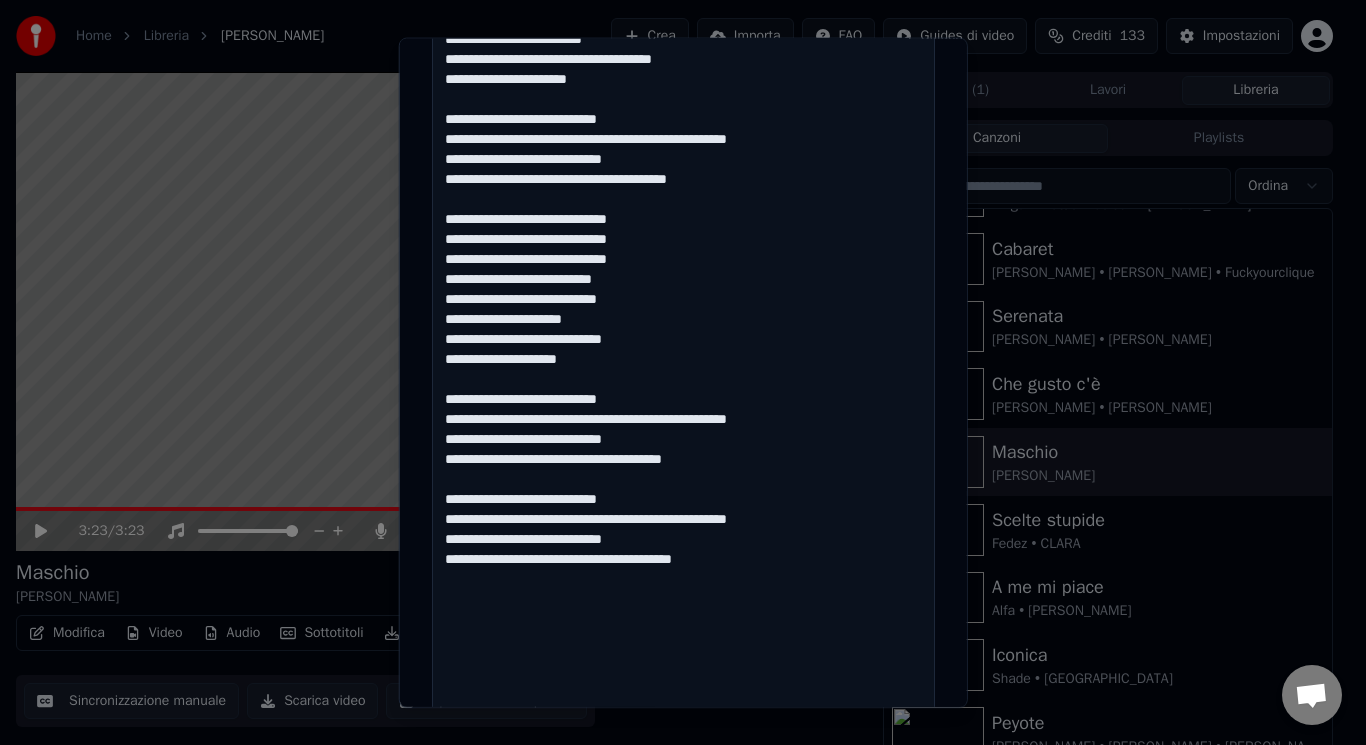 type on "**********" 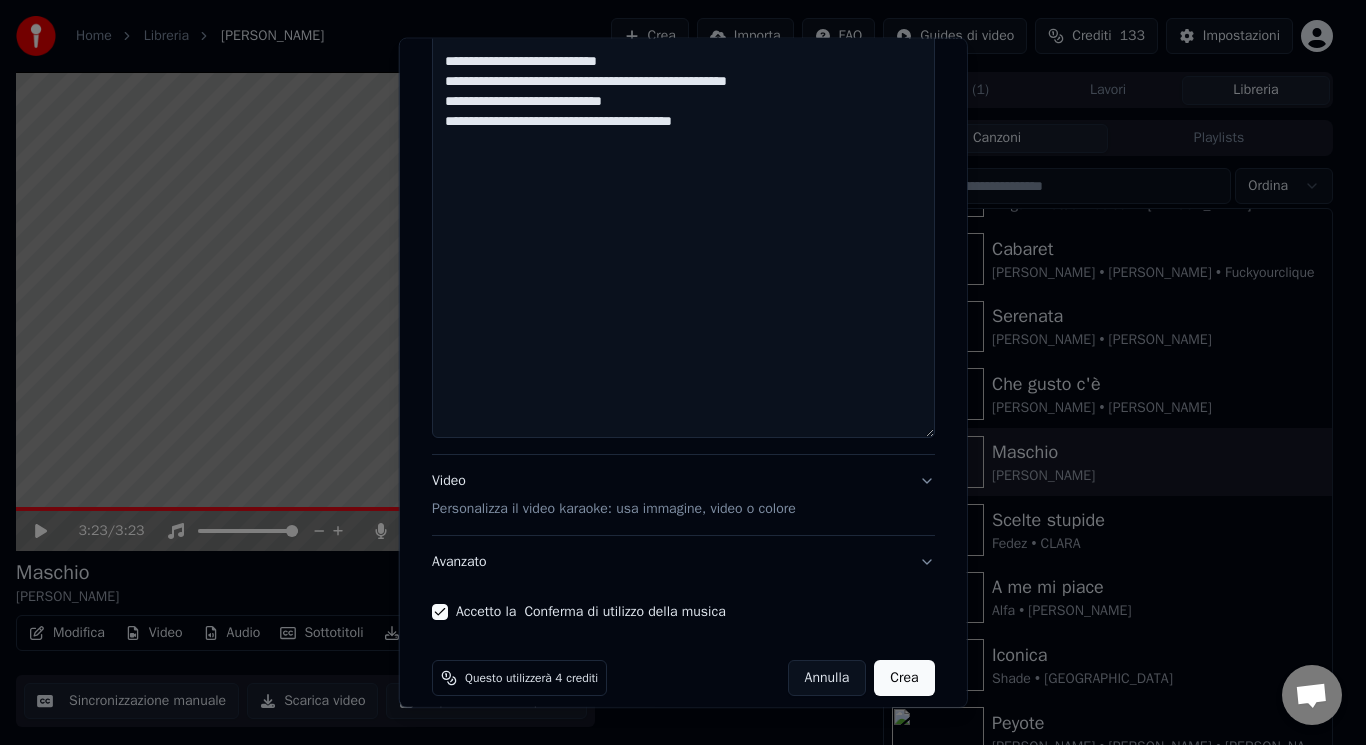 scroll, scrollTop: 1528, scrollLeft: 0, axis: vertical 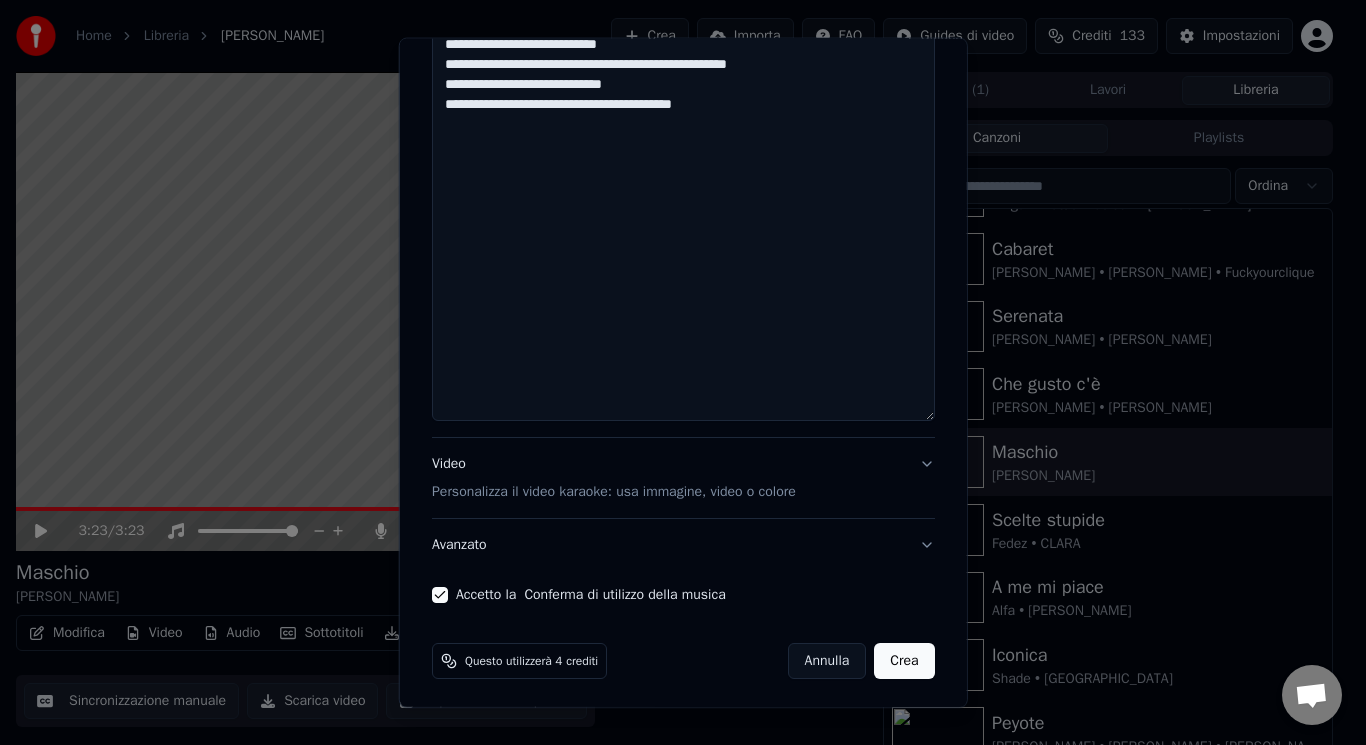 click on "Personalizza il video karaoke: usa immagine, video o colore" at bounding box center [614, 492] 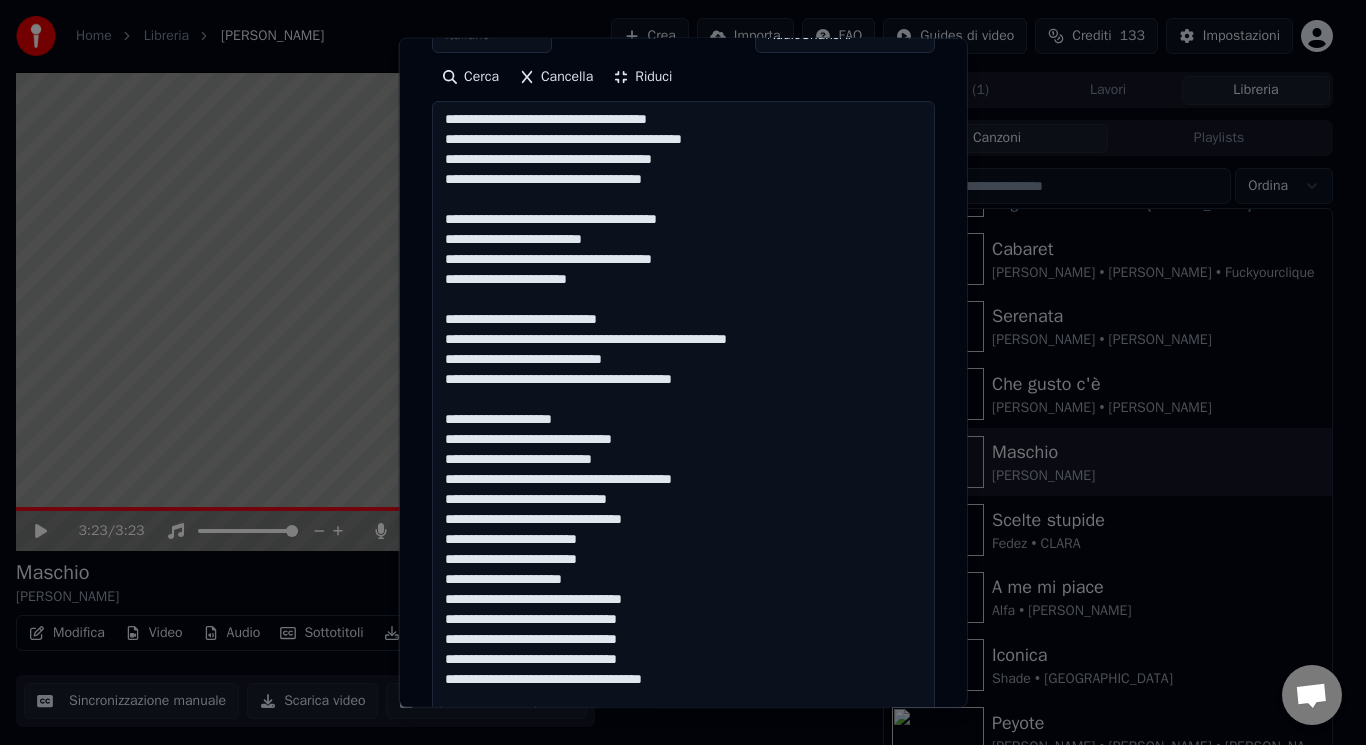 scroll, scrollTop: 187, scrollLeft: 0, axis: vertical 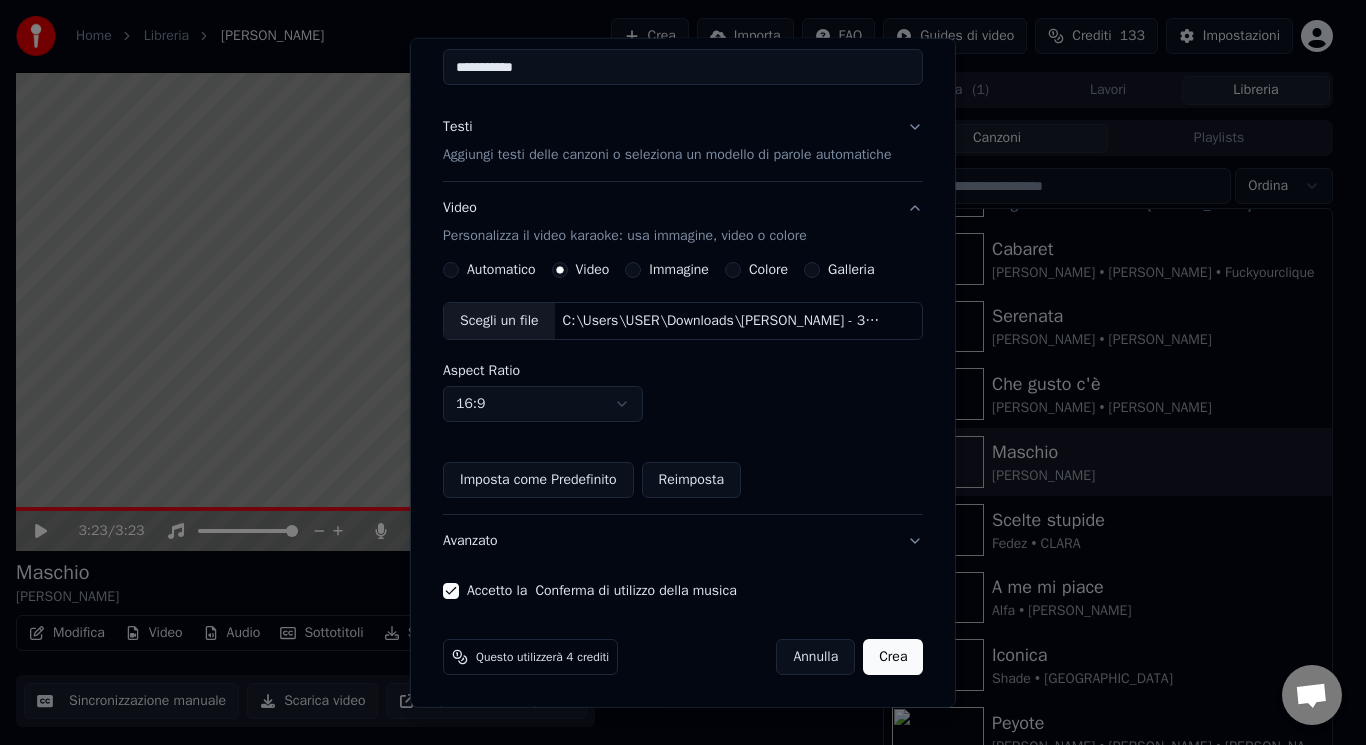 click on "Crea" at bounding box center (893, 657) 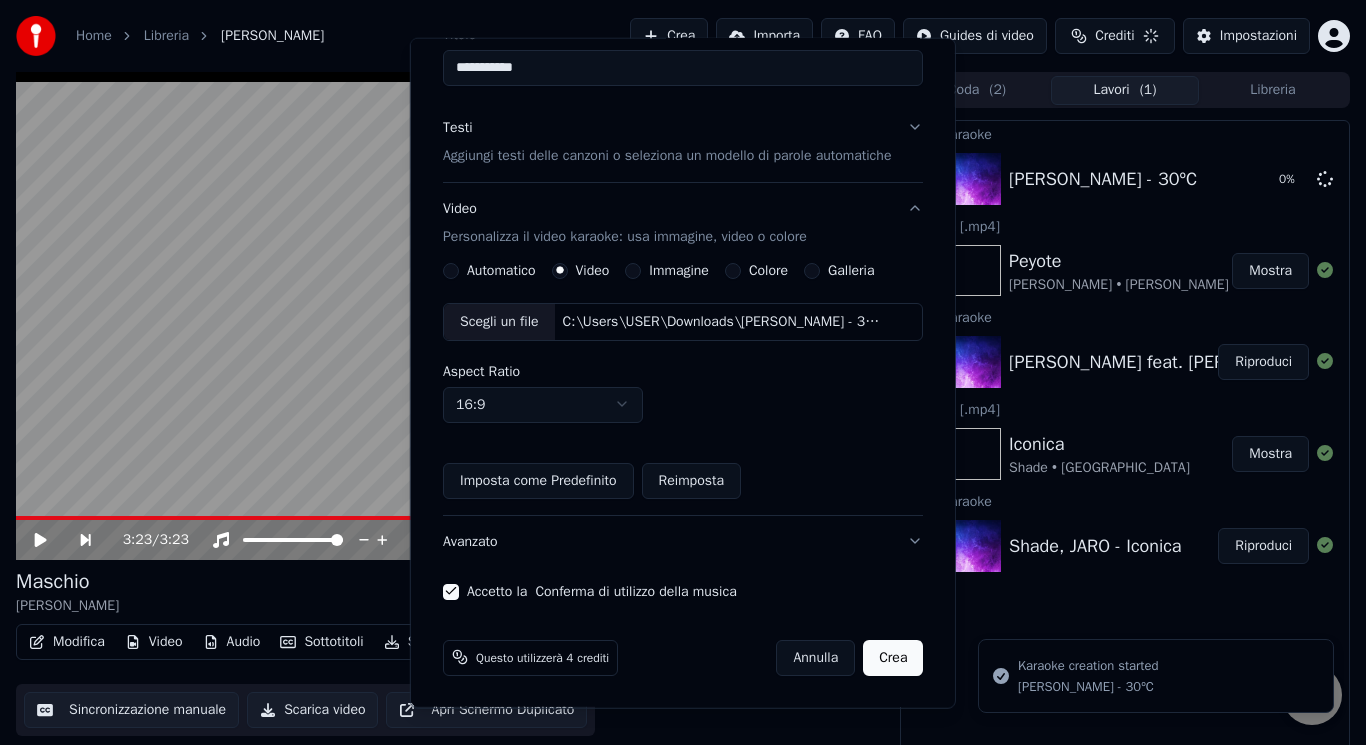 type 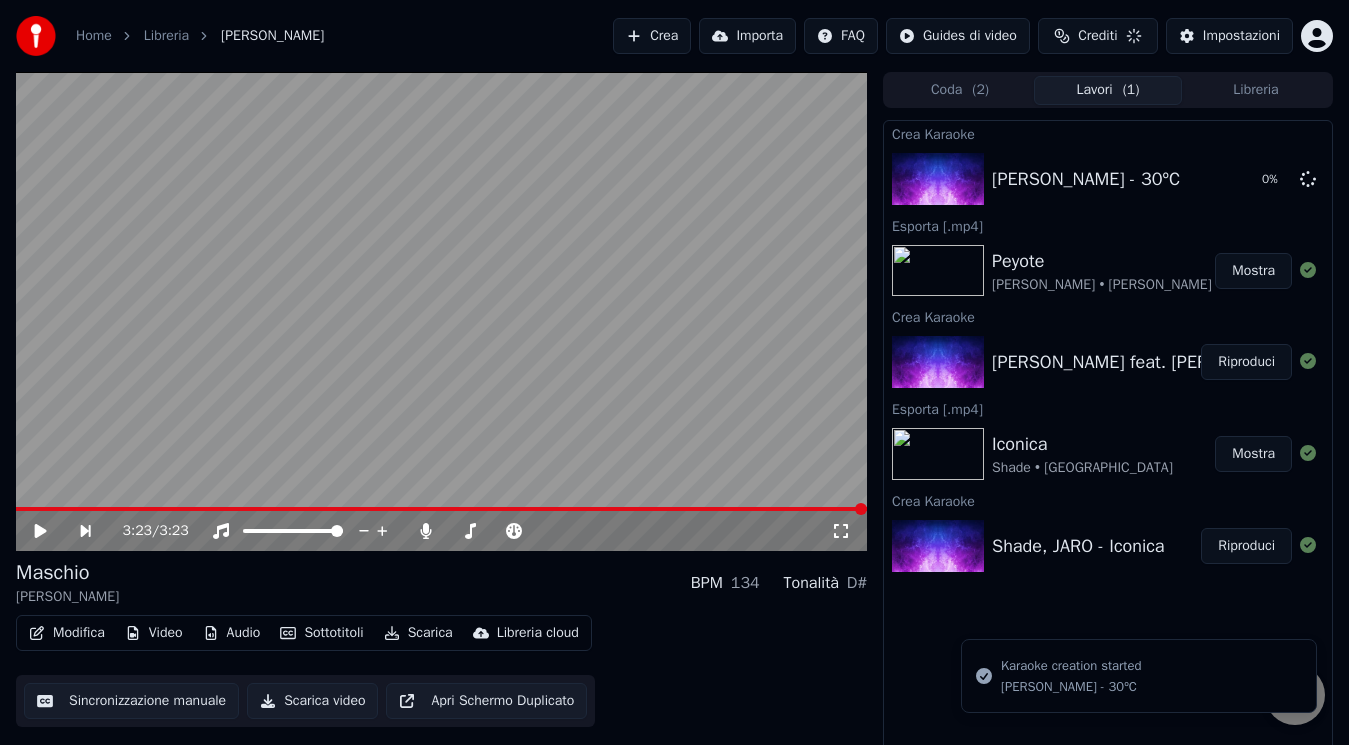 scroll, scrollTop: 67, scrollLeft: 0, axis: vertical 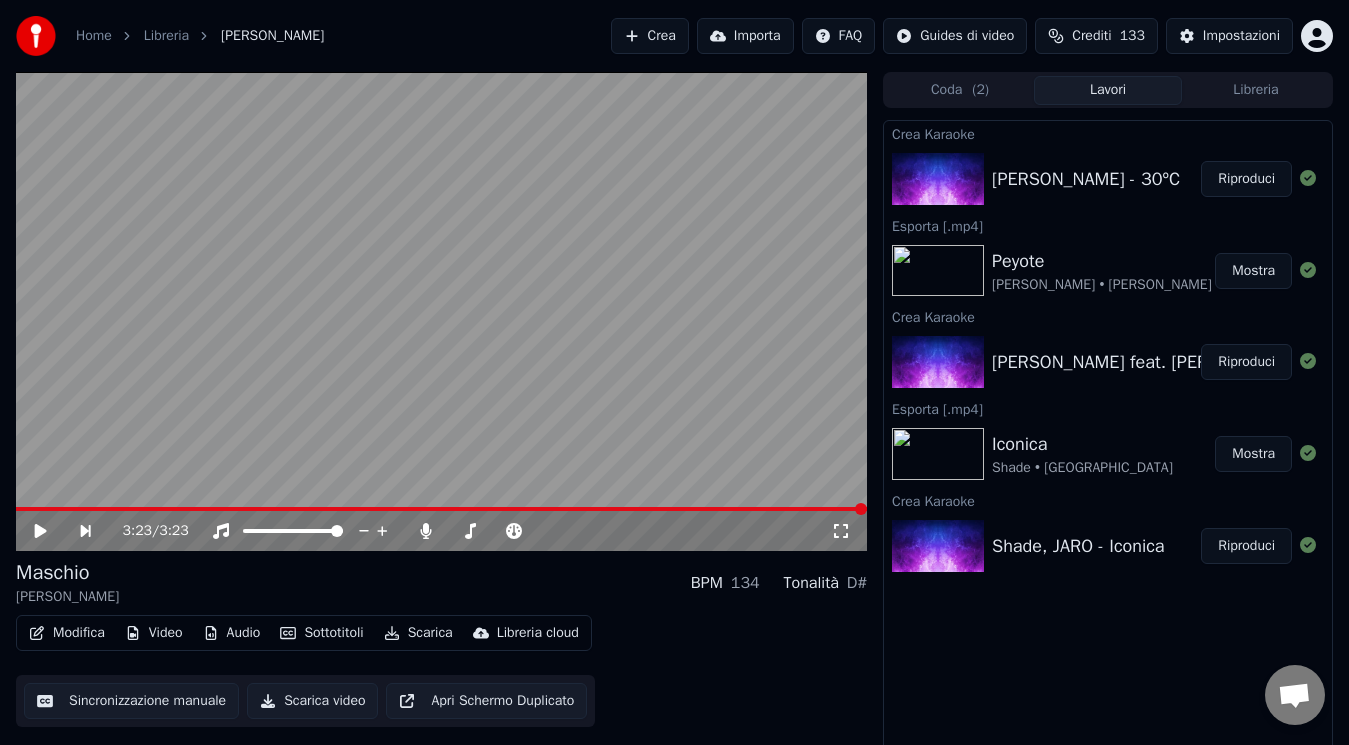 click on "[PERSON_NAME] - 30ºC" at bounding box center [1086, 179] 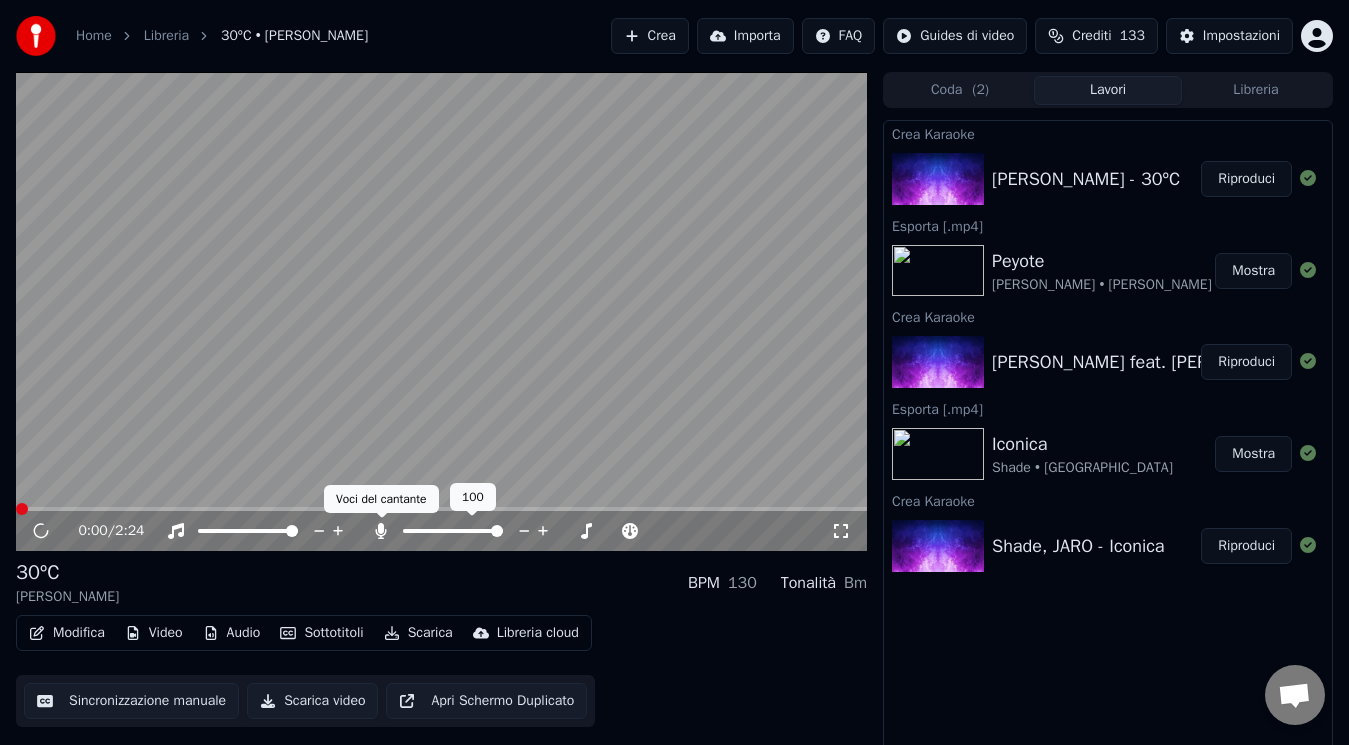 click 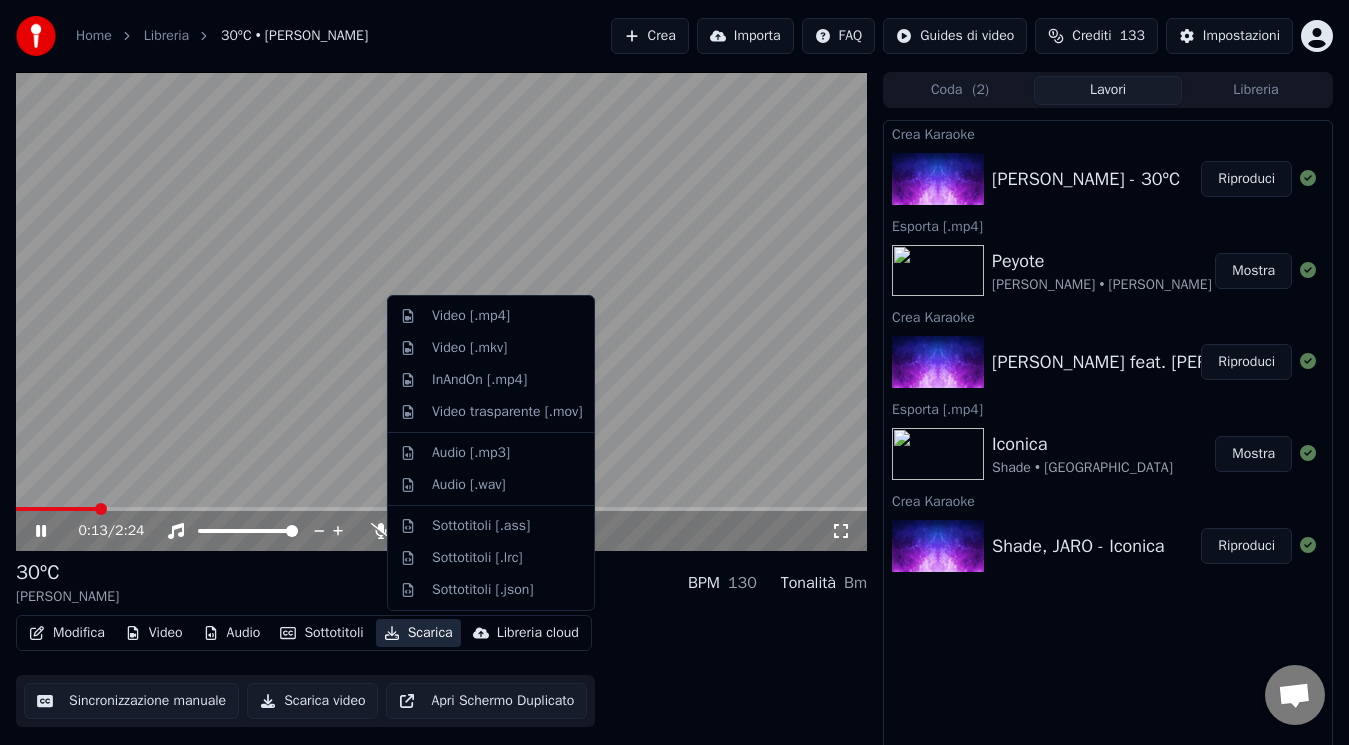 click on "Scarica" at bounding box center (418, 633) 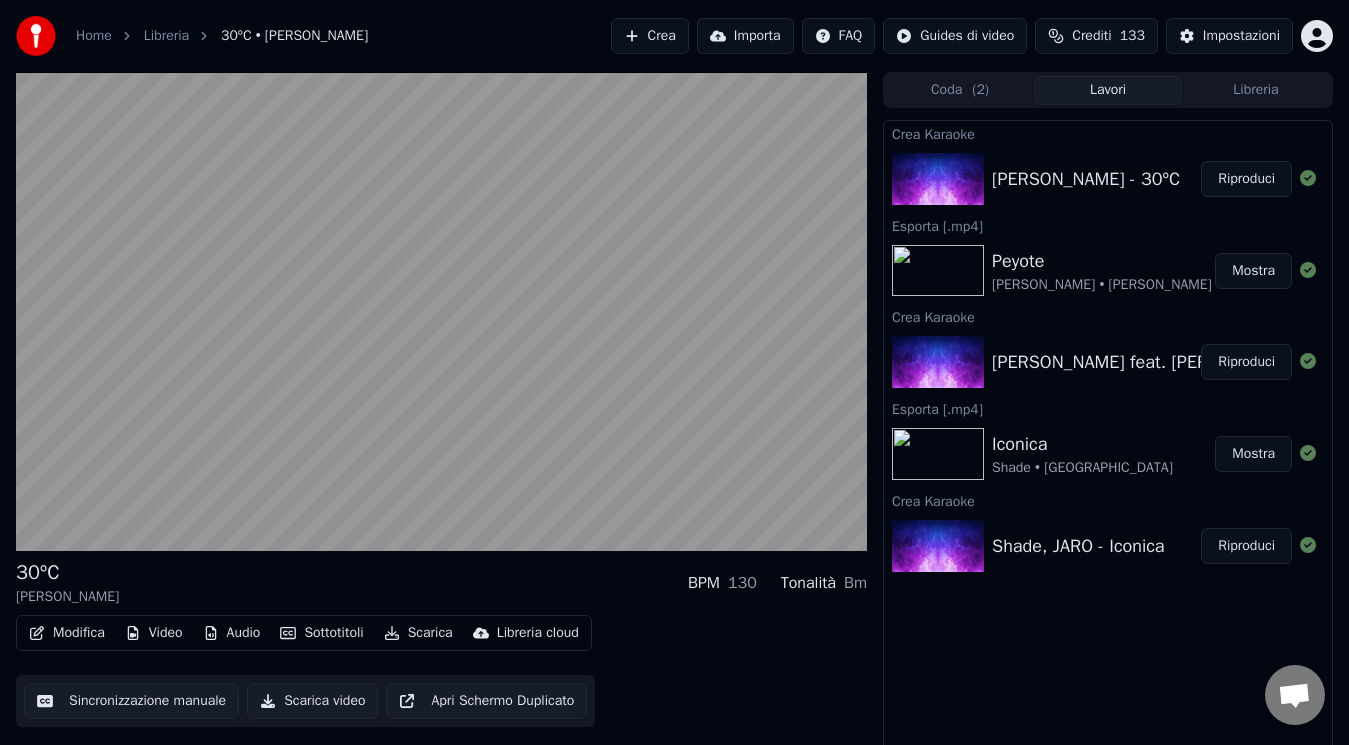click on "30ºC [PERSON_NAME] BPM 130 Tonalità Bm" at bounding box center (441, 583) 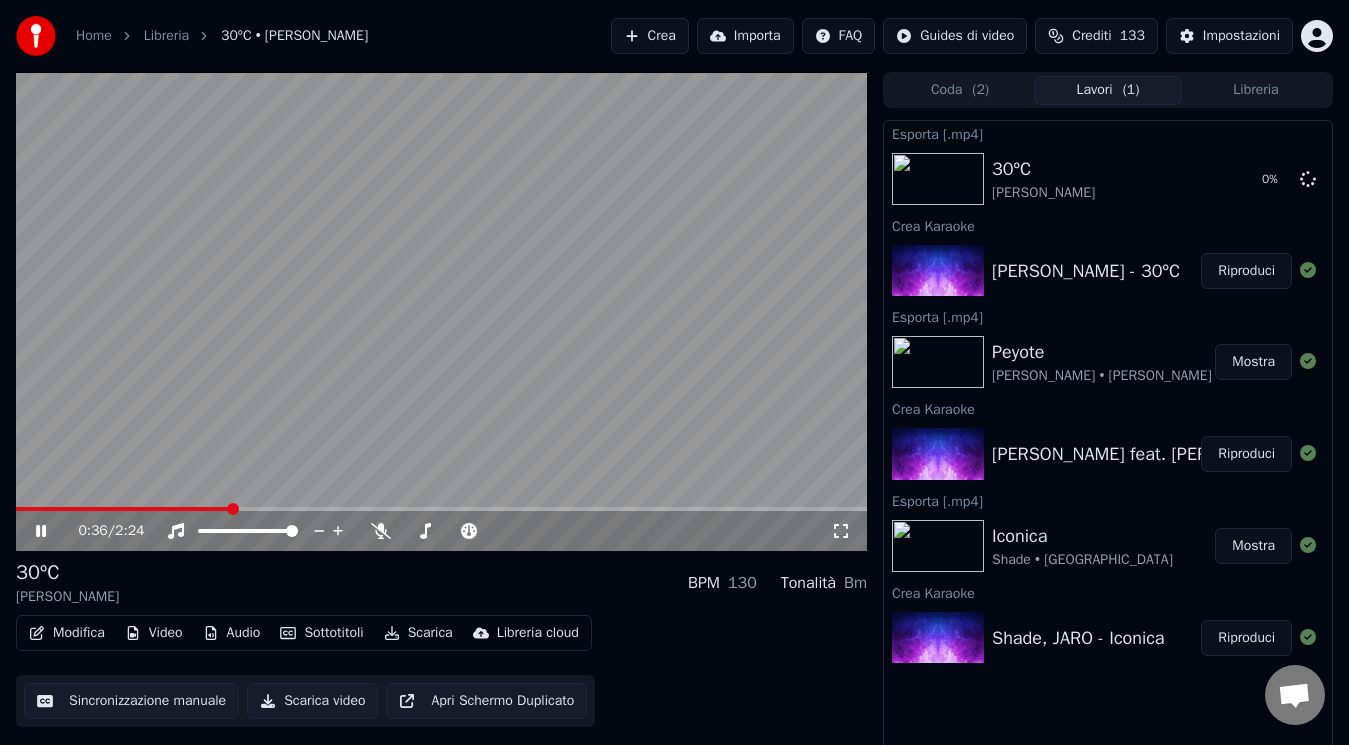 click 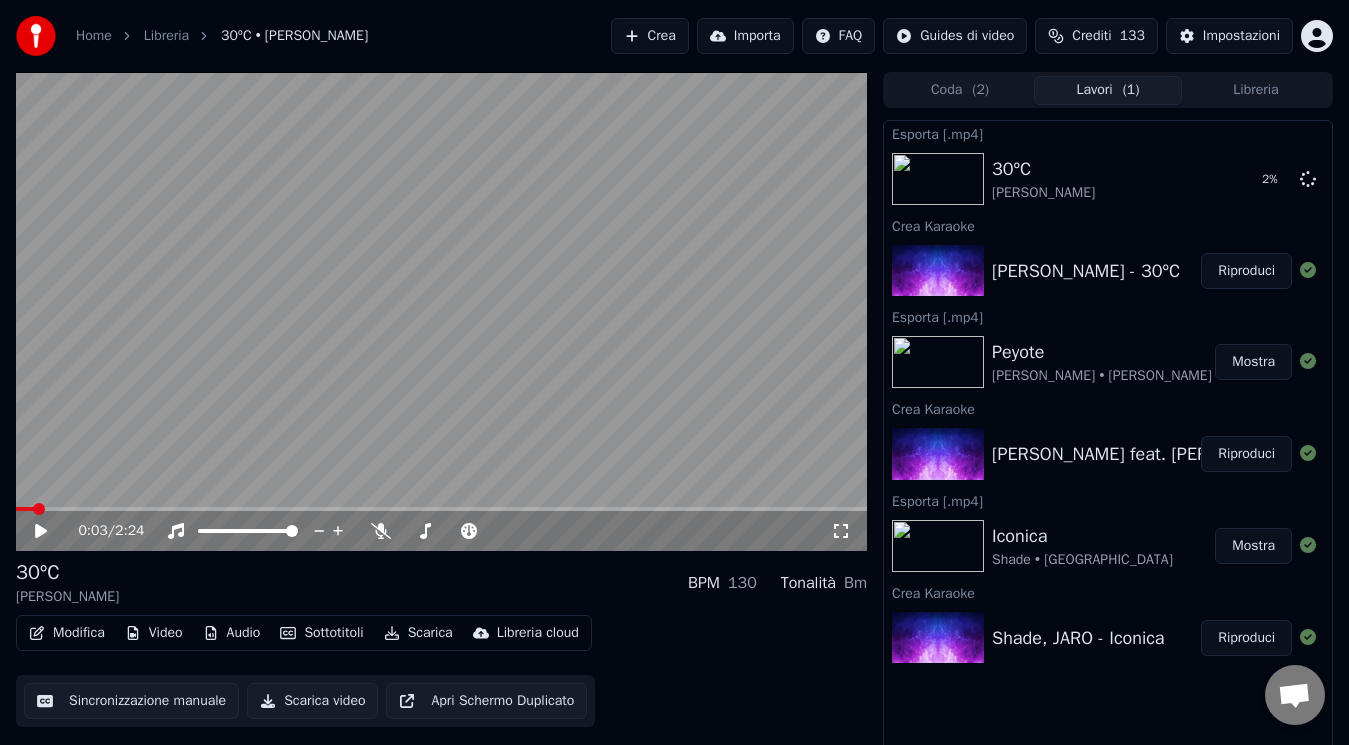 click at bounding box center (25, 509) 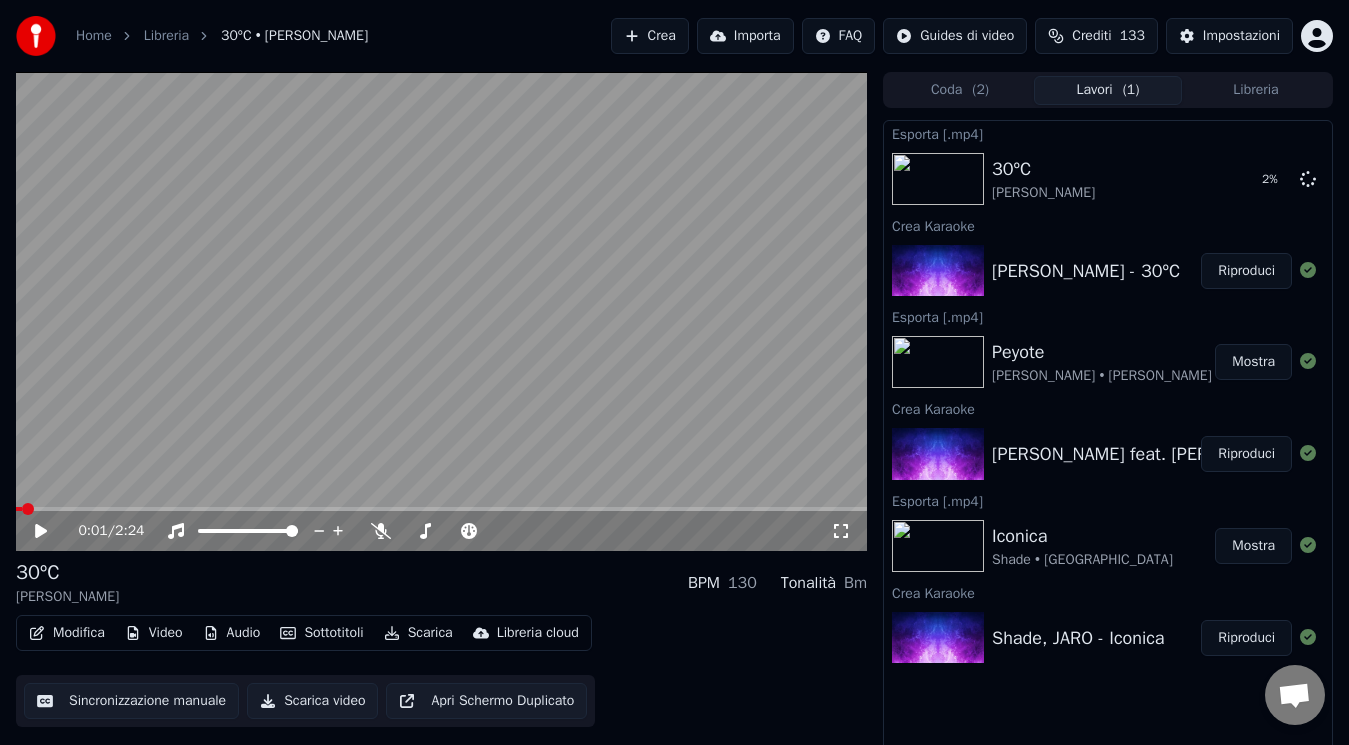 click at bounding box center [28, 509] 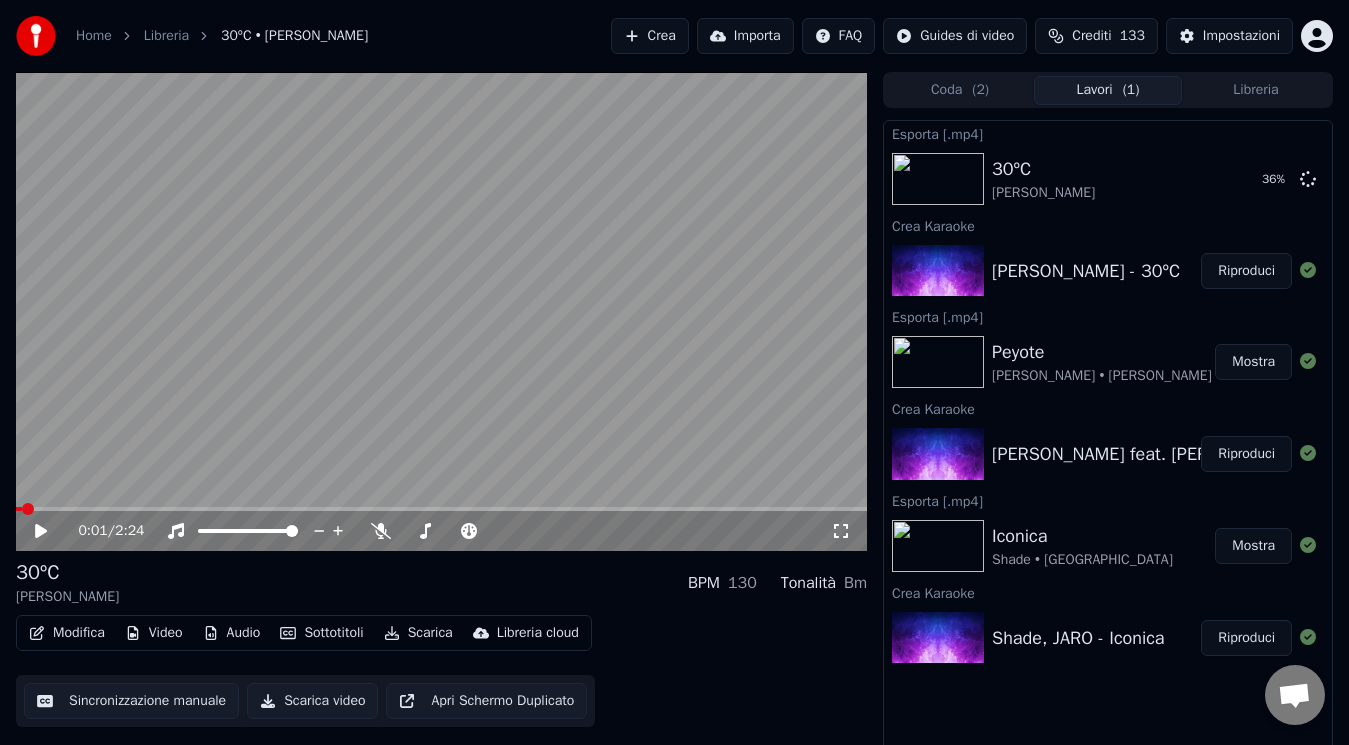 click 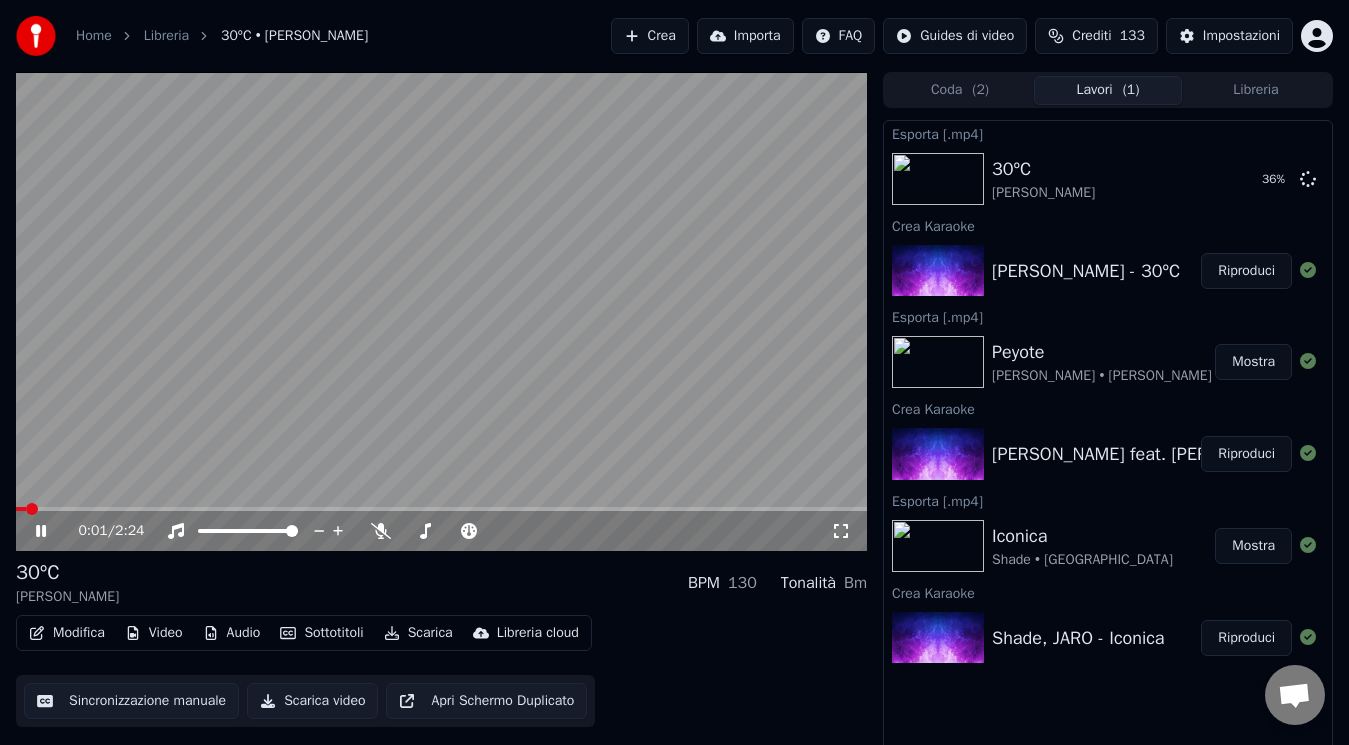 click at bounding box center [32, 509] 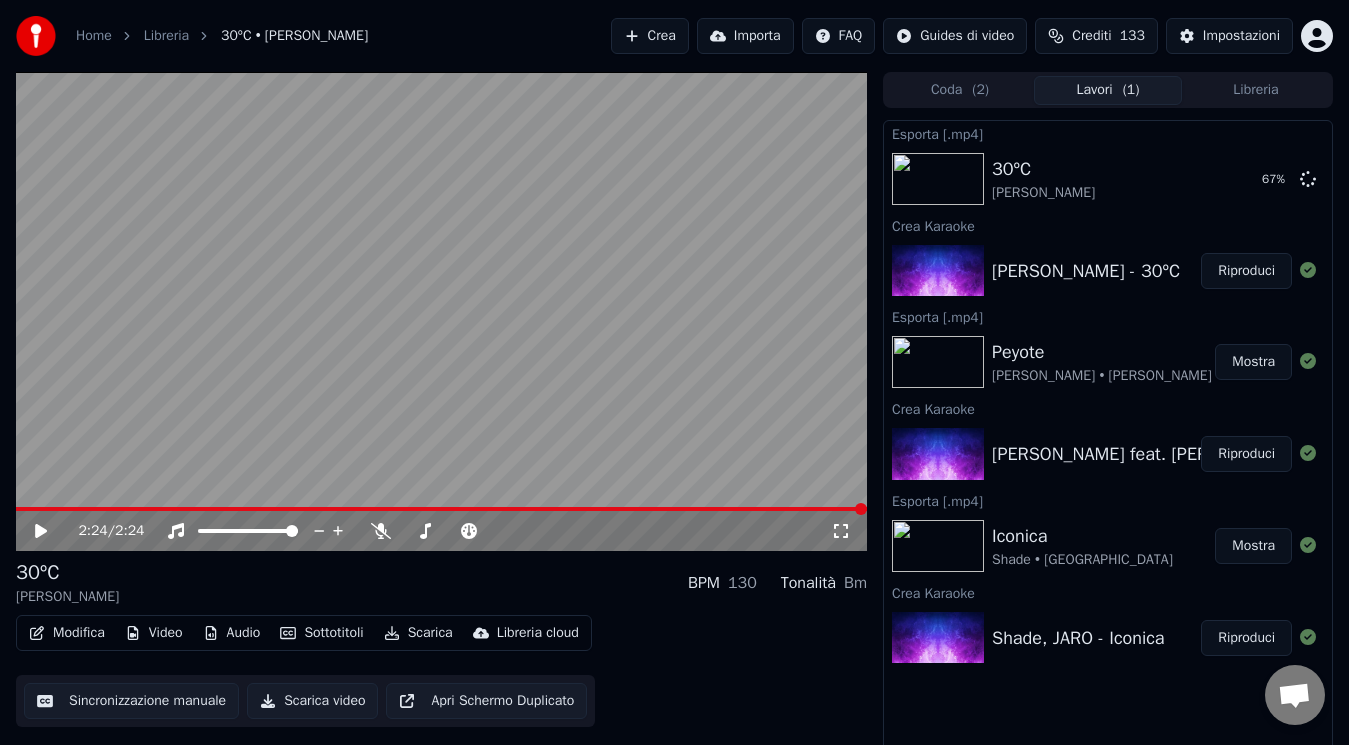 click at bounding box center (441, 311) 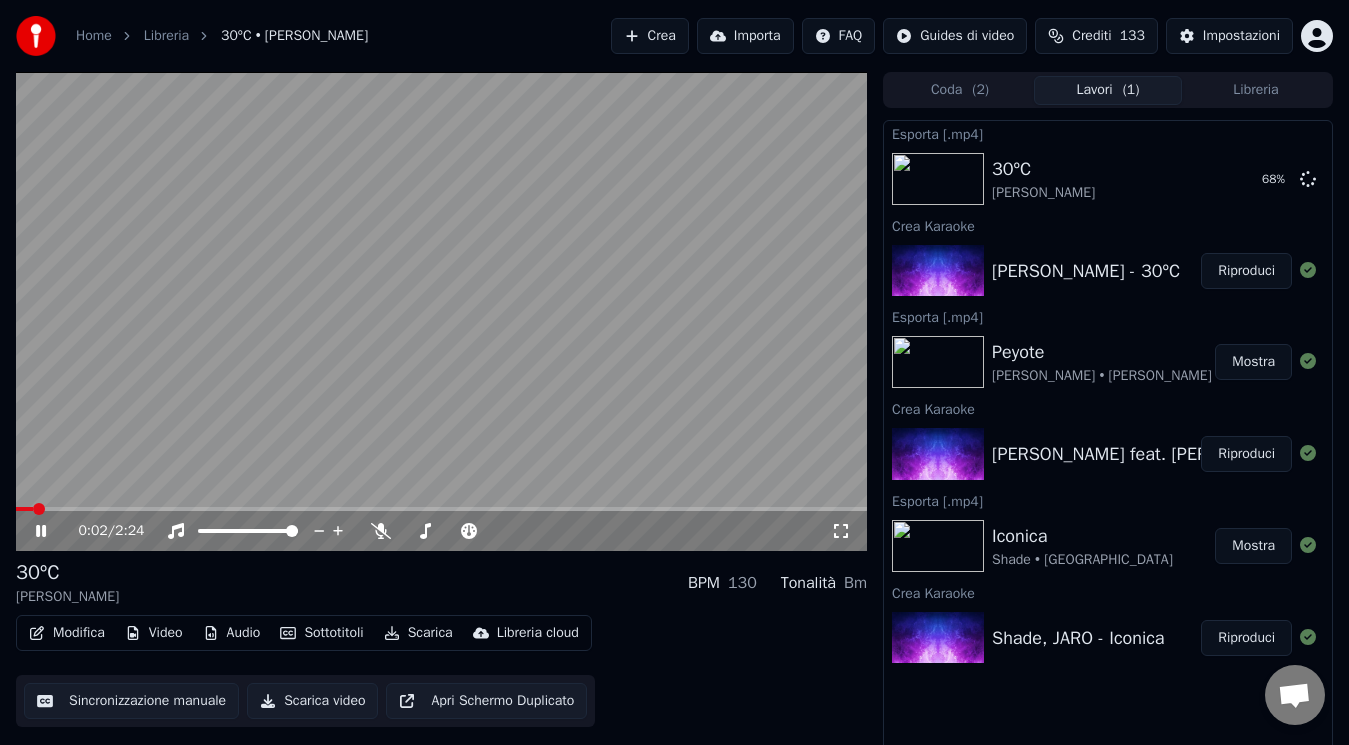 click at bounding box center [441, 311] 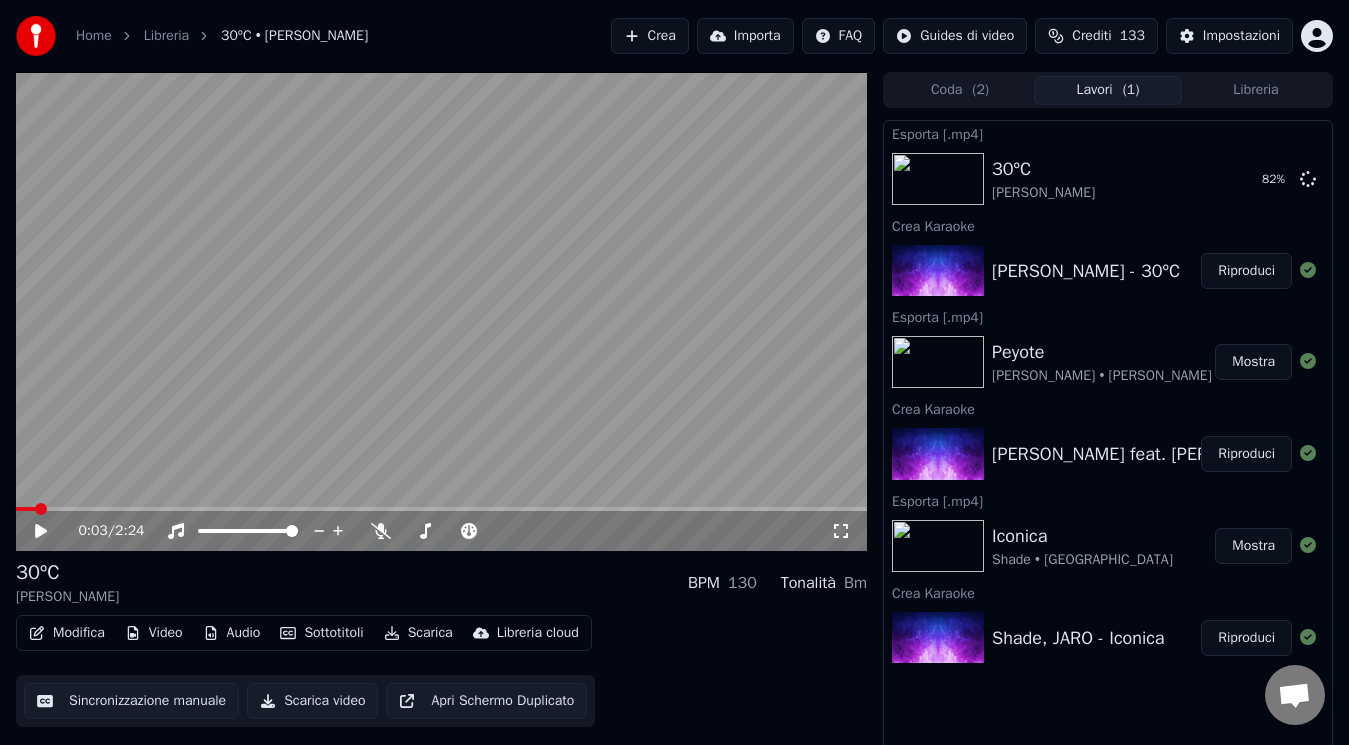 scroll, scrollTop: 8, scrollLeft: 0, axis: vertical 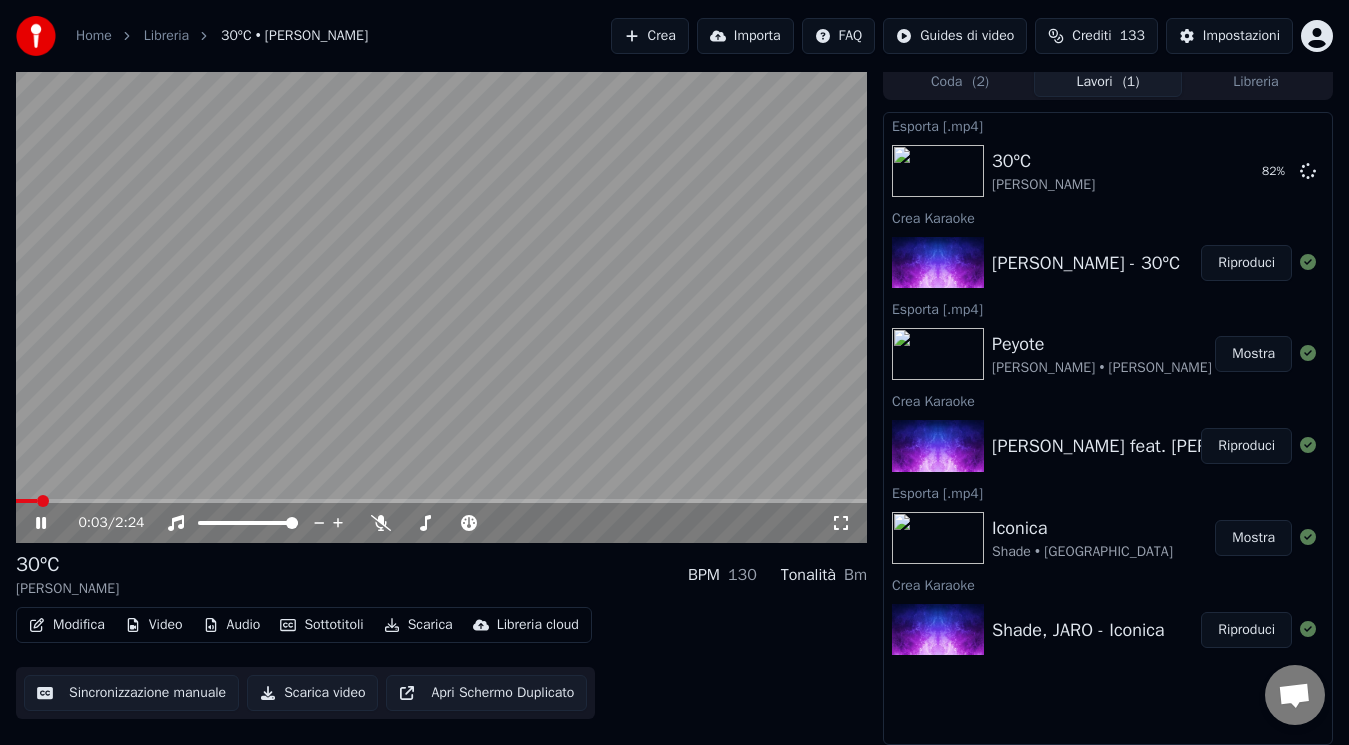 click at bounding box center [441, 303] 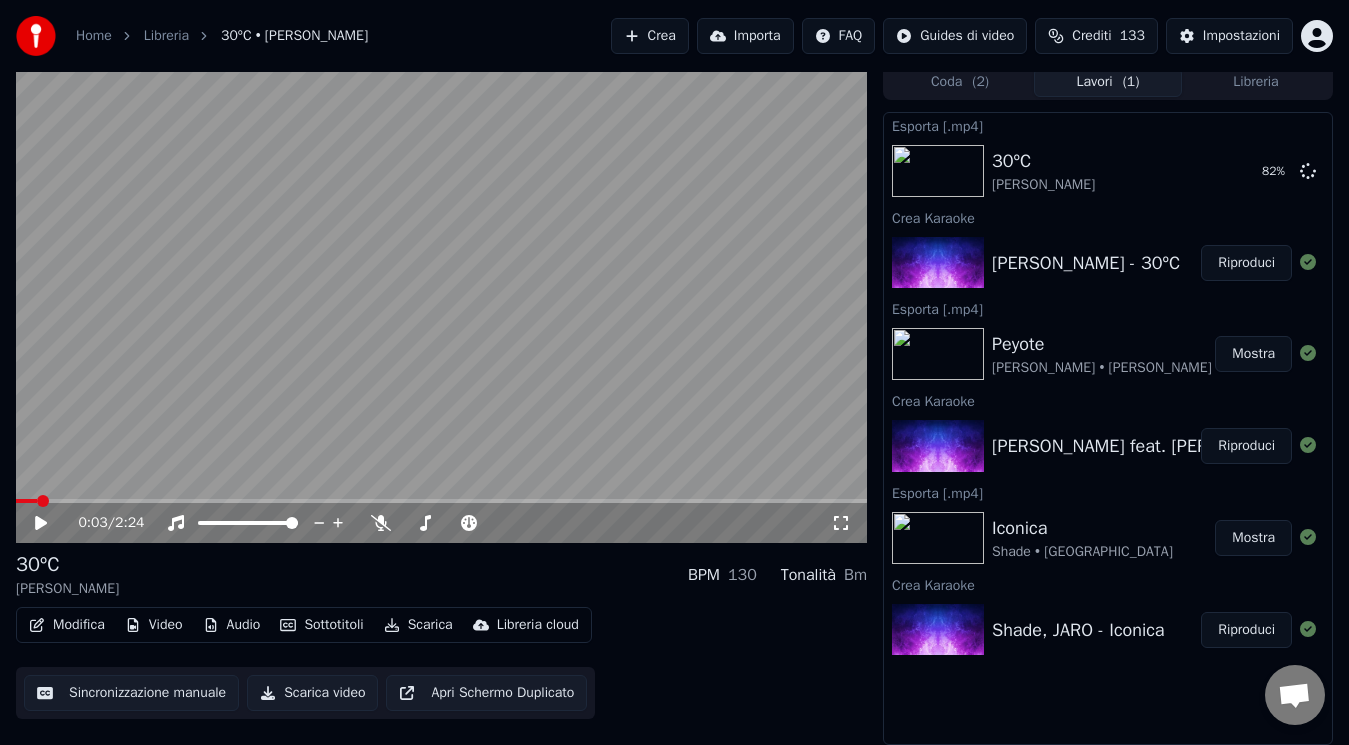 click on "0:03  /  2:24" at bounding box center (441, 521) 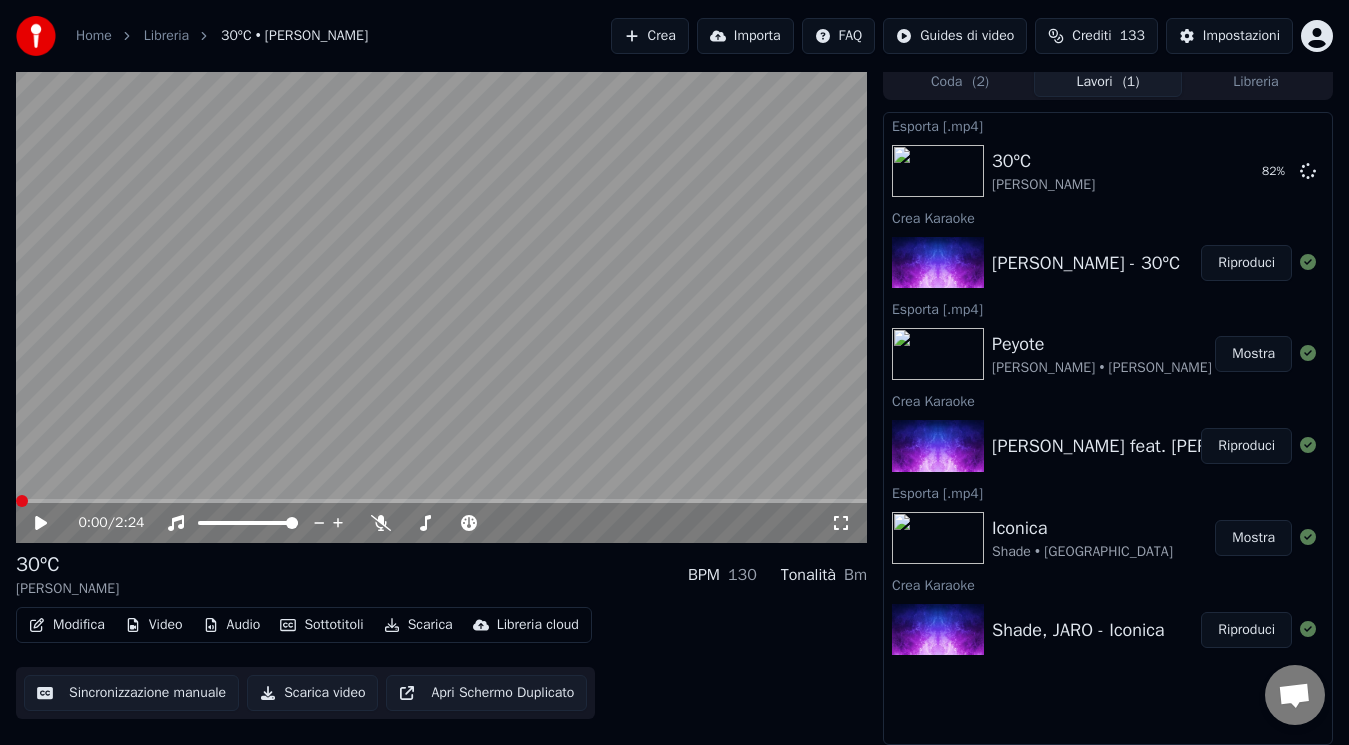 click at bounding box center (22, 501) 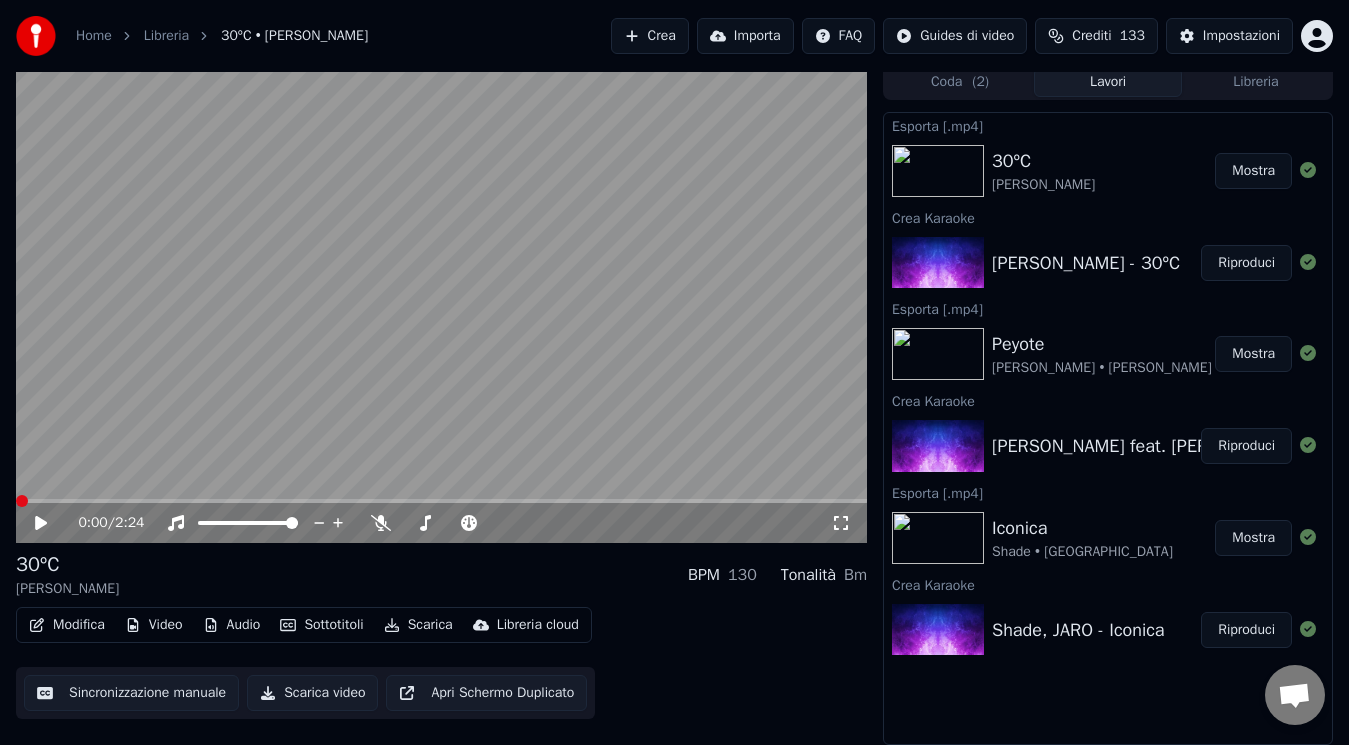 click on "Mostra" at bounding box center (1253, 171) 